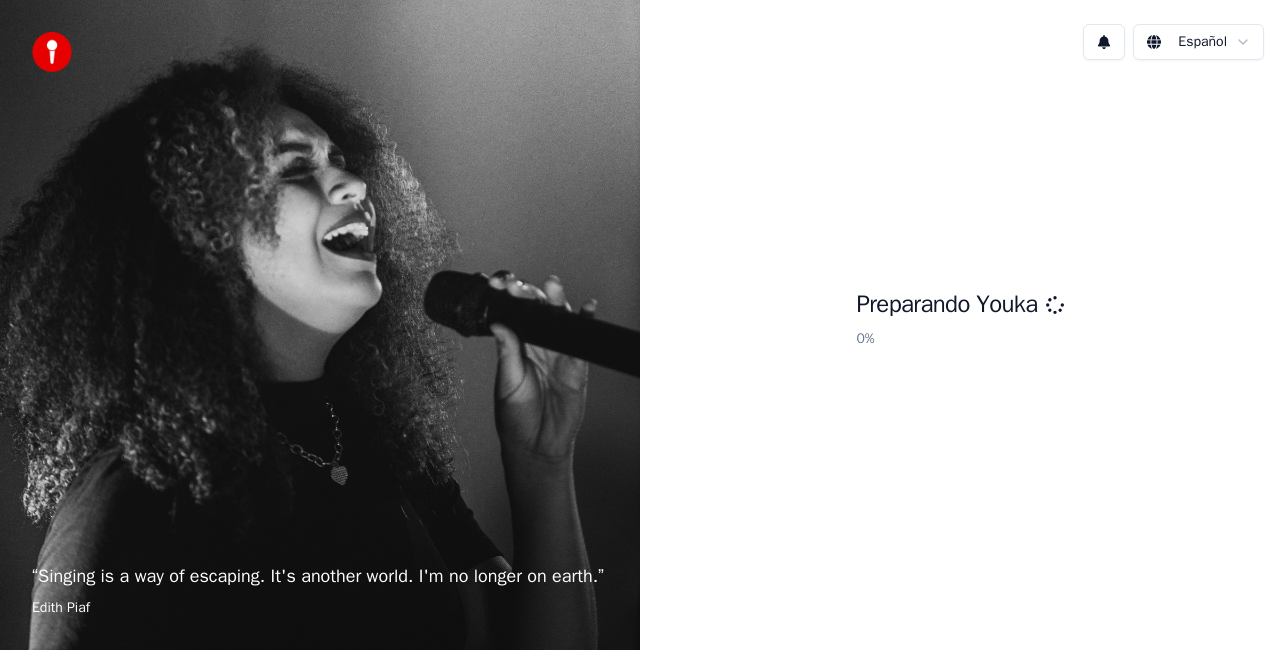 scroll, scrollTop: 0, scrollLeft: 0, axis: both 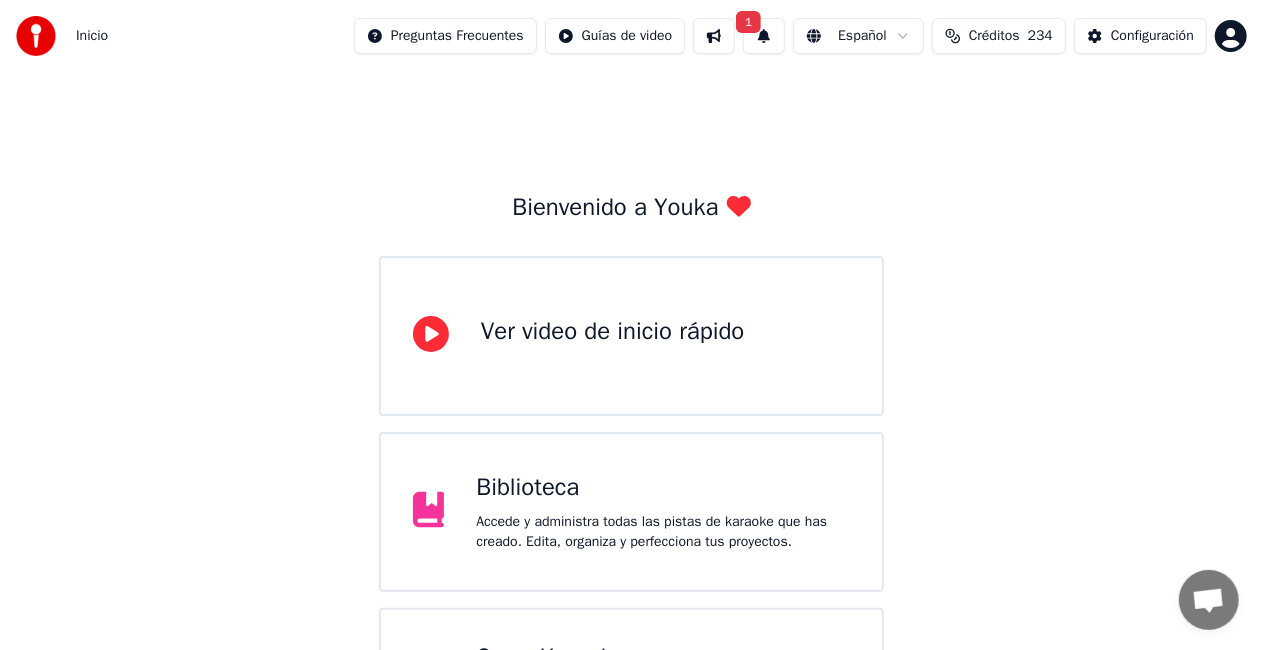 click on "Biblioteca Accede y administra todas las pistas de karaoke que has creado. Edita, organiza y perfecciona tus proyectos." at bounding box center (631, 512) 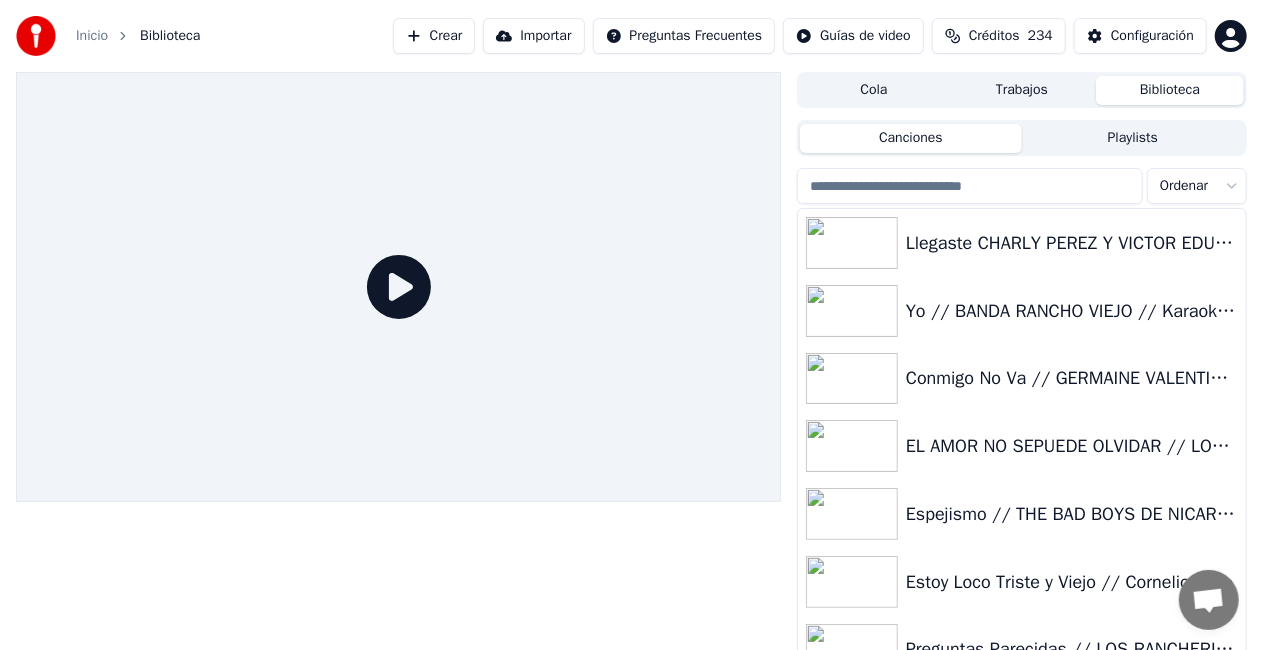 click on "Crear" at bounding box center [434, 36] 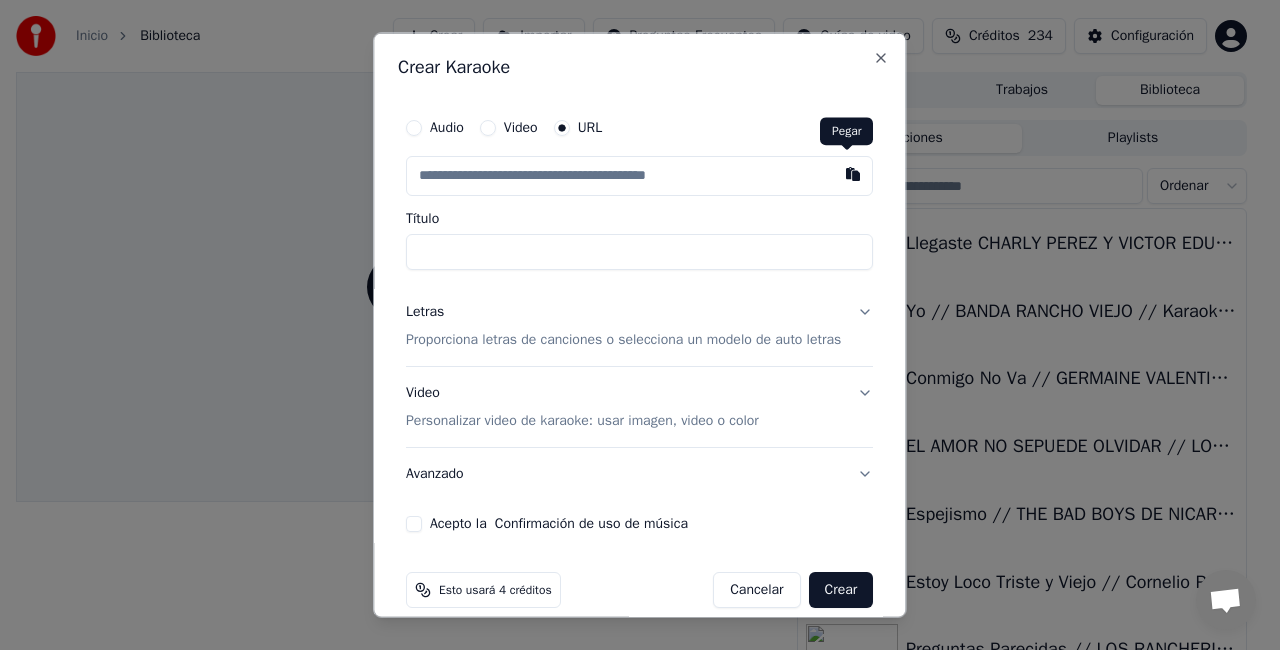 click at bounding box center [854, 174] 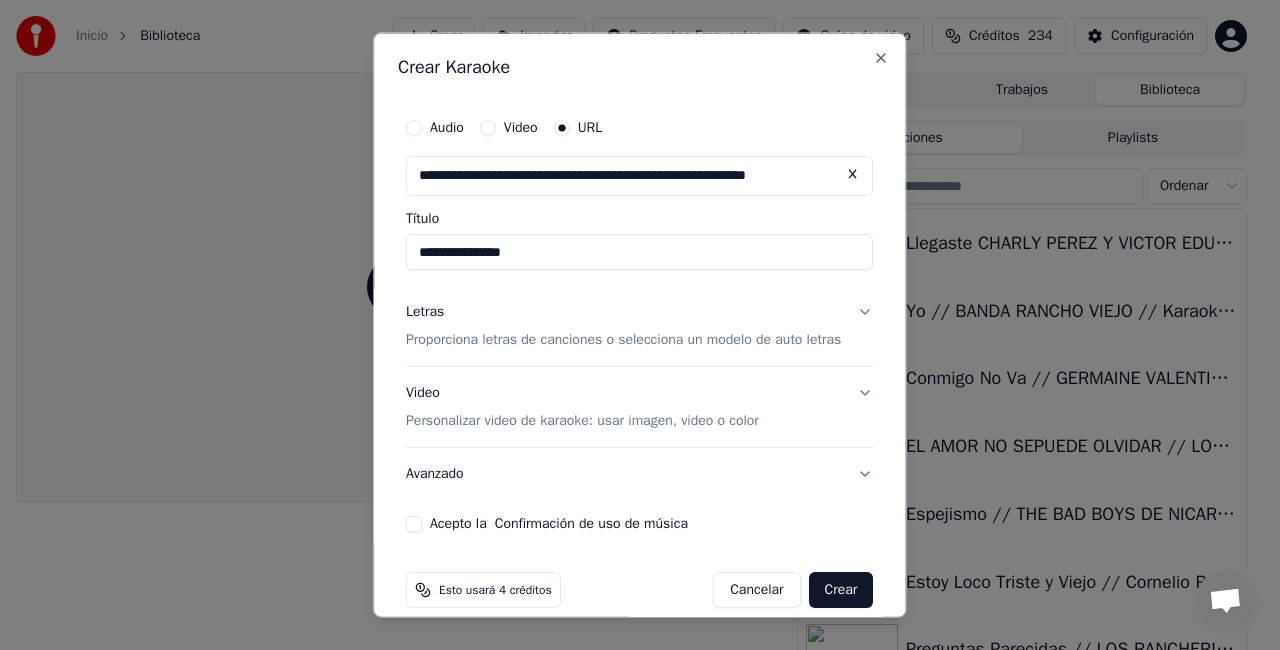 click on "**********" at bounding box center (639, 252) 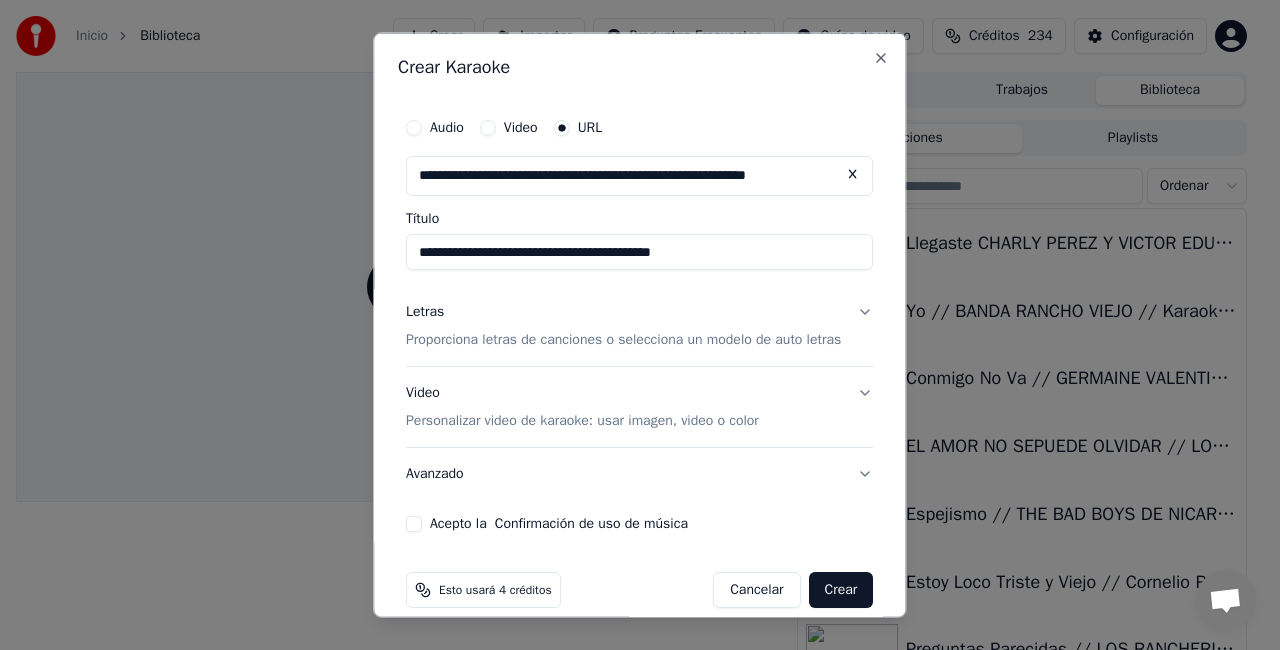 type on "**********" 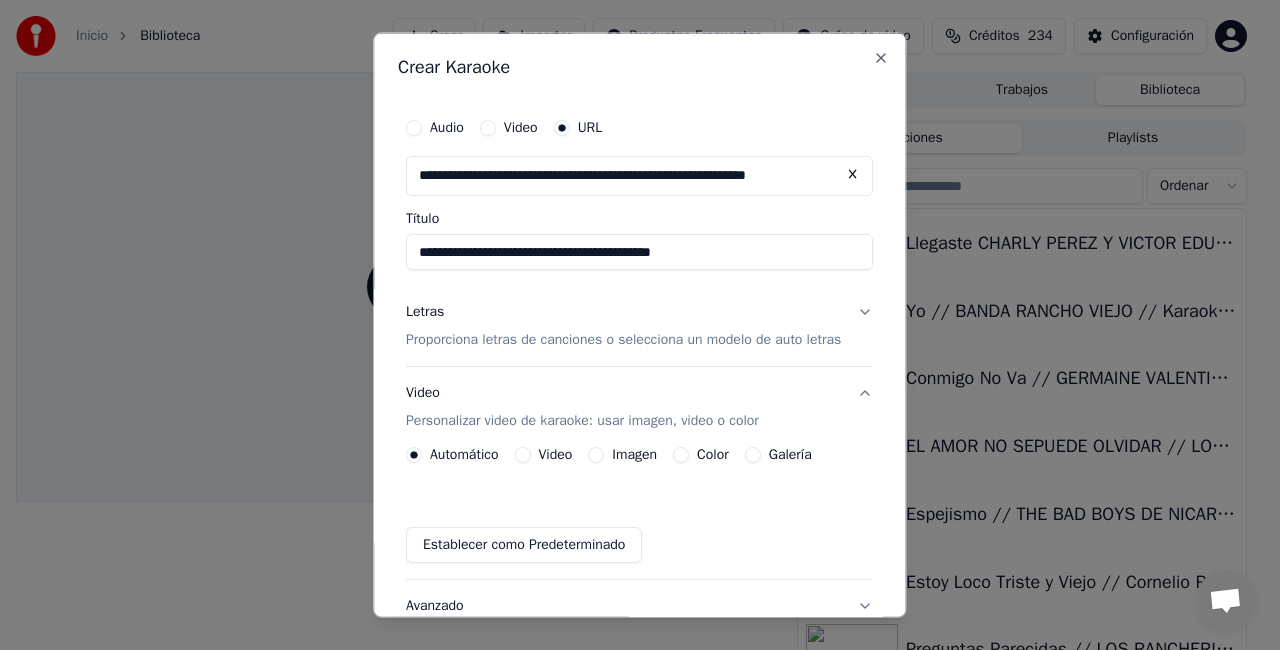click on "Video" at bounding box center [523, 454] 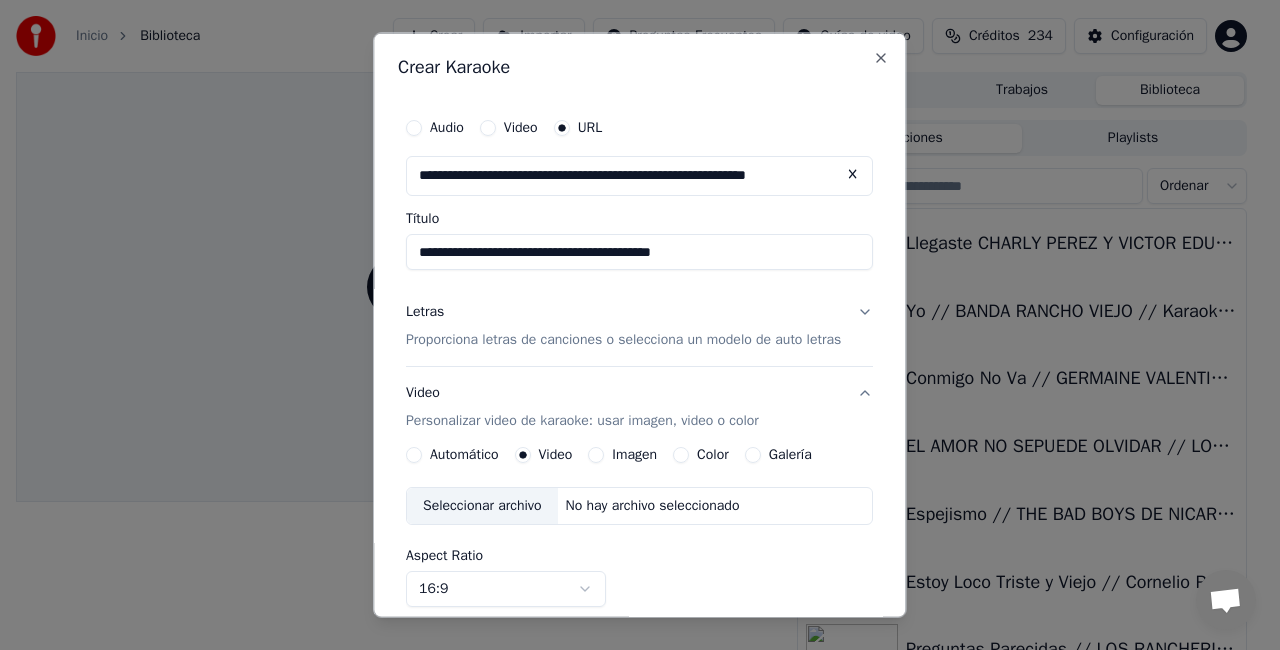 click on "Seleccionar archivo" at bounding box center [482, 505] 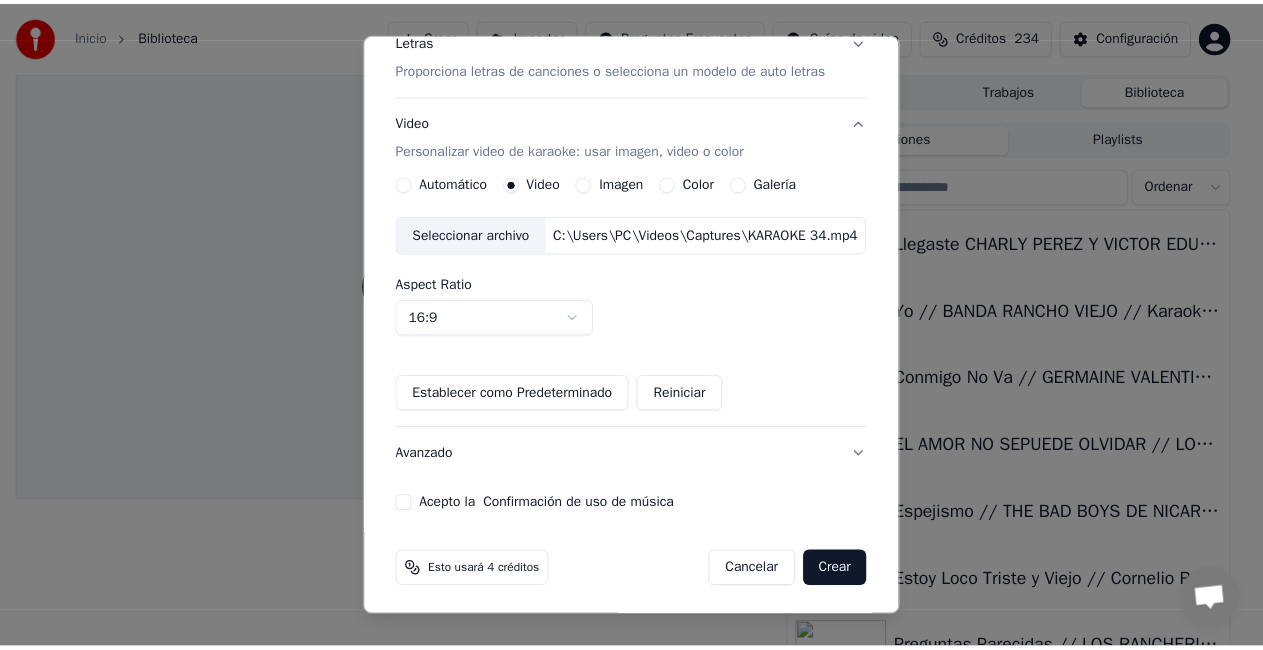scroll, scrollTop: 274, scrollLeft: 0, axis: vertical 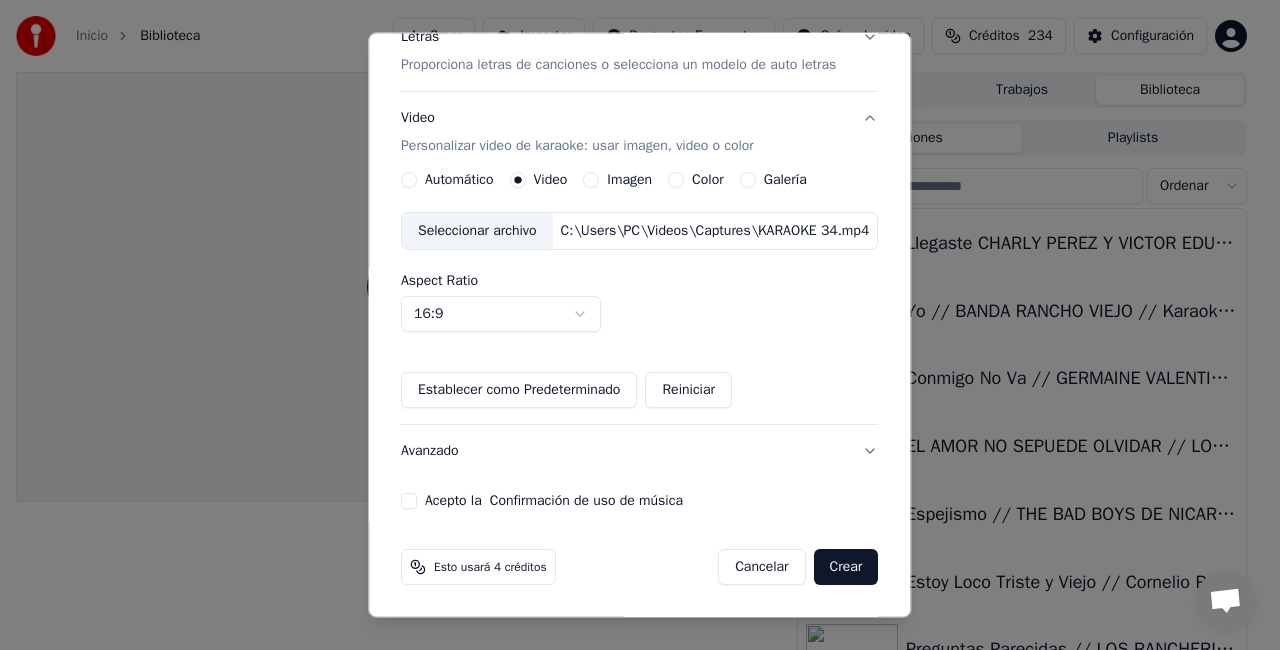 click on "Acepto la   Confirmación de uso de música" at bounding box center (409, 501) 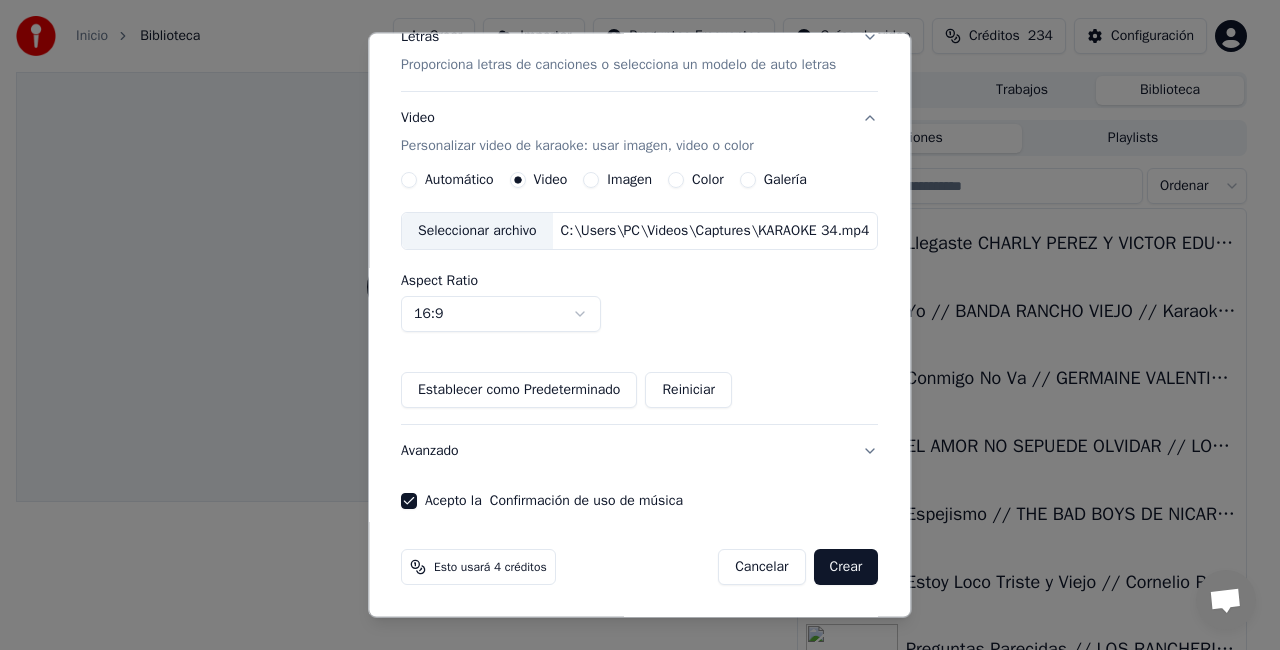 click on "Crear" at bounding box center [846, 567] 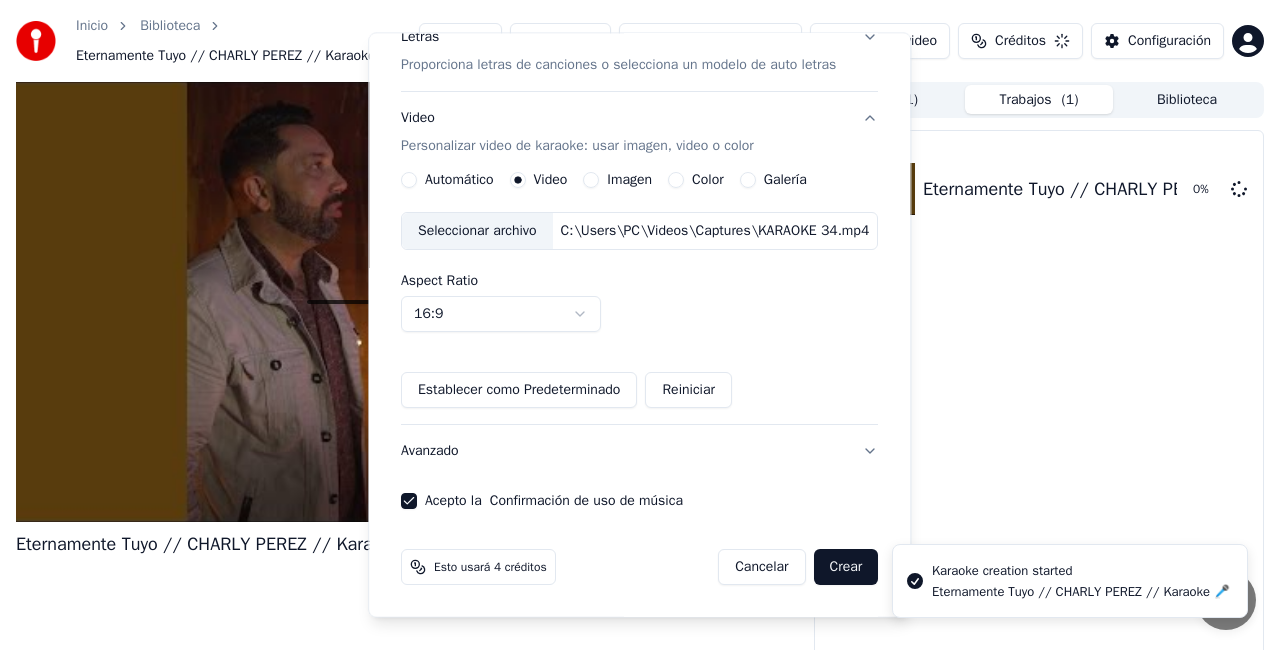 type 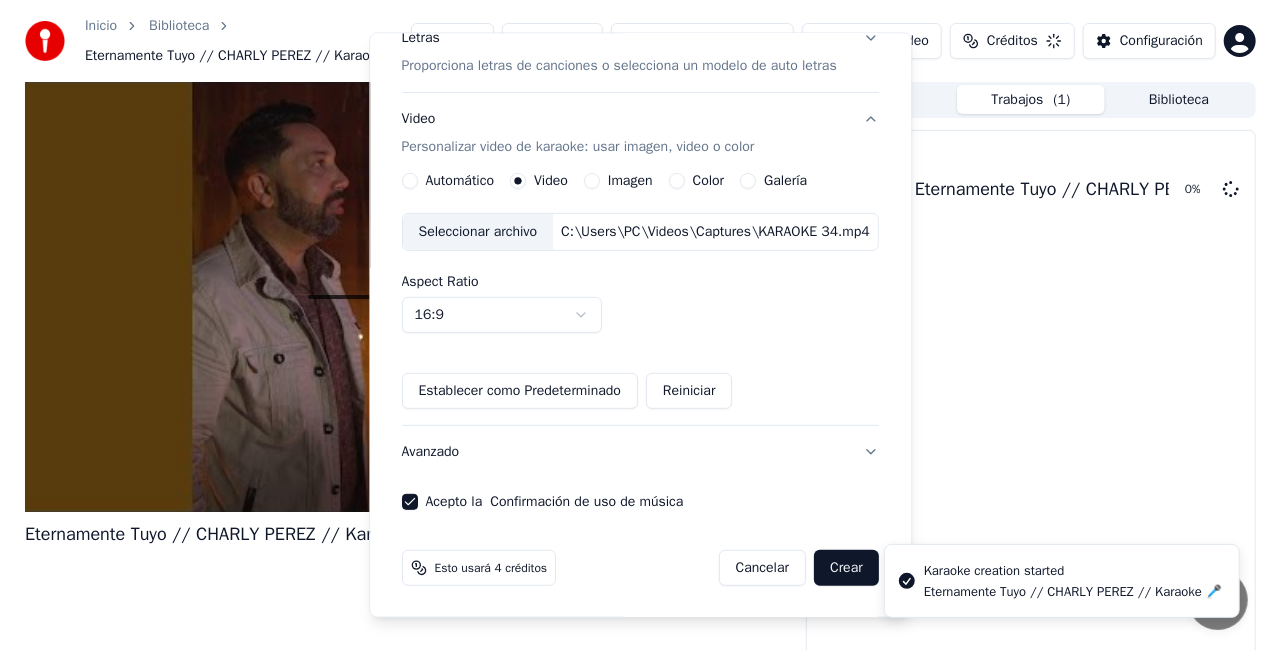 scroll, scrollTop: 154, scrollLeft: 0, axis: vertical 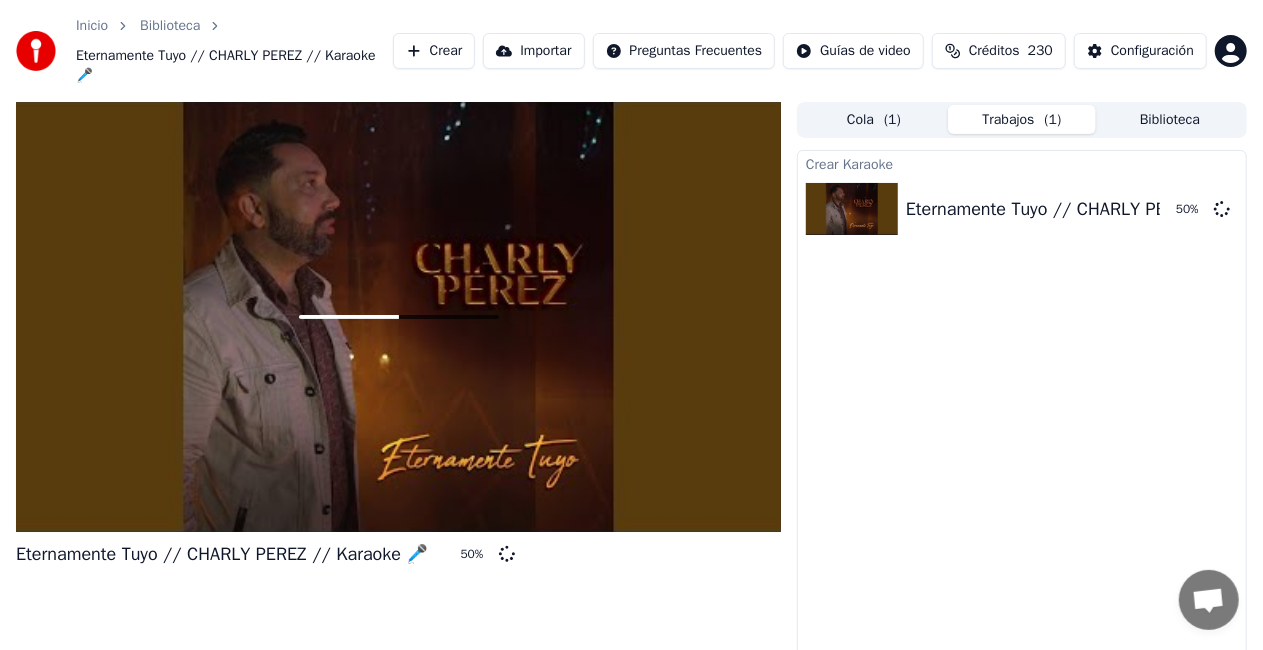 click on "Crear" at bounding box center [434, 51] 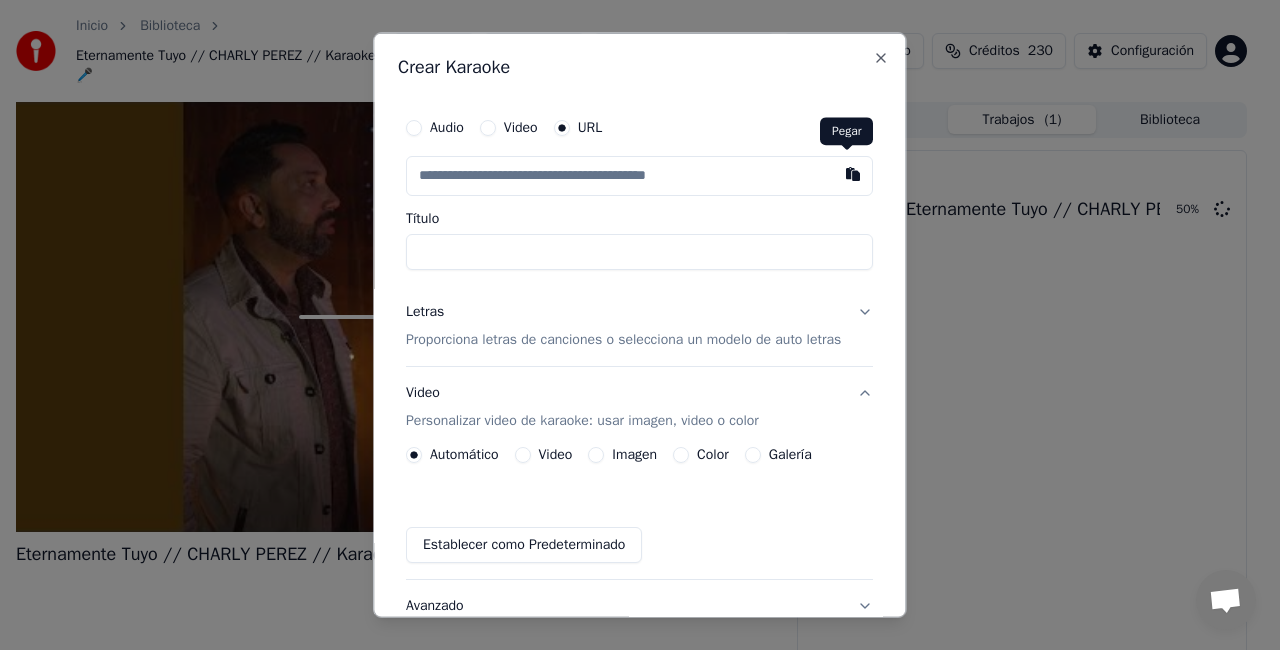 click at bounding box center (854, 174) 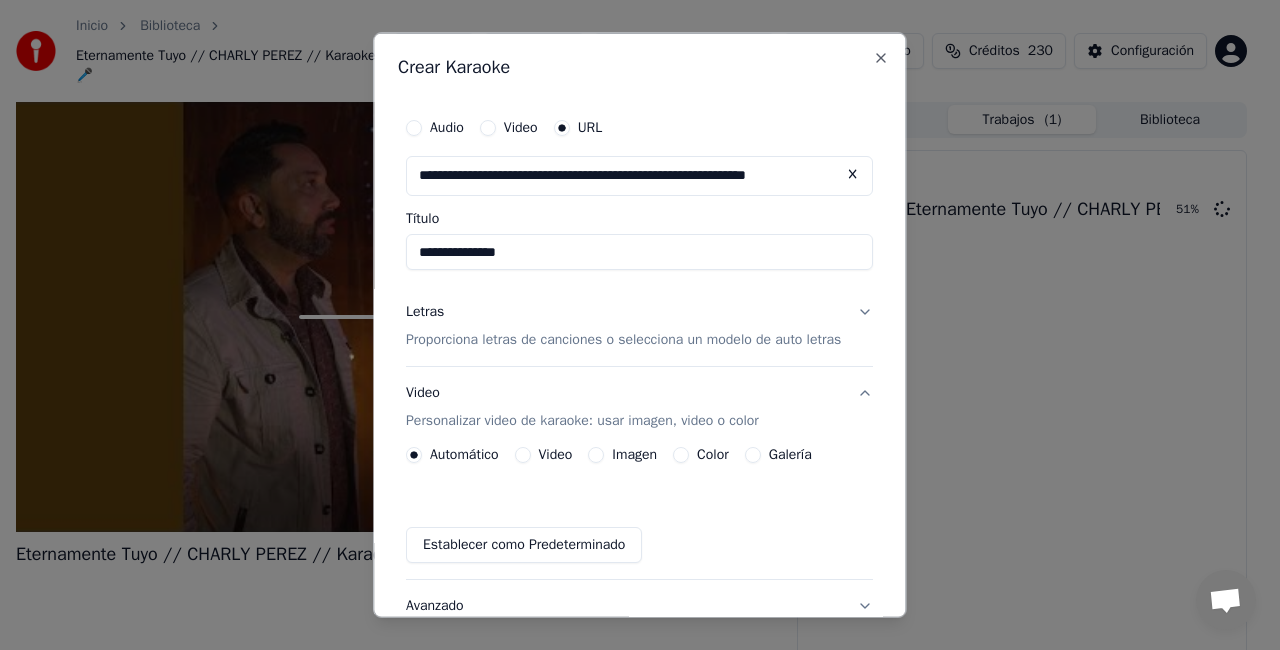 click on "**********" at bounding box center (639, 252) 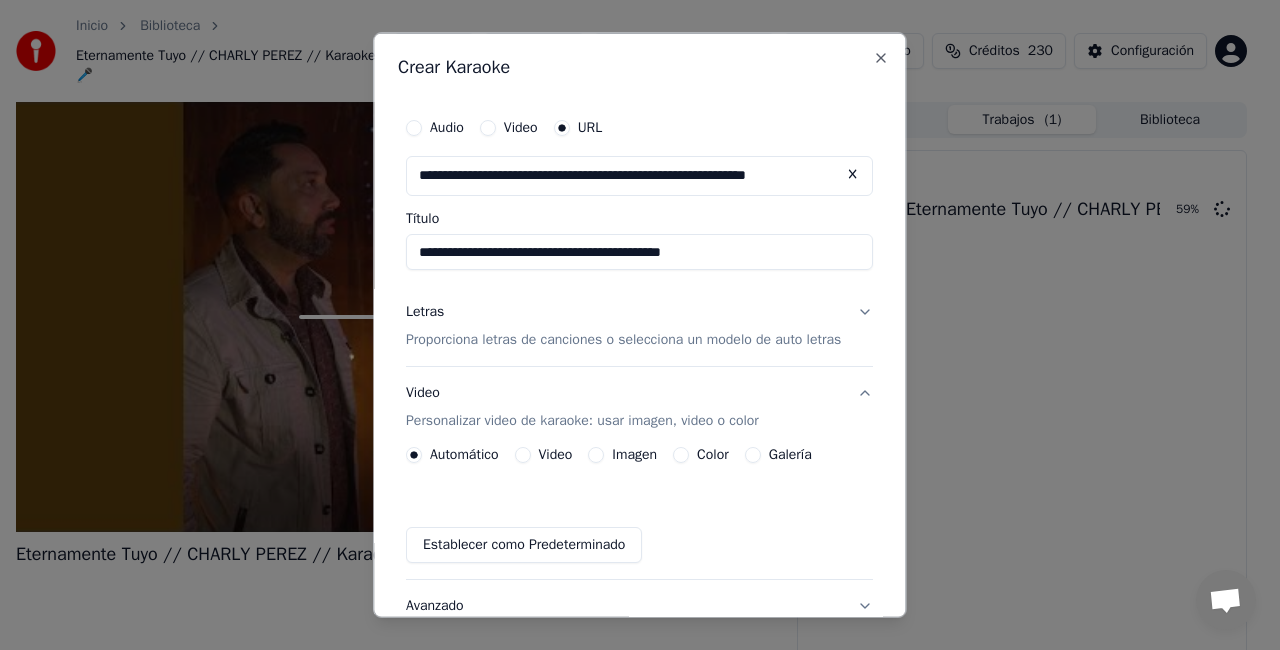 type on "**********" 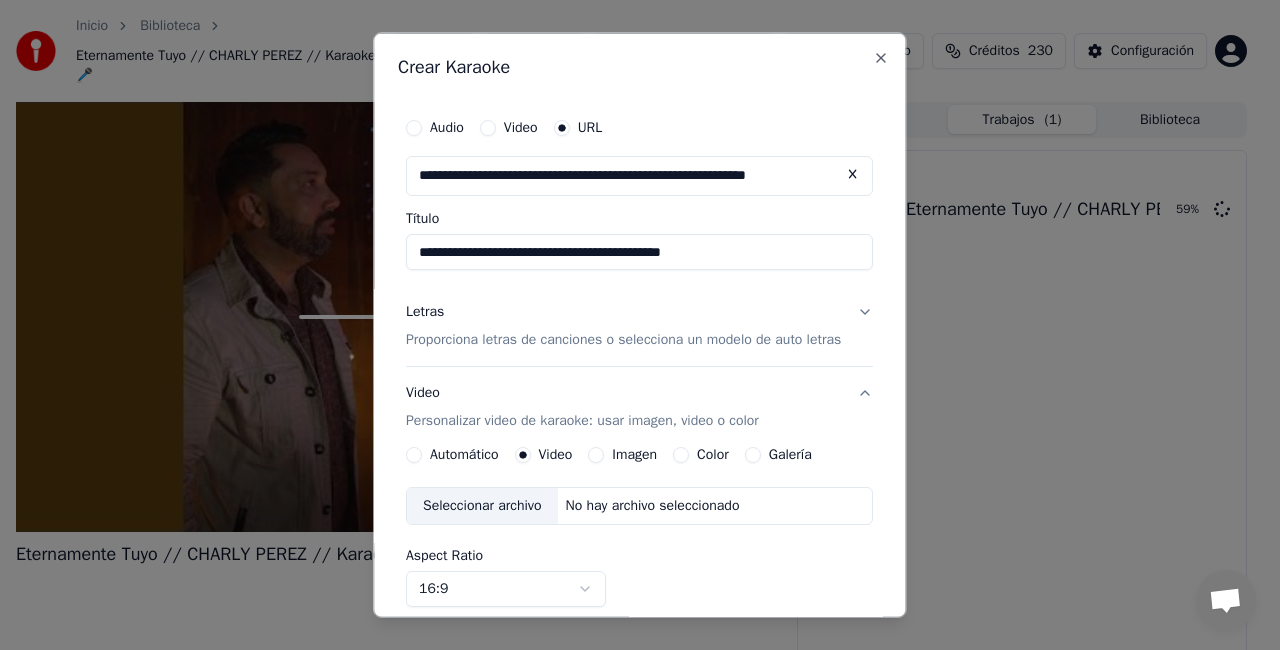 click on "Seleccionar archivo" at bounding box center (482, 505) 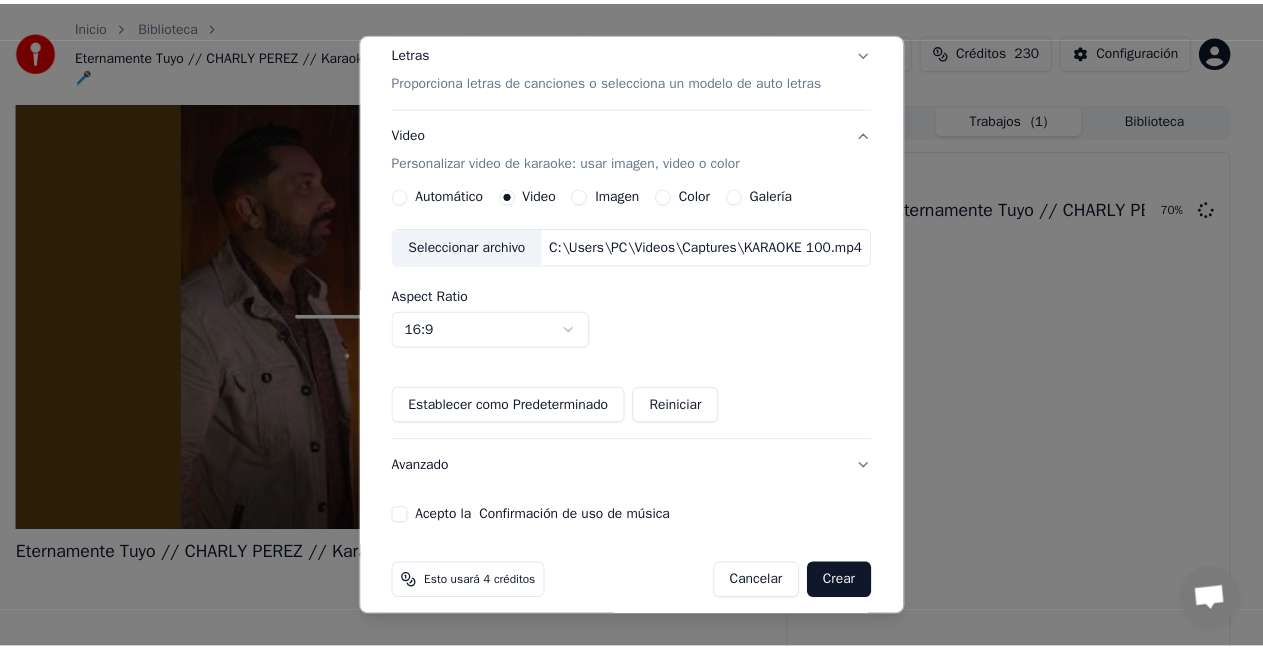 scroll, scrollTop: 274, scrollLeft: 0, axis: vertical 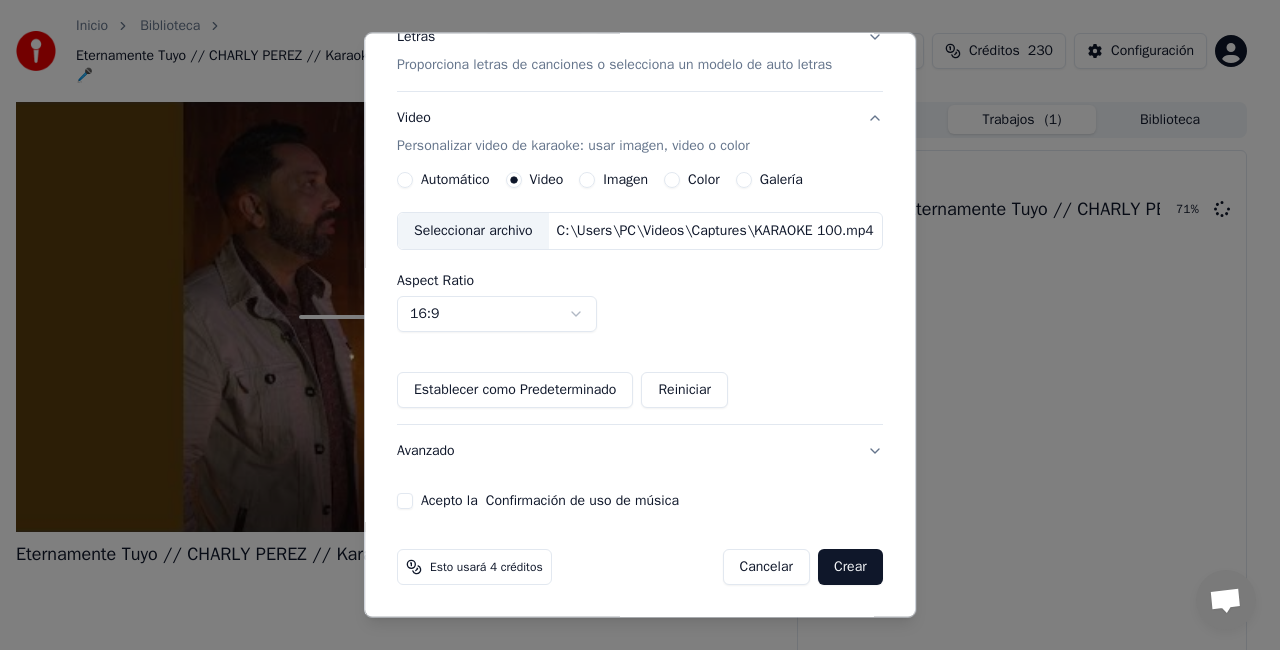 click on "Acepto la   Confirmación de uso de música" at bounding box center [405, 501] 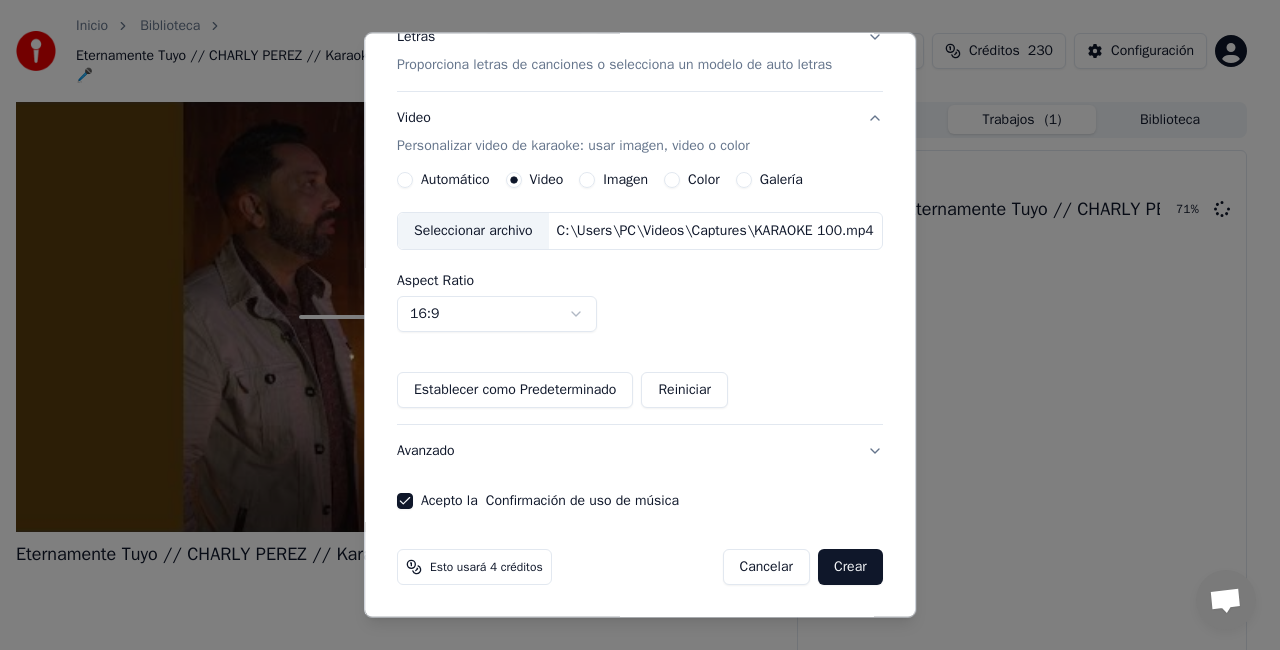 click on "Crear" at bounding box center [850, 567] 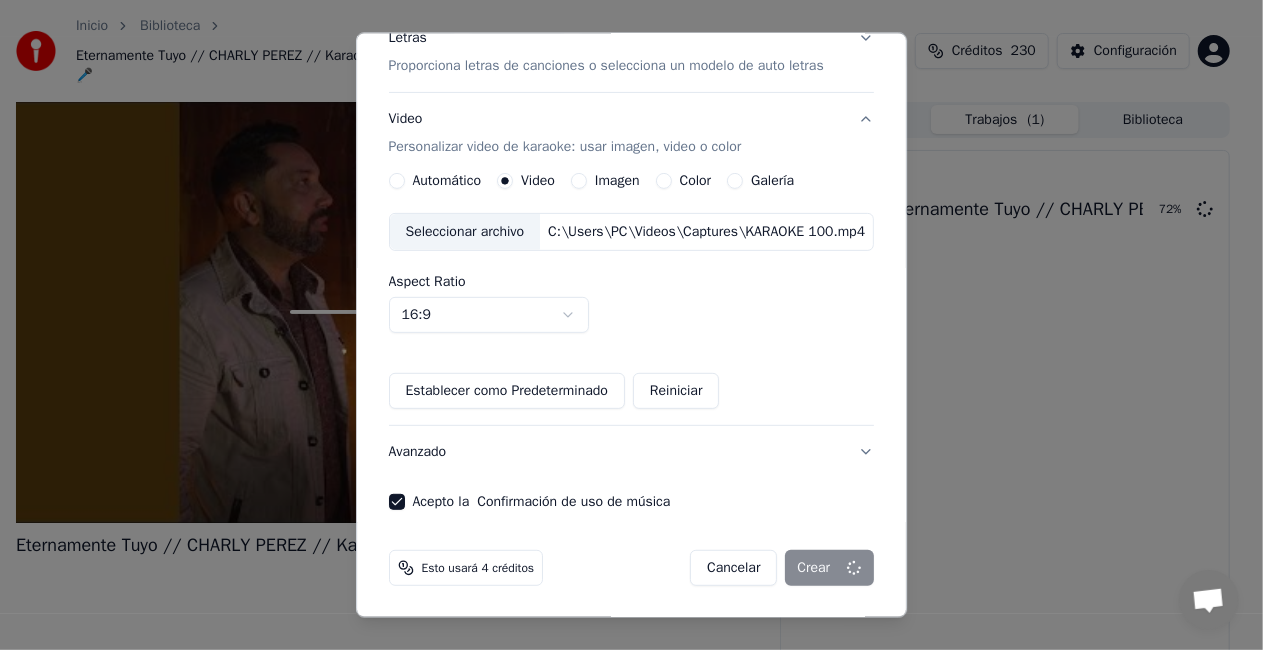 type 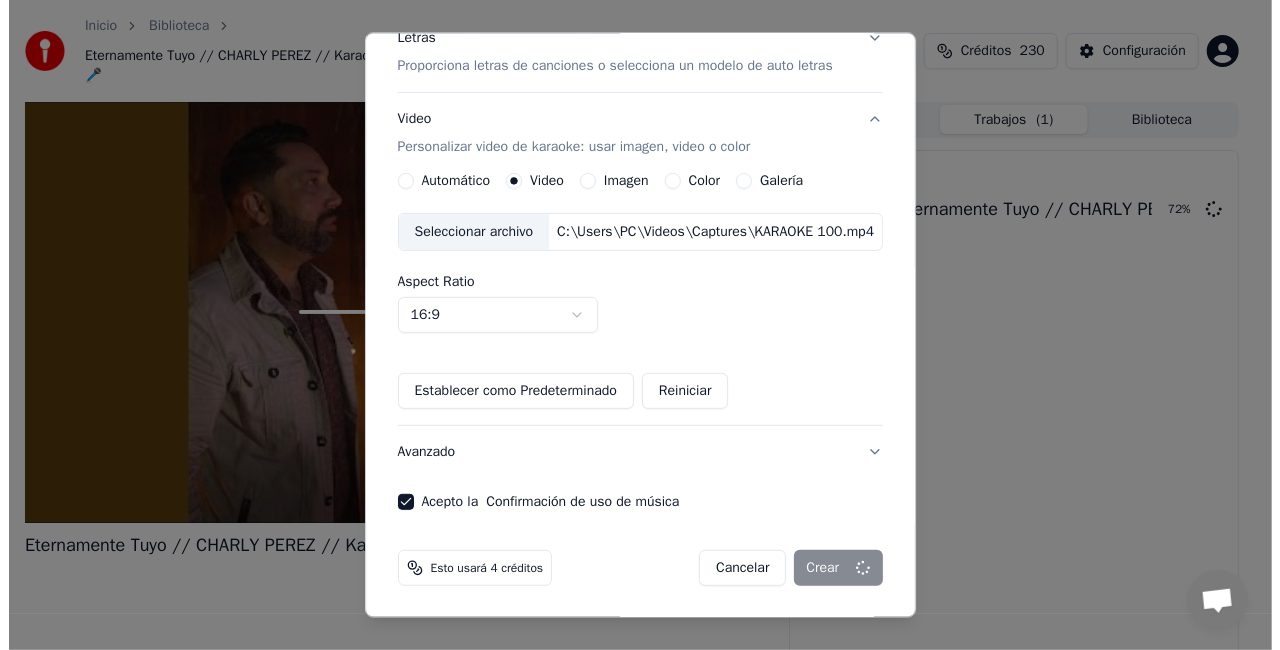 scroll, scrollTop: 154, scrollLeft: 0, axis: vertical 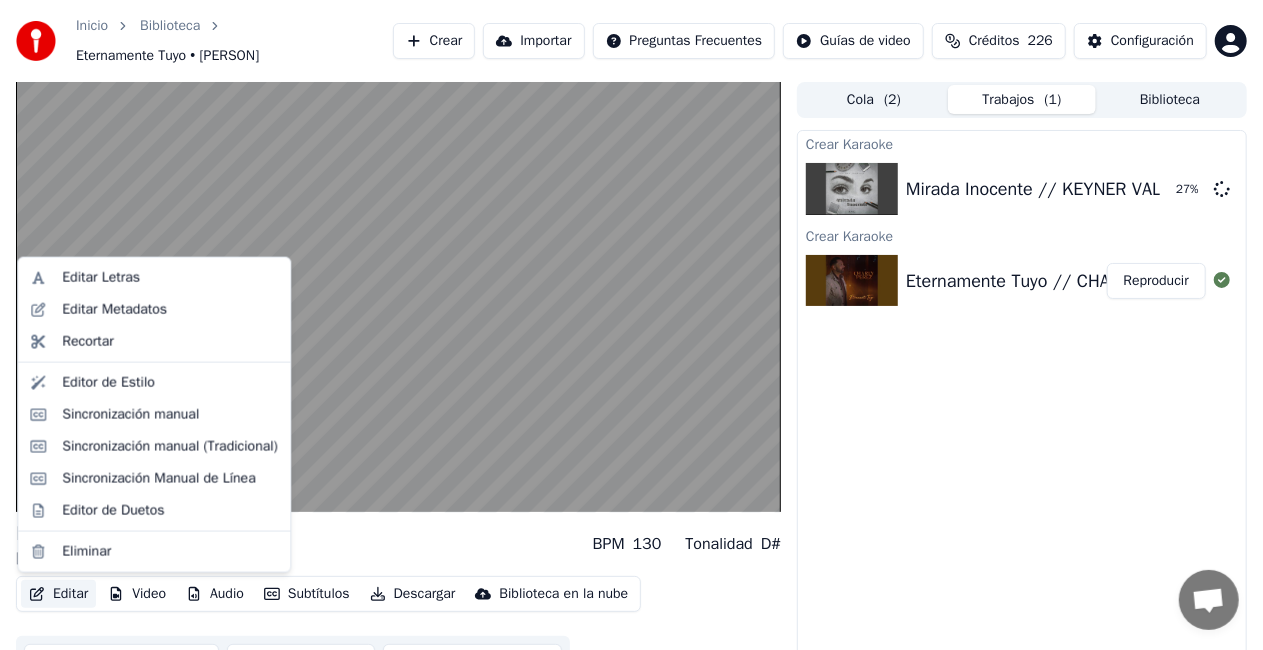 click on "Editar" at bounding box center [58, 594] 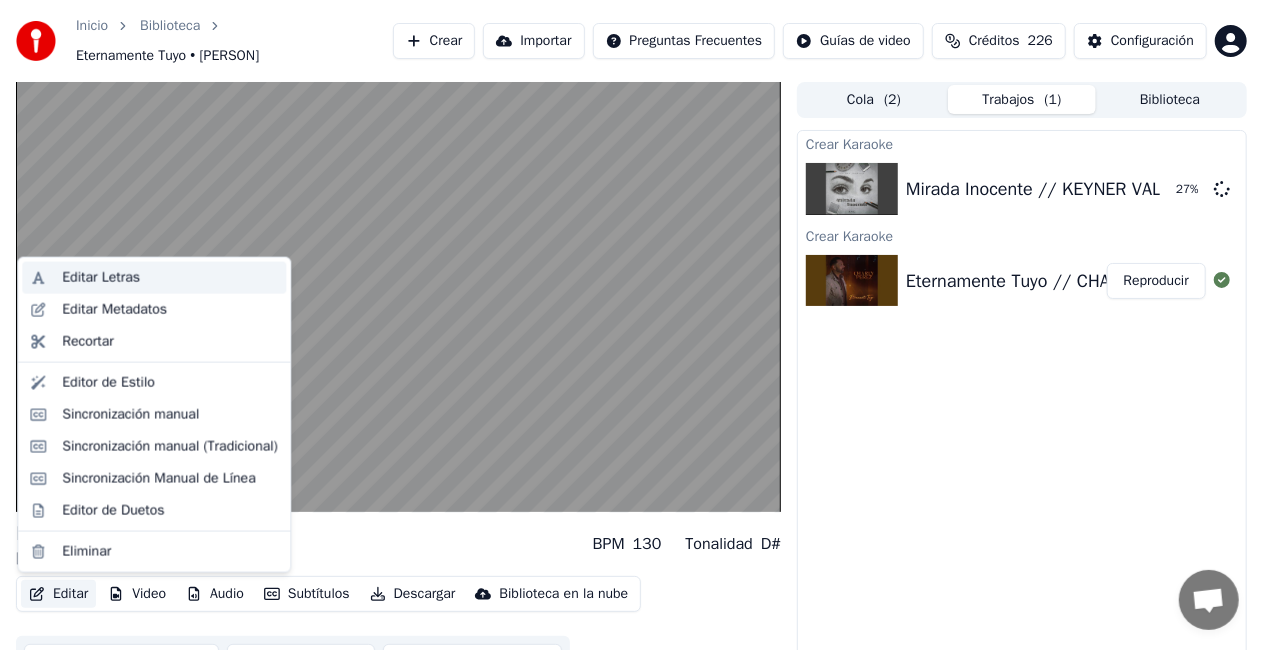 click on "Editar Letras" at bounding box center [101, 278] 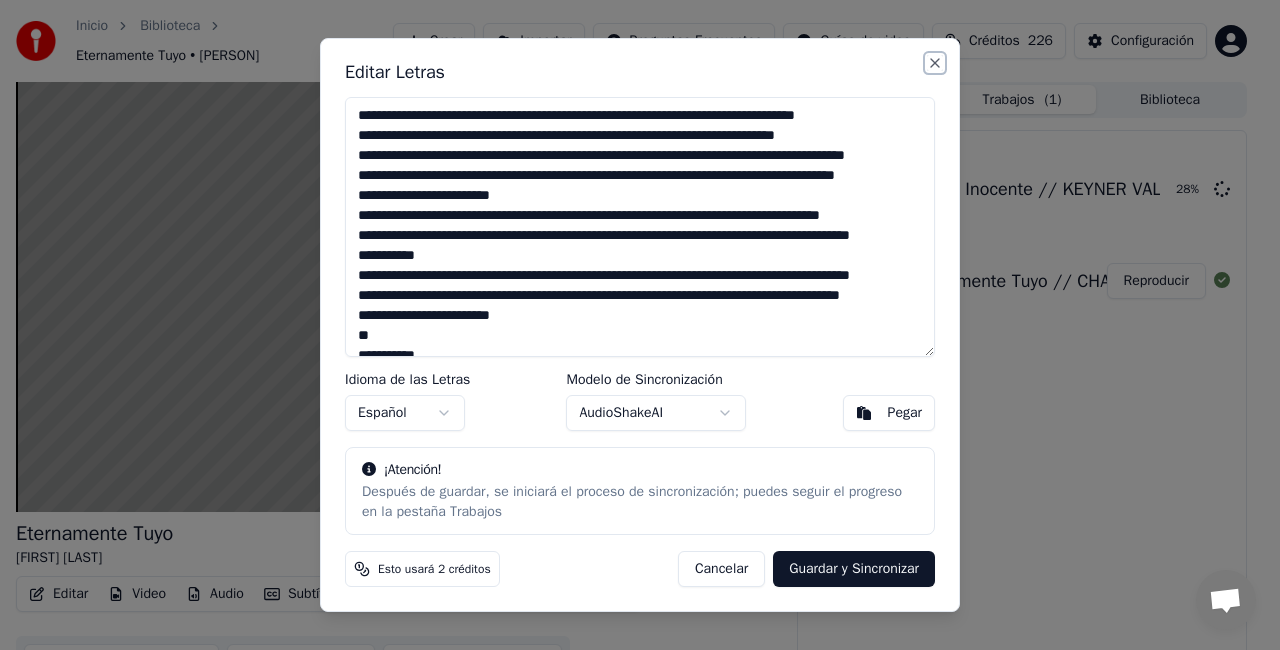 click on "Close" at bounding box center (935, 63) 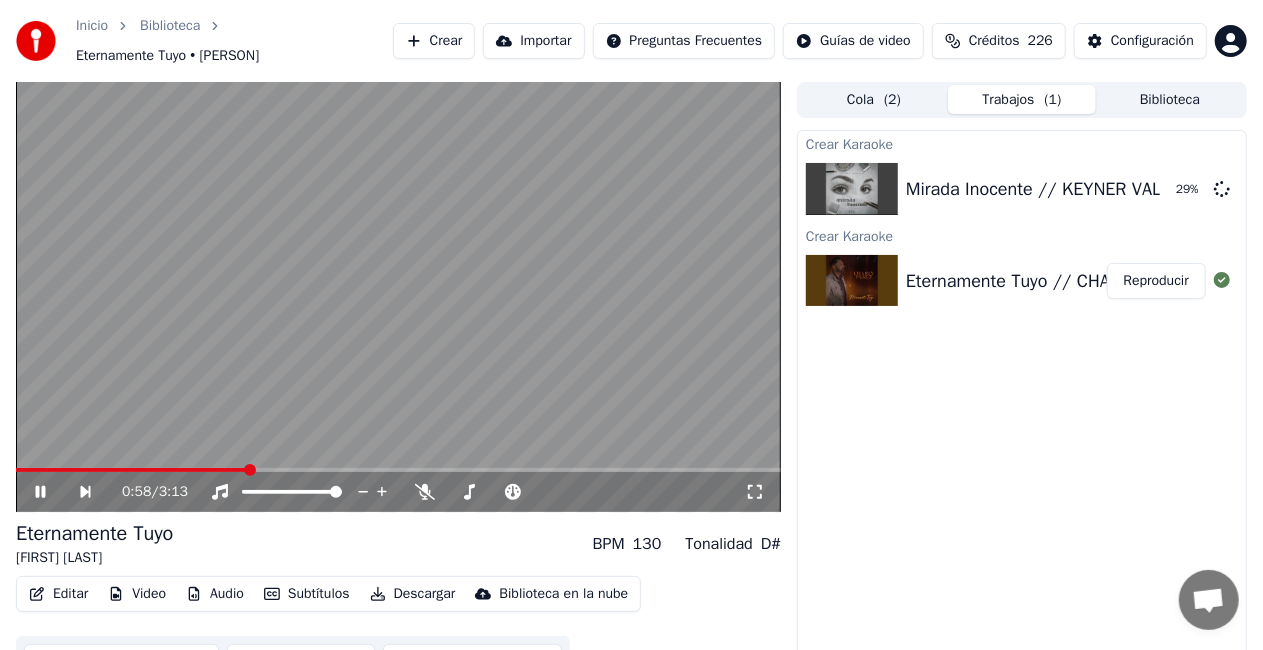 click 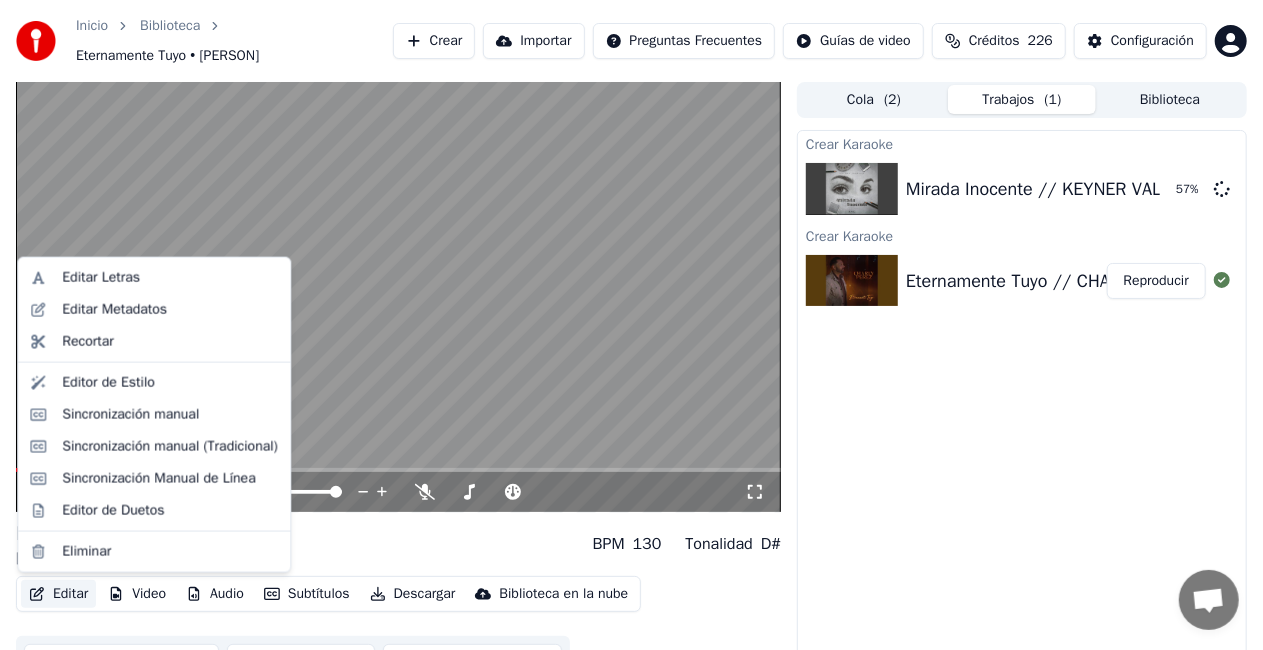 click on "Editar" at bounding box center [58, 594] 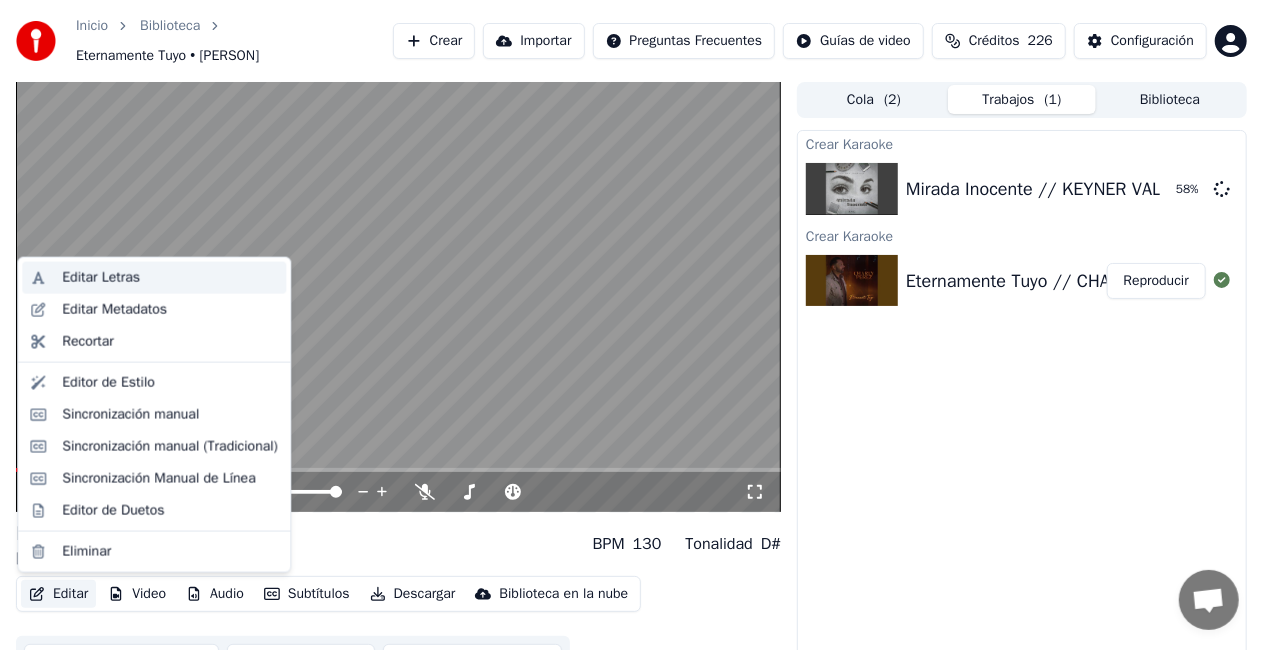 click on "Editar Letras" at bounding box center [101, 278] 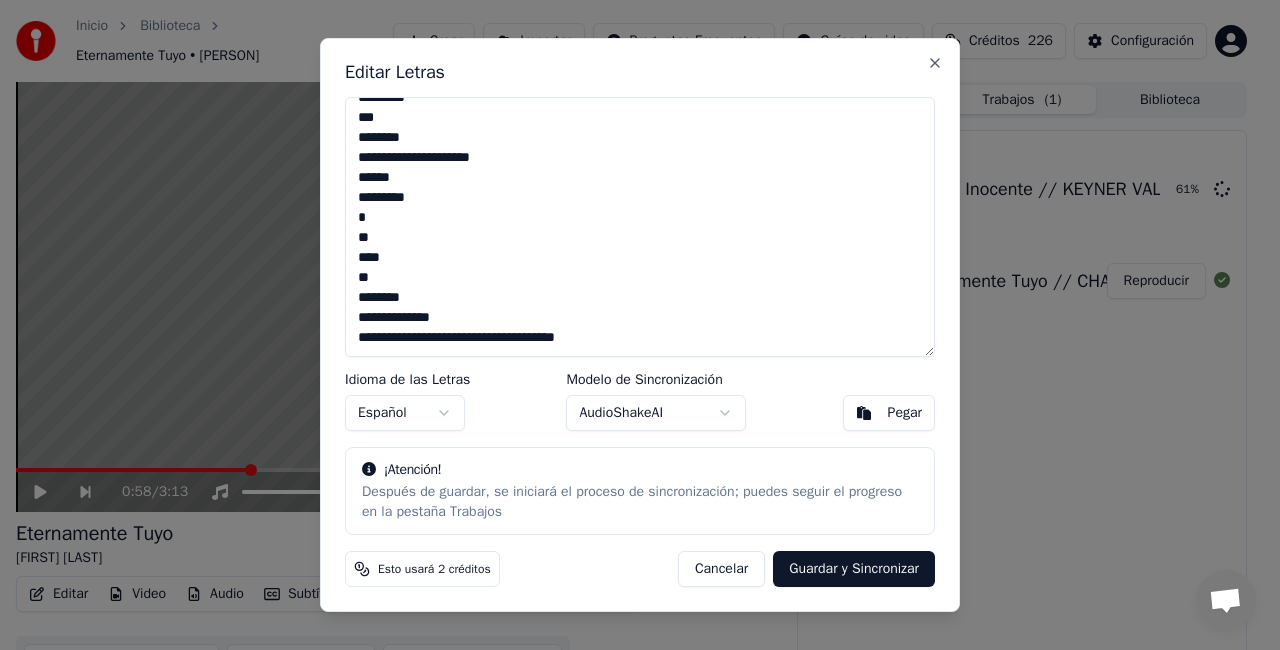 scroll, scrollTop: 497, scrollLeft: 0, axis: vertical 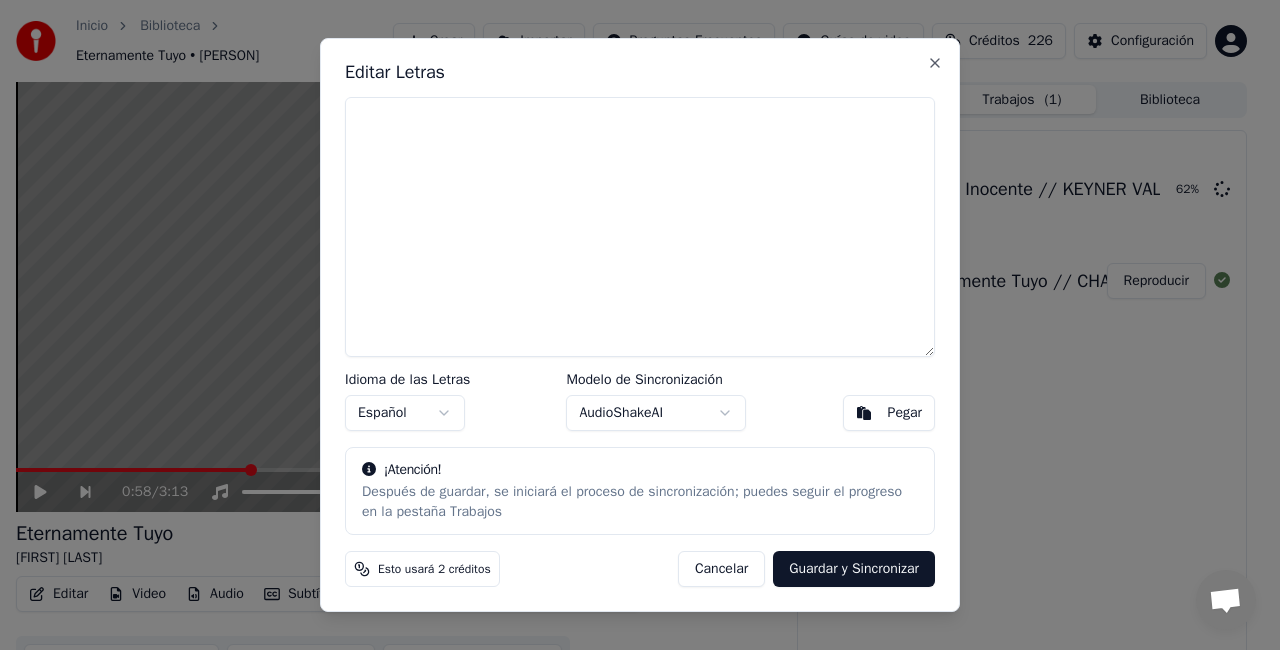 click on "Pegar" at bounding box center [905, 413] 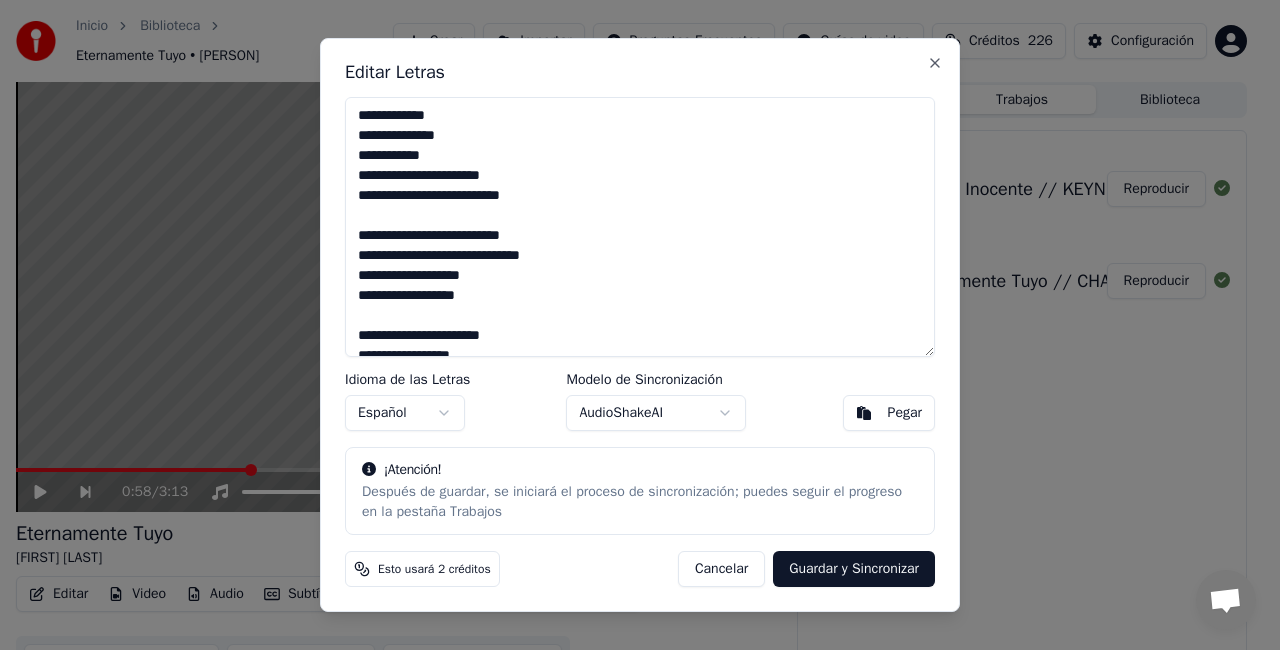 click at bounding box center (640, 227) 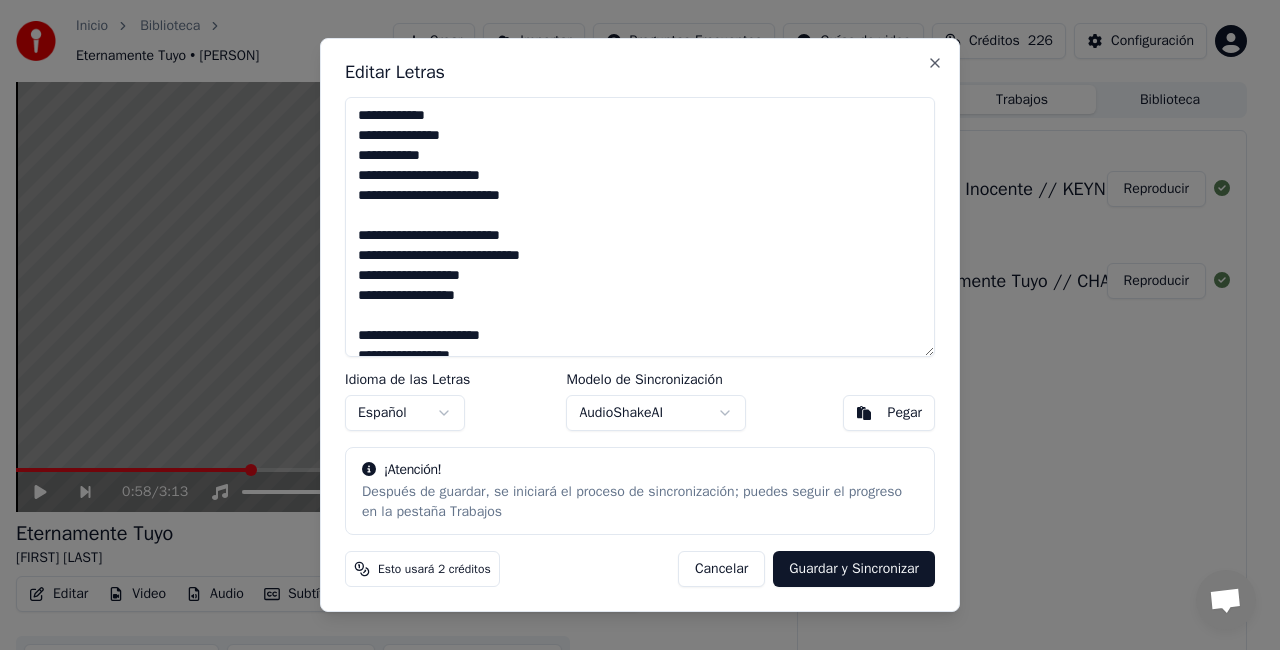click at bounding box center (640, 227) 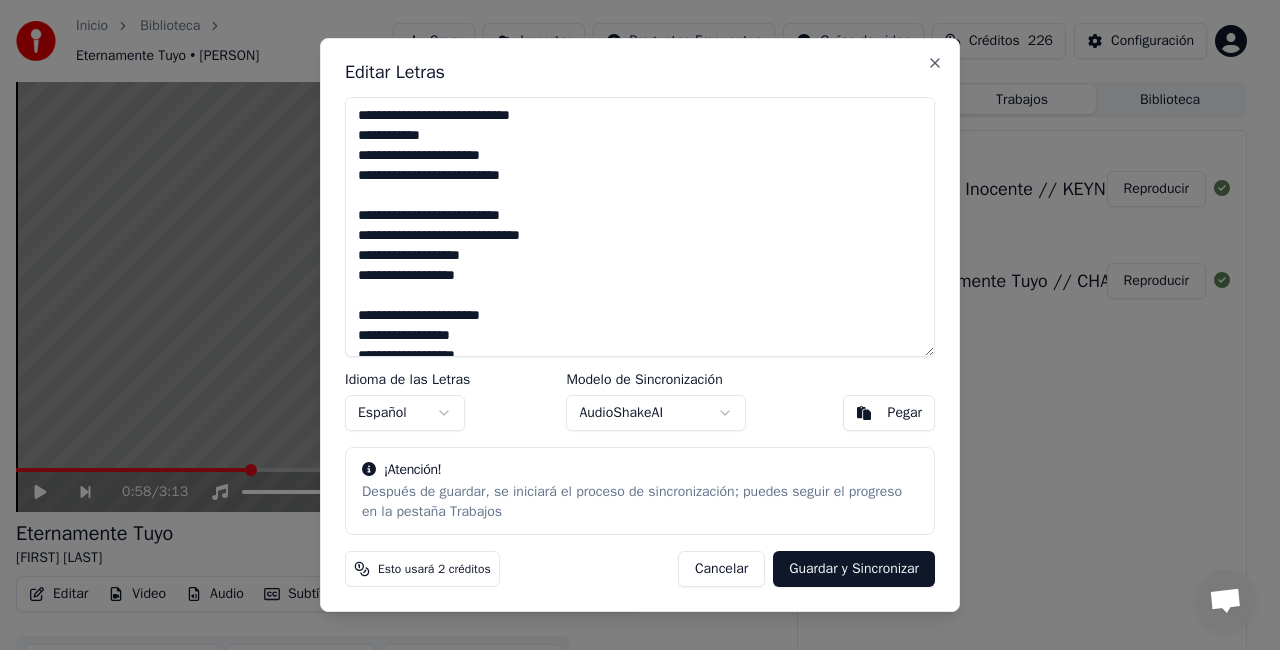 click at bounding box center (640, 227) 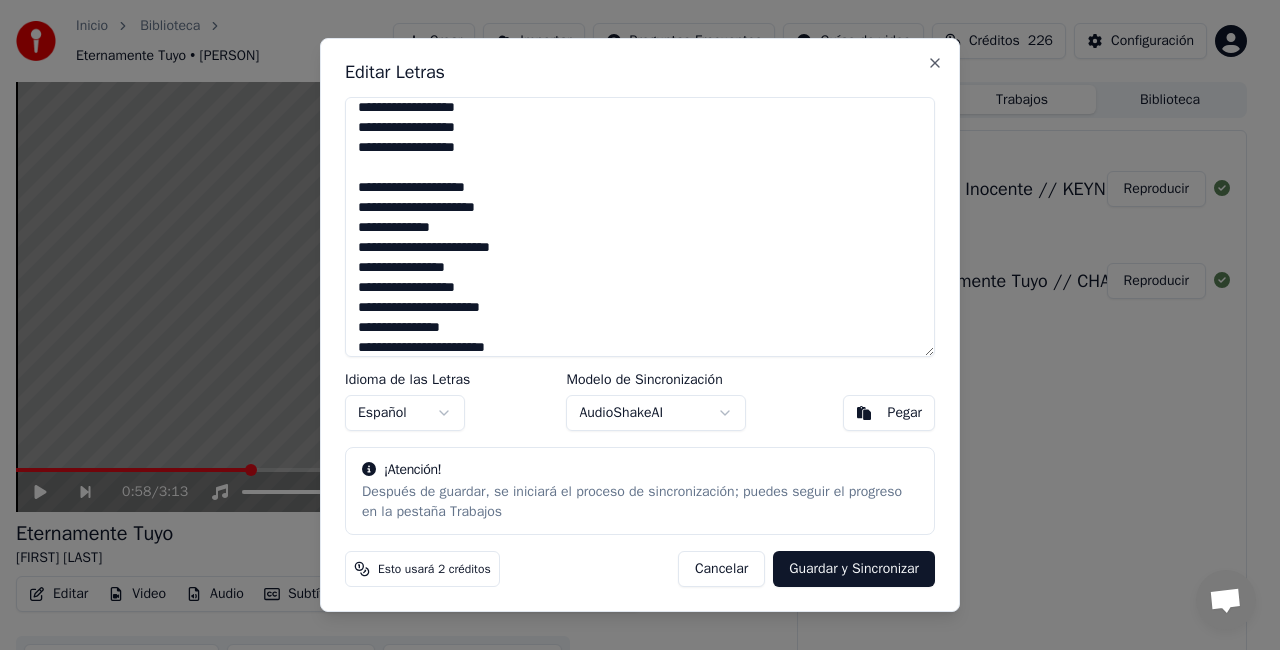 scroll, scrollTop: 268, scrollLeft: 0, axis: vertical 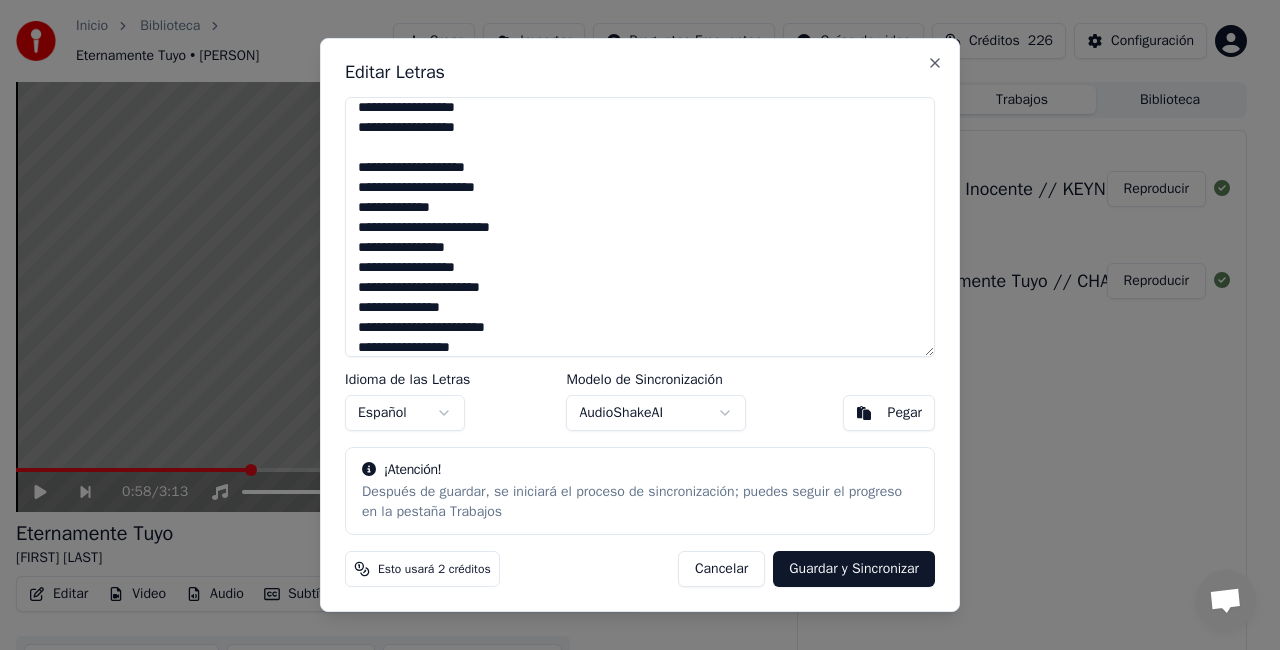 click at bounding box center (640, 227) 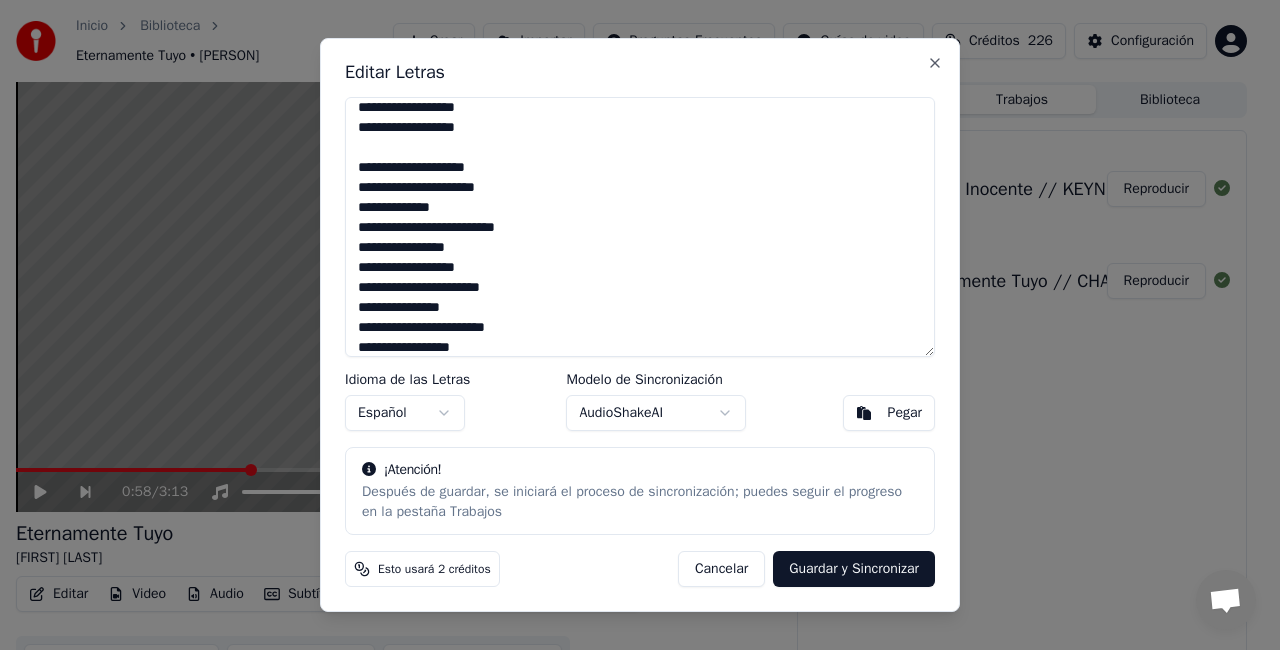 click at bounding box center [640, 227] 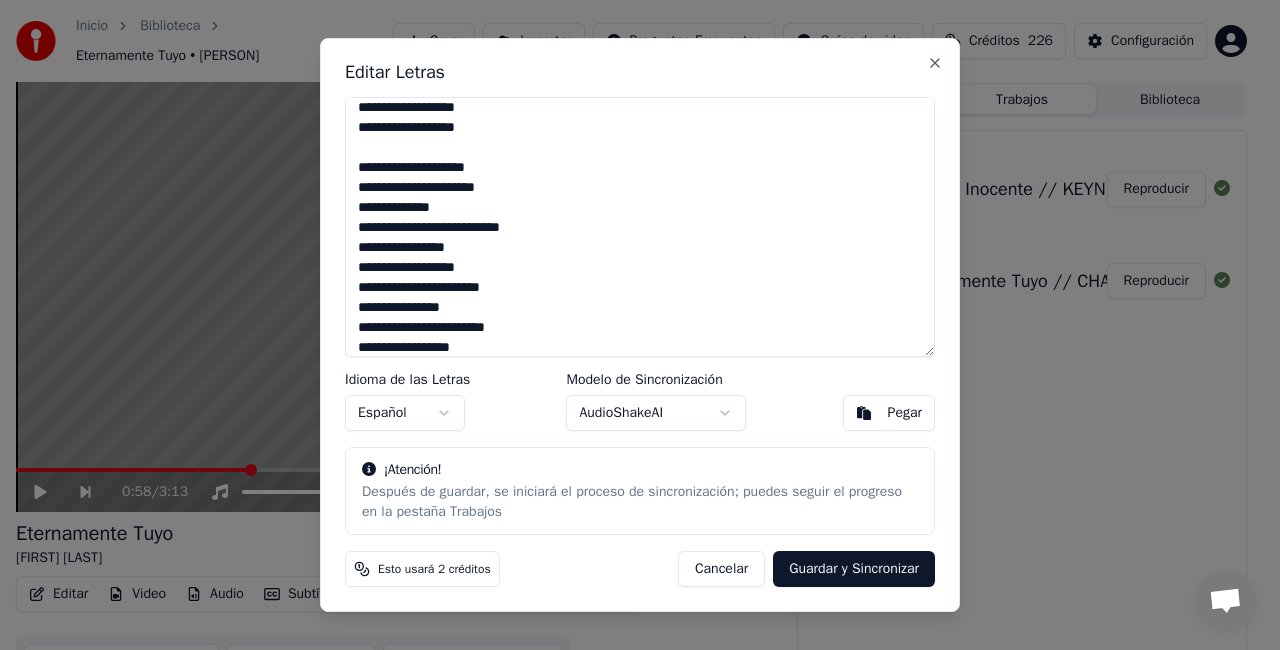 click at bounding box center (640, 227) 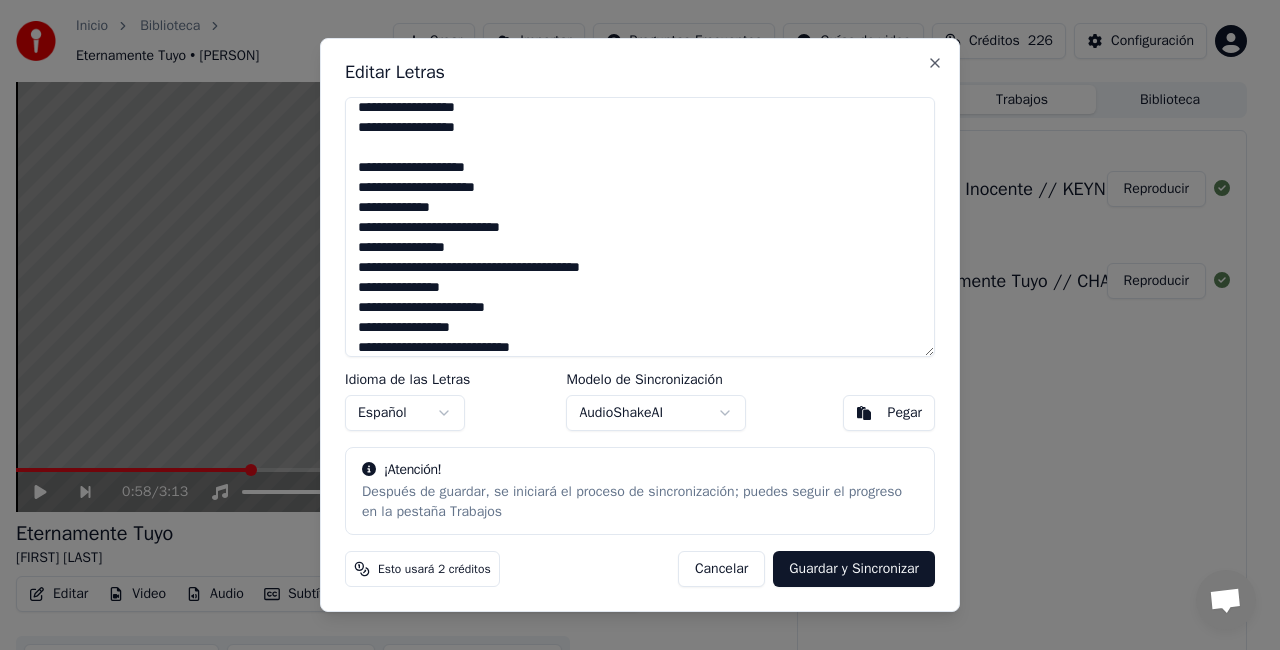 click at bounding box center [640, 227] 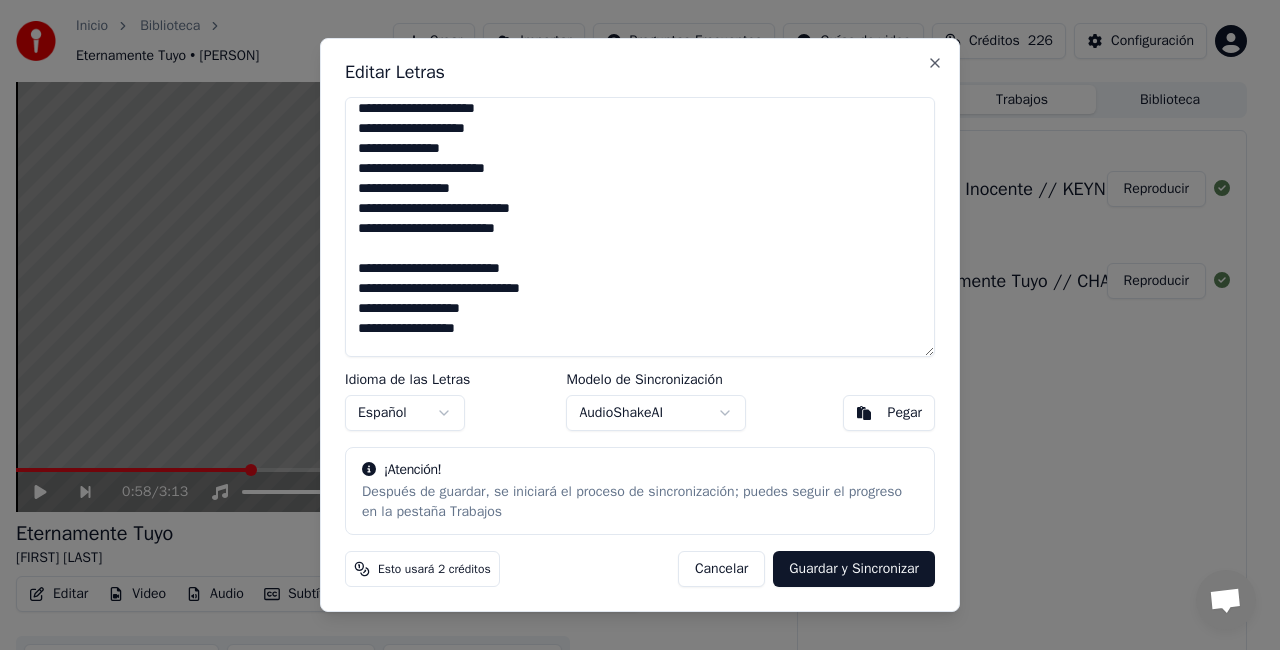 scroll, scrollTop: 407, scrollLeft: 0, axis: vertical 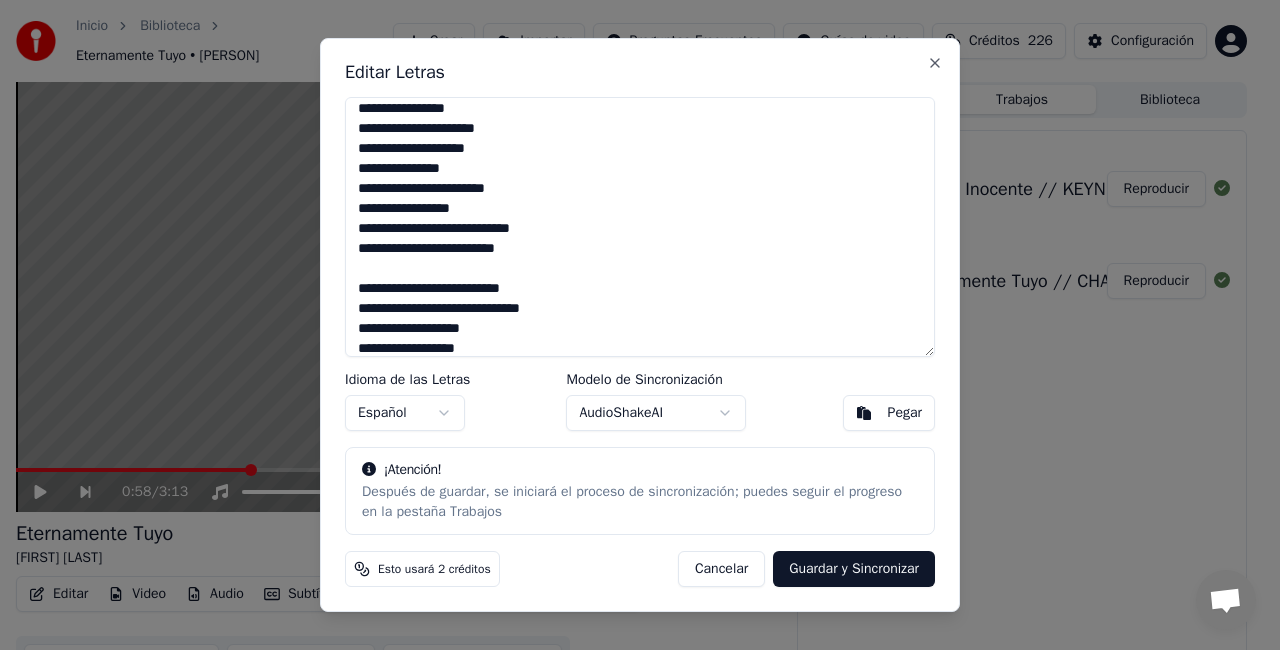 click at bounding box center [640, 227] 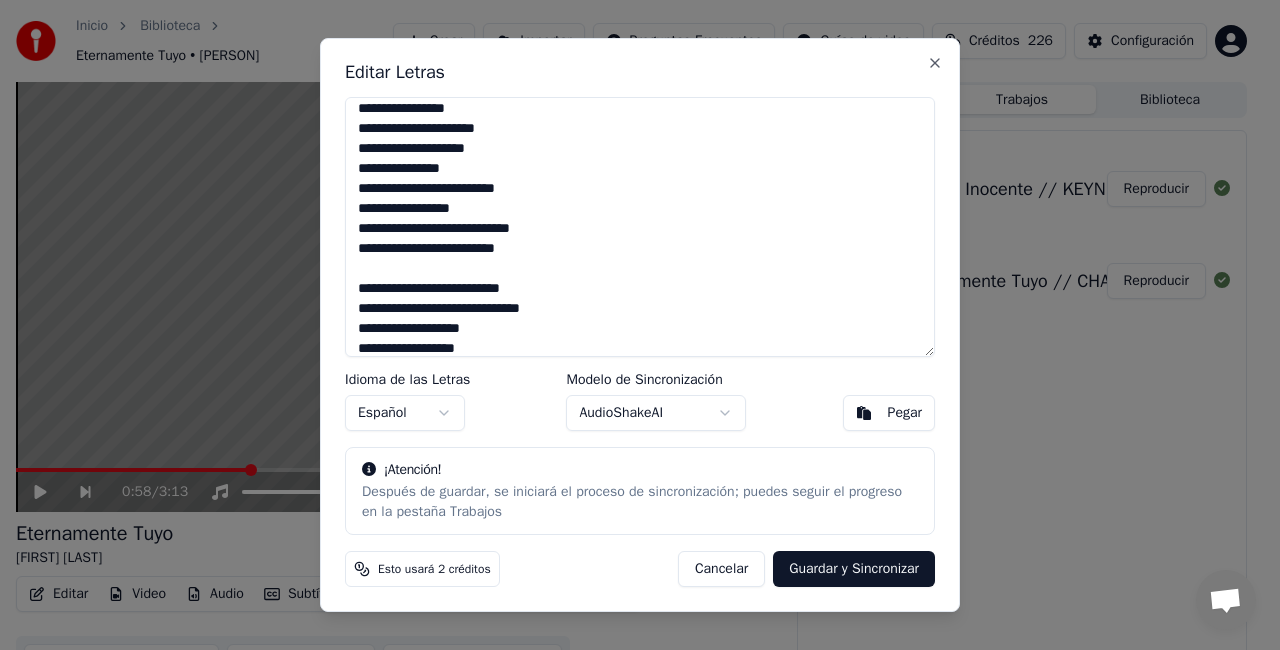 click at bounding box center [640, 227] 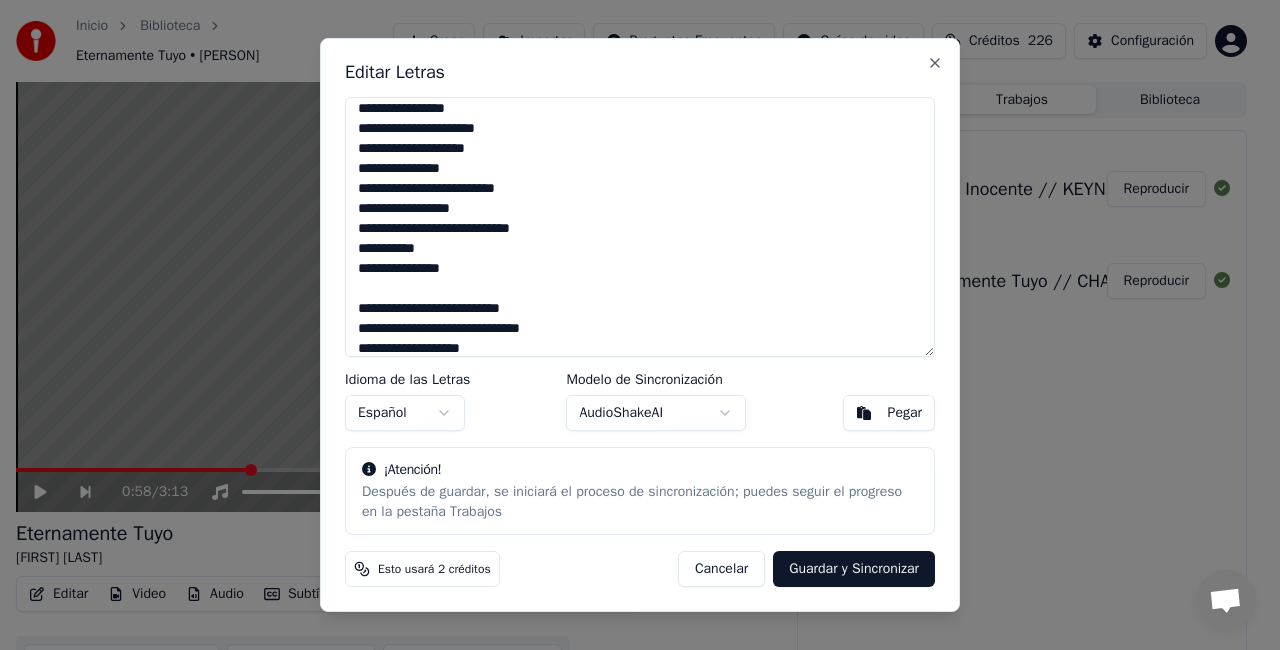click at bounding box center [640, 227] 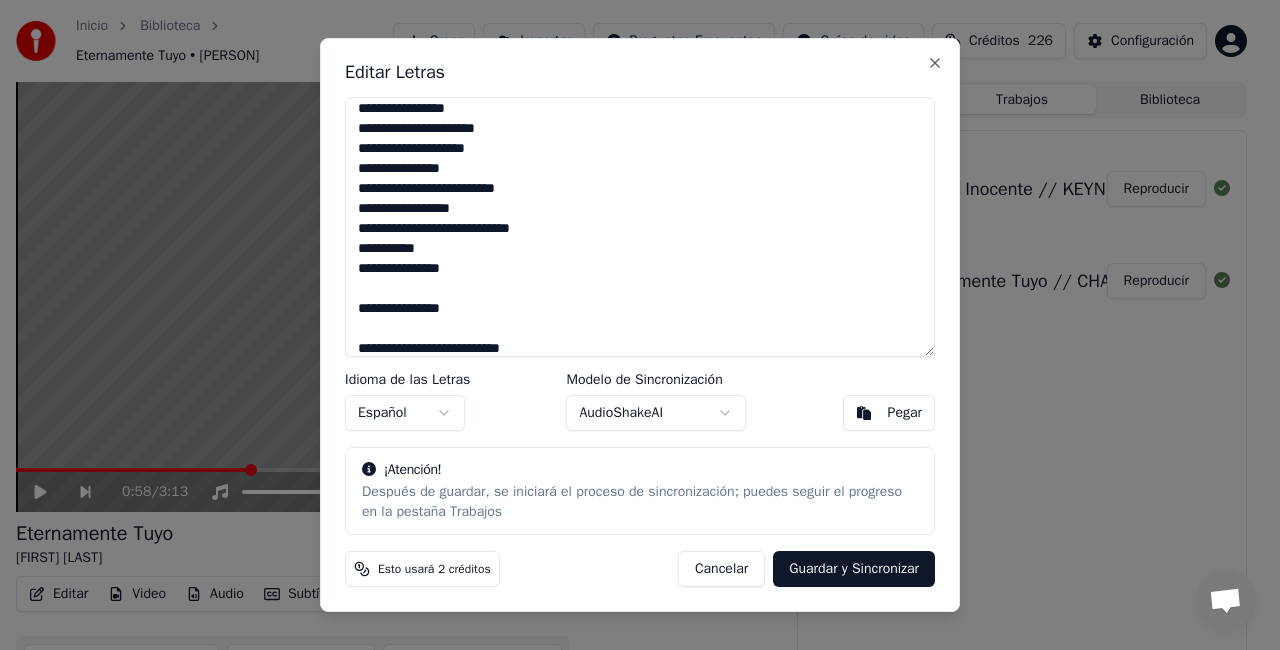 click at bounding box center [640, 227] 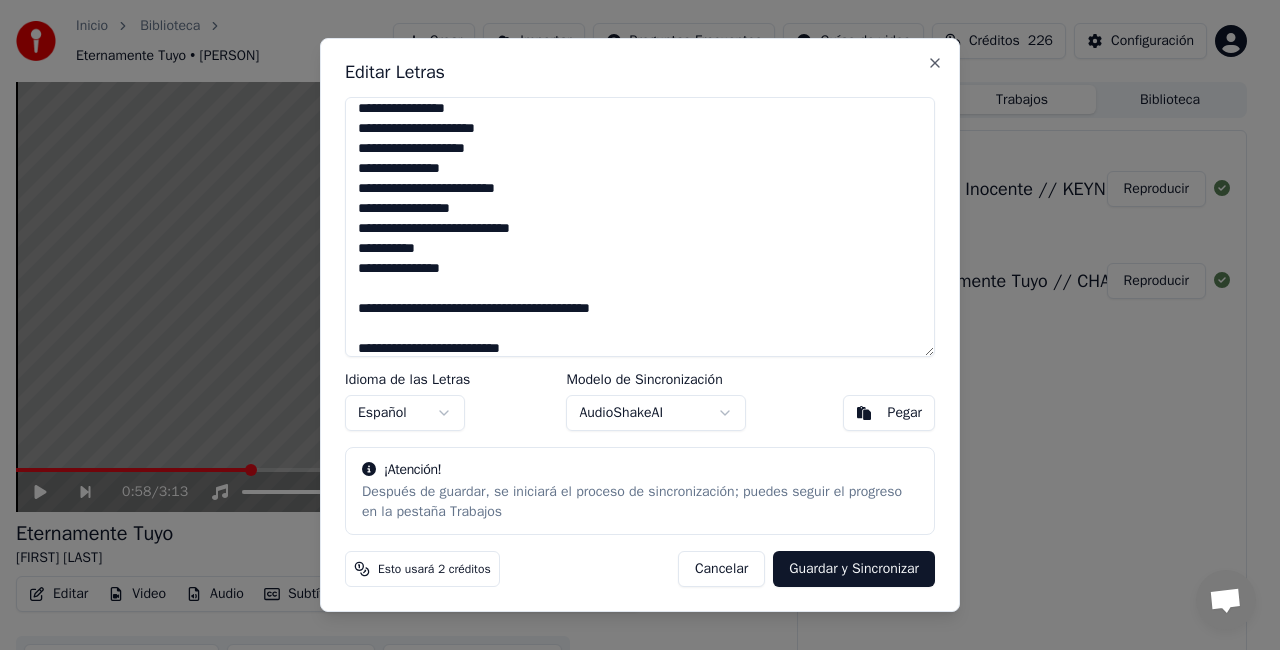 click at bounding box center (640, 227) 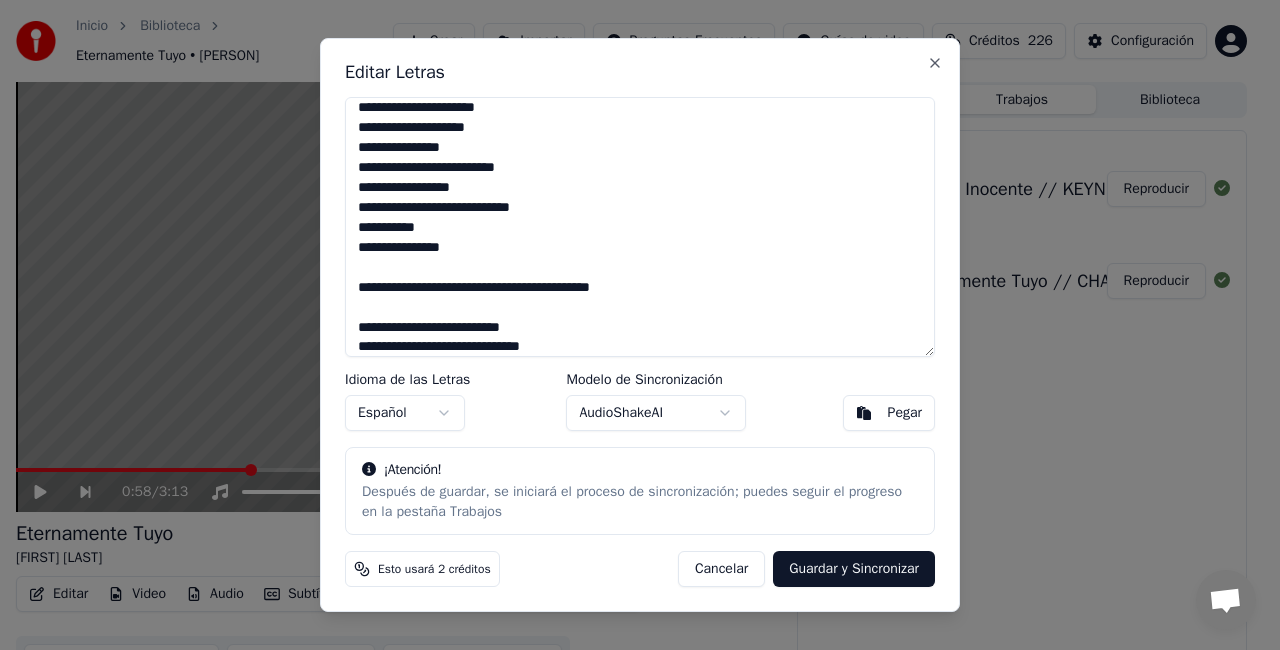 scroll, scrollTop: 448, scrollLeft: 0, axis: vertical 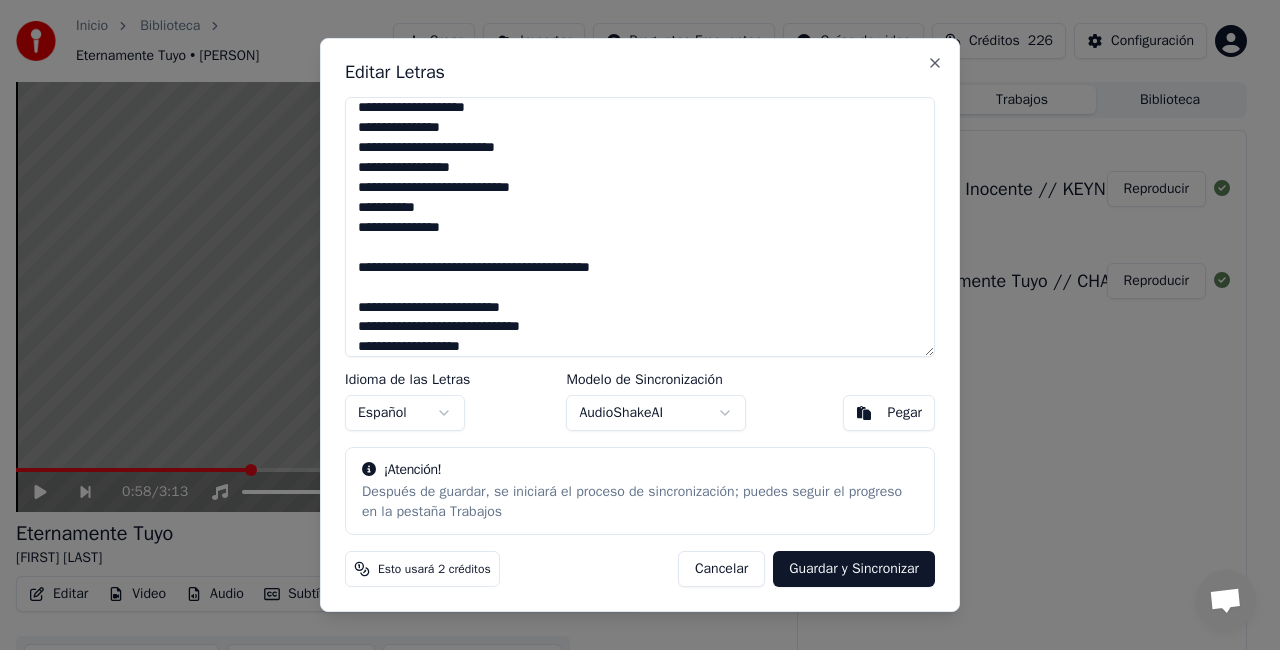click at bounding box center [640, 227] 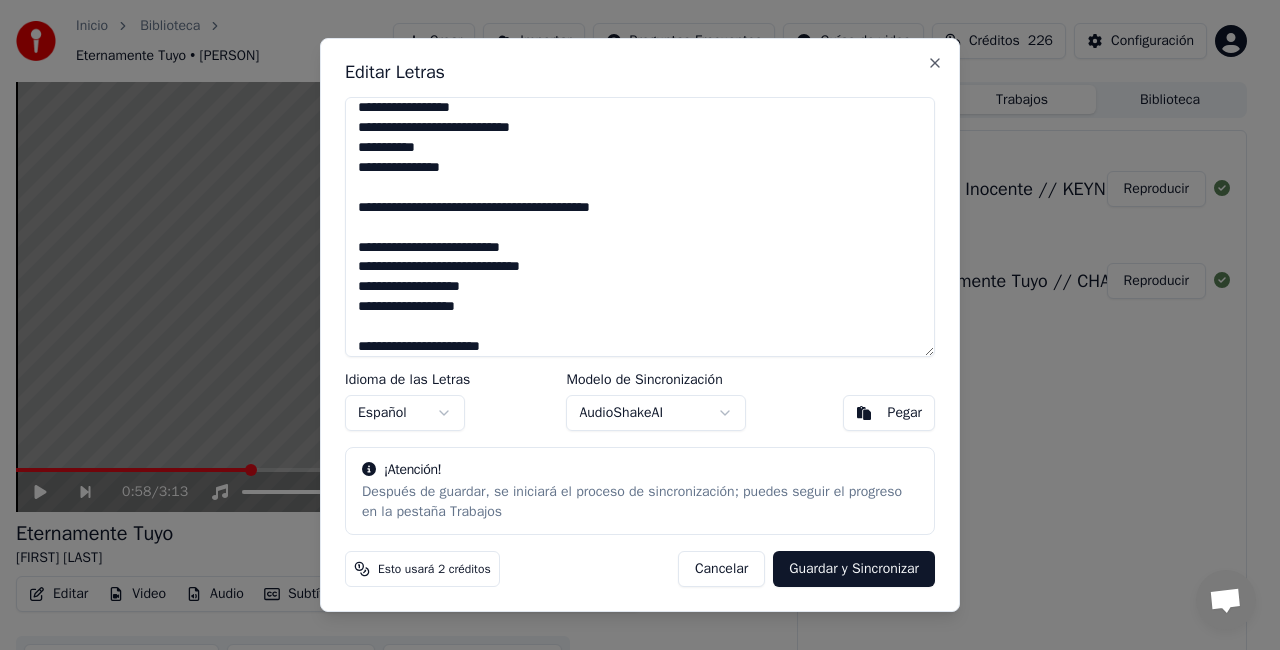 scroll, scrollTop: 528, scrollLeft: 0, axis: vertical 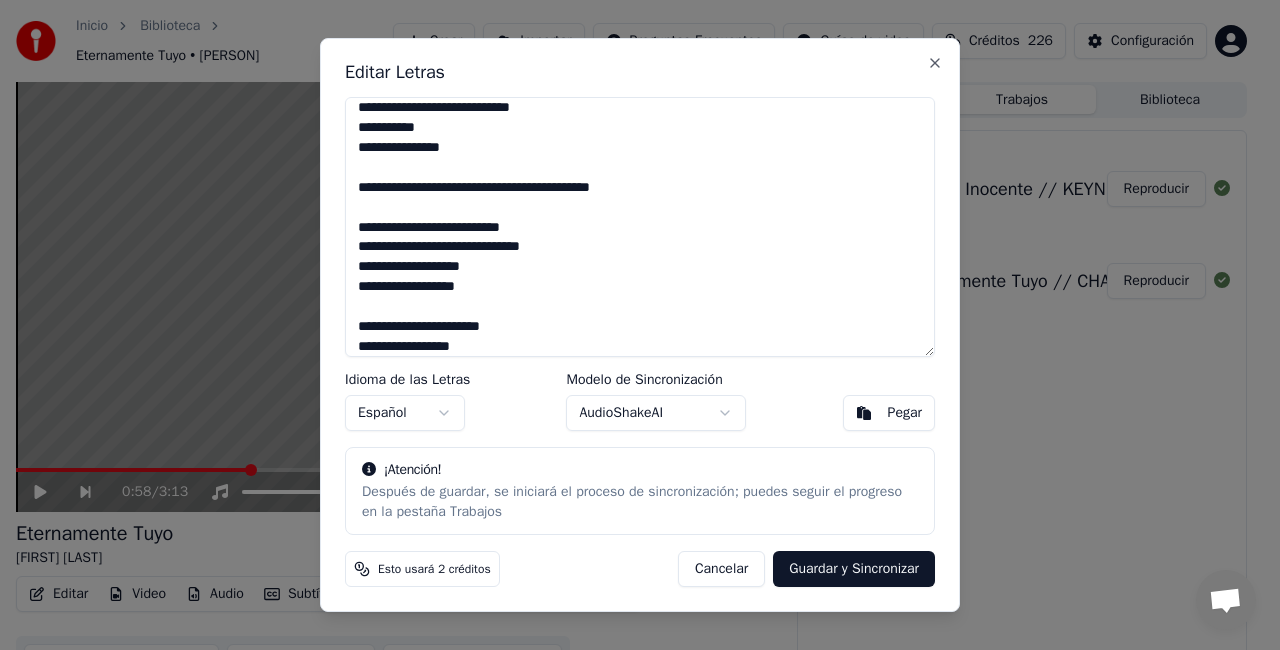 click at bounding box center (640, 227) 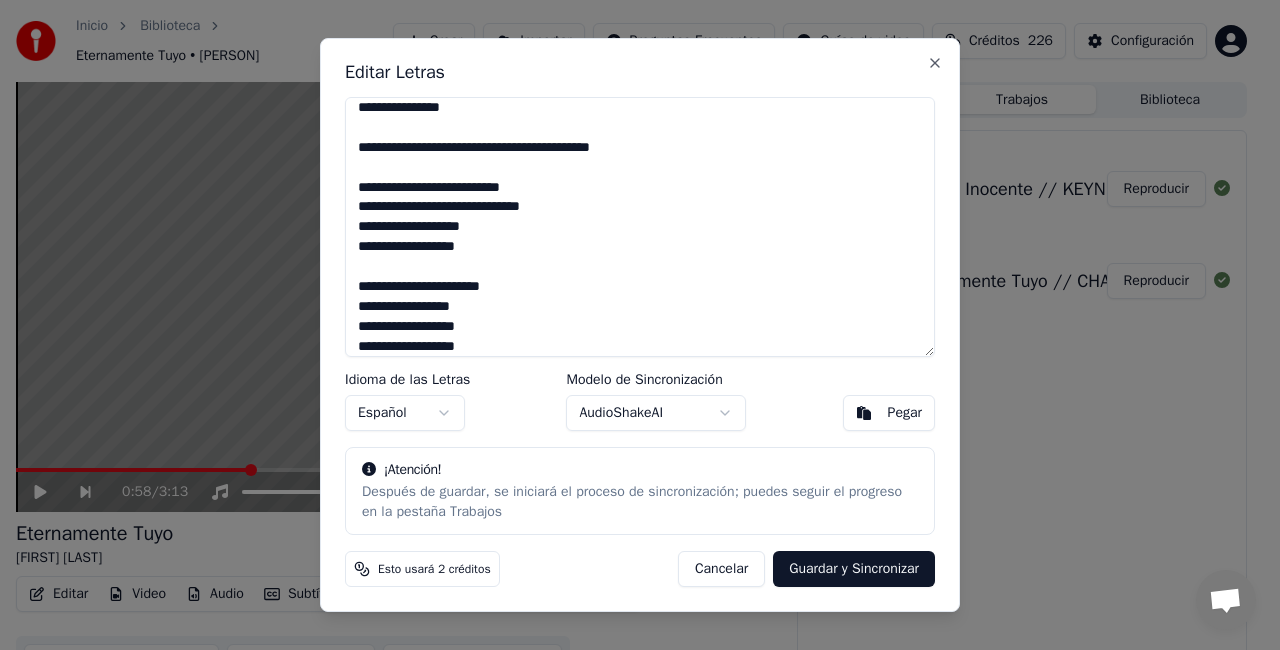 scroll, scrollTop: 588, scrollLeft: 0, axis: vertical 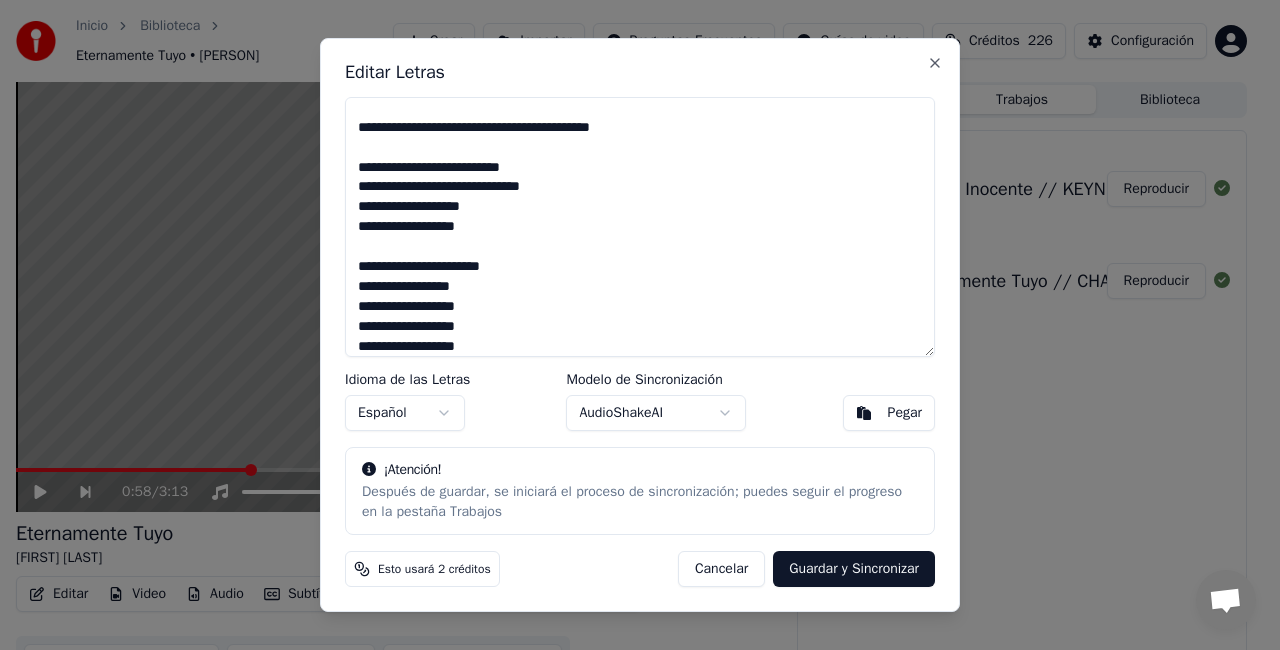 click at bounding box center [640, 227] 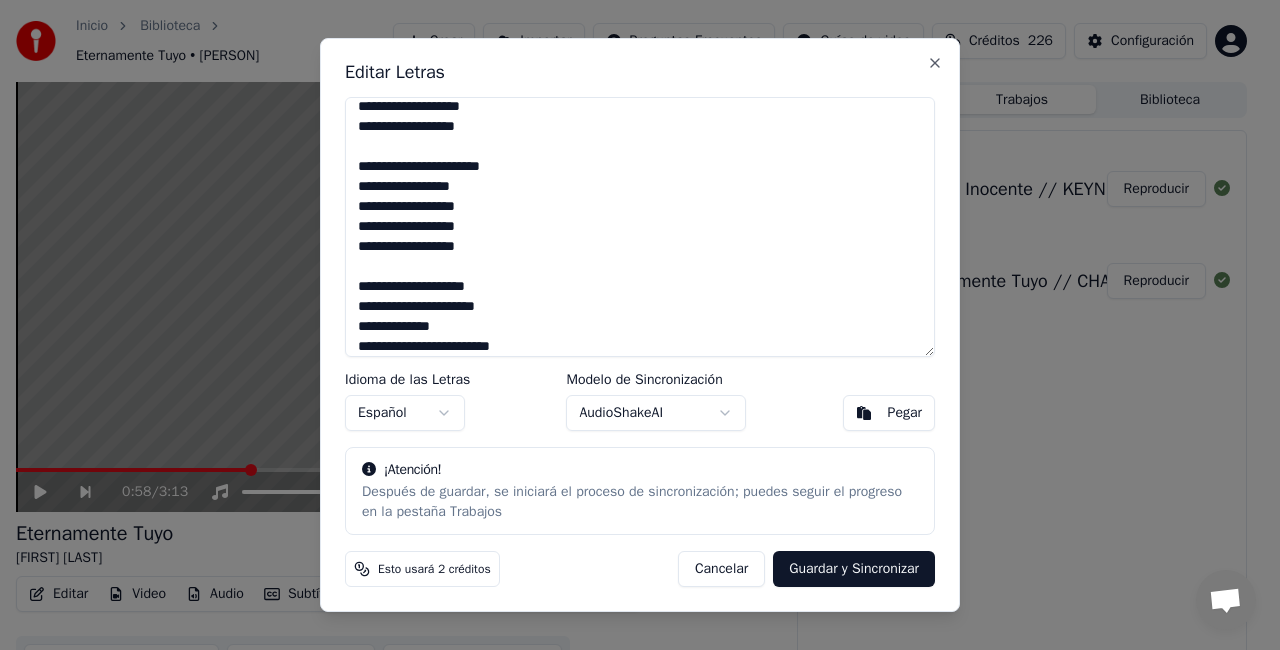 scroll, scrollTop: 708, scrollLeft: 0, axis: vertical 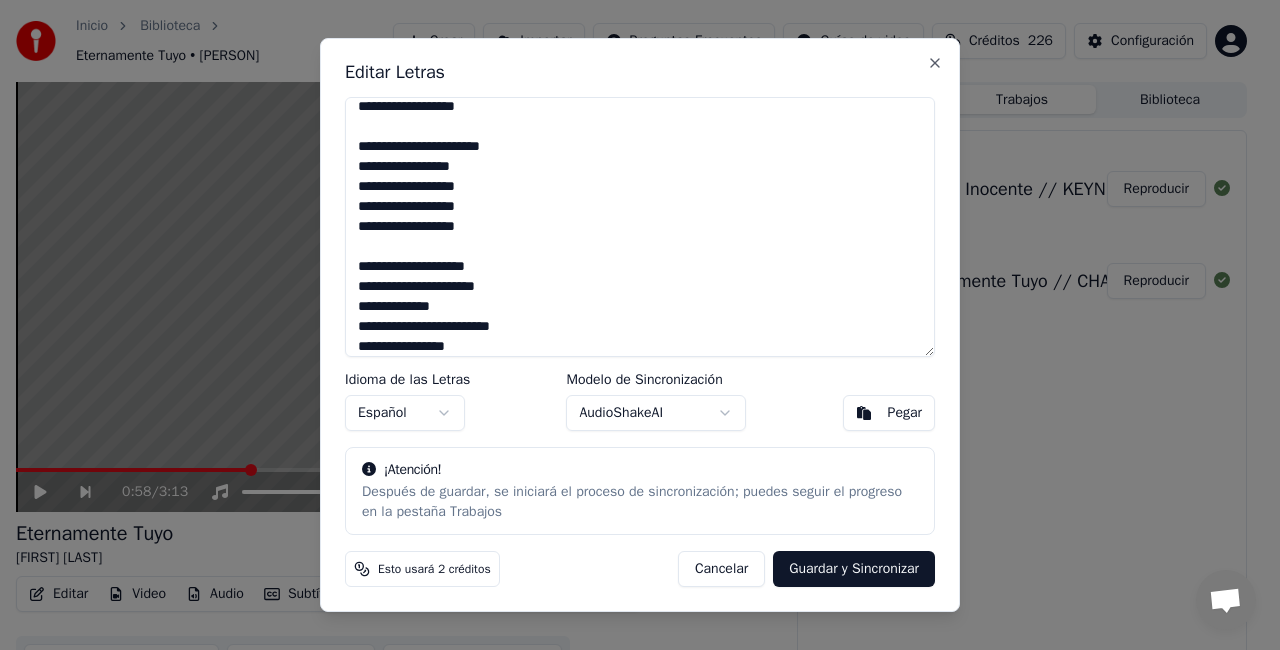click at bounding box center (640, 227) 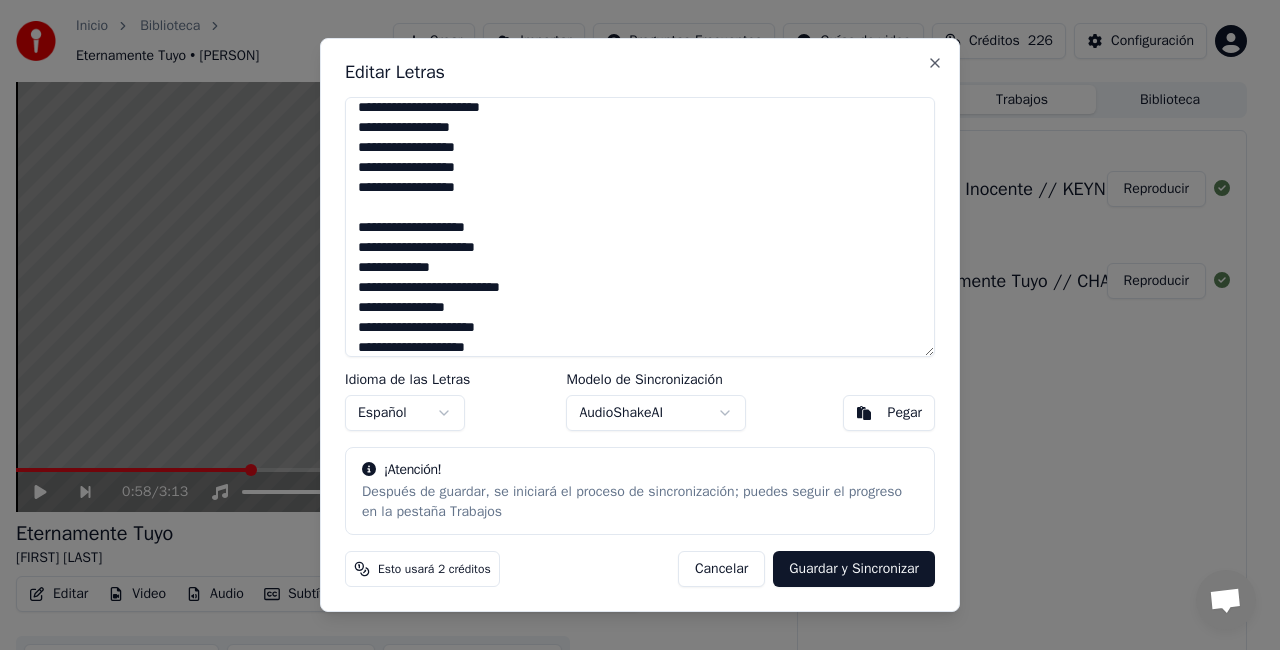 scroll, scrollTop: 190, scrollLeft: 0, axis: vertical 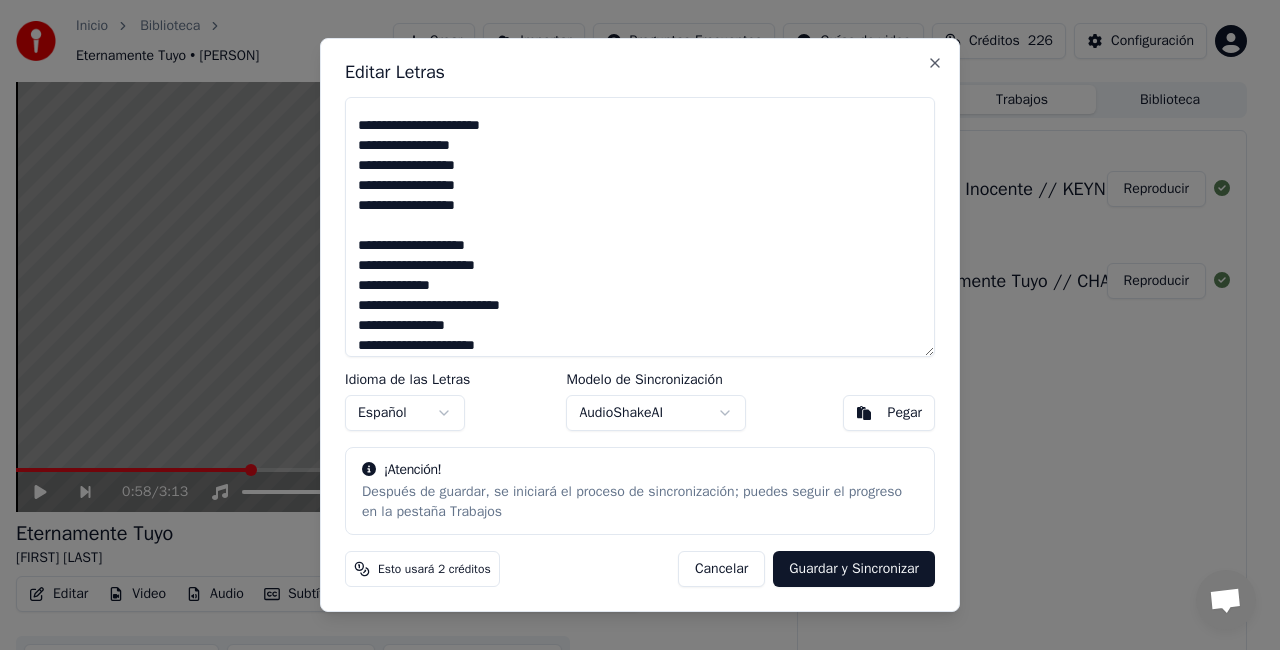 click at bounding box center (640, 227) 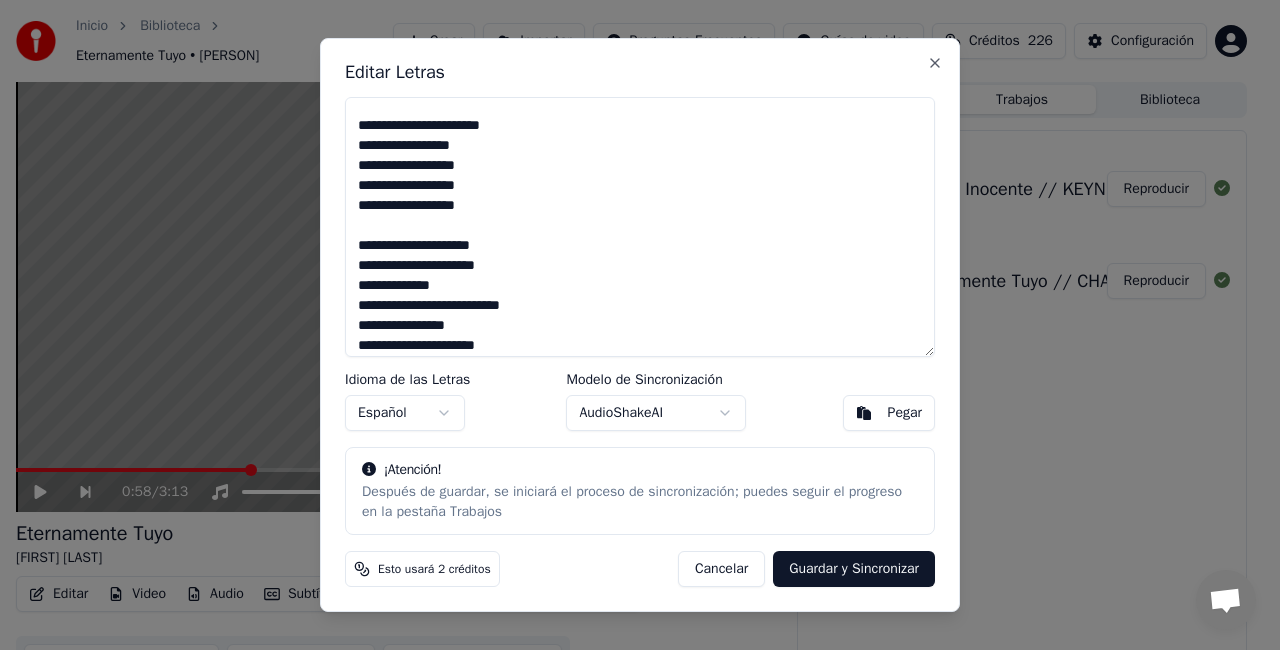 click at bounding box center [640, 227] 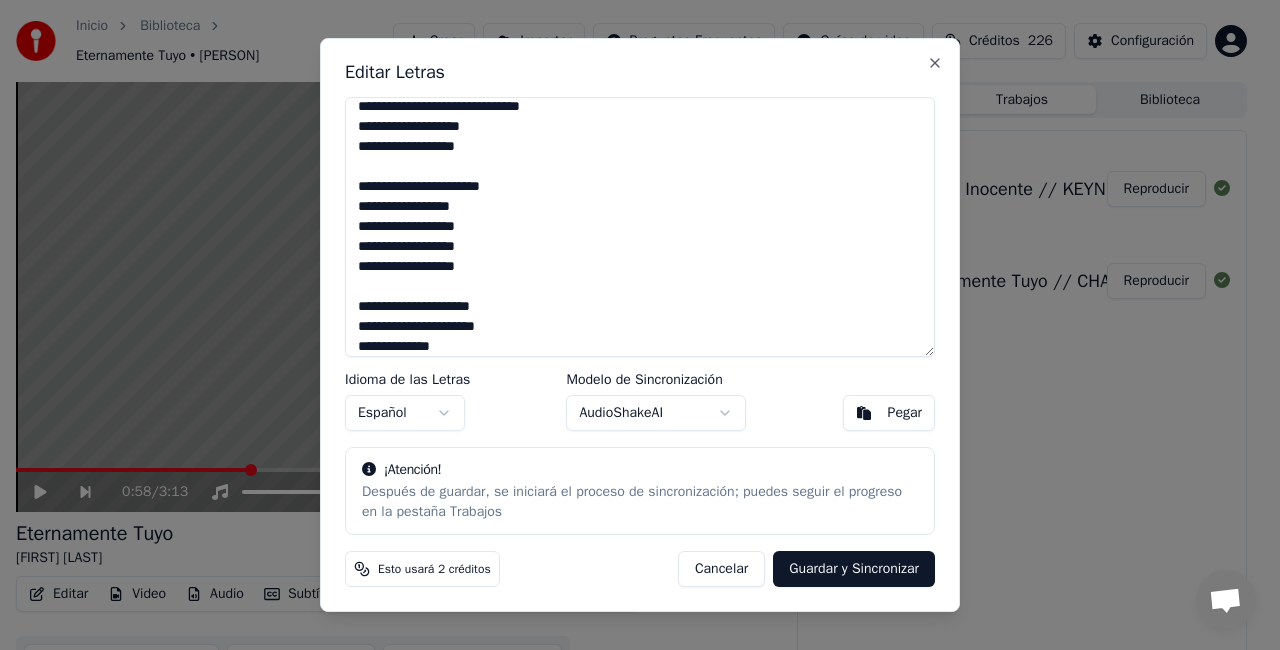 scroll, scrollTop: 688, scrollLeft: 0, axis: vertical 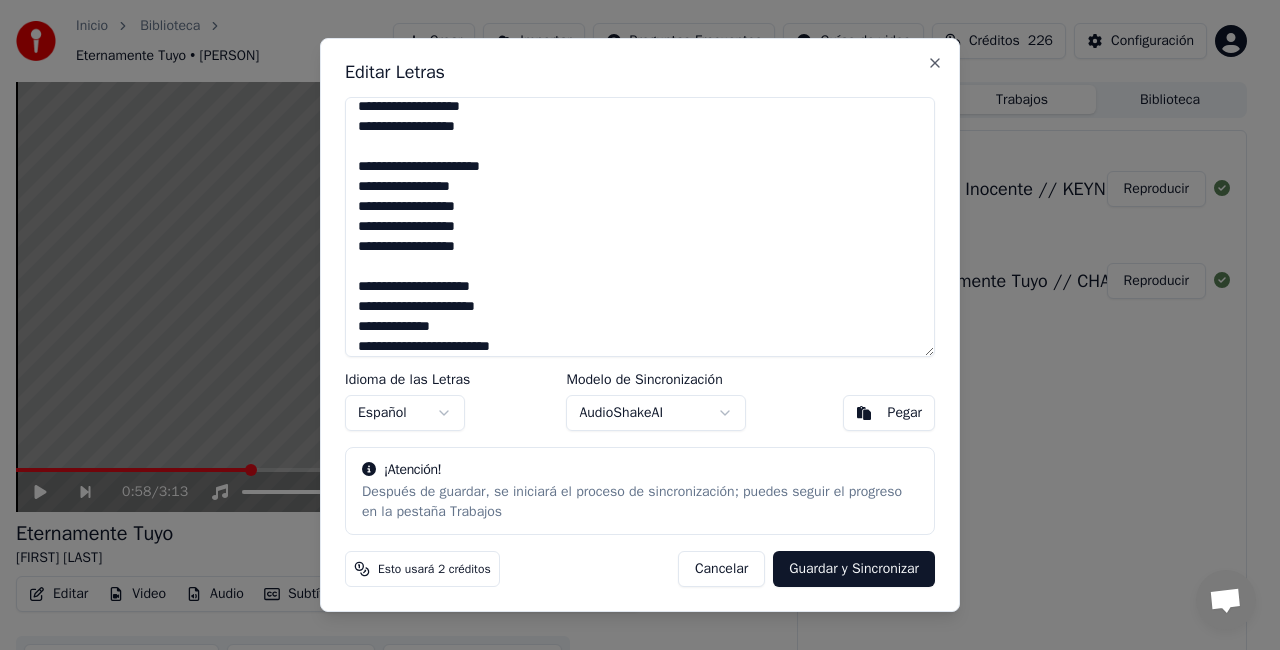 click at bounding box center [640, 227] 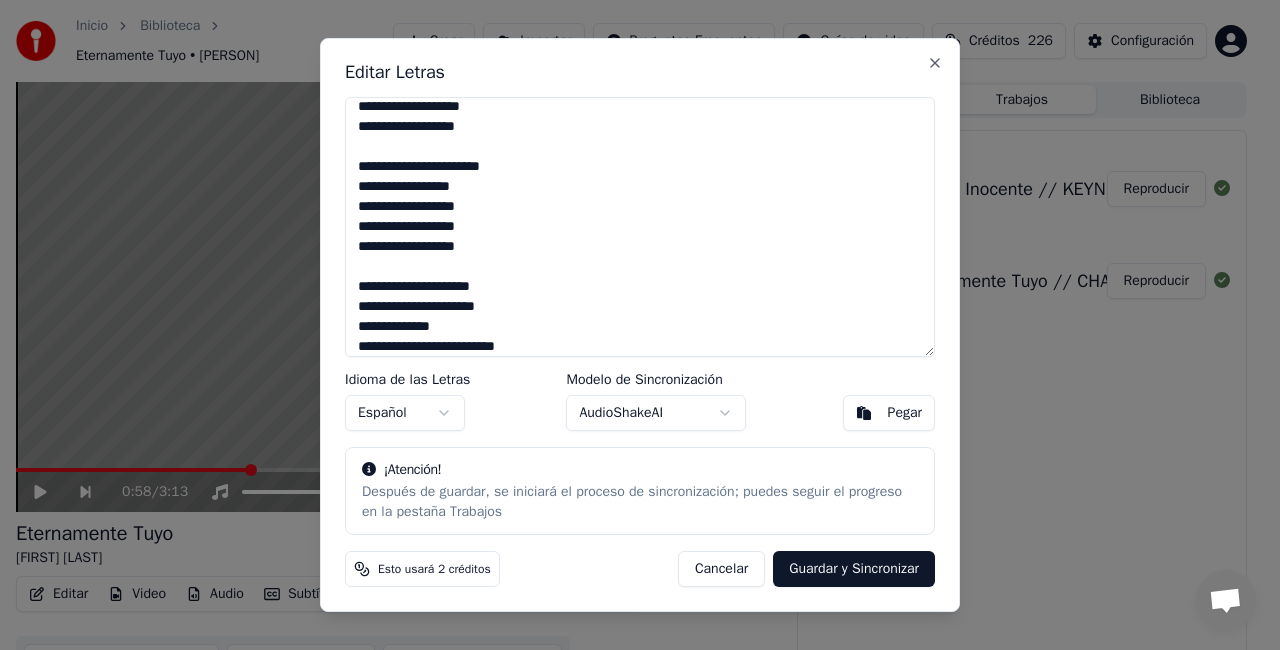 click at bounding box center (640, 227) 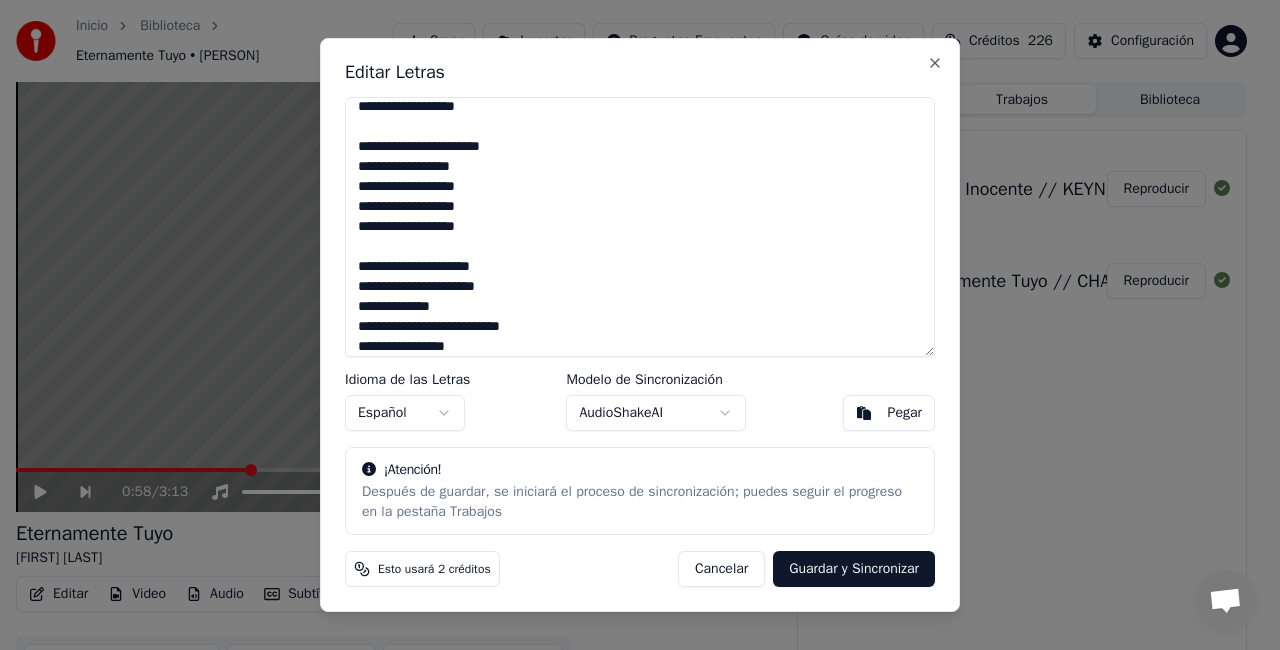 scroll, scrollTop: 728, scrollLeft: 0, axis: vertical 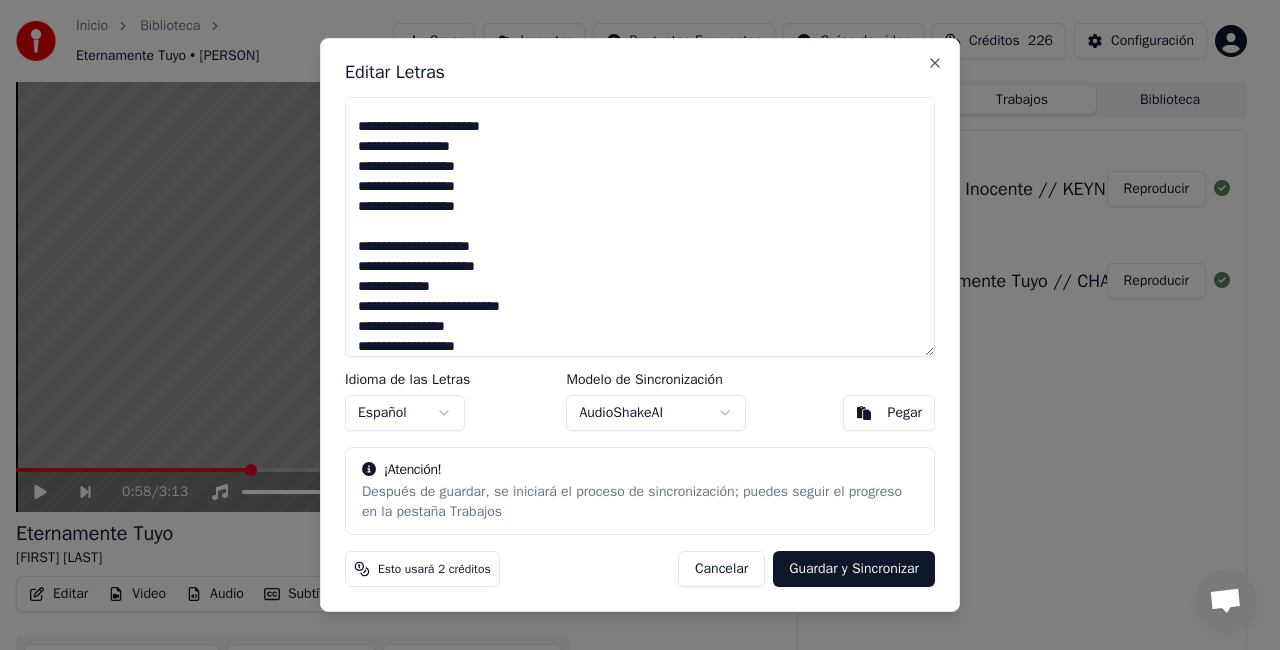 click at bounding box center (640, 227) 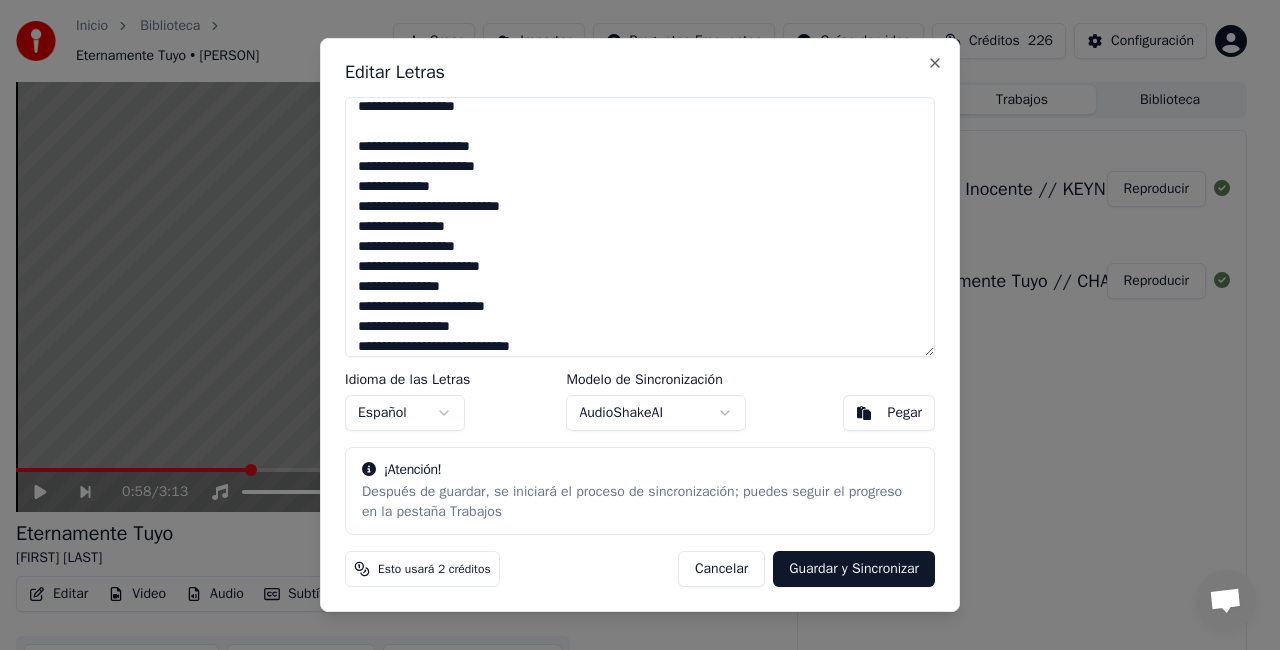 scroll, scrollTop: 848, scrollLeft: 0, axis: vertical 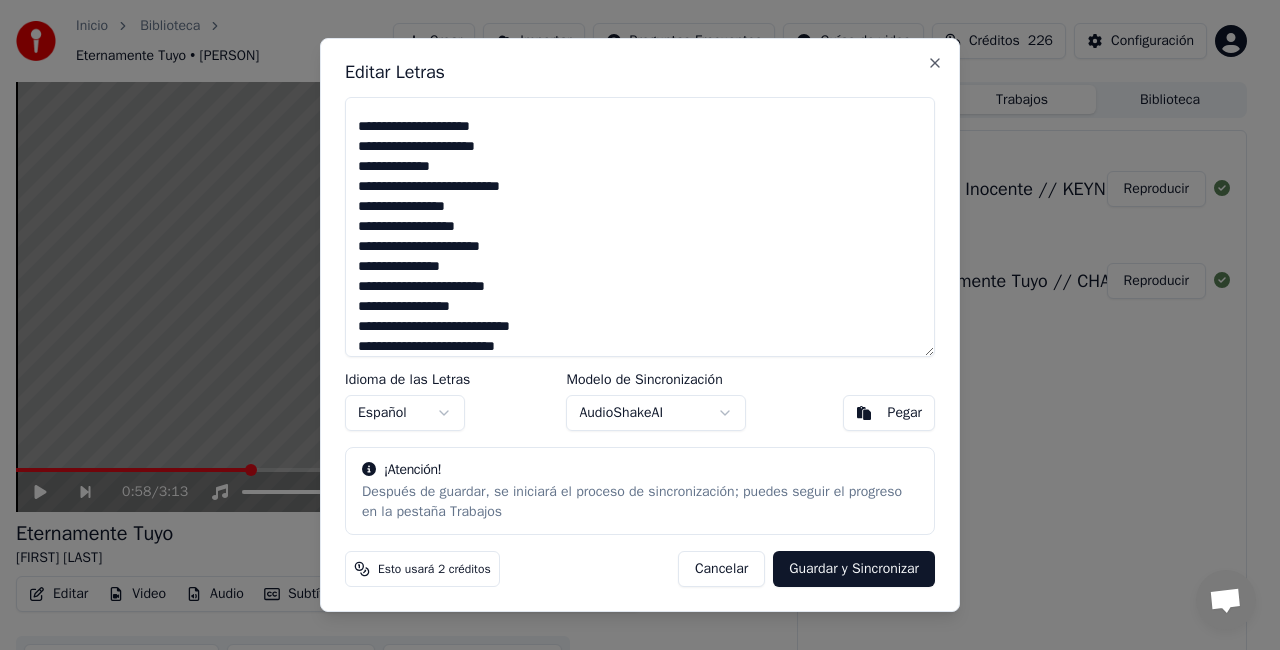 click at bounding box center (640, 227) 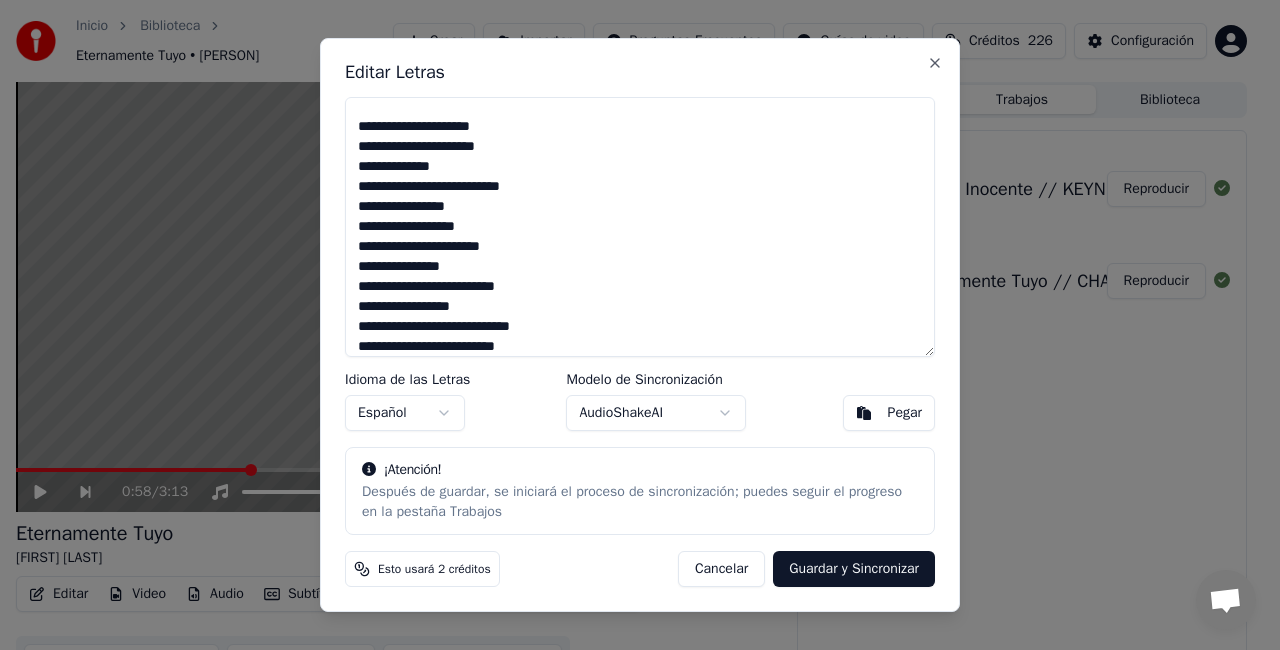 click at bounding box center [640, 227] 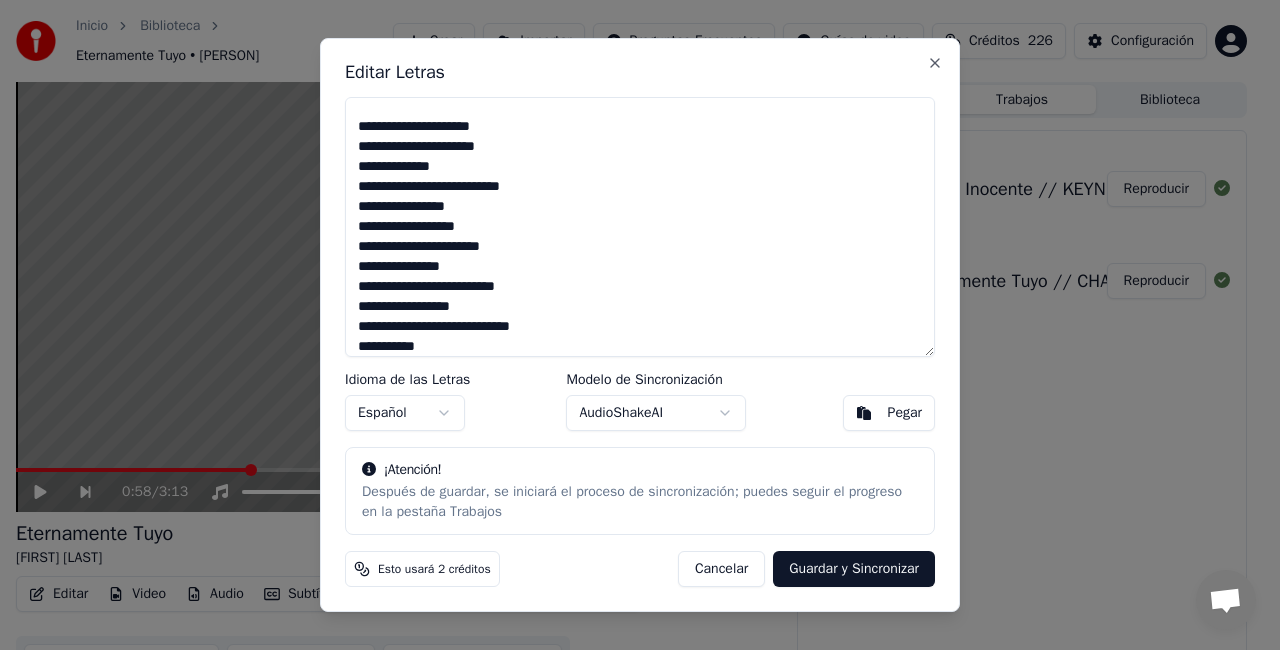 scroll, scrollTop: 877, scrollLeft: 0, axis: vertical 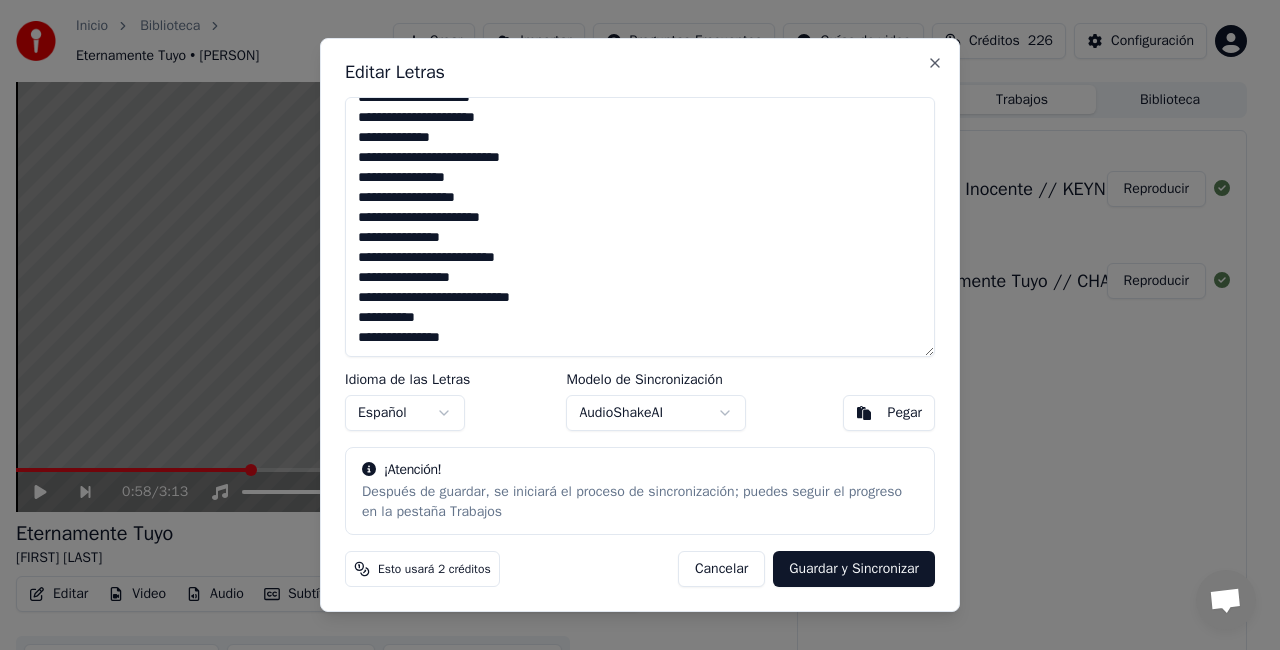 click at bounding box center [640, 227] 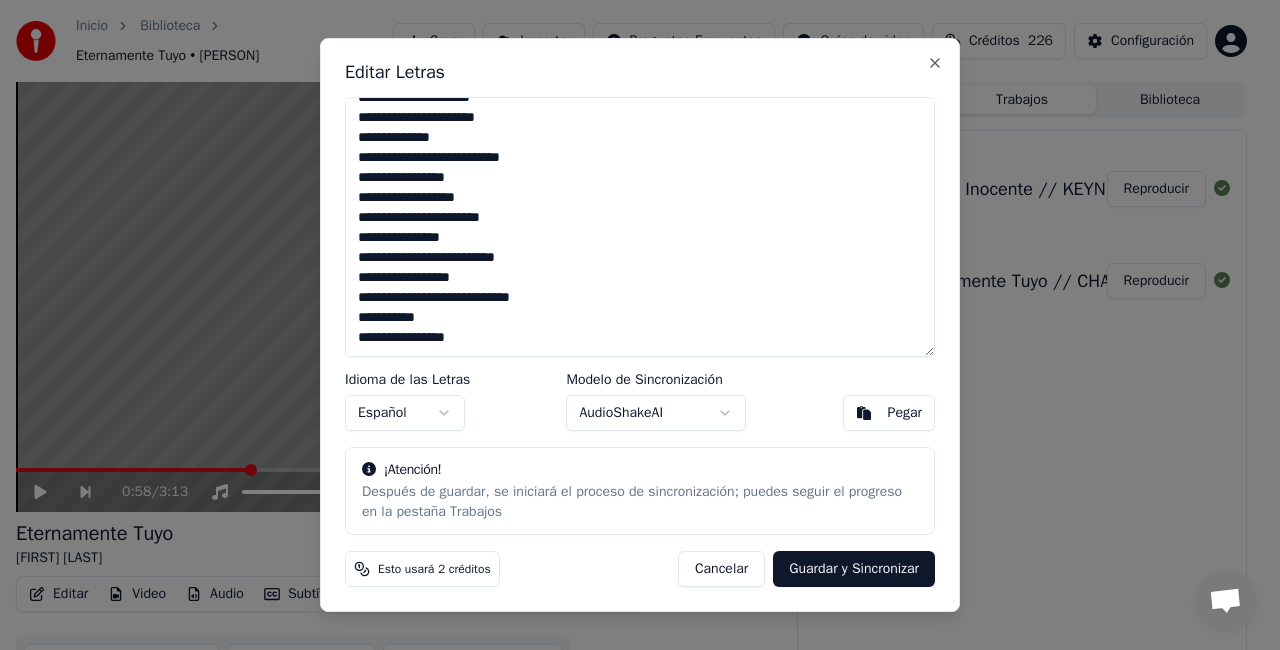 click at bounding box center (640, 227) 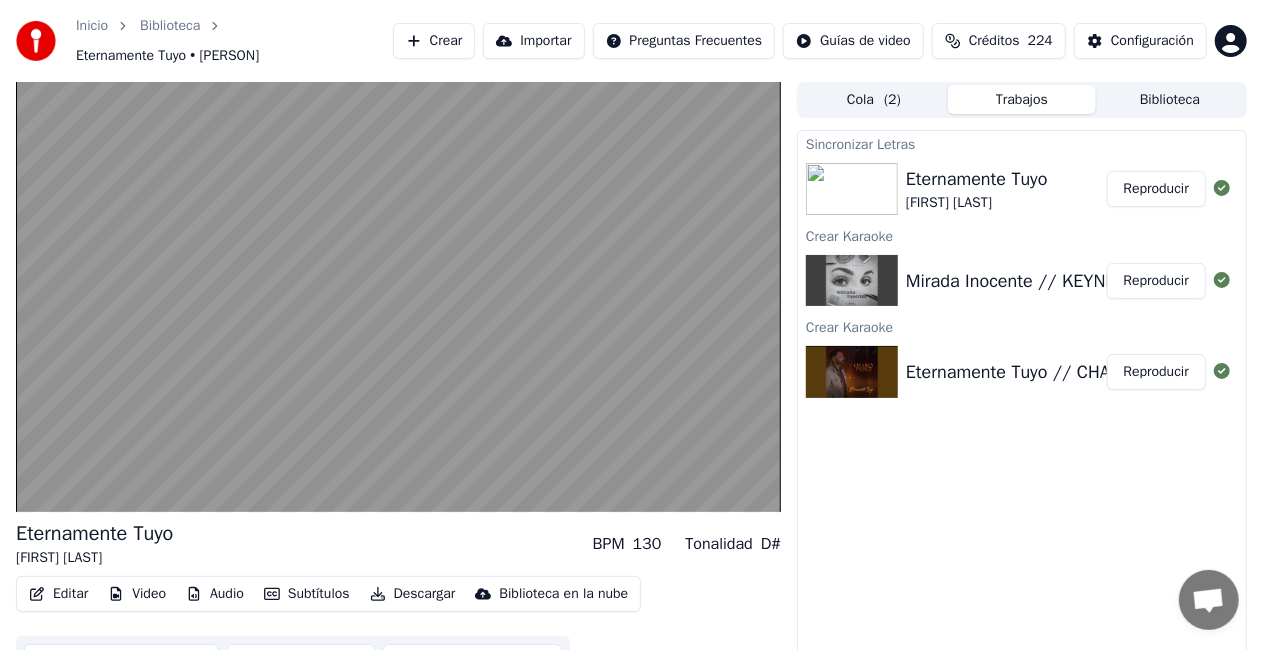 click on "Reproducir" at bounding box center [1156, 189] 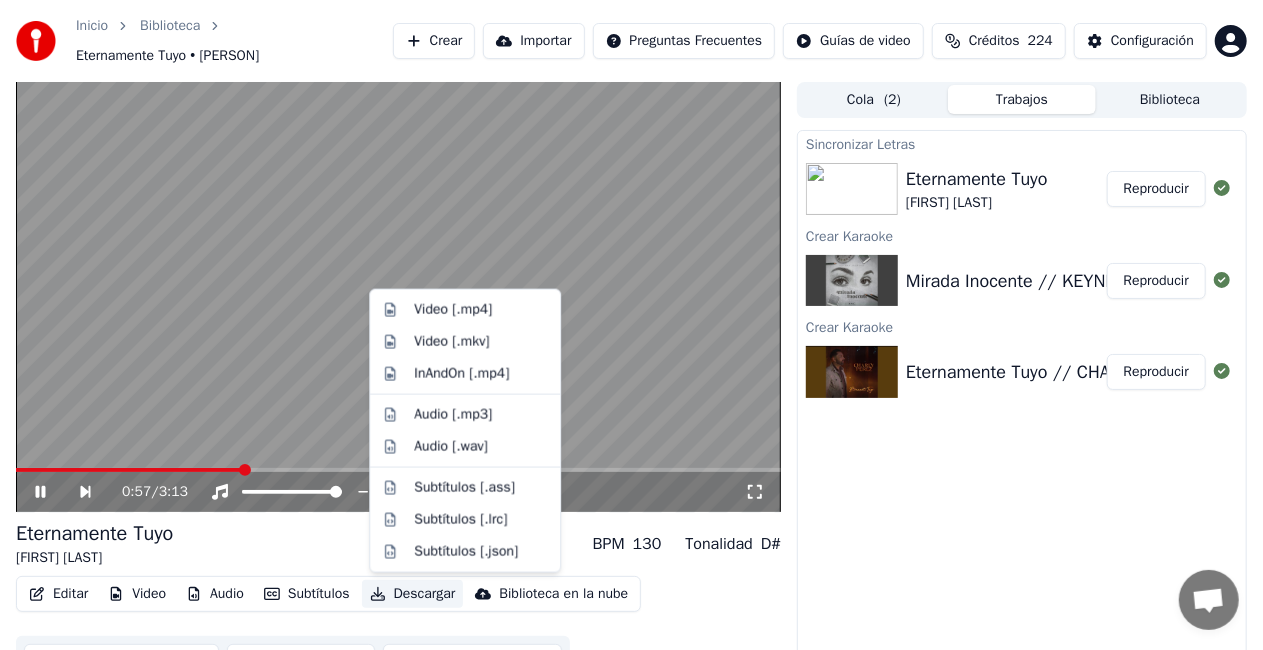 click on "Descargar" at bounding box center [413, 594] 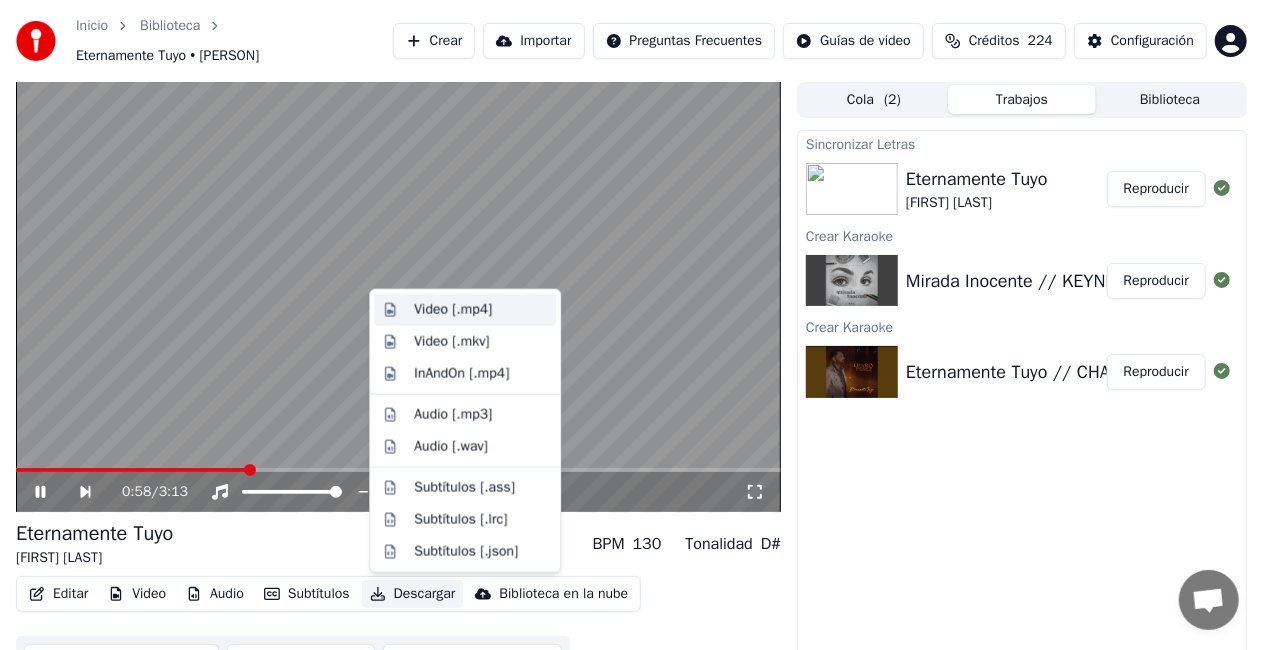 click on "Video [.mp4]" at bounding box center (453, 310) 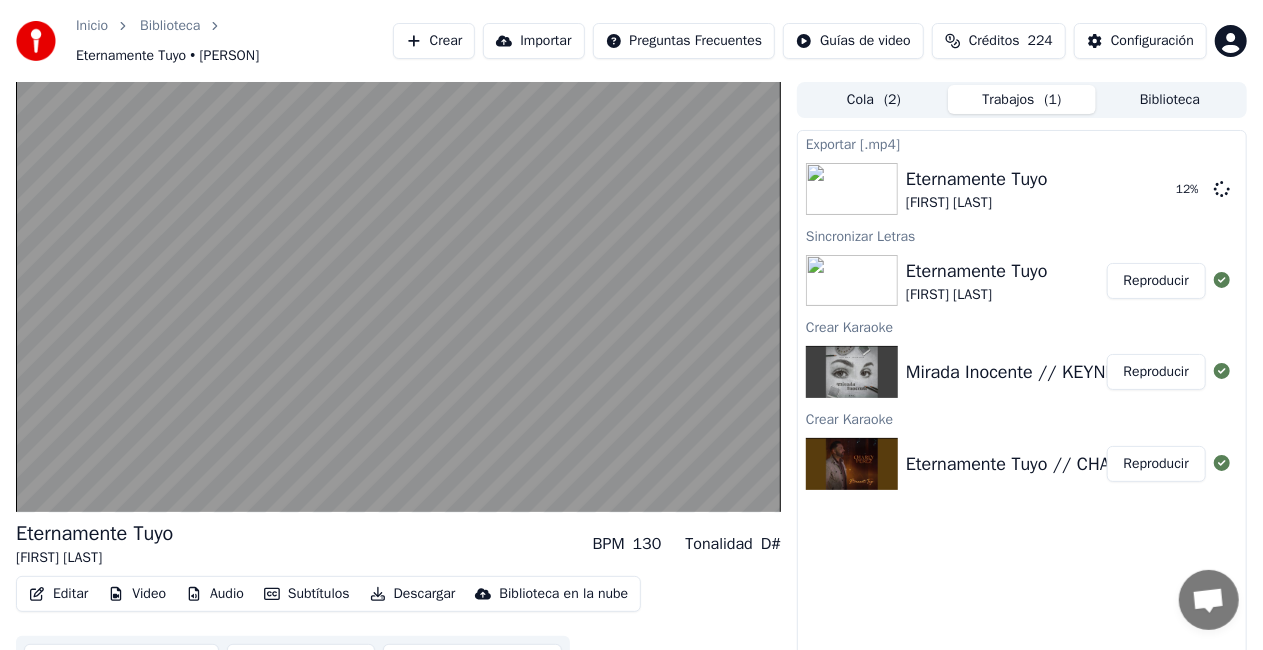 click on "Reproducir" at bounding box center (1156, 372) 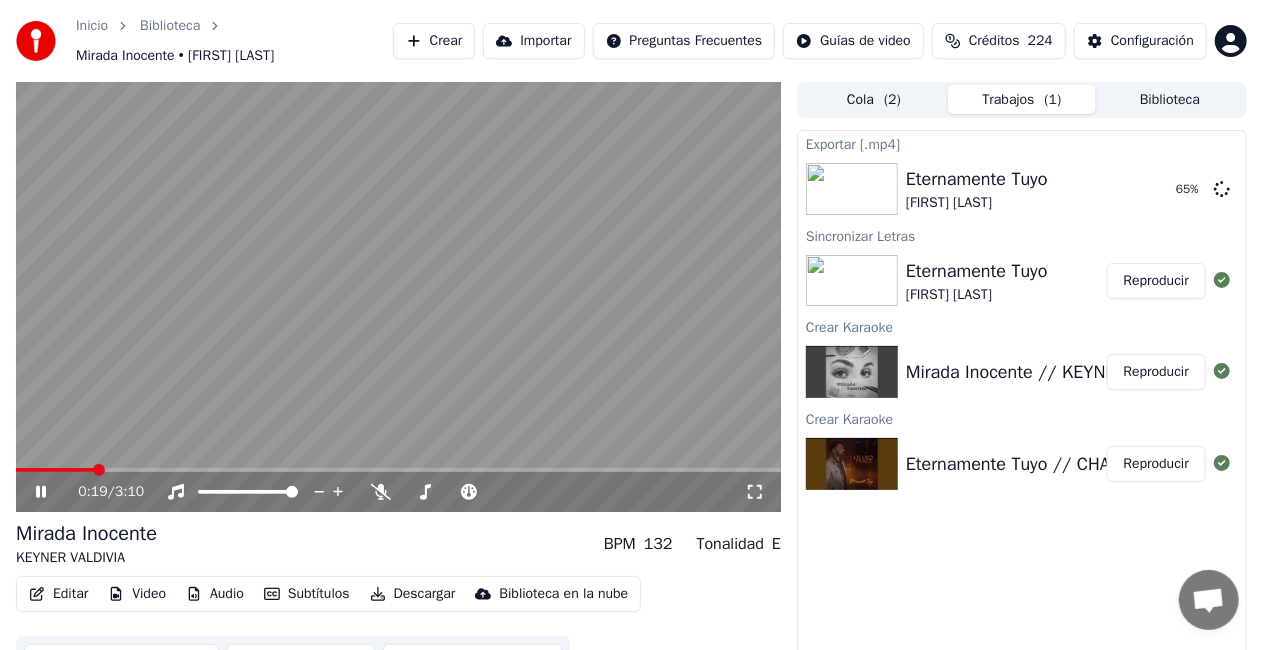 click at bounding box center (398, 297) 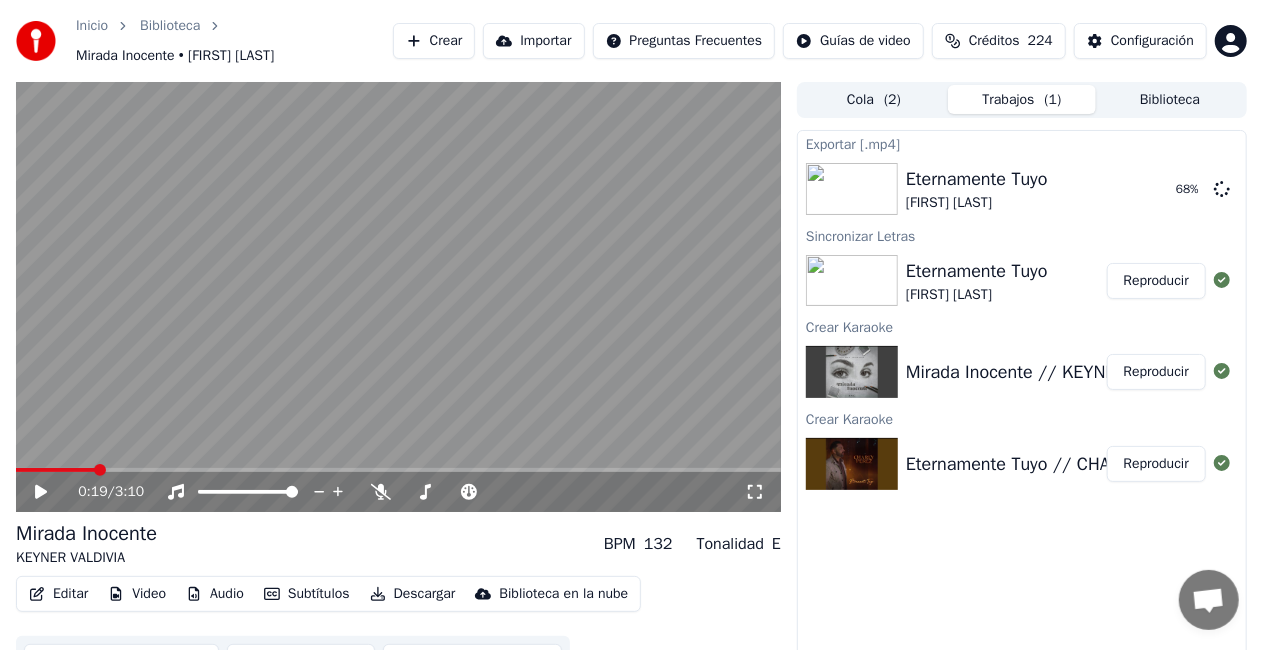 click on "Editar Video Audio Subtítulos Descargar Biblioteca en la nube Sincronización manual Descargar video Abrir Pantalla Doble" at bounding box center [398, 632] 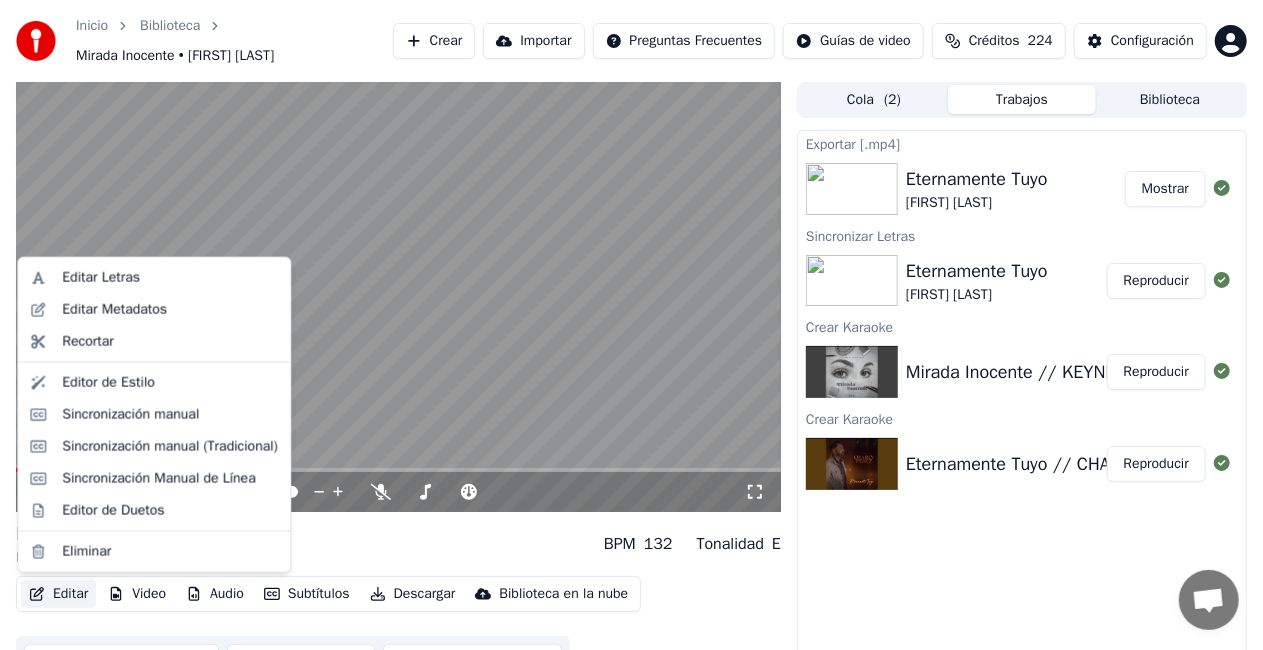 click on "Editar" at bounding box center (58, 594) 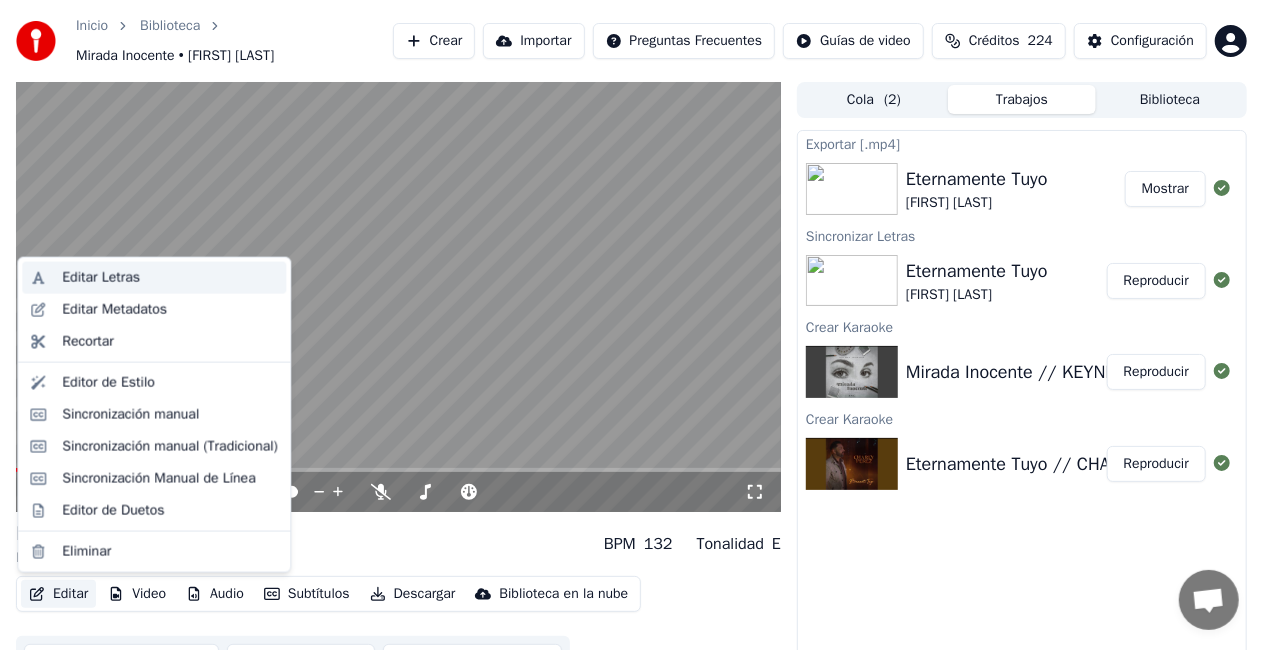 click on "Editar Letras" at bounding box center (101, 278) 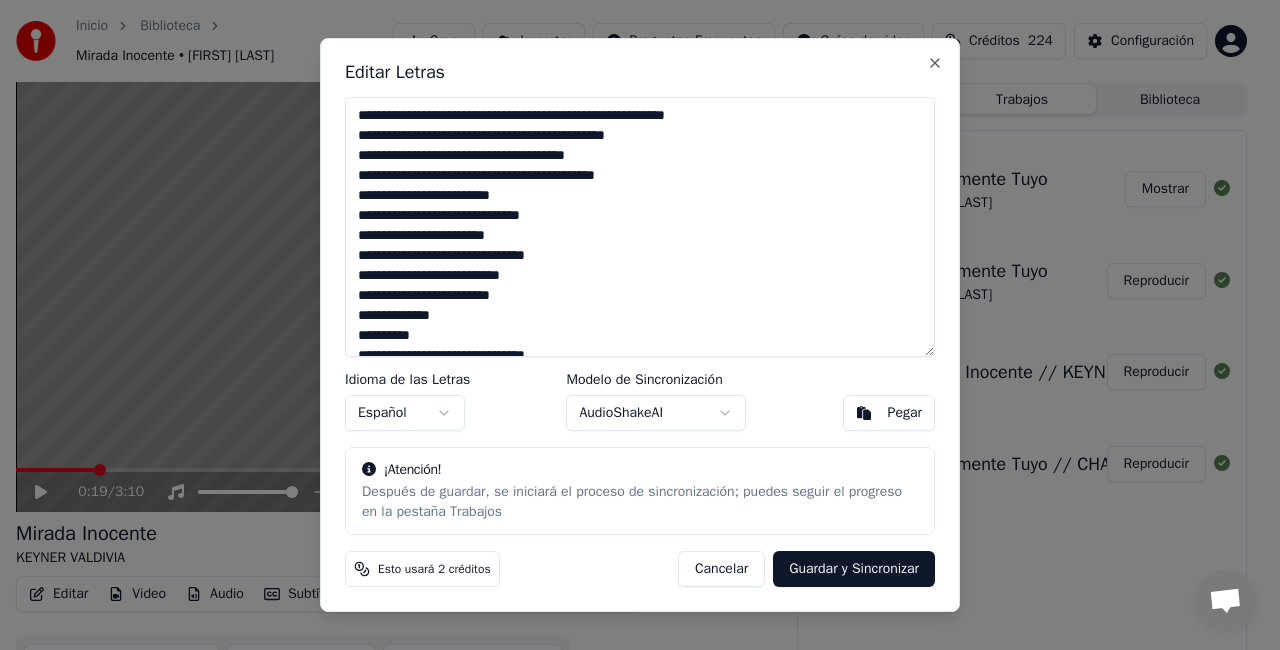 click at bounding box center (640, 227) 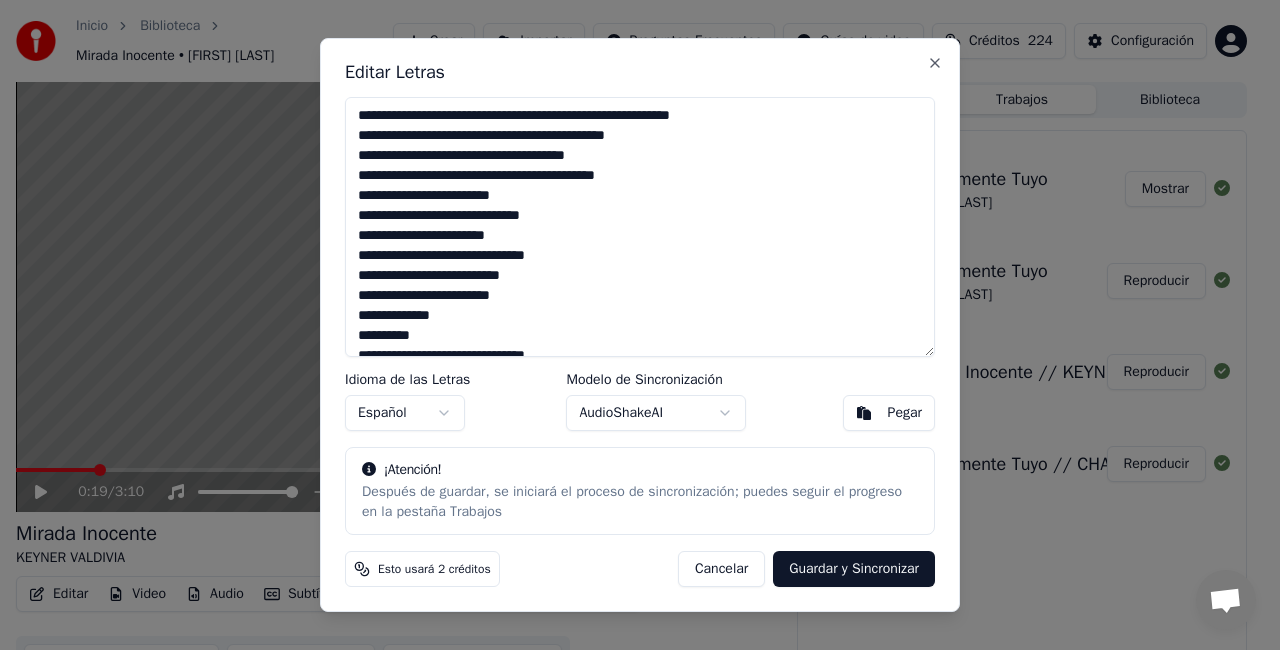 click at bounding box center (640, 227) 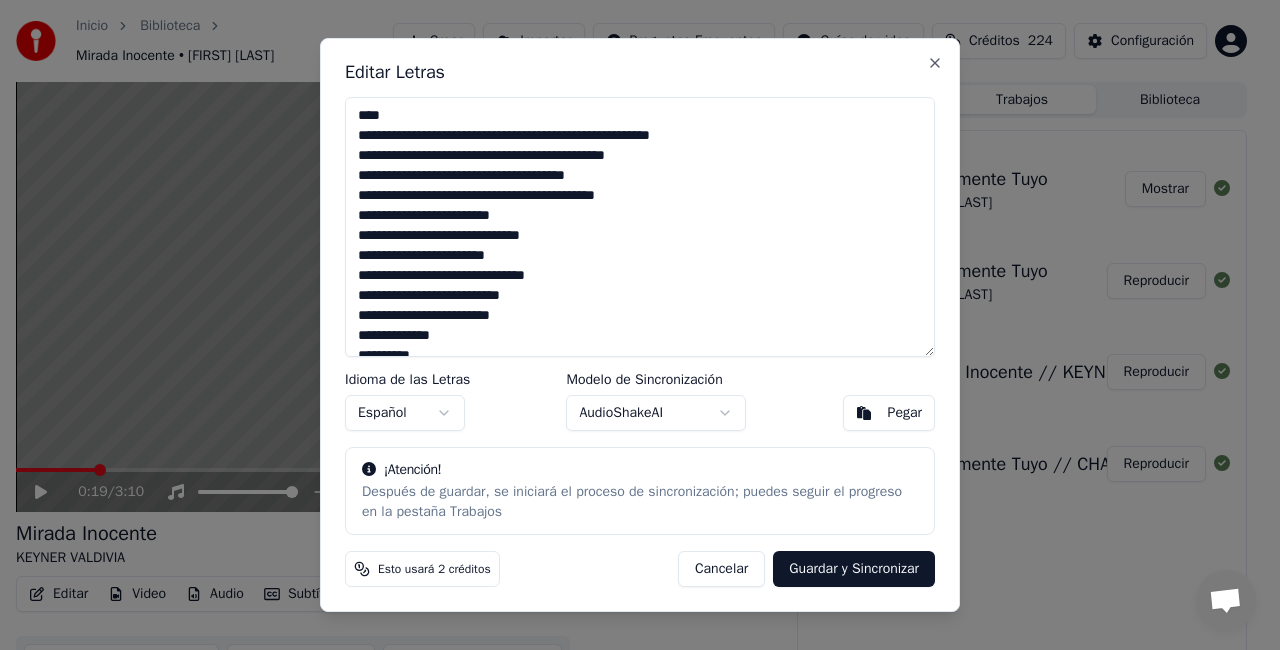click at bounding box center (640, 227) 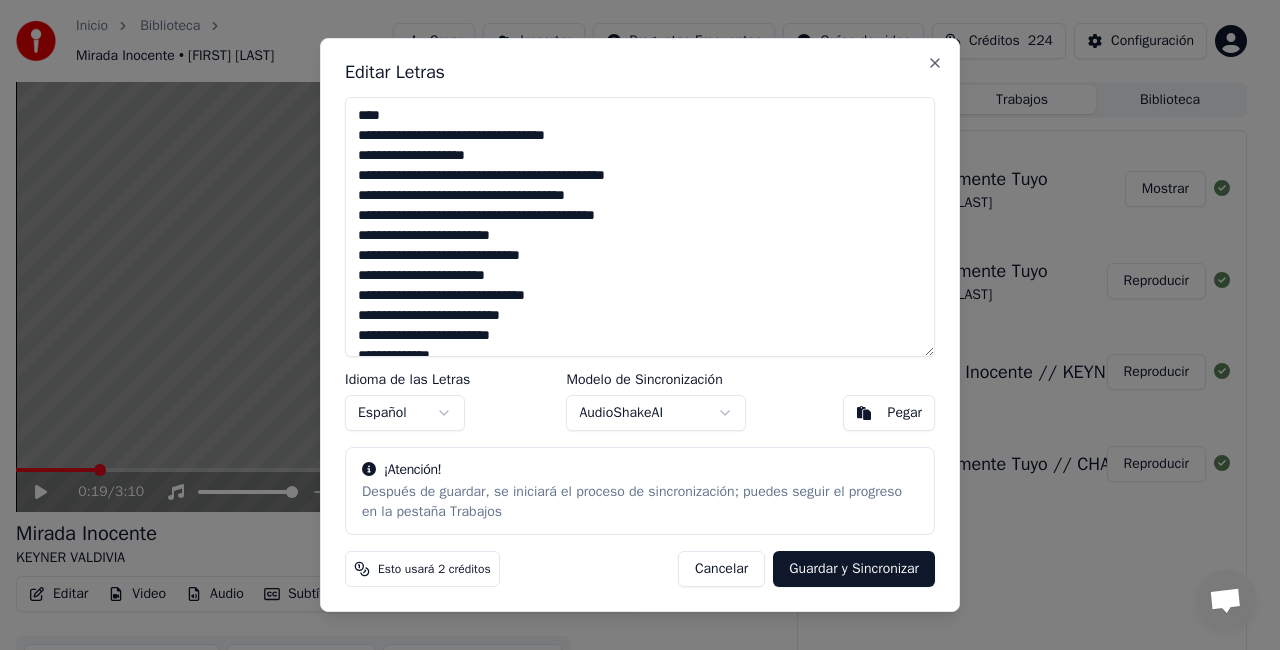 click at bounding box center (640, 227) 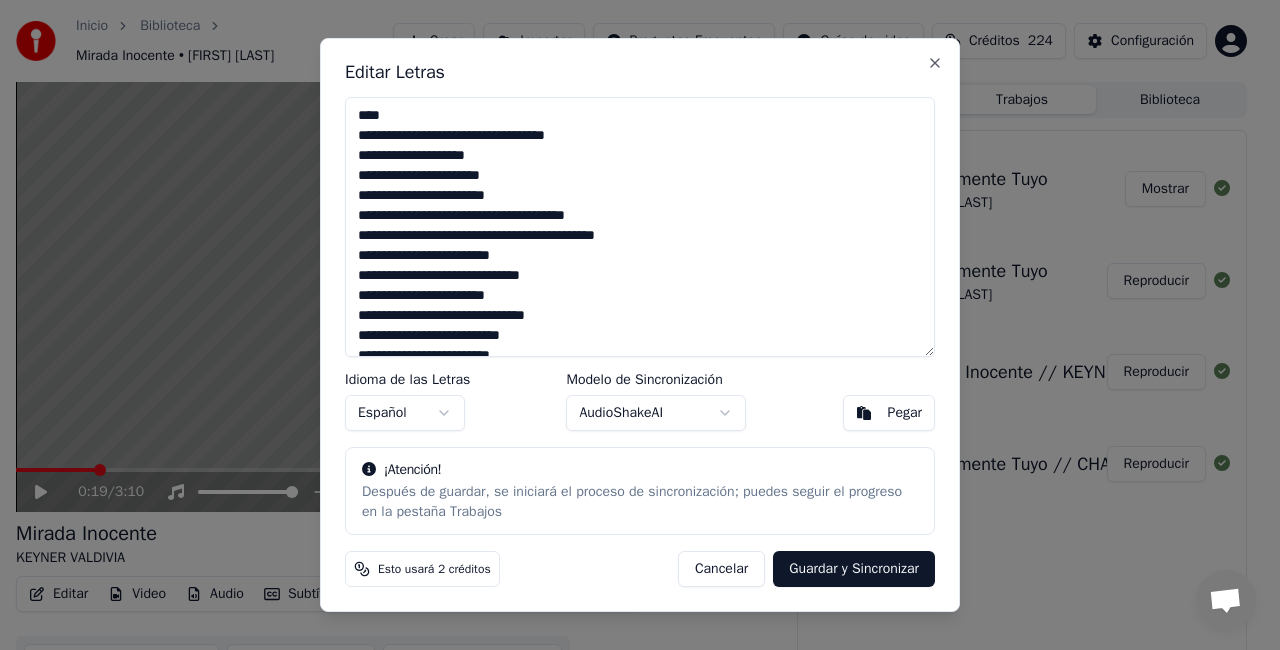click at bounding box center [640, 227] 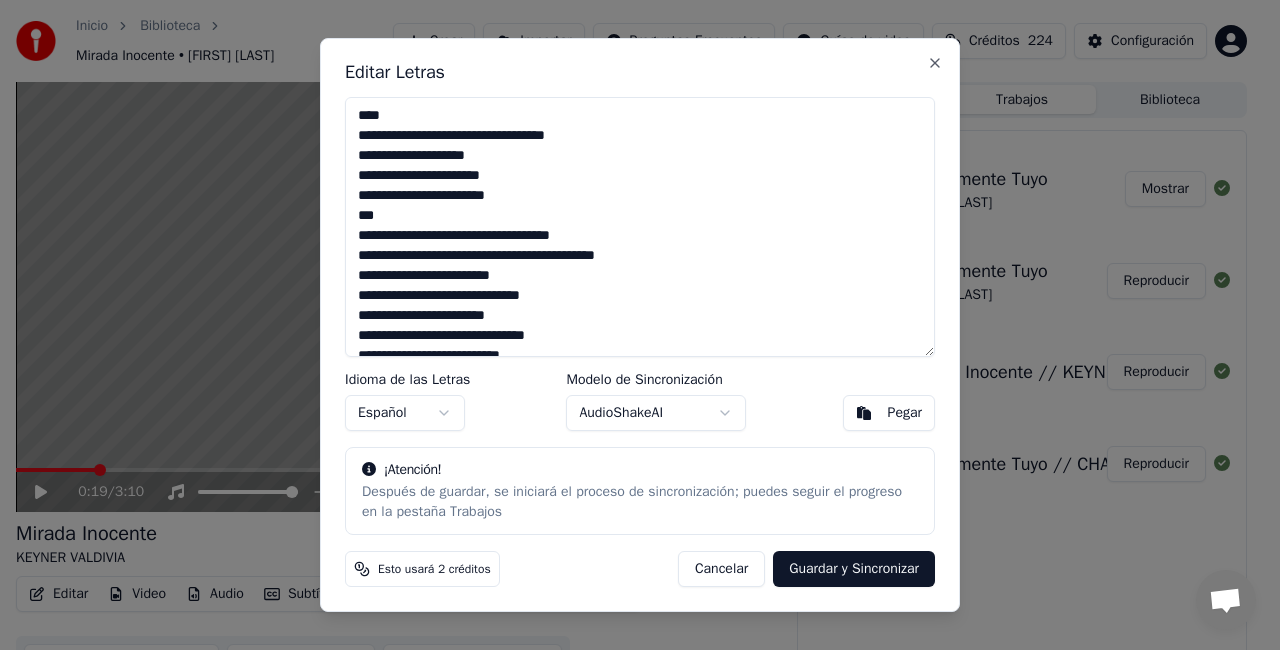 click at bounding box center (640, 227) 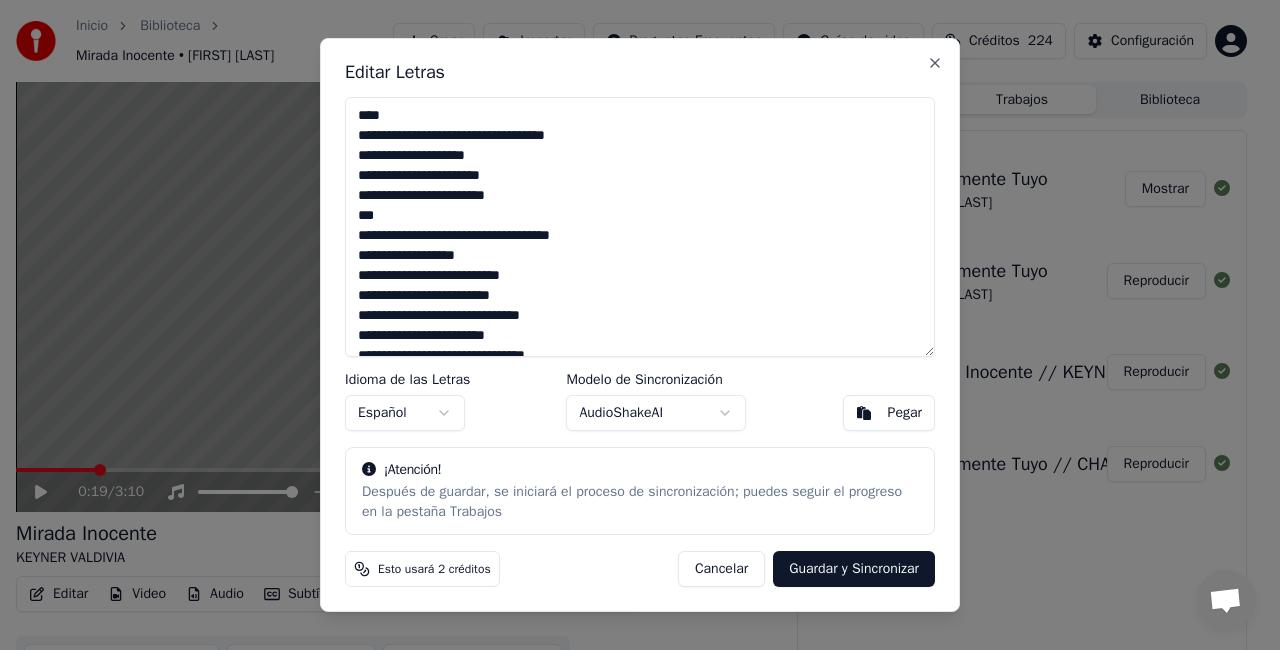 click at bounding box center (640, 227) 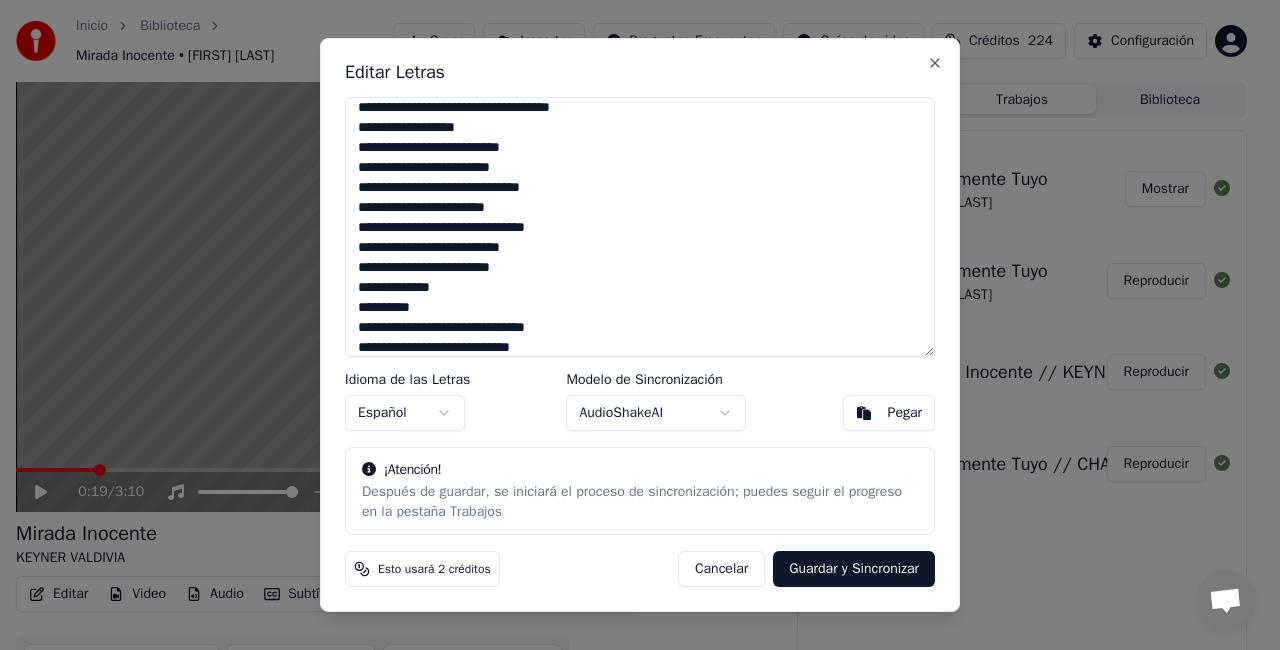 scroll, scrollTop: 148, scrollLeft: 0, axis: vertical 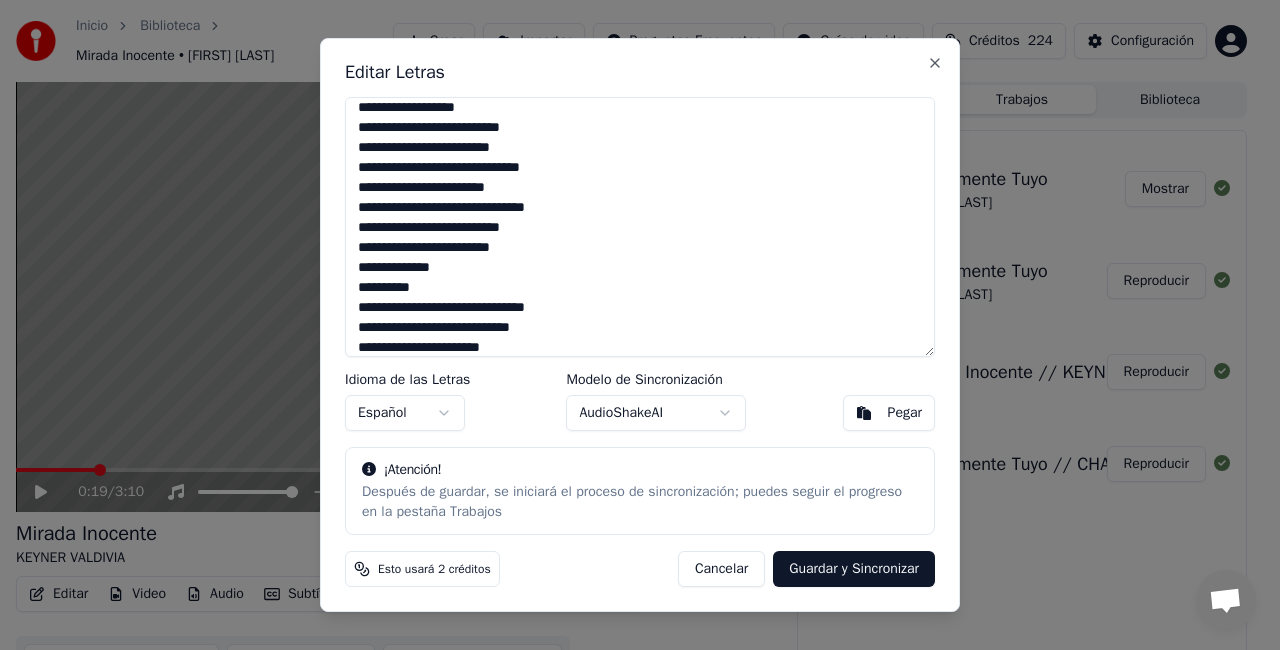 click at bounding box center [640, 227] 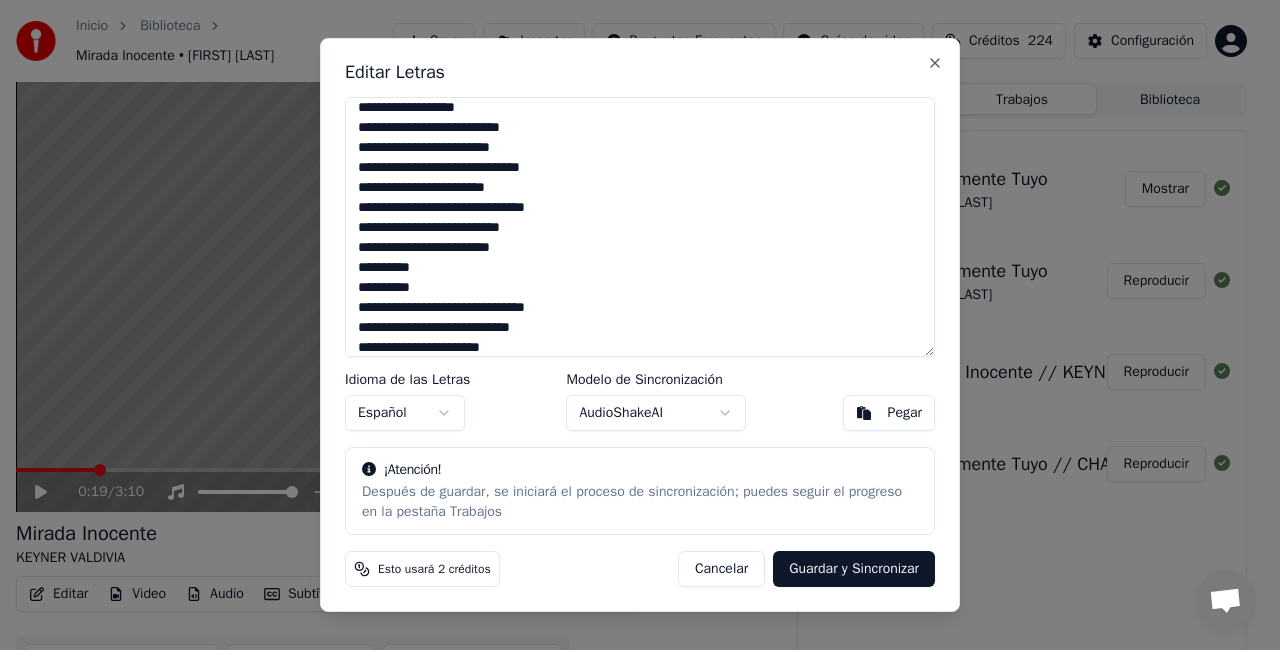 click at bounding box center (640, 227) 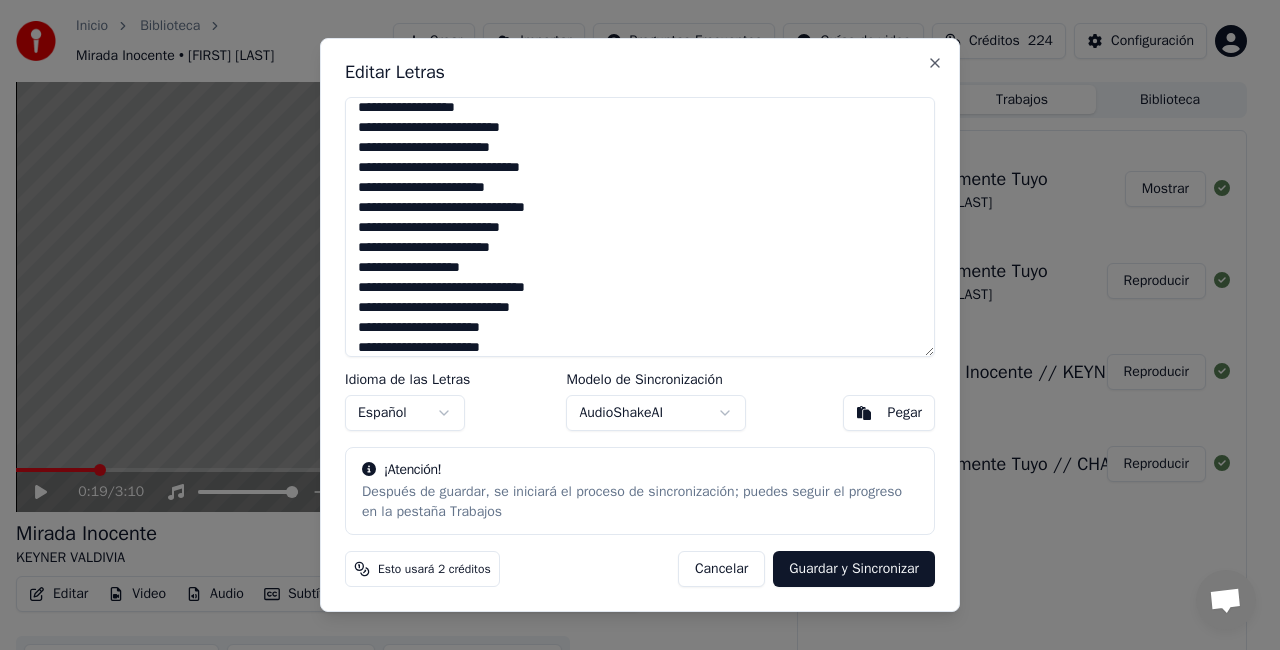 click at bounding box center (640, 227) 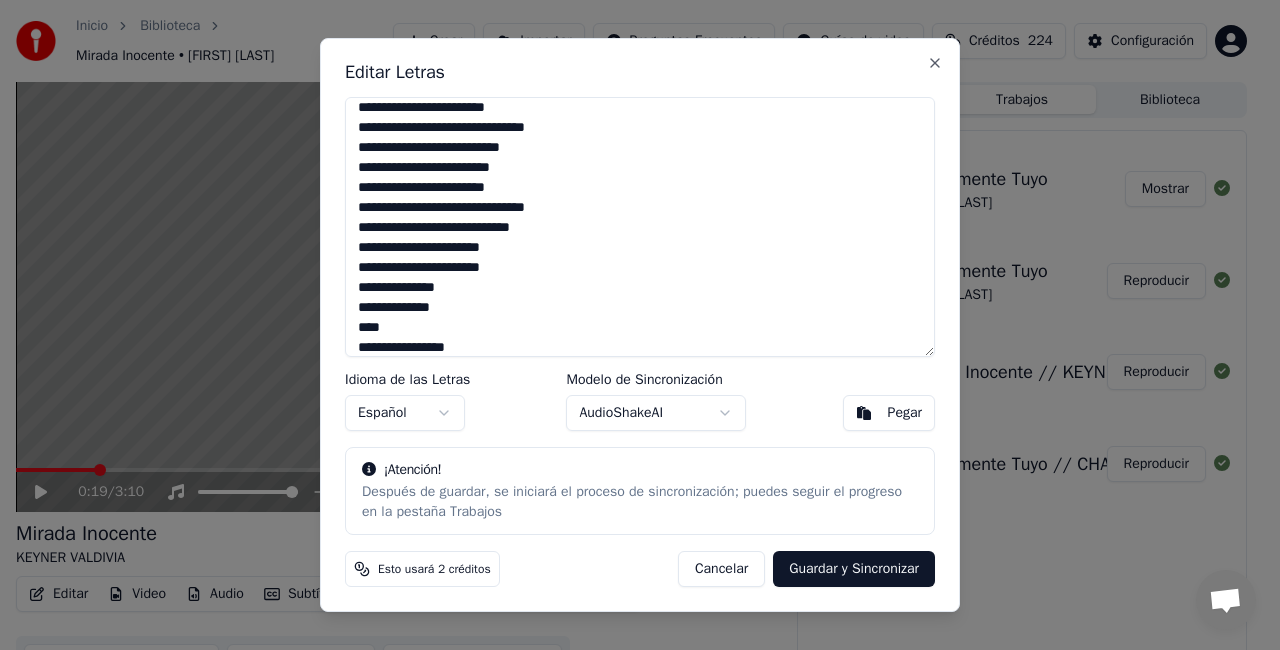 scroll, scrollTop: 248, scrollLeft: 0, axis: vertical 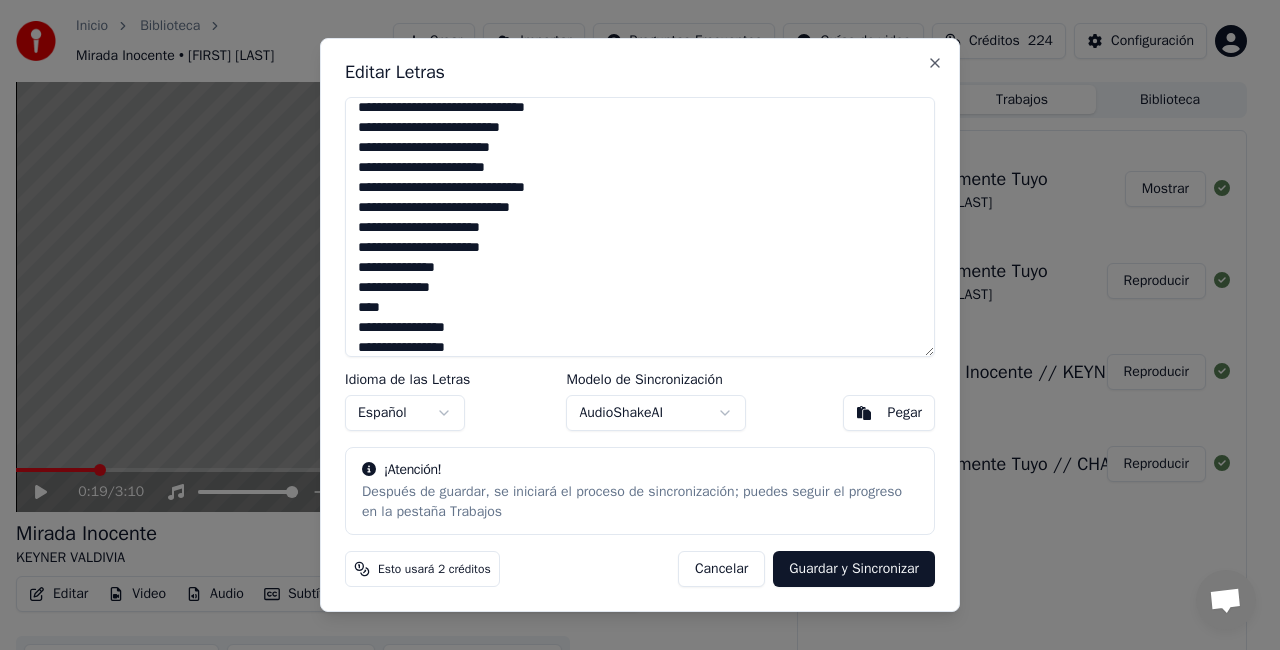 click at bounding box center (640, 227) 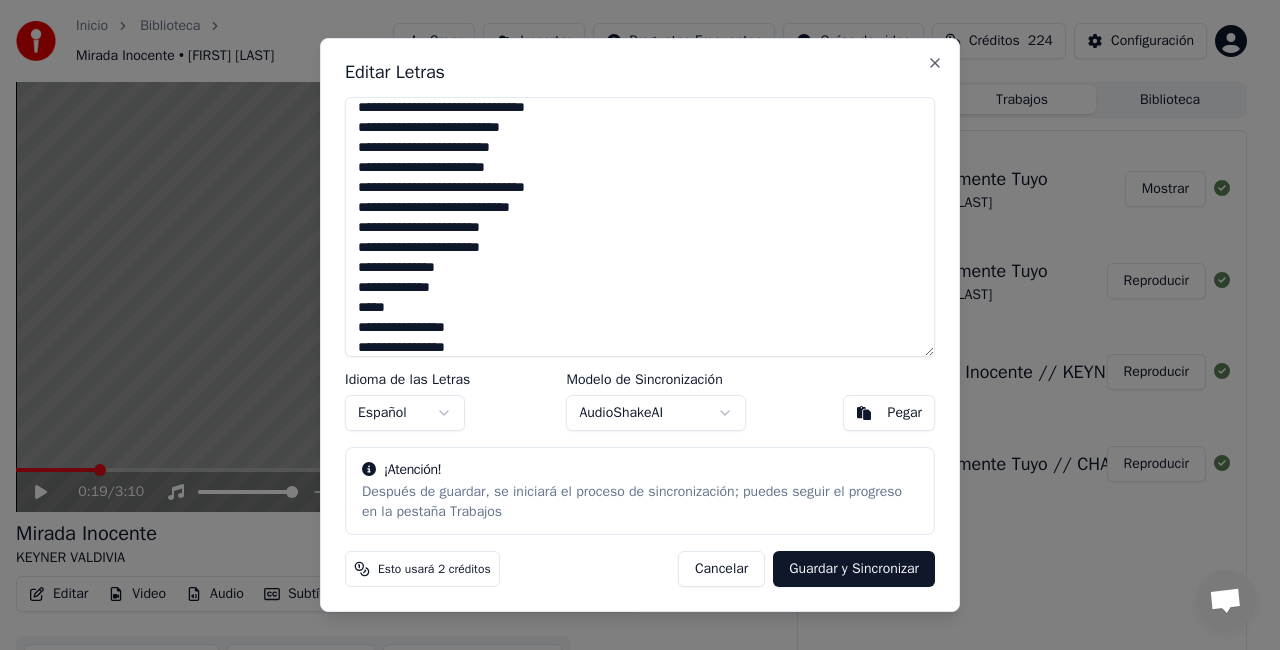 click at bounding box center [640, 227] 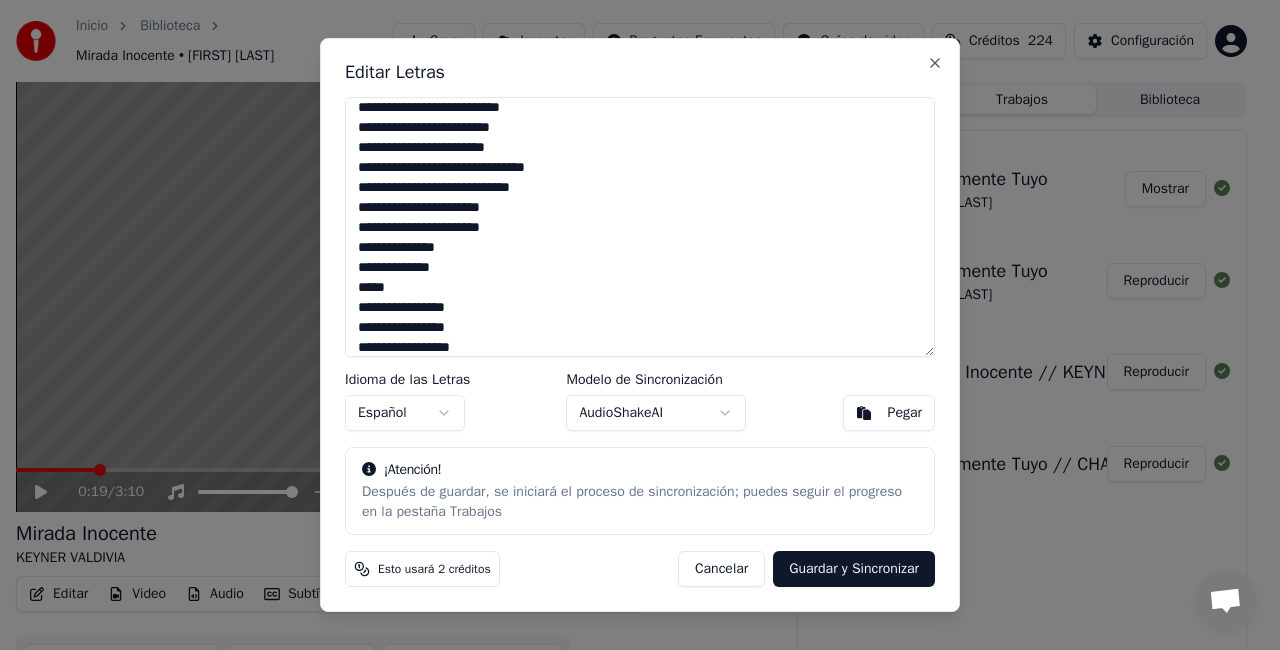 scroll, scrollTop: 288, scrollLeft: 0, axis: vertical 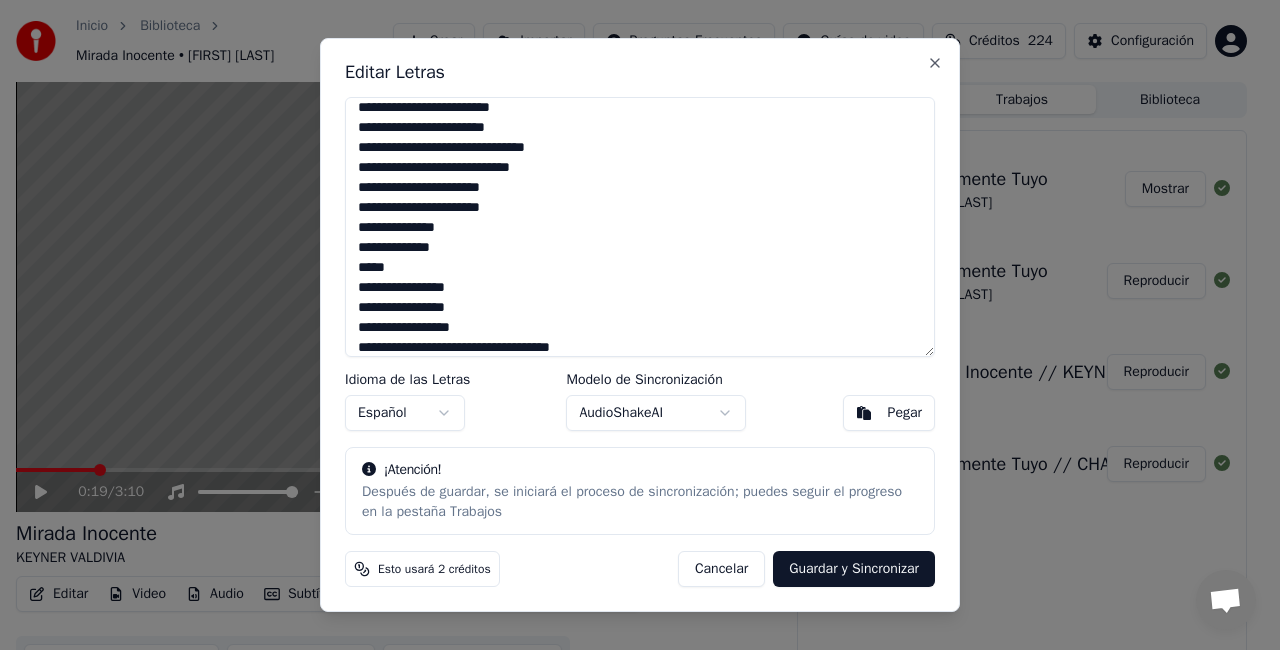 click at bounding box center [640, 227] 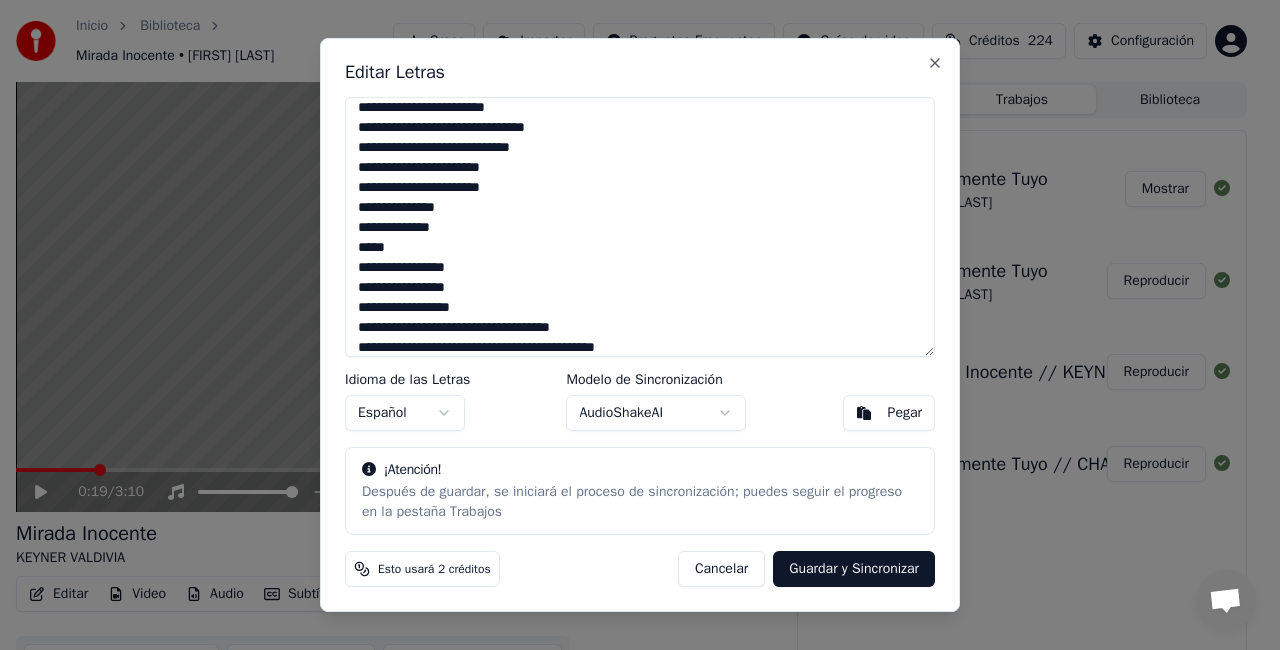 click at bounding box center [640, 227] 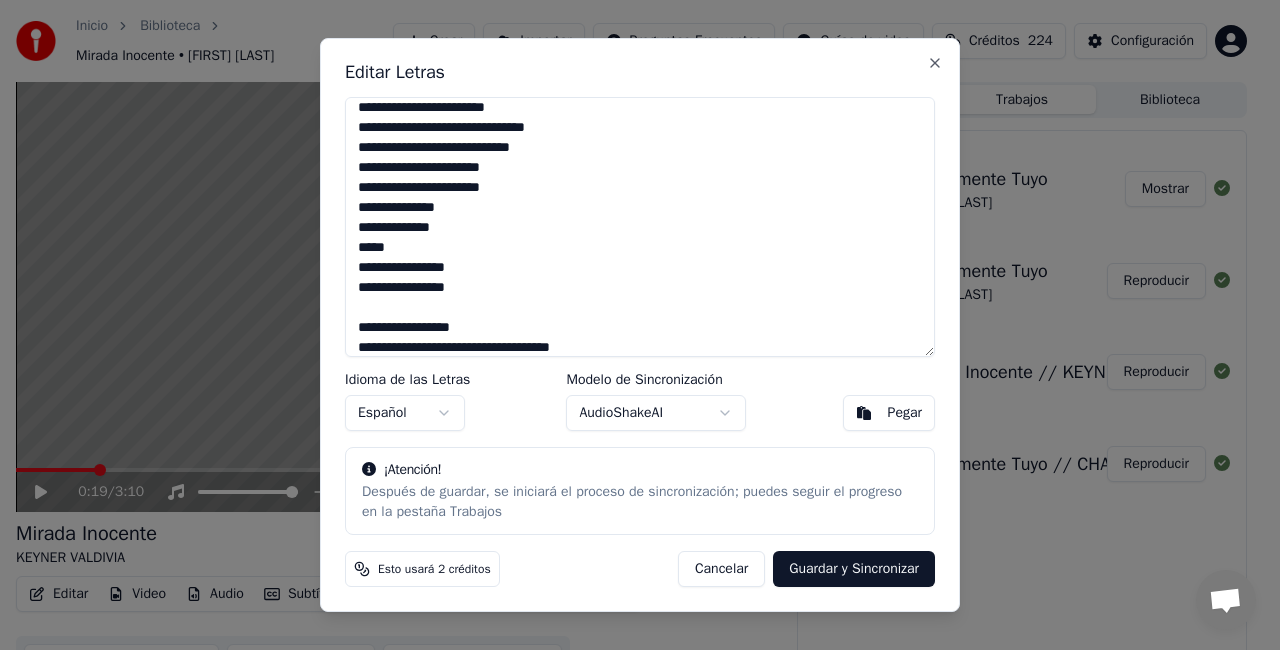 scroll, scrollTop: 527, scrollLeft: 0, axis: vertical 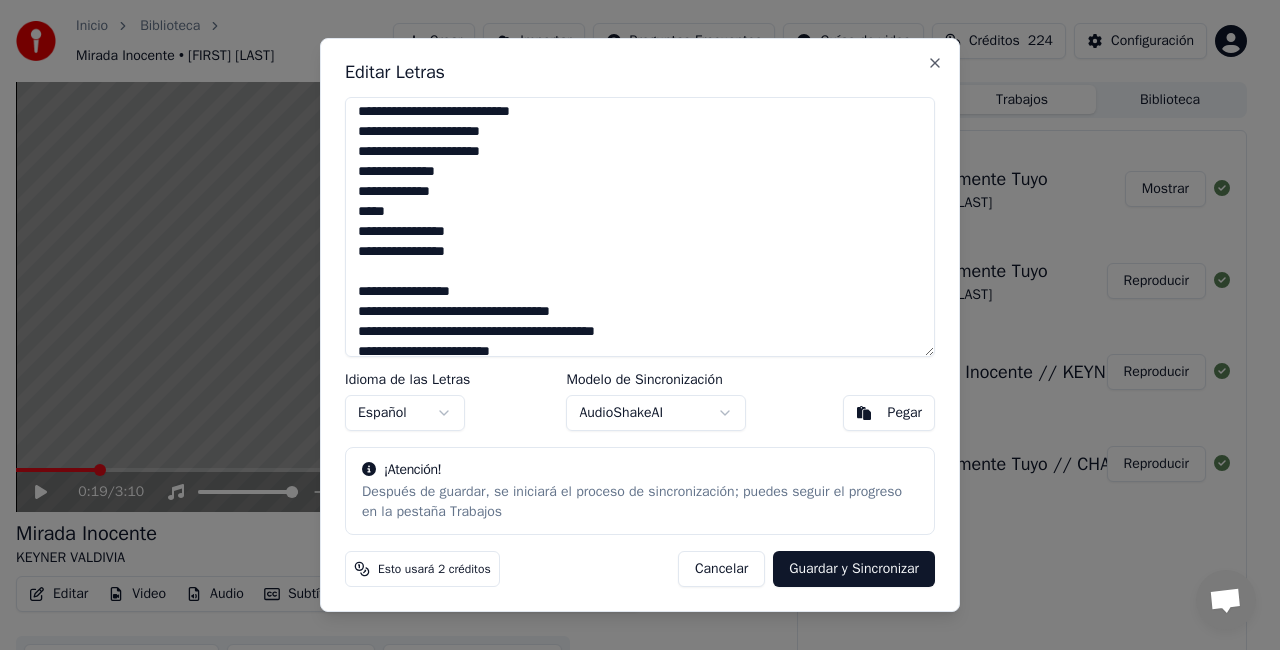 click at bounding box center (640, 227) 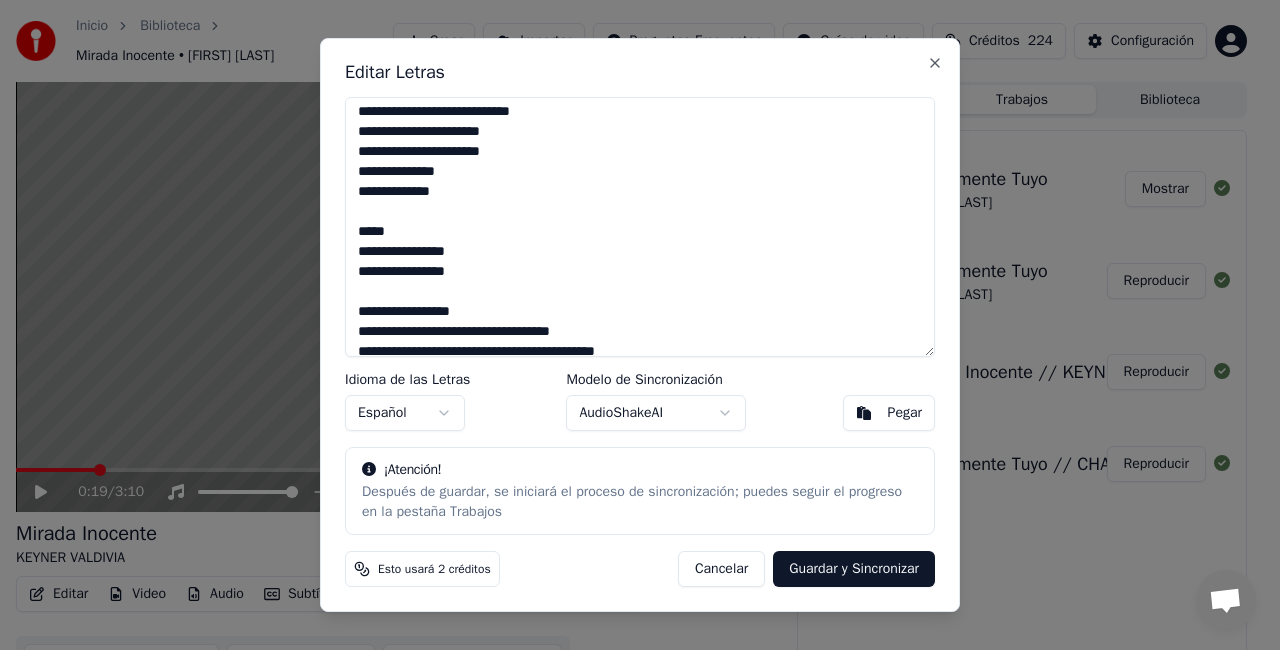 scroll, scrollTop: 467, scrollLeft: 0, axis: vertical 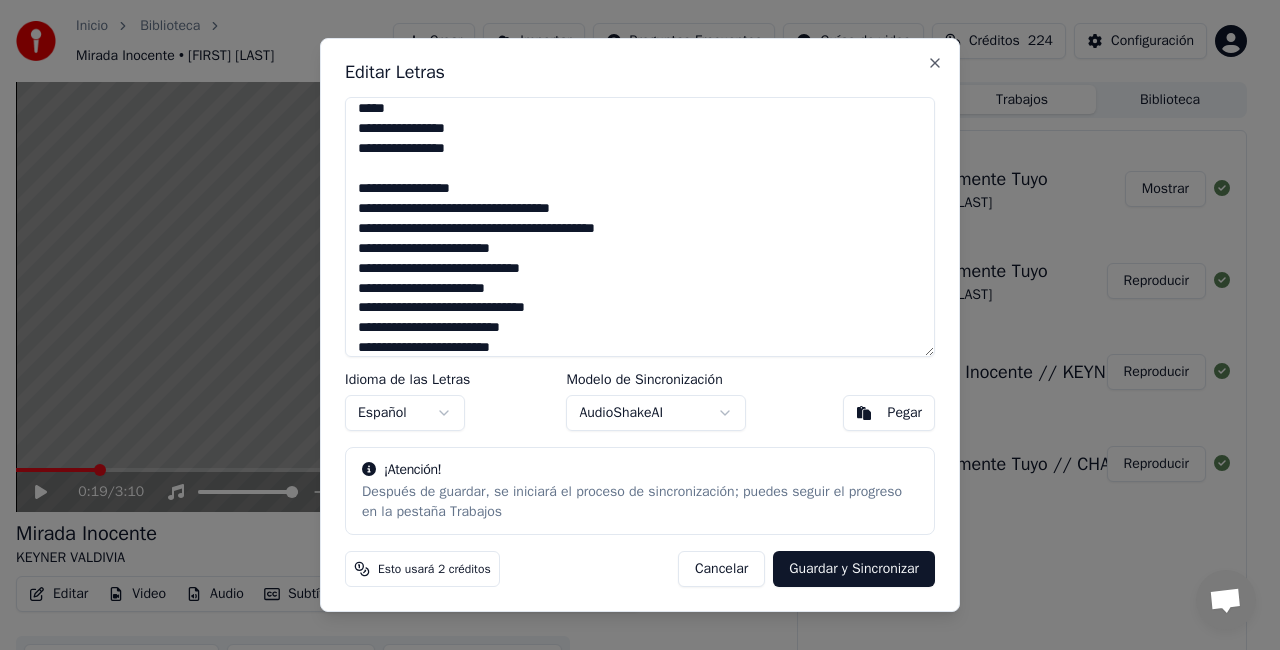 click at bounding box center (640, 227) 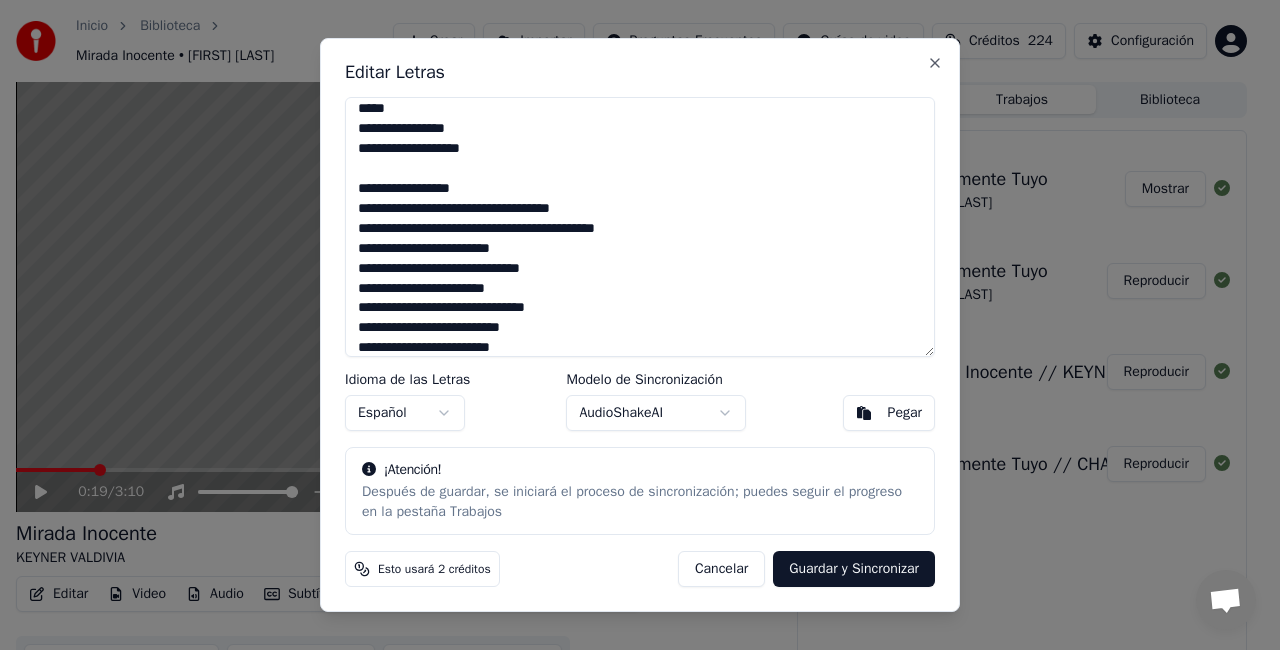 click at bounding box center [640, 227] 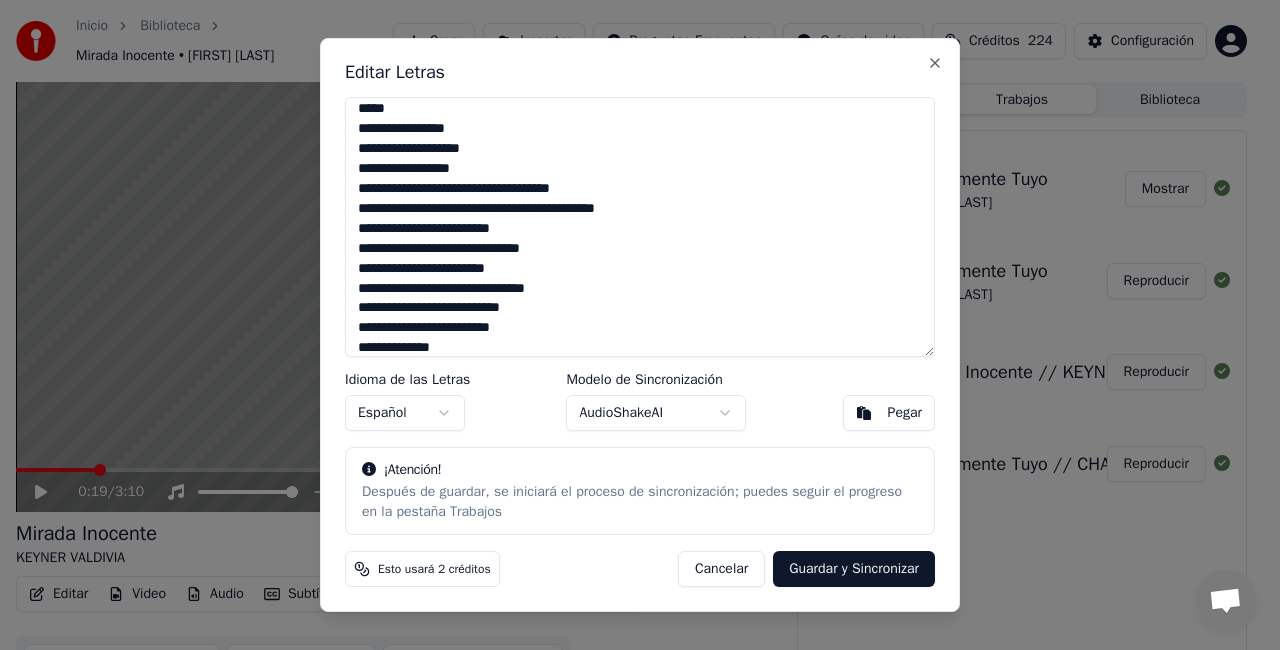 click at bounding box center [640, 227] 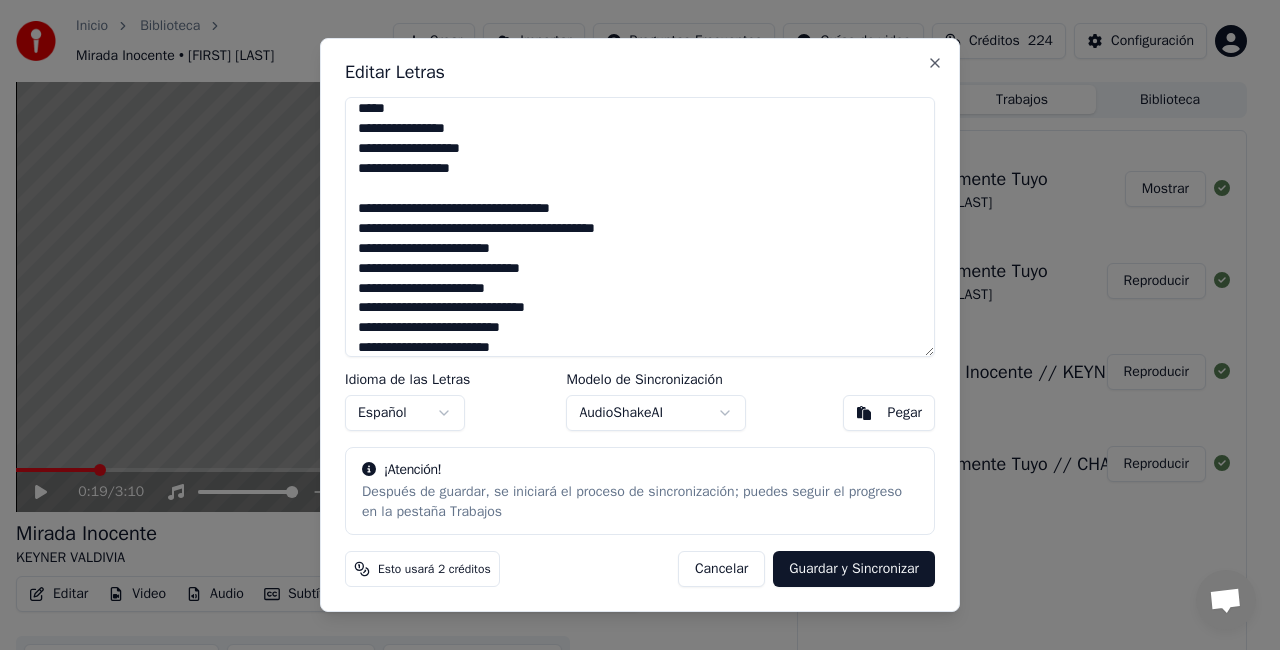 click at bounding box center [640, 227] 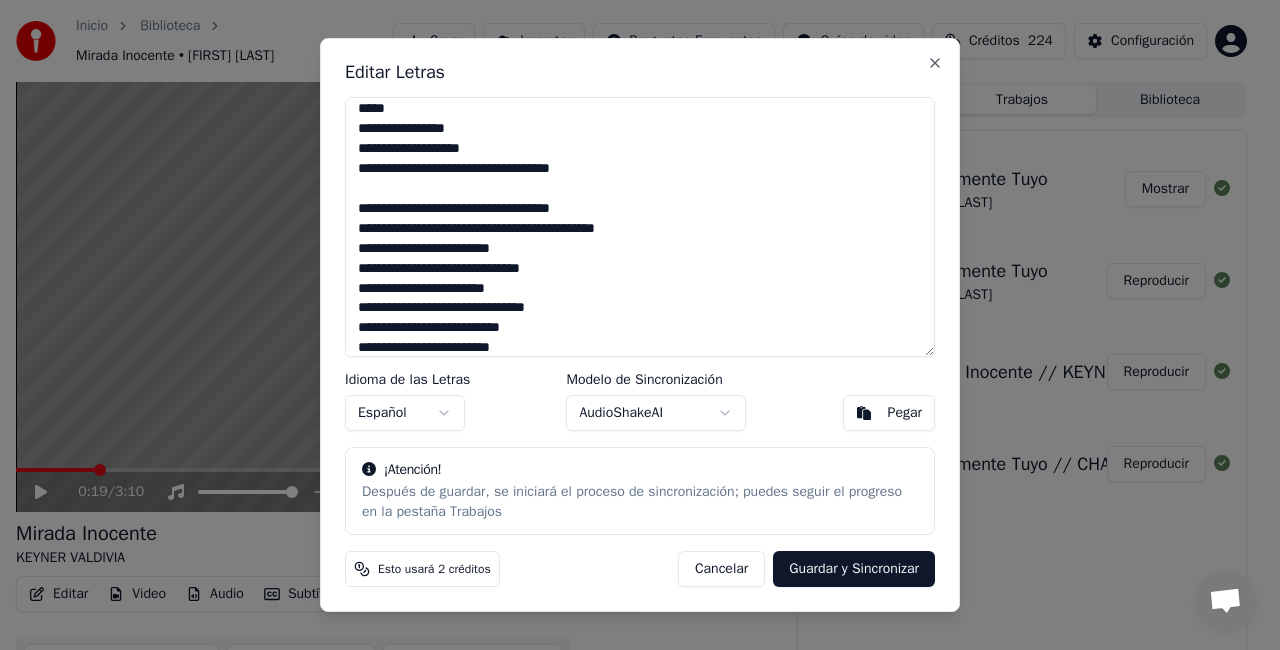 drag, startPoint x: 491, startPoint y: 174, endPoint x: 366, endPoint y: 193, distance: 126.43575 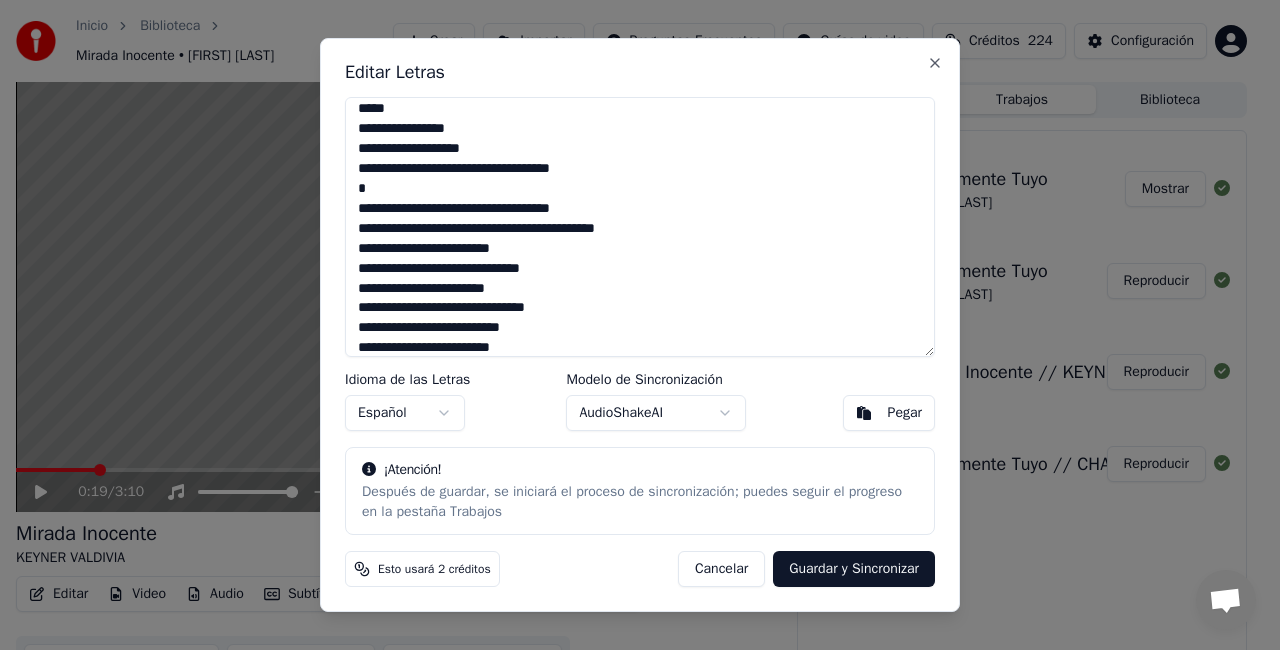 click at bounding box center (640, 227) 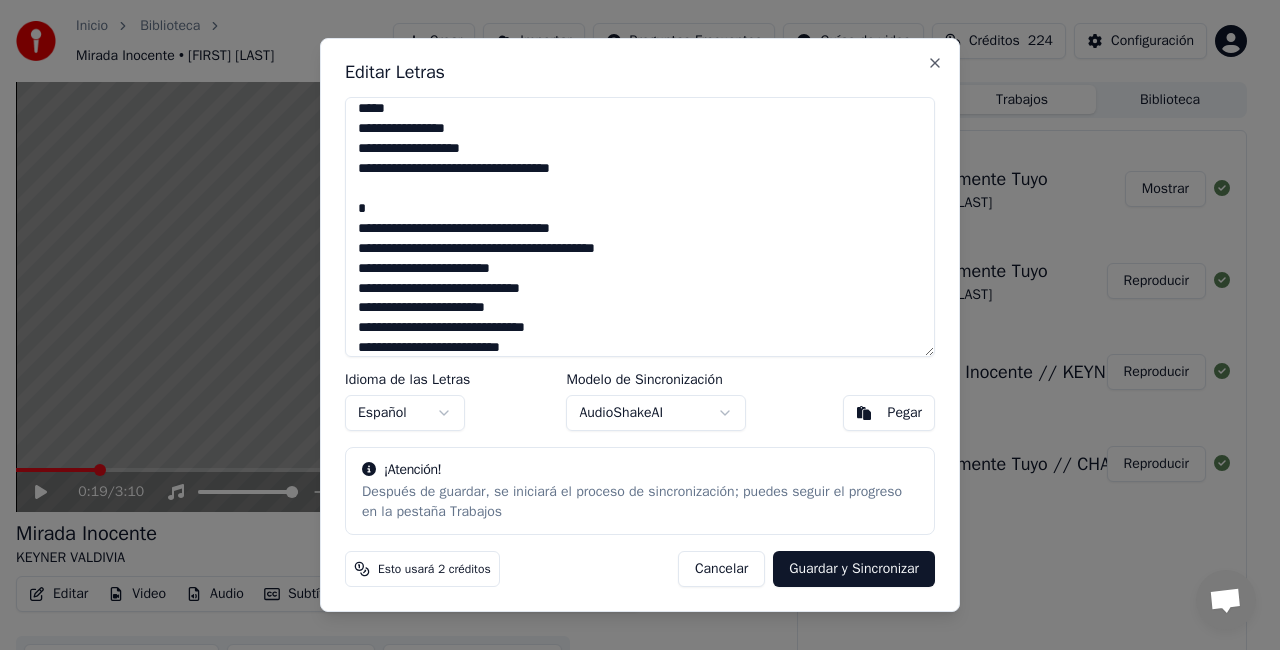 click at bounding box center [640, 227] 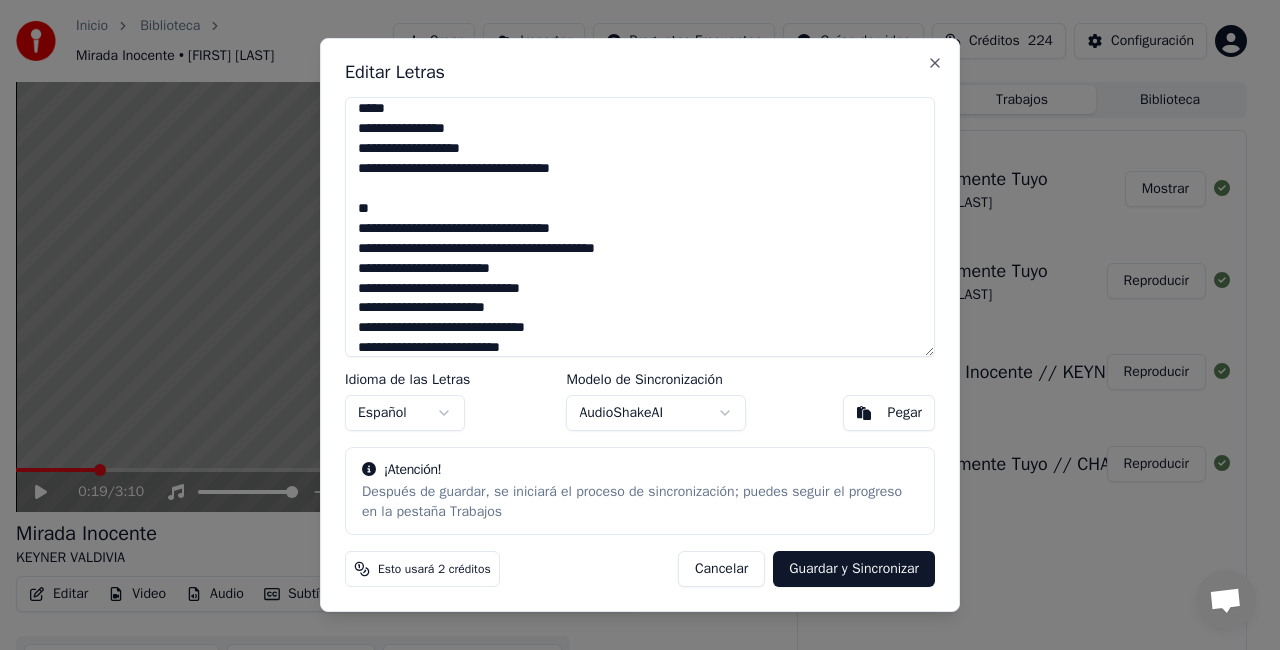 click at bounding box center (640, 227) 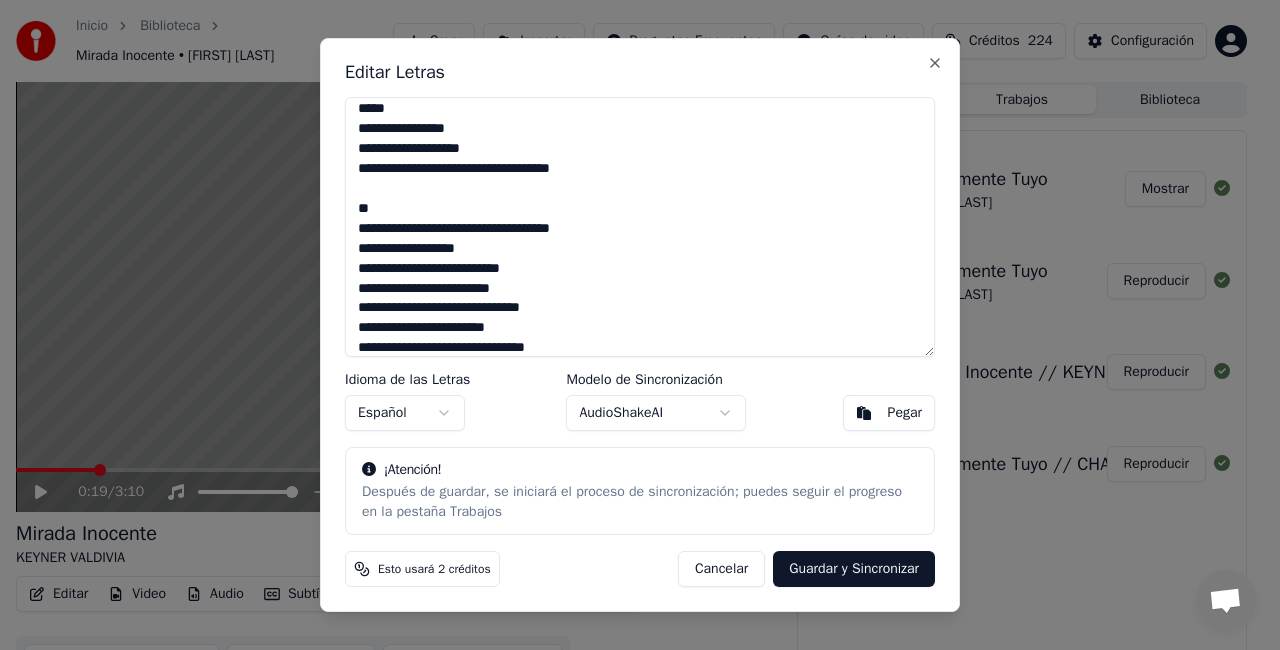 click at bounding box center [640, 227] 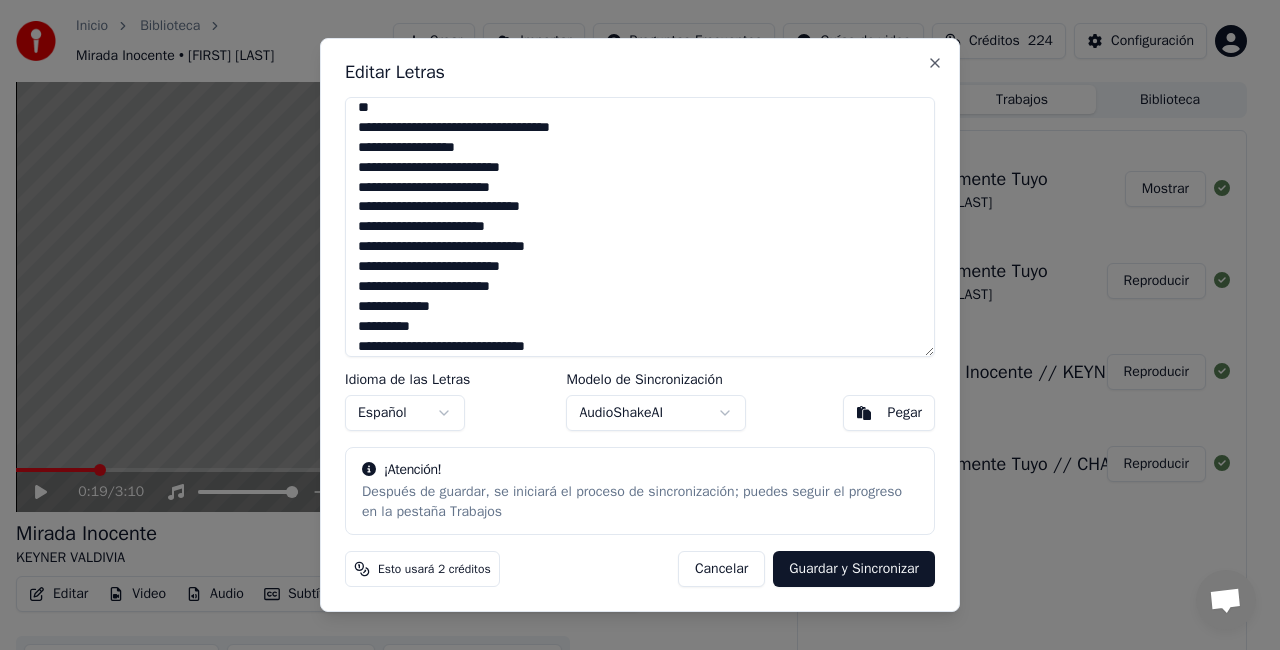scroll, scrollTop: 588, scrollLeft: 0, axis: vertical 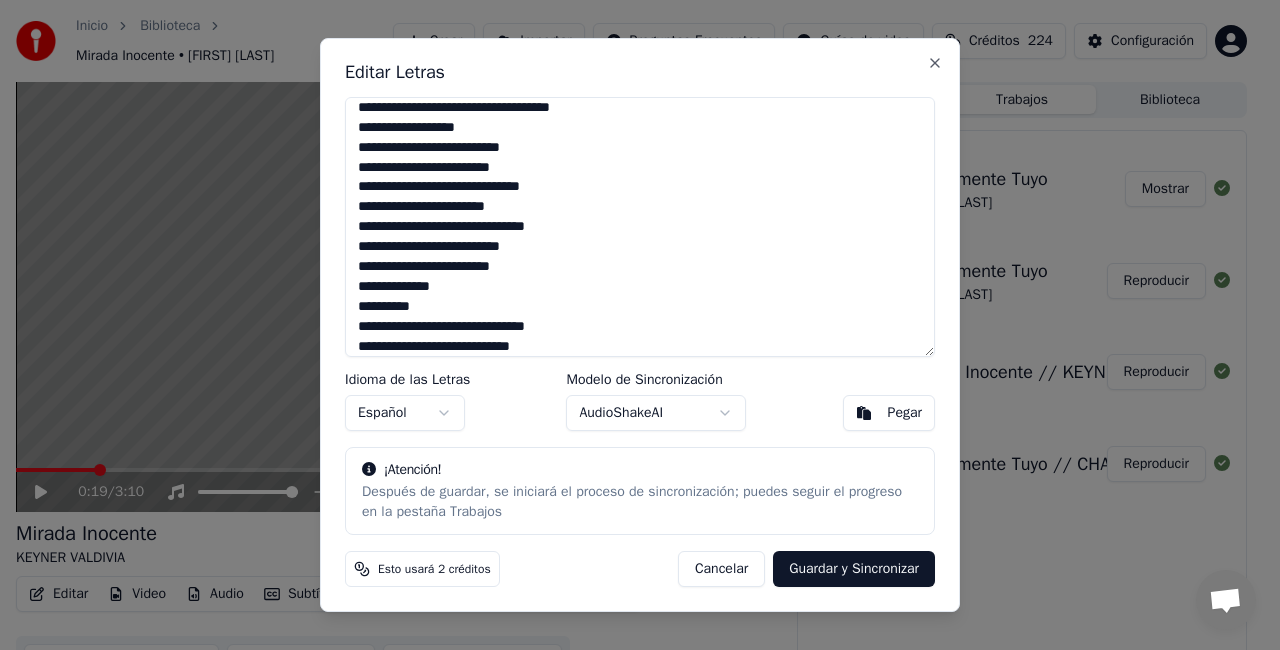 click at bounding box center [640, 227] 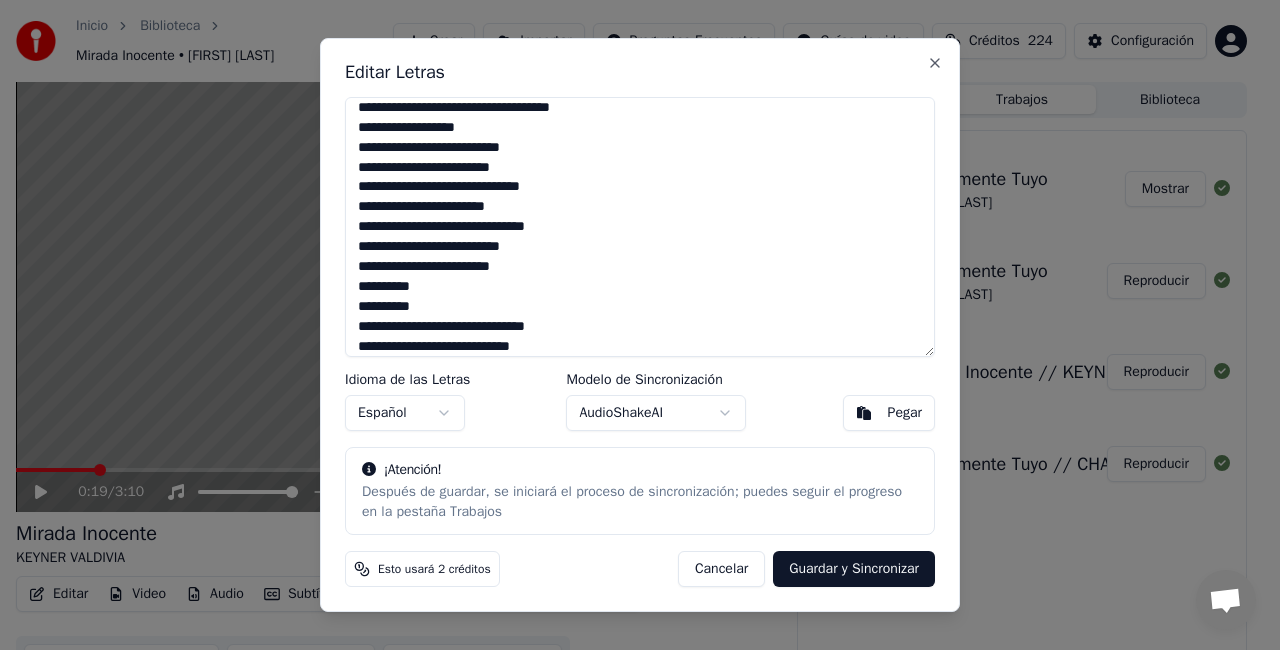 click at bounding box center [640, 227] 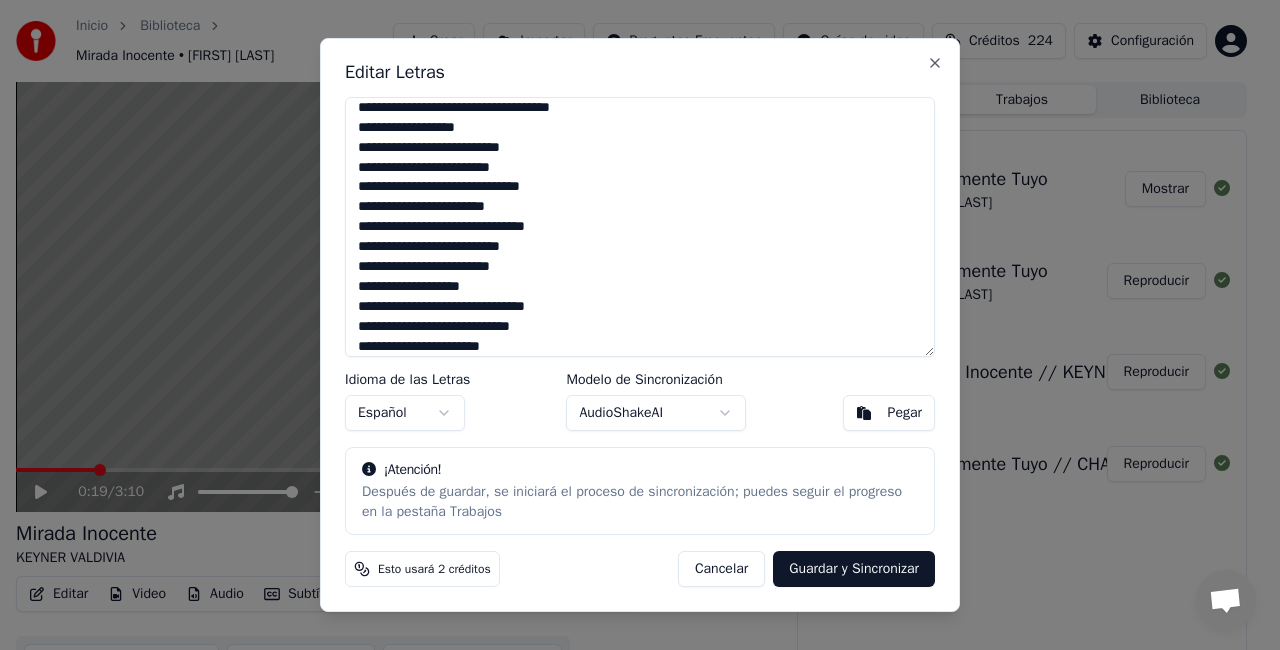 click at bounding box center [640, 227] 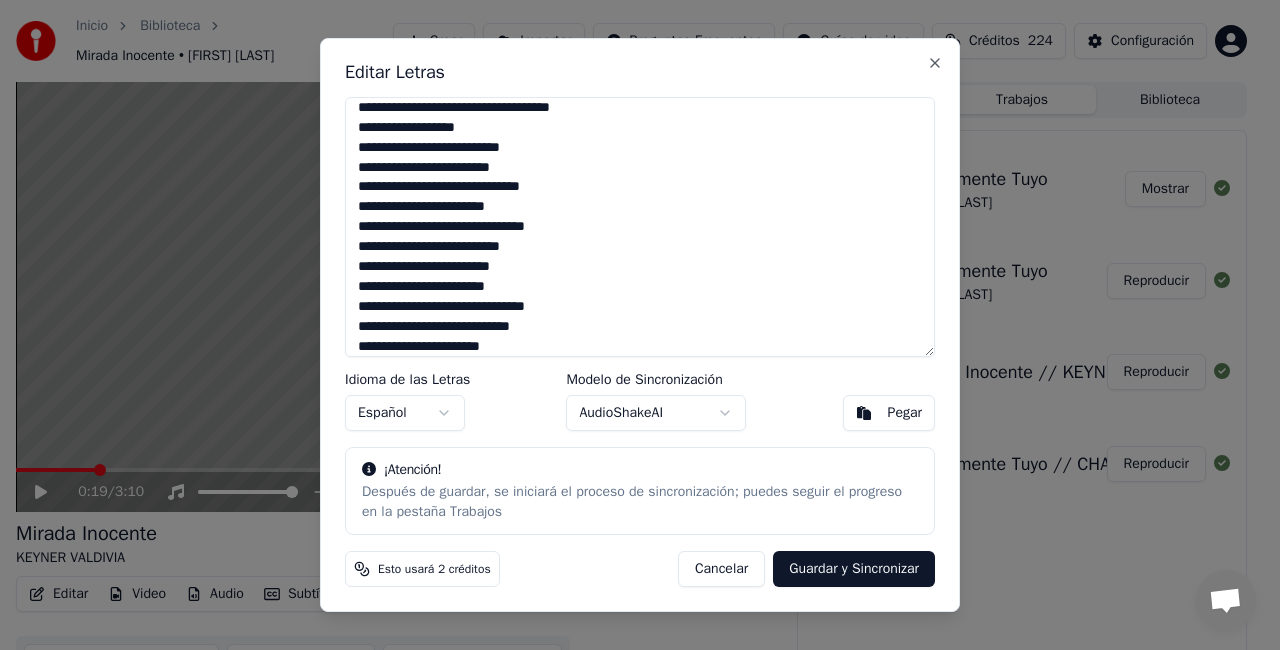 click at bounding box center [640, 227] 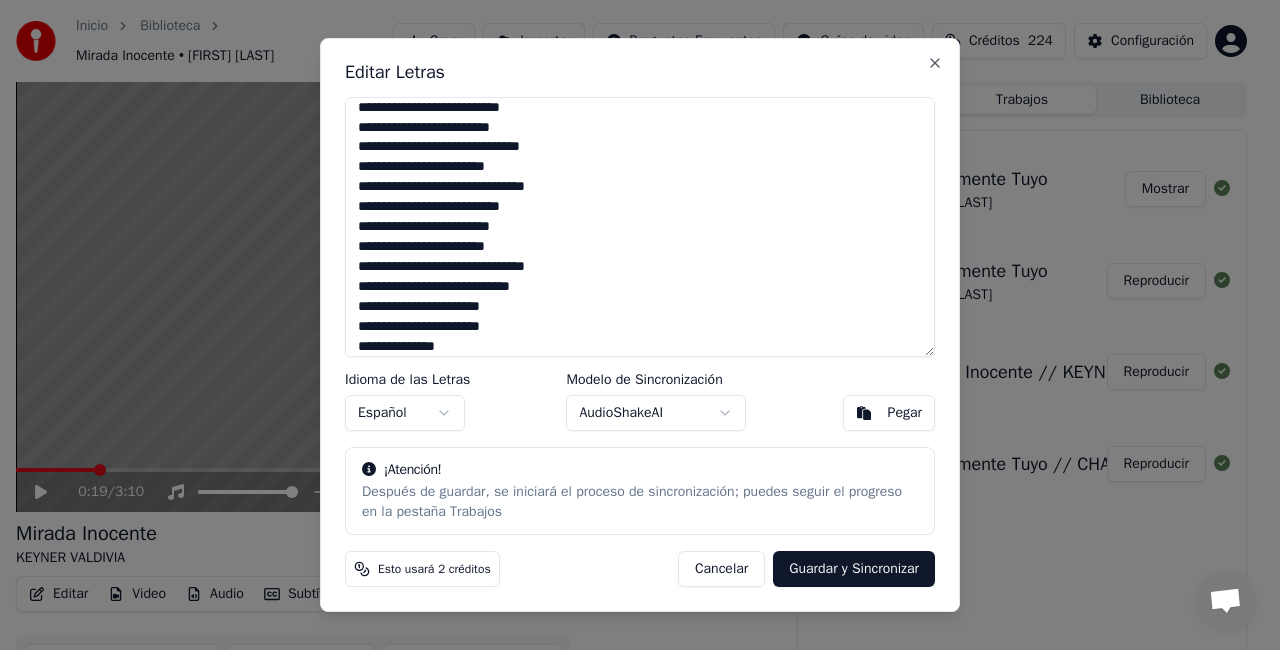 scroll, scrollTop: 648, scrollLeft: 0, axis: vertical 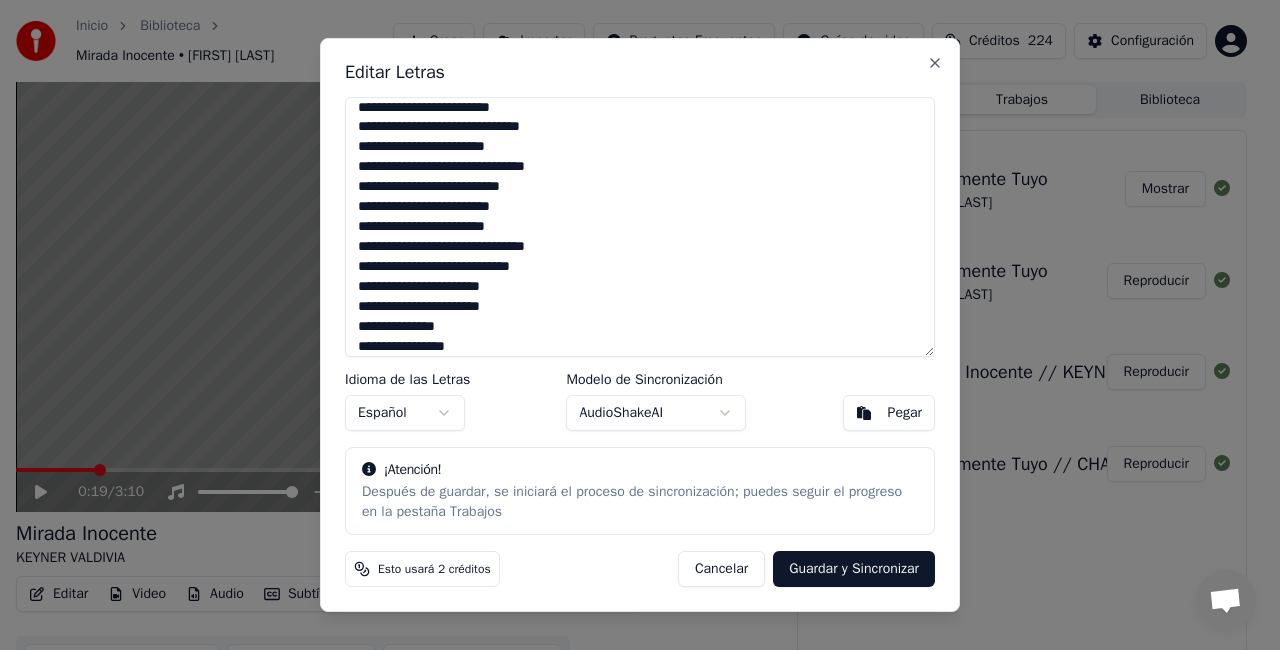 type on "**********" 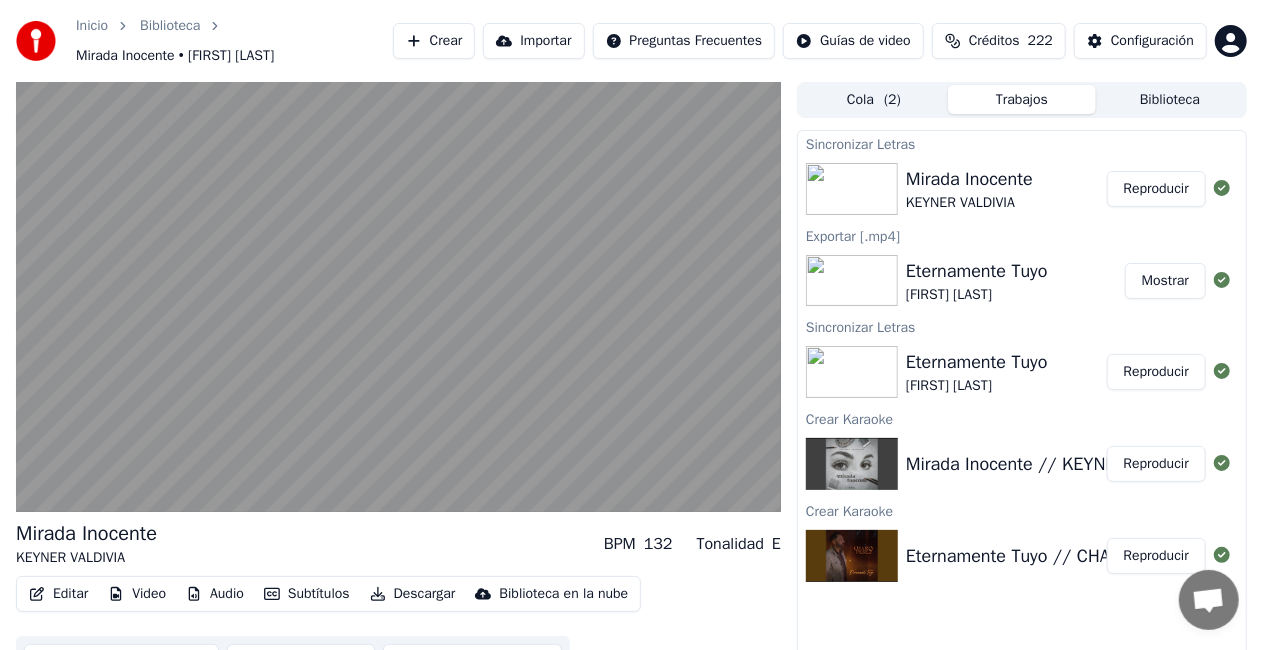 click on "Reproducir" at bounding box center (1156, 189) 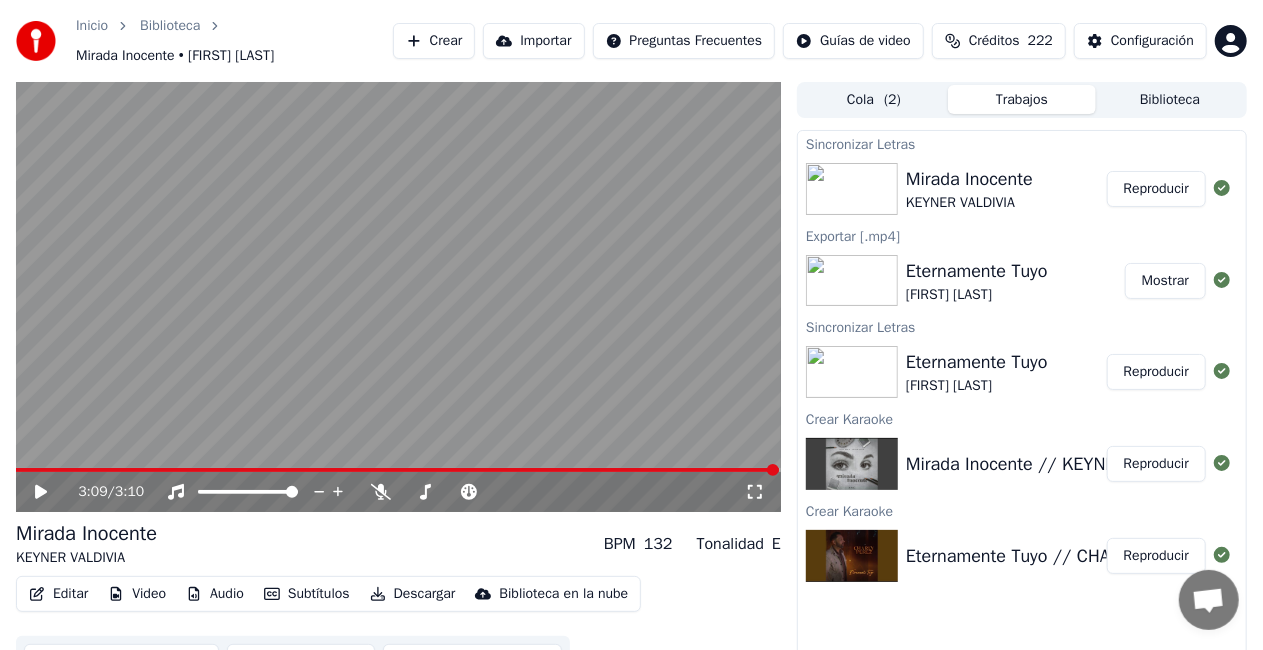 click on "Reproducir" at bounding box center [1156, 189] 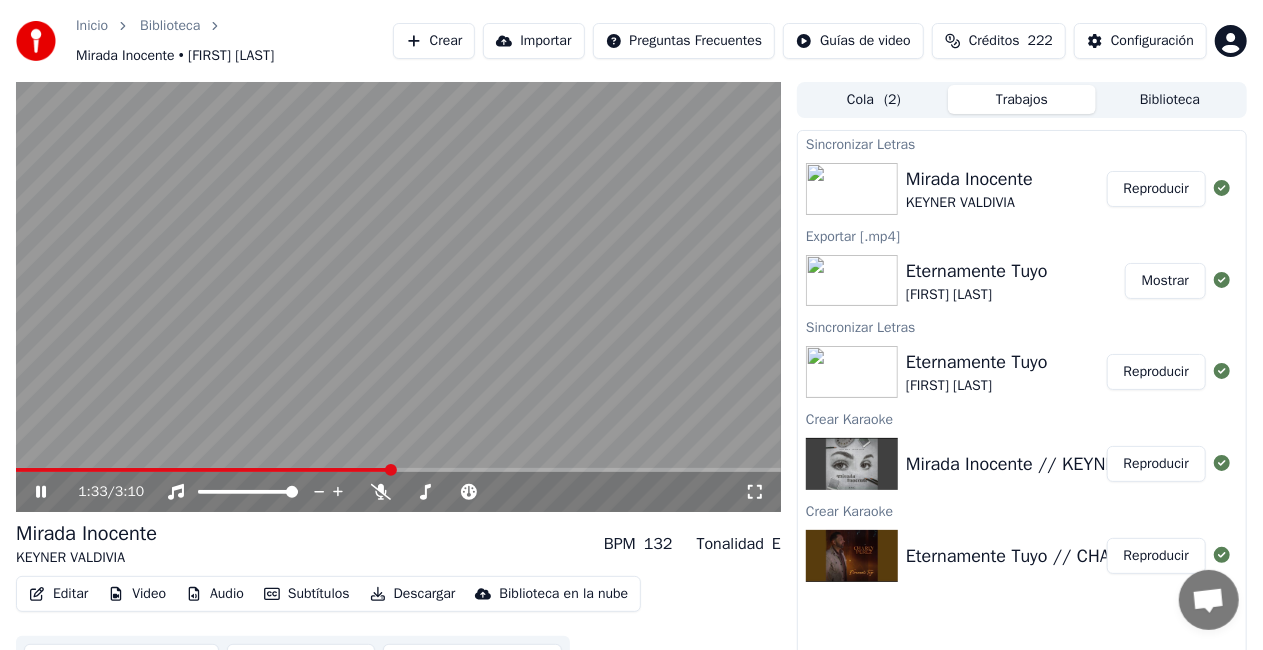 drag, startPoint x: 618, startPoint y: 314, endPoint x: 648, endPoint y: 416, distance: 106.320274 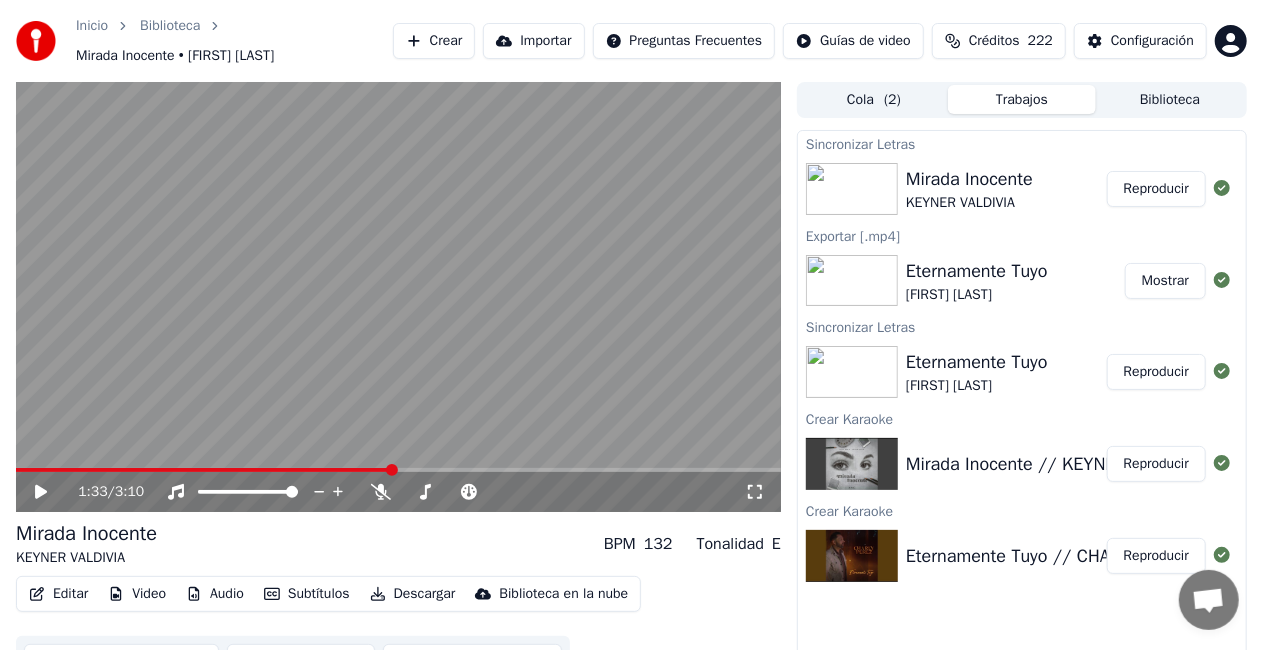 click at bounding box center [398, 297] 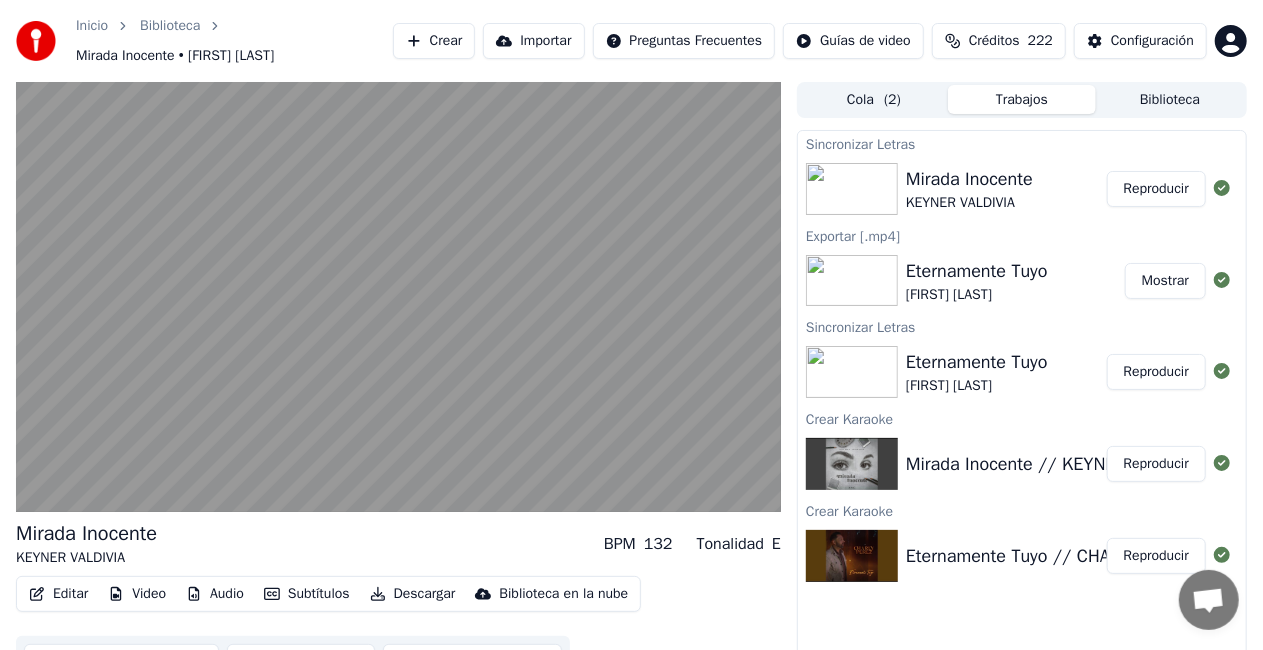 click on "Descargar" at bounding box center [413, 594] 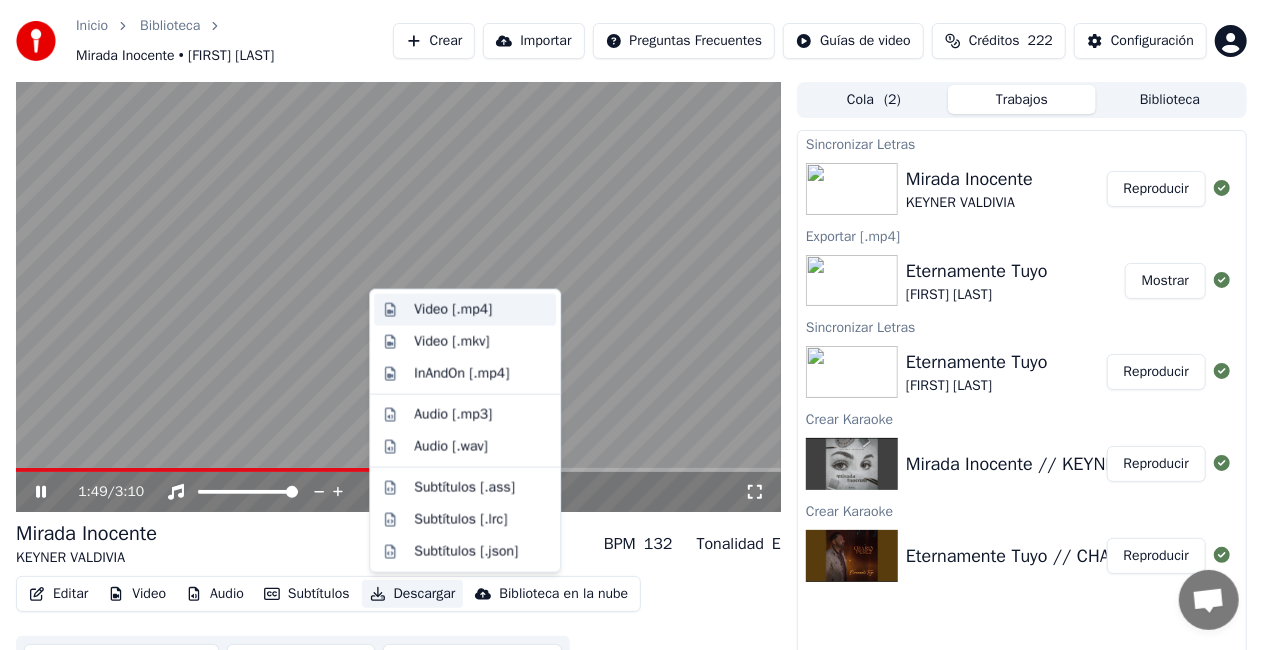 click on "Video [.mp4]" at bounding box center [453, 310] 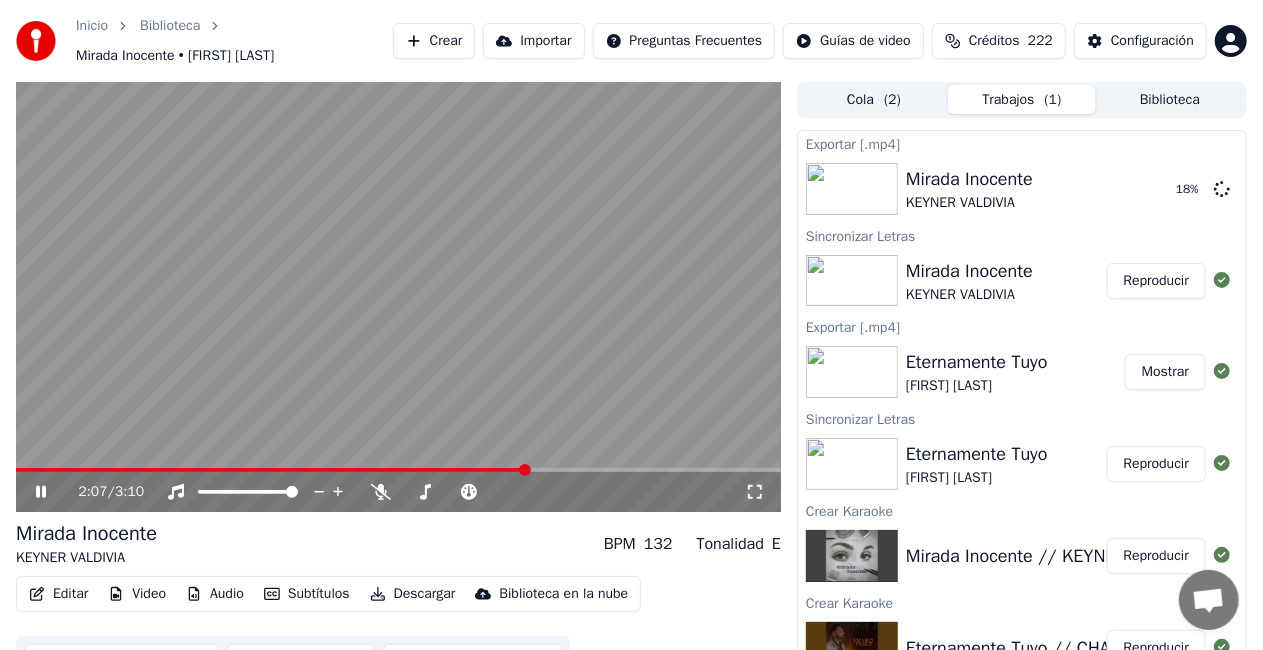click at bounding box center (398, 297) 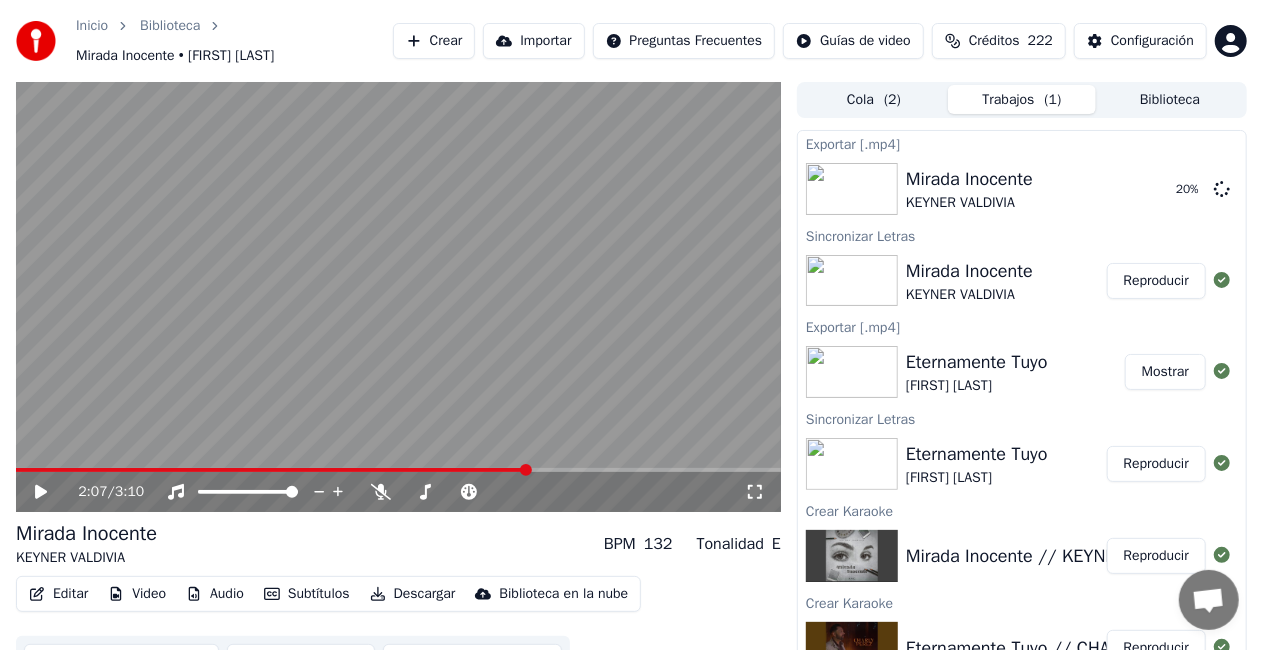 click at bounding box center (398, 297) 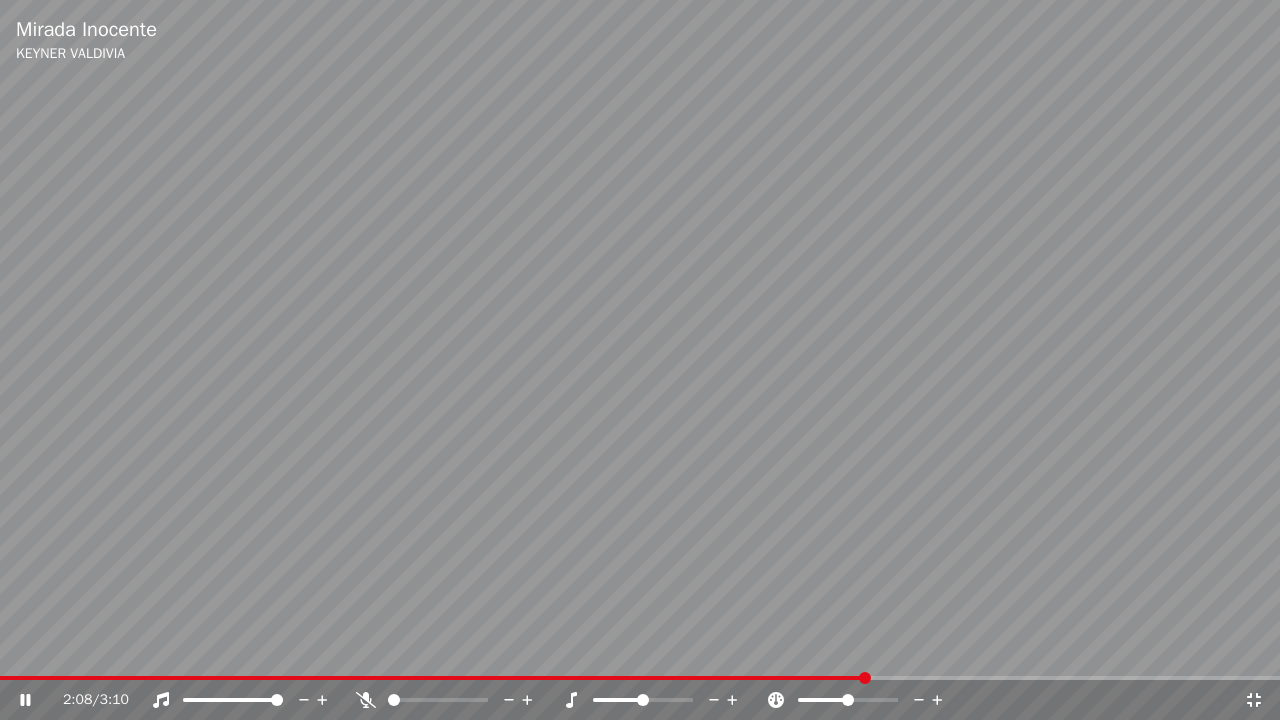 click at bounding box center [640, 360] 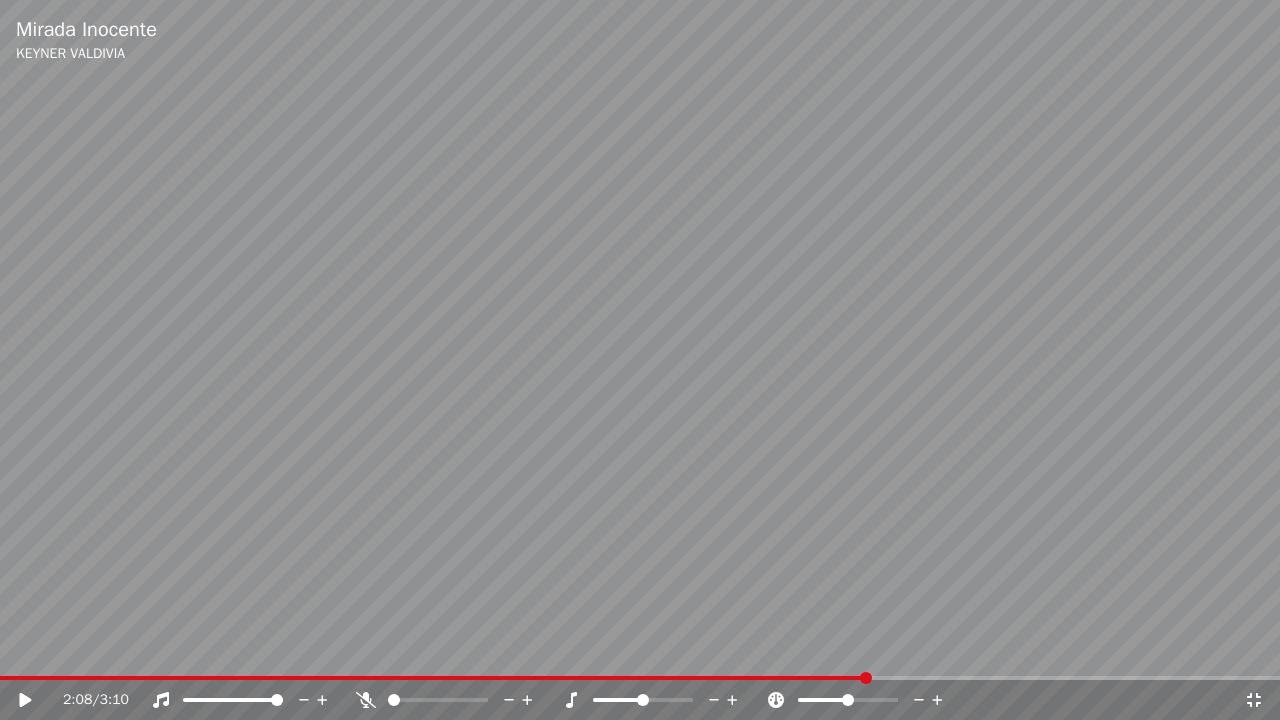 click 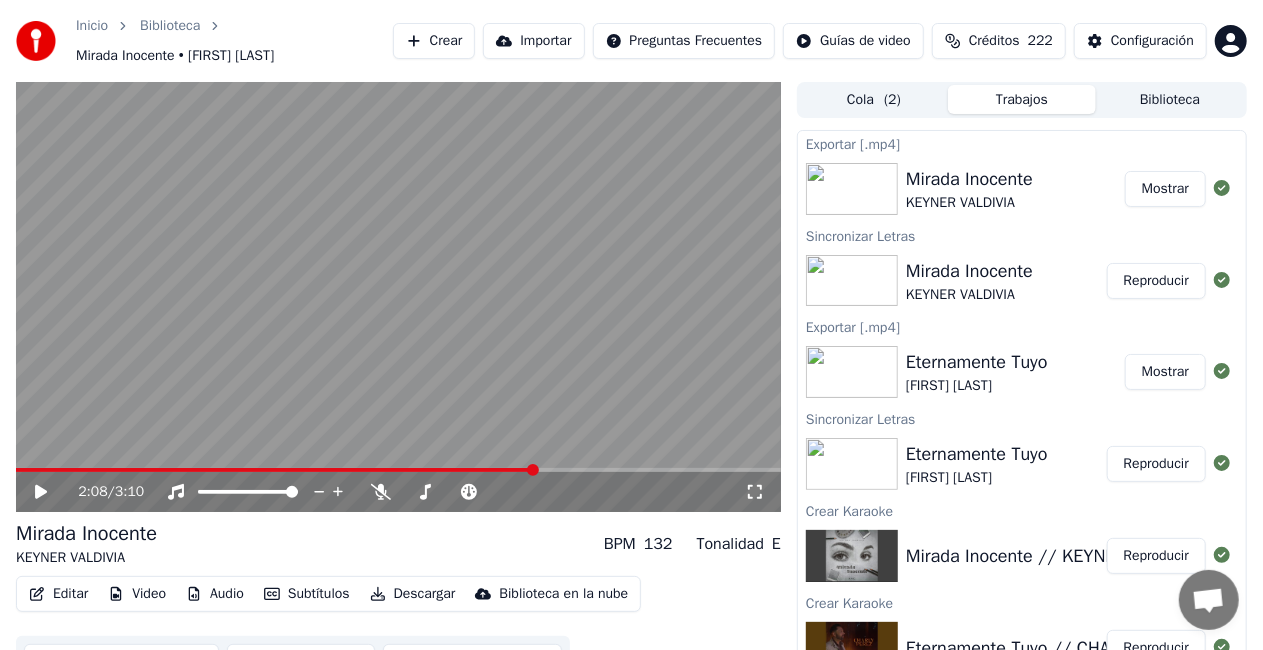 click on "Crear" at bounding box center (434, 41) 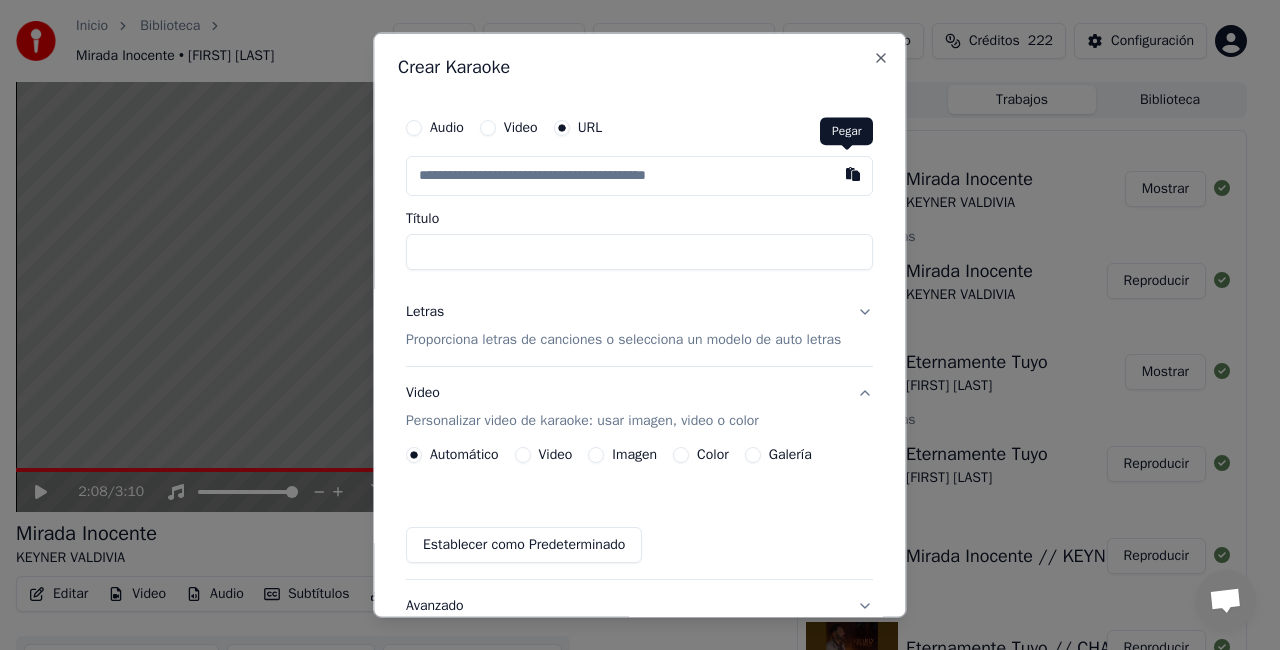 click at bounding box center (854, 174) 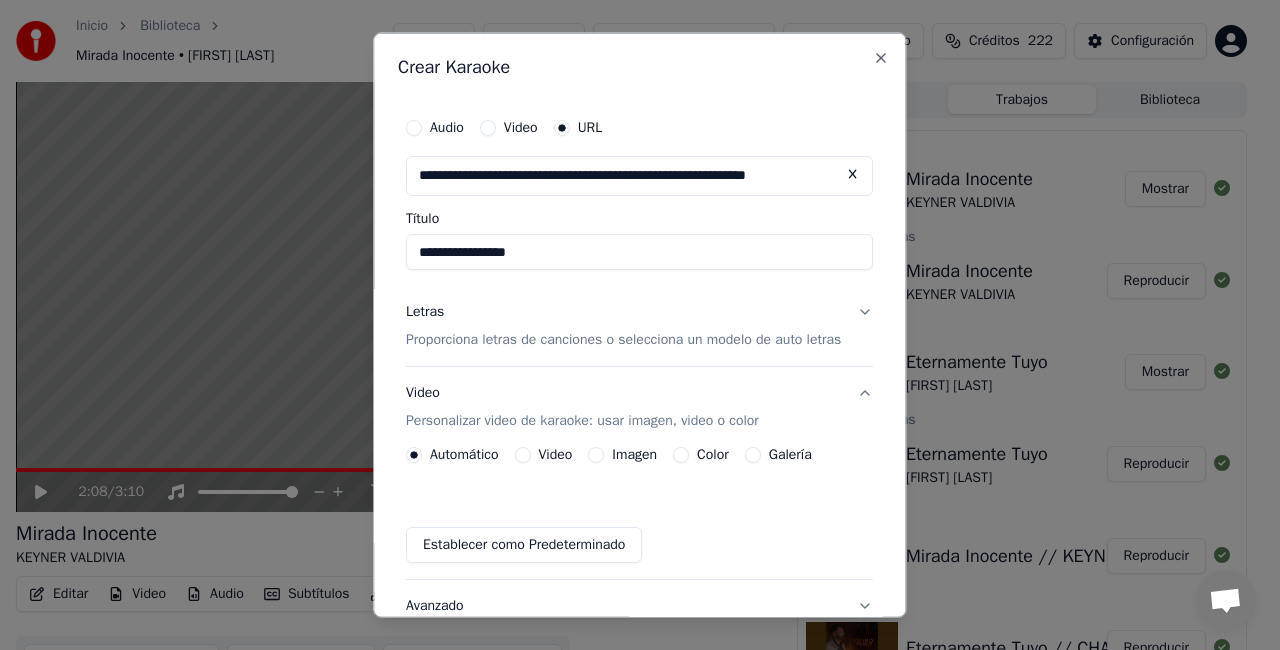 click on "**********" at bounding box center (639, 252) 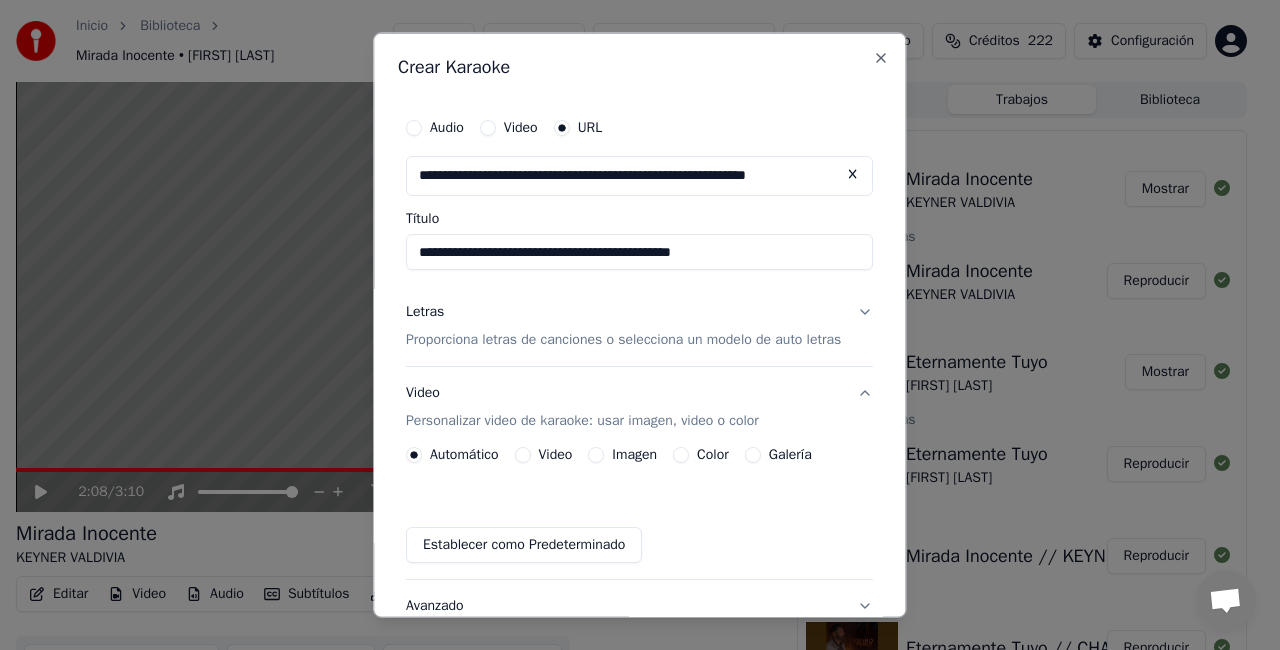 type on "**********" 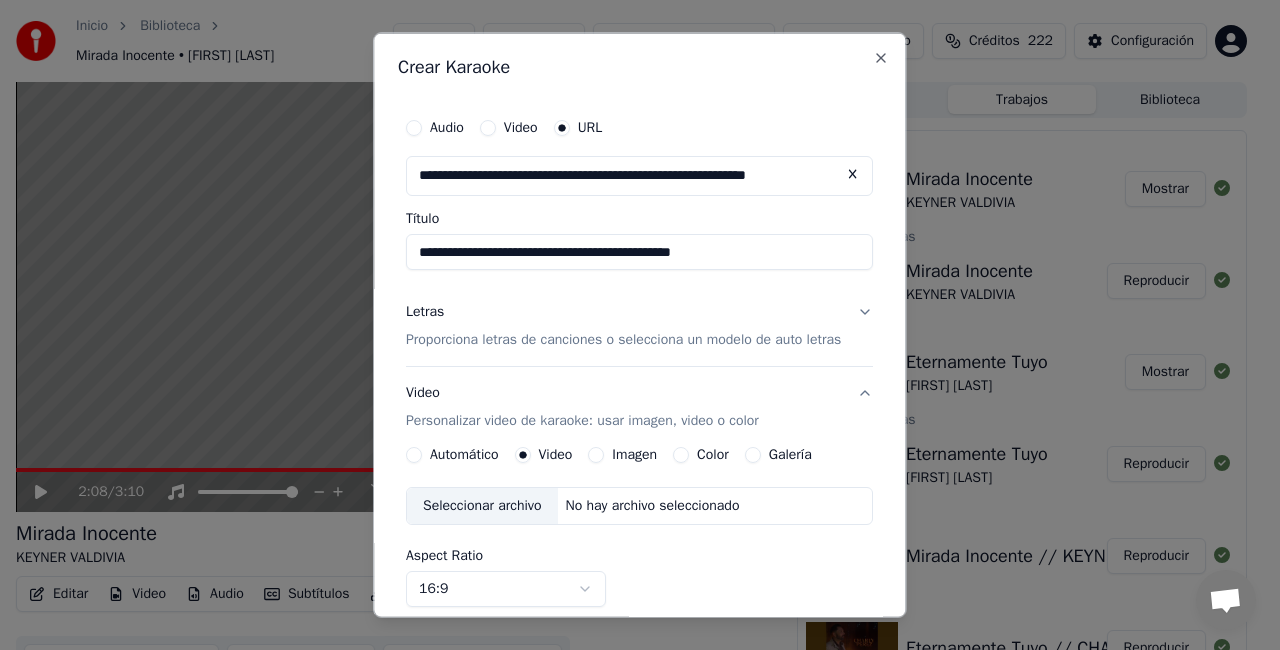 click on "Seleccionar archivo" at bounding box center [482, 505] 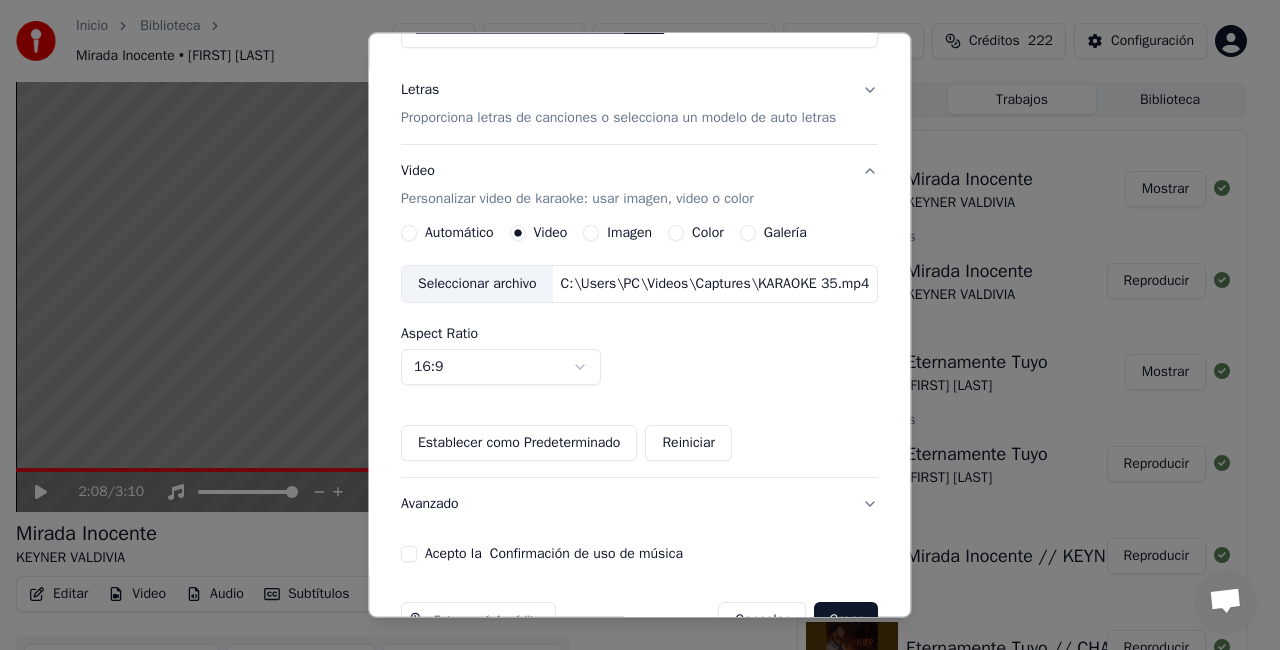 scroll, scrollTop: 224, scrollLeft: 0, axis: vertical 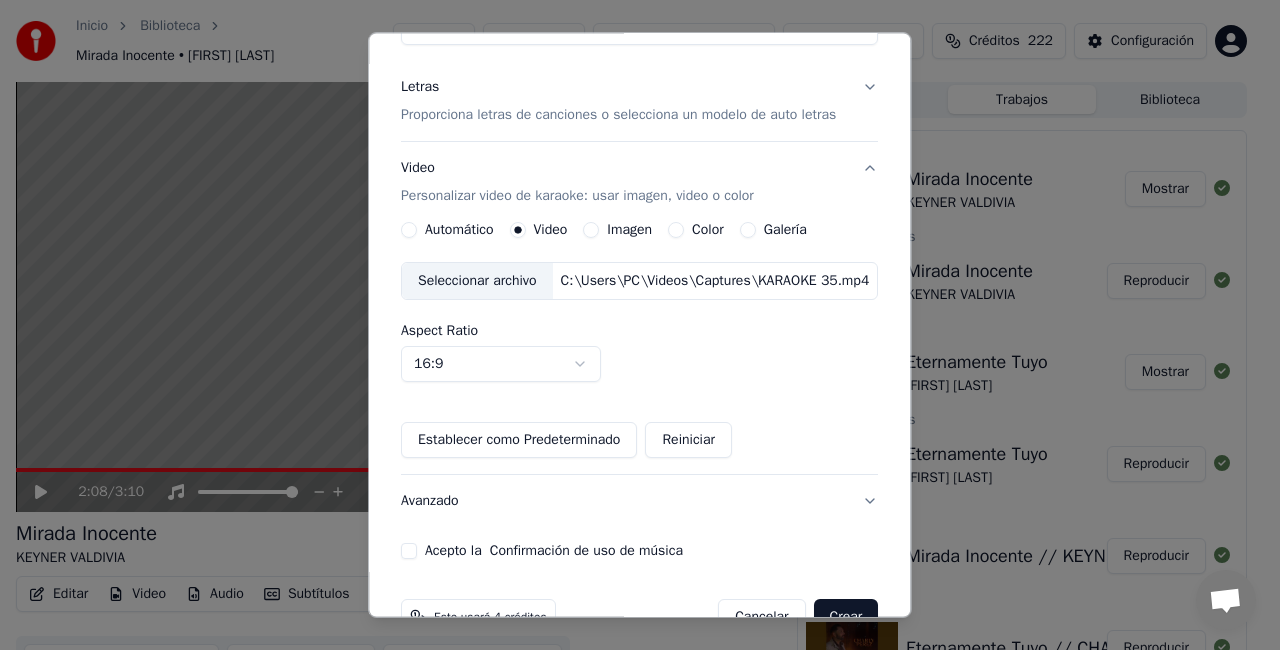 click on "Acepto la   Confirmación de uso de música" at bounding box center (409, 551) 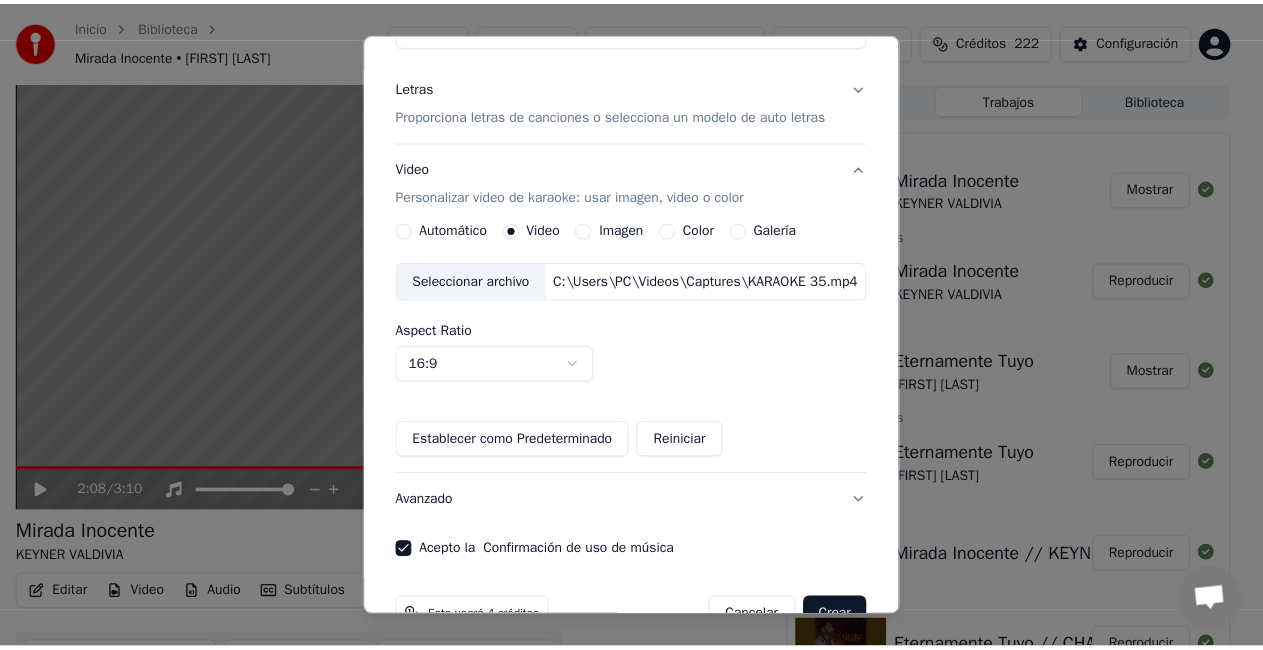 scroll, scrollTop: 274, scrollLeft: 0, axis: vertical 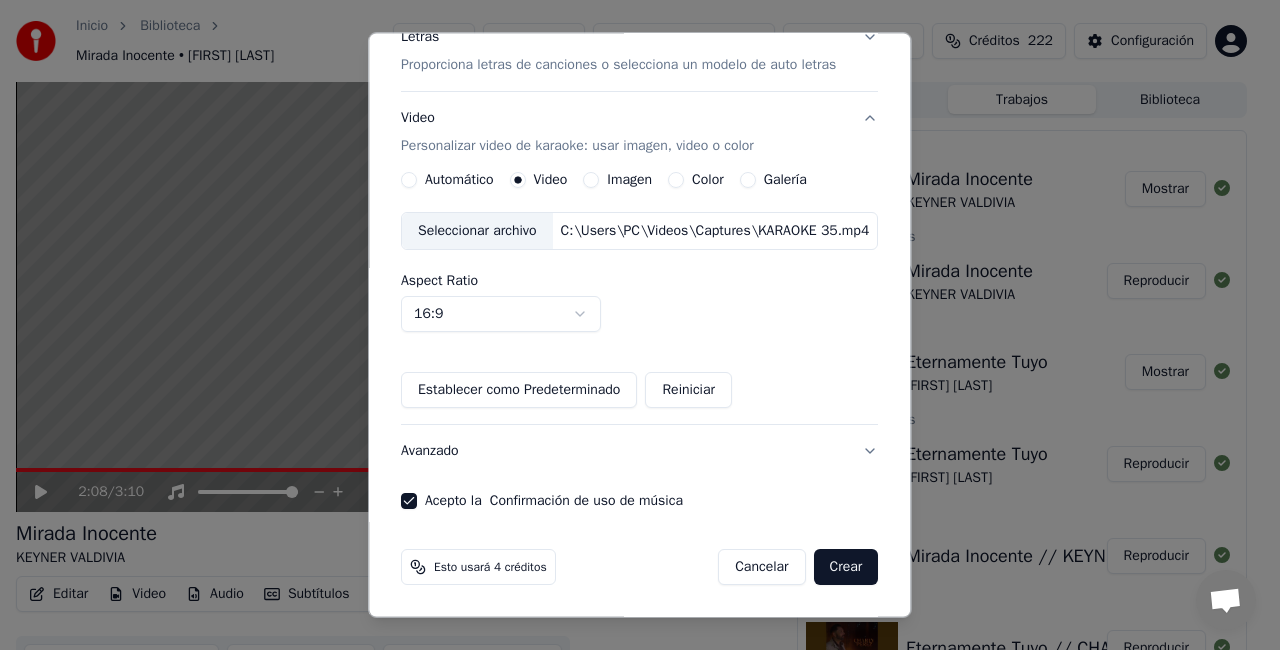 click on "Crear" at bounding box center [846, 567] 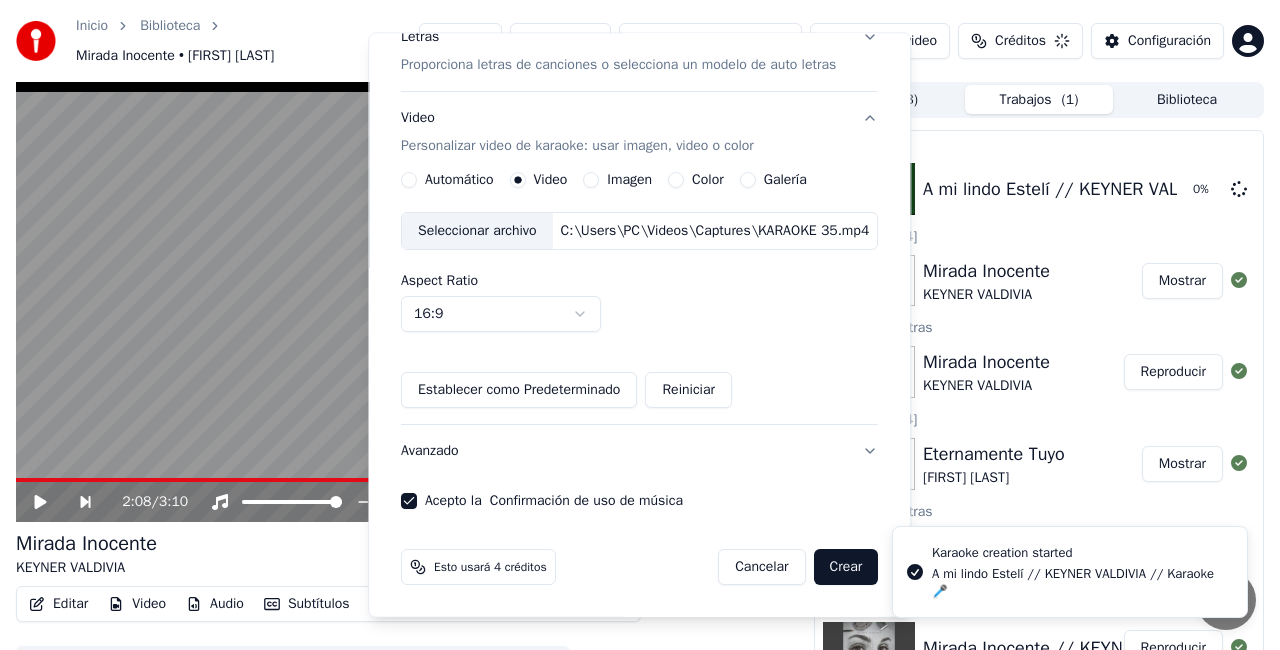 type 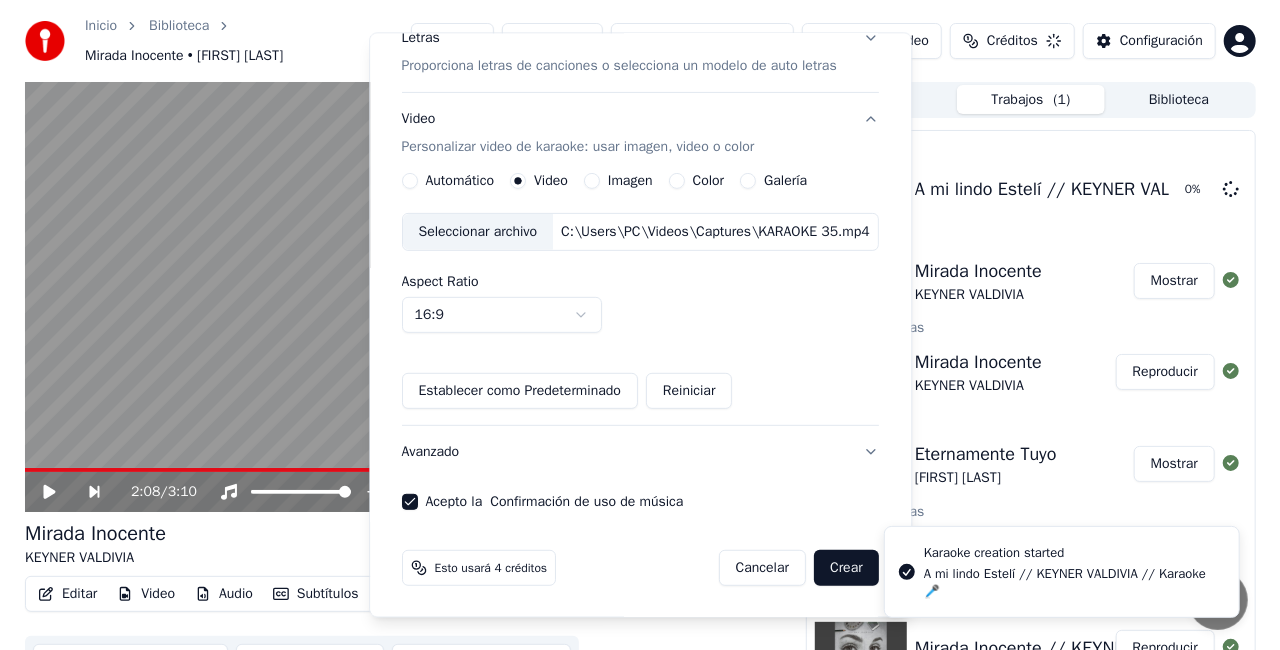scroll, scrollTop: 154, scrollLeft: 0, axis: vertical 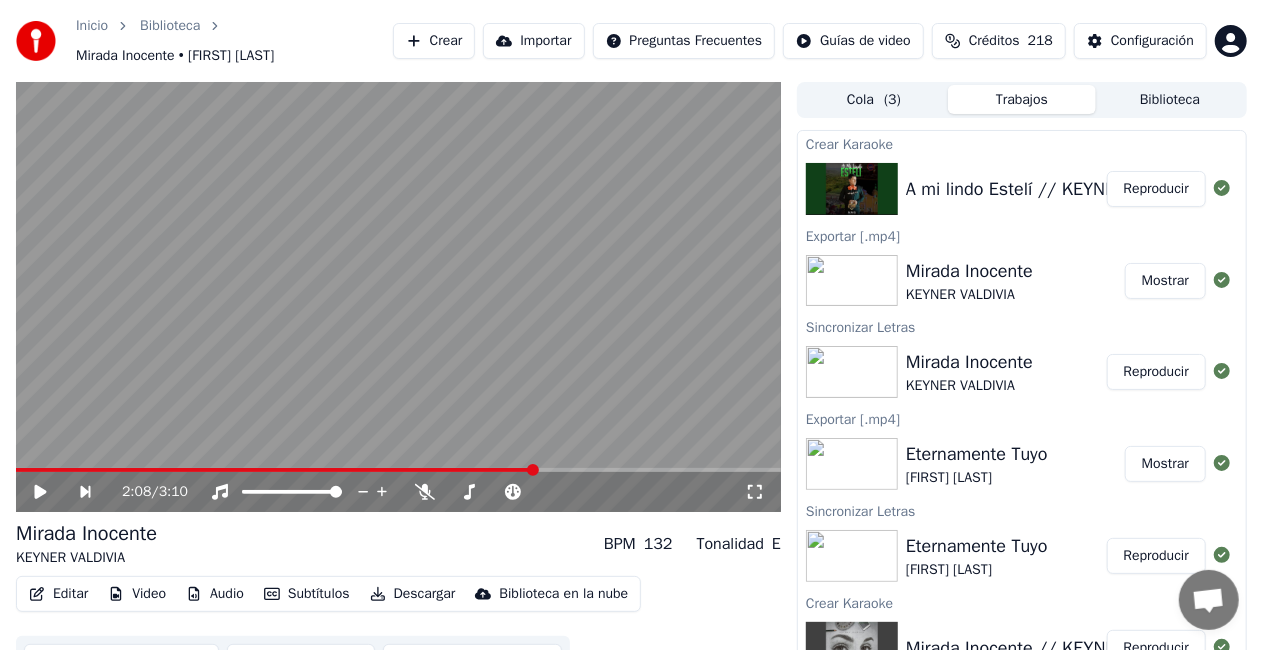 click on "Crear" at bounding box center [434, 41] 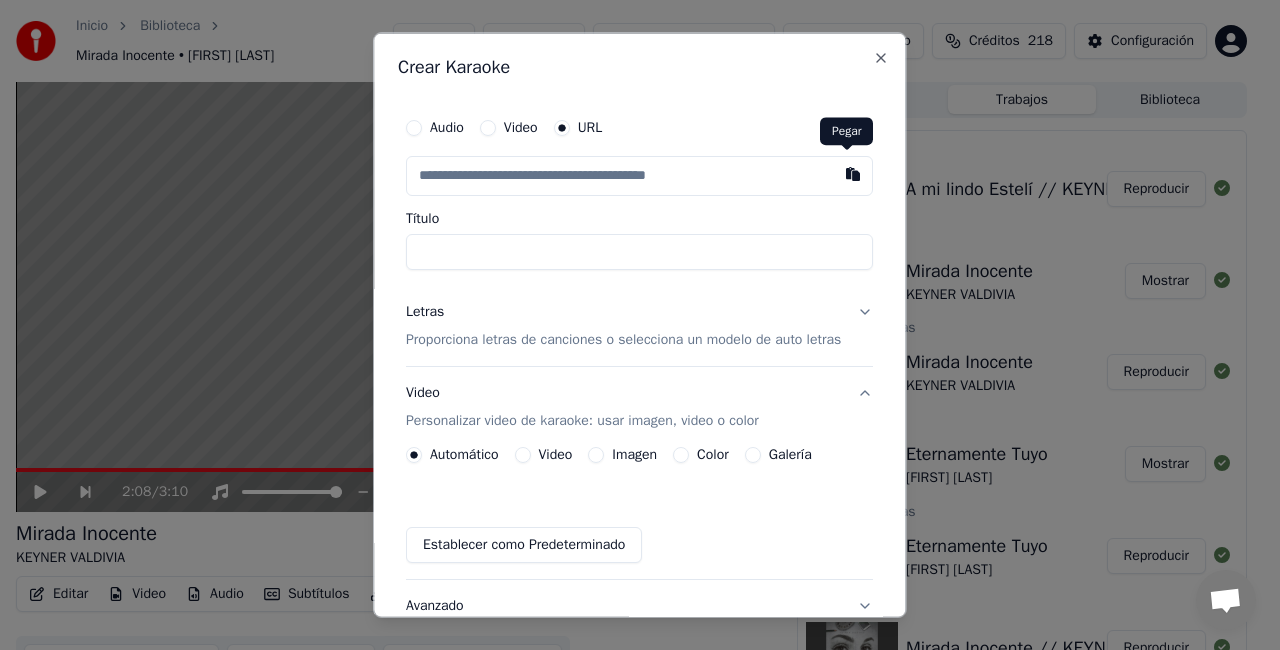 click at bounding box center [854, 174] 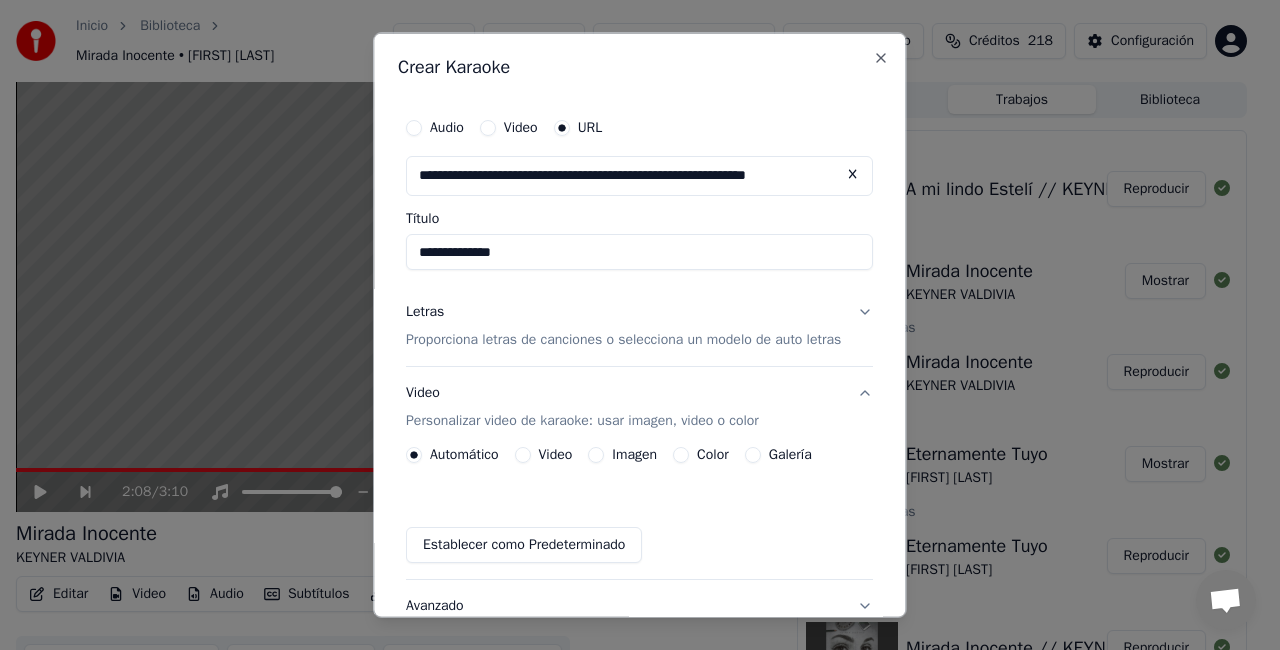 click on "**********" at bounding box center [639, 252] 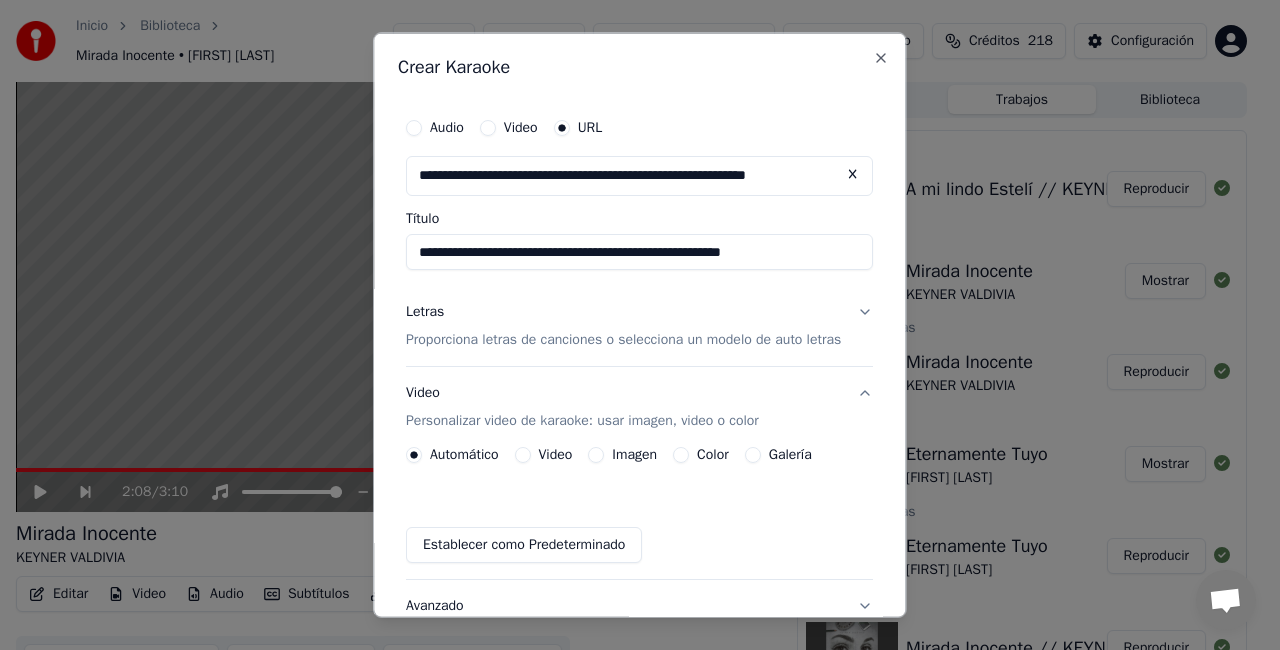 type on "**********" 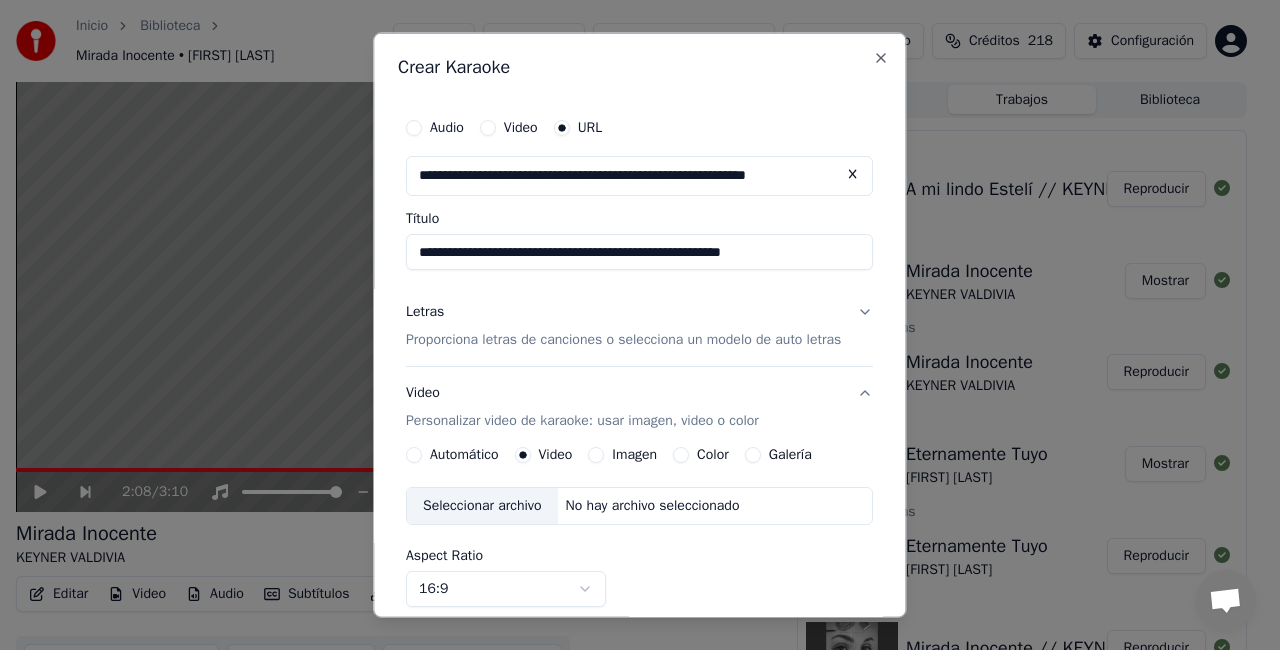 click on "Seleccionar archivo" at bounding box center [482, 505] 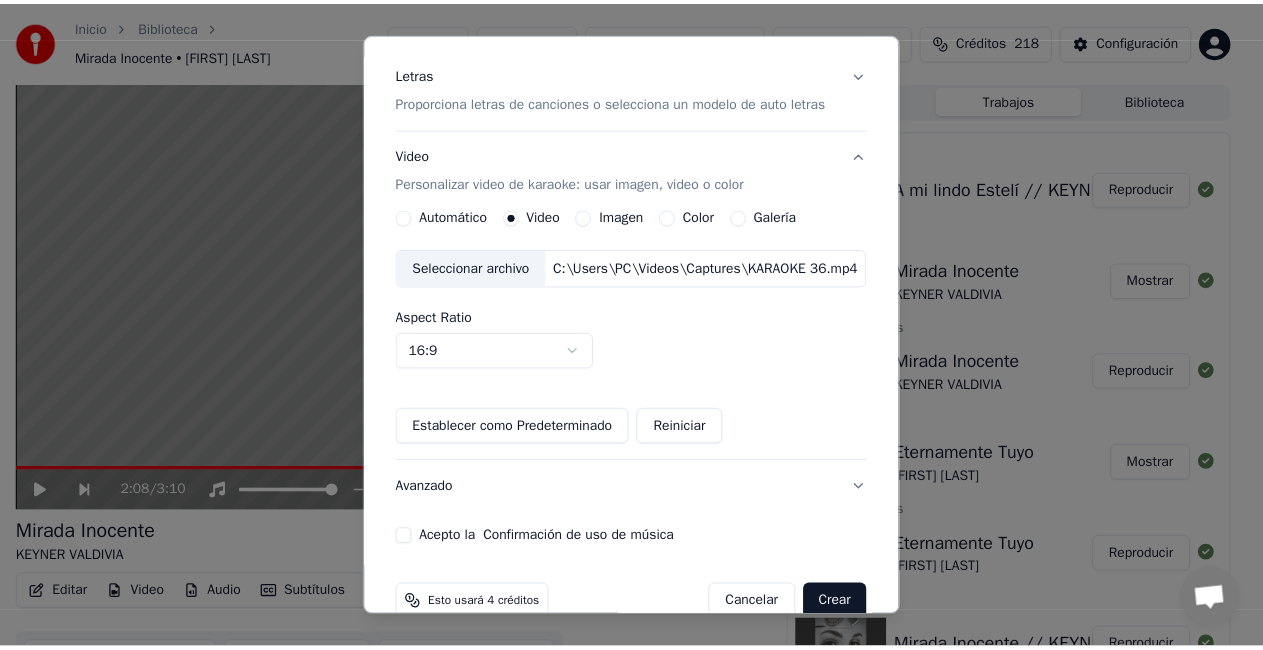 scroll, scrollTop: 239, scrollLeft: 0, axis: vertical 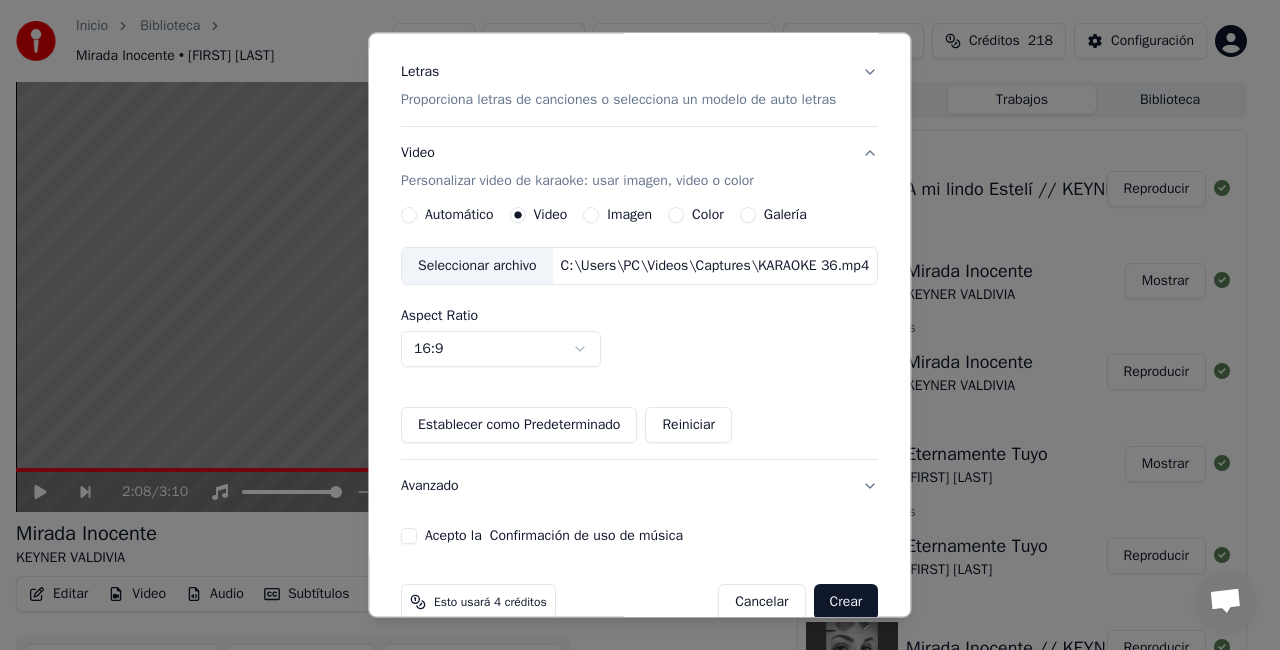click on "Acepto la   Confirmación de uso de música" at bounding box center [409, 536] 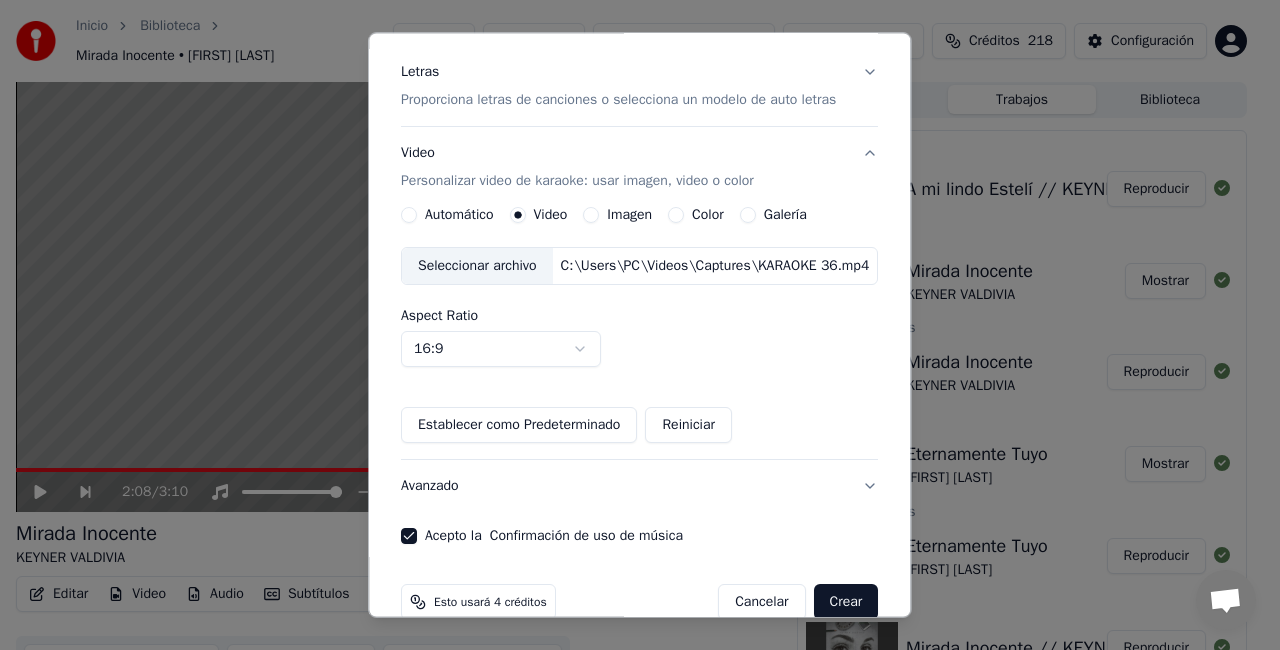 click on "Crear" at bounding box center (846, 602) 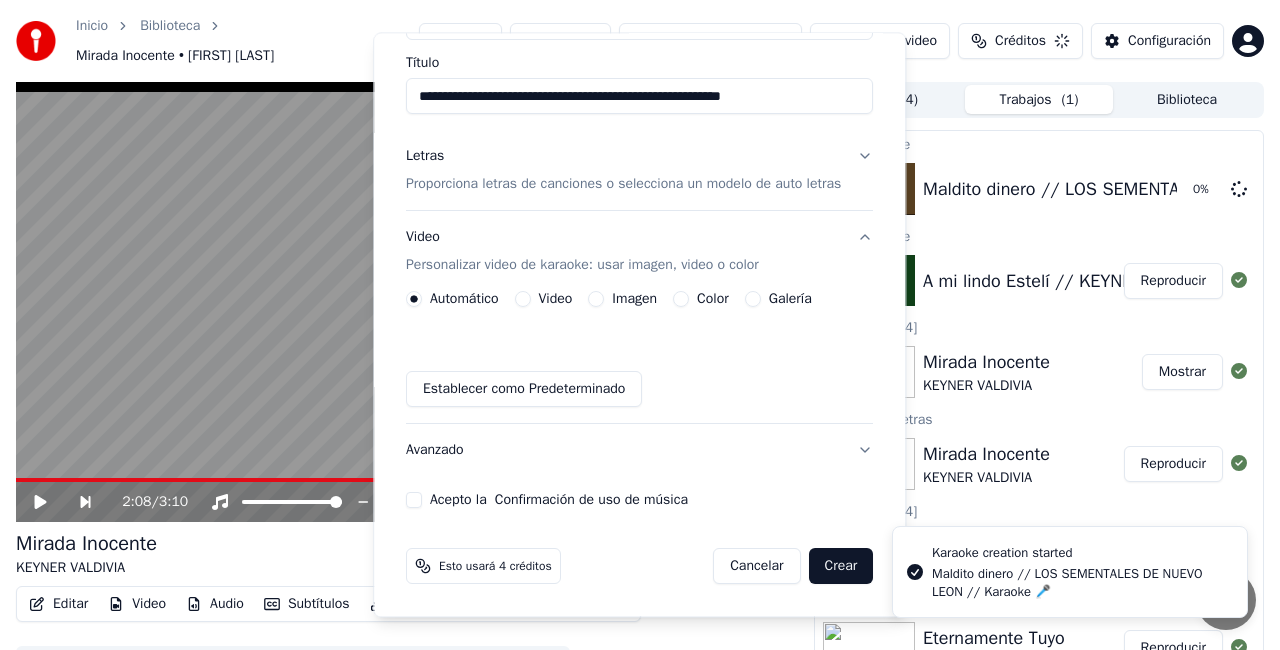 type 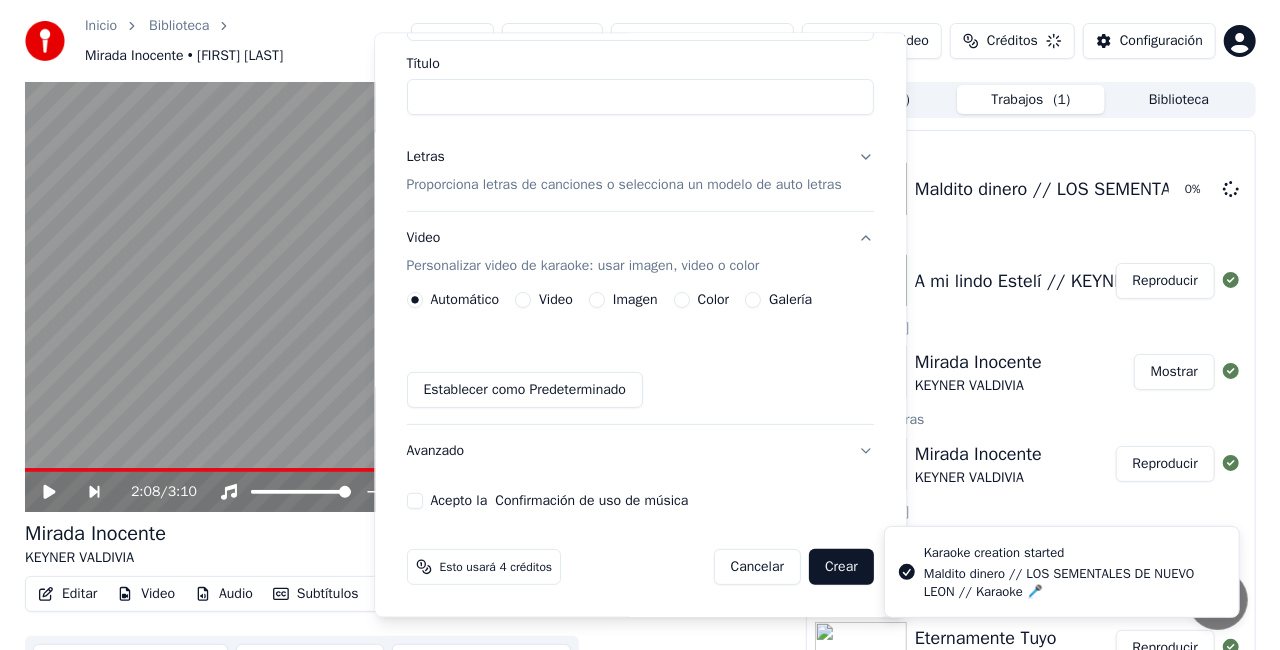 scroll, scrollTop: 154, scrollLeft: 0, axis: vertical 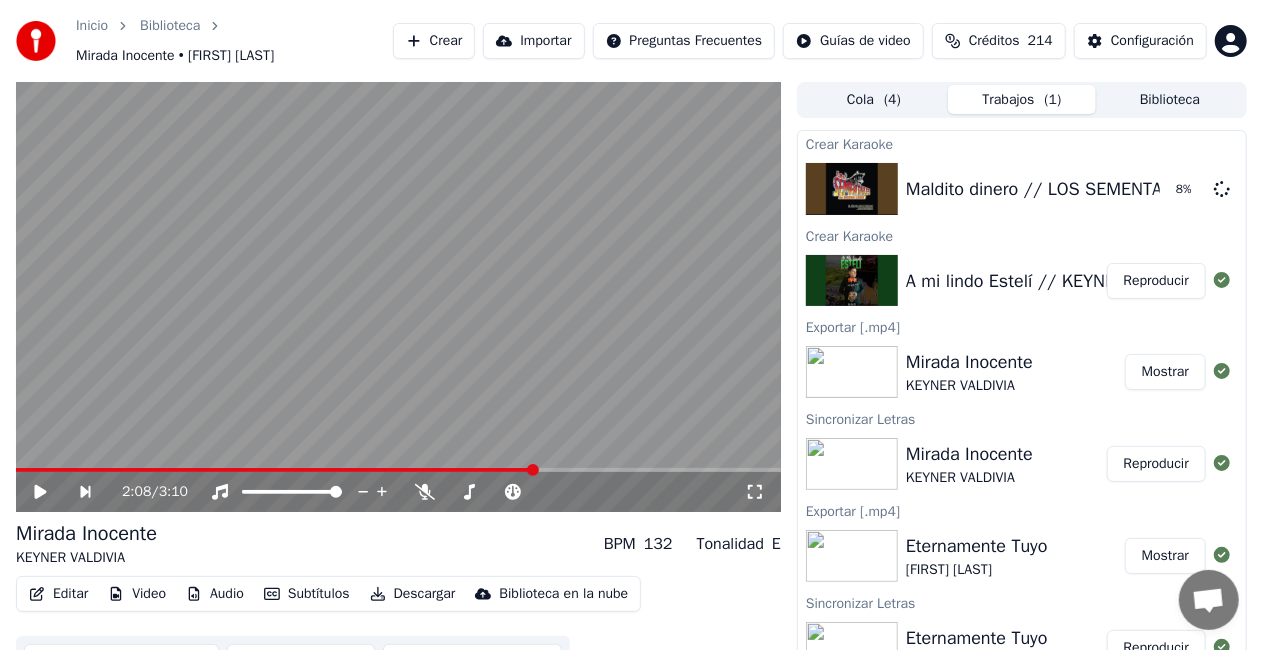 click on "Crear" at bounding box center [434, 41] 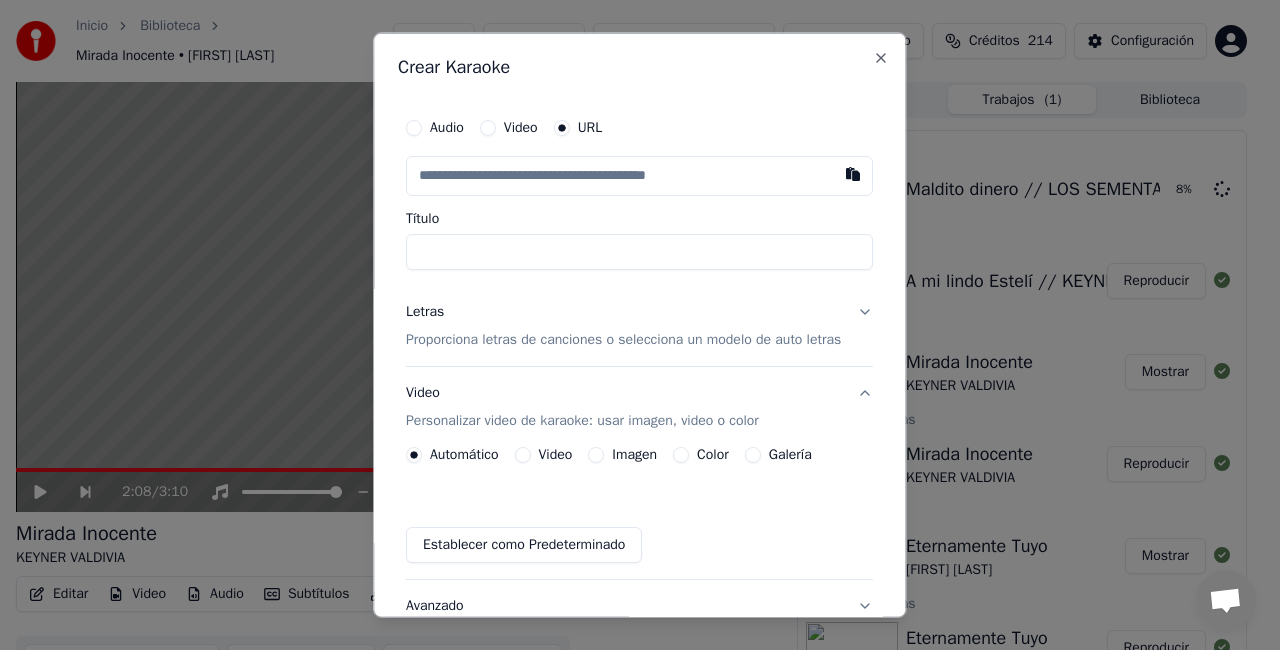 click on "Video" at bounding box center (488, 128) 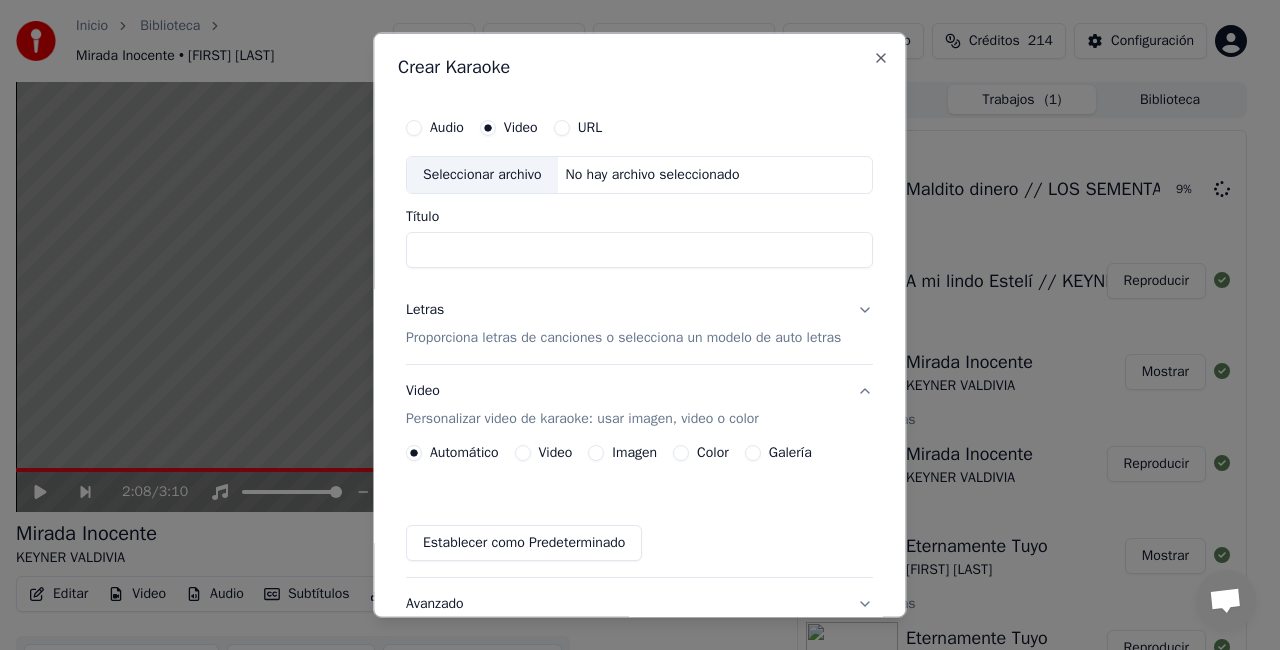 click on "URL" at bounding box center [562, 128] 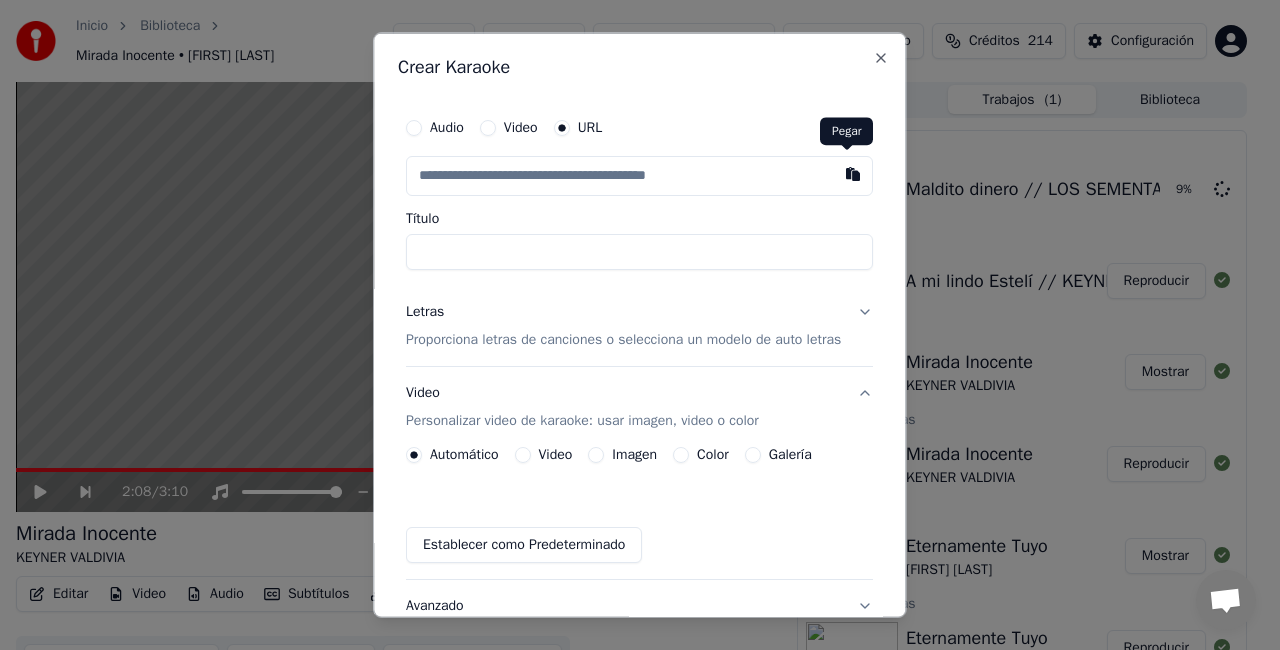 click at bounding box center (854, 174) 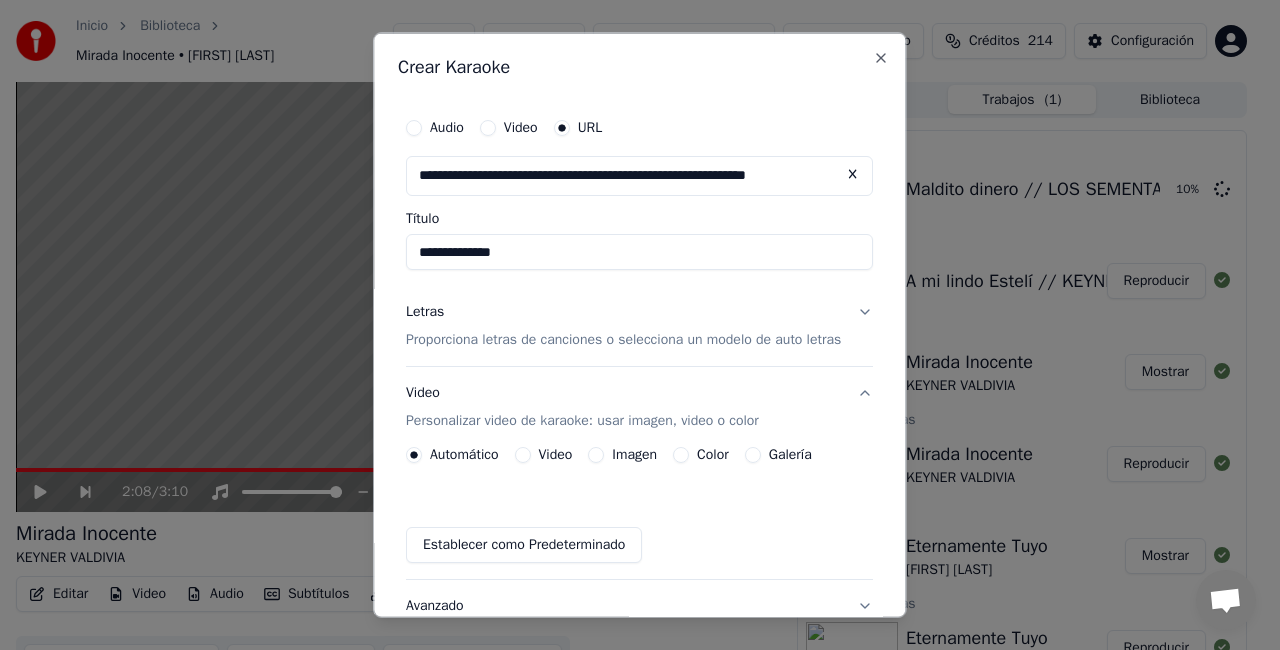 click on "**********" at bounding box center (639, 252) 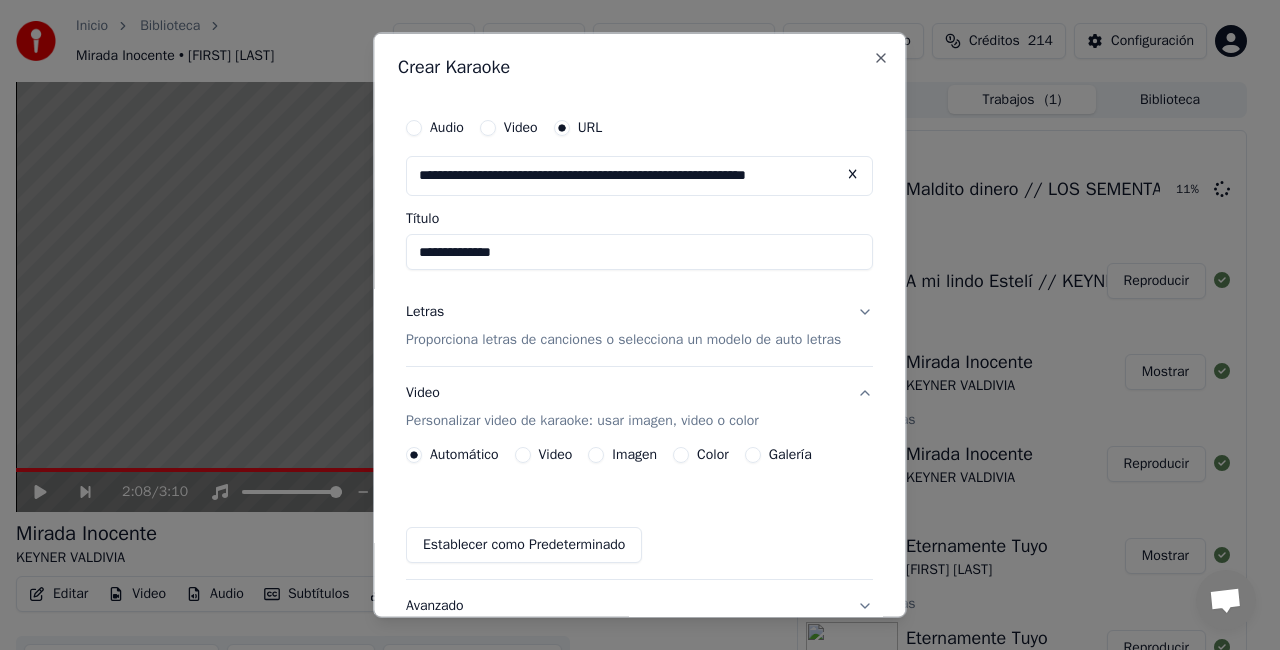 click on "**********" at bounding box center [639, 252] 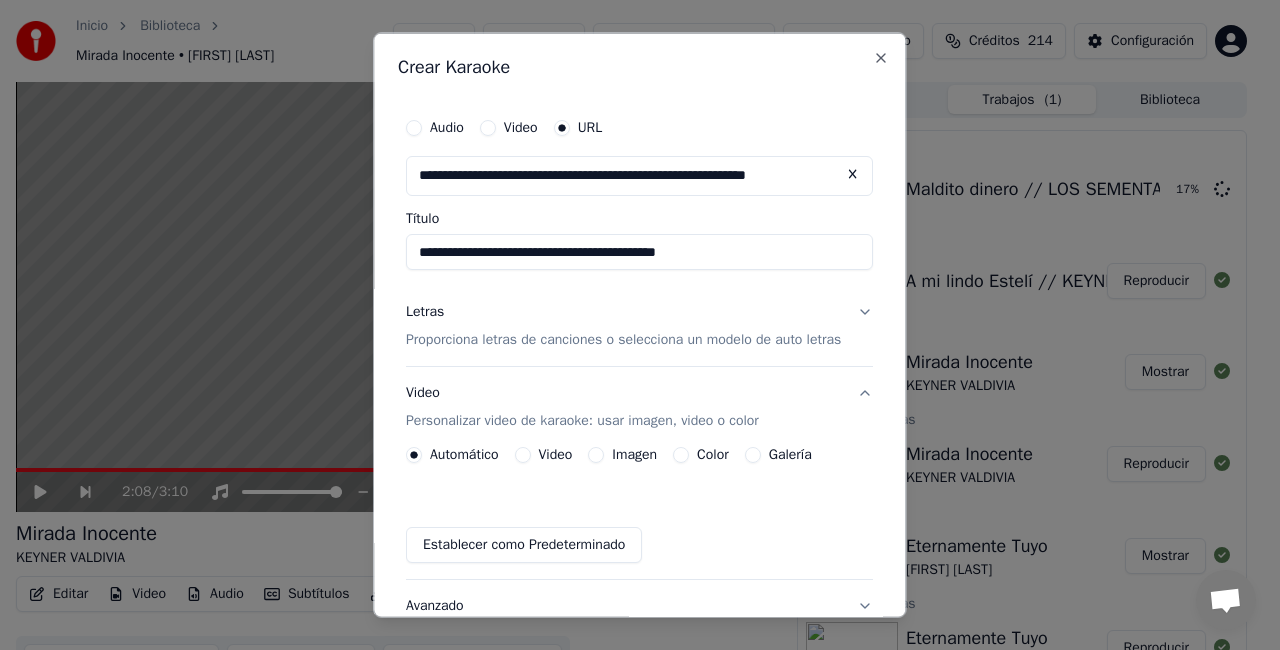 type on "**********" 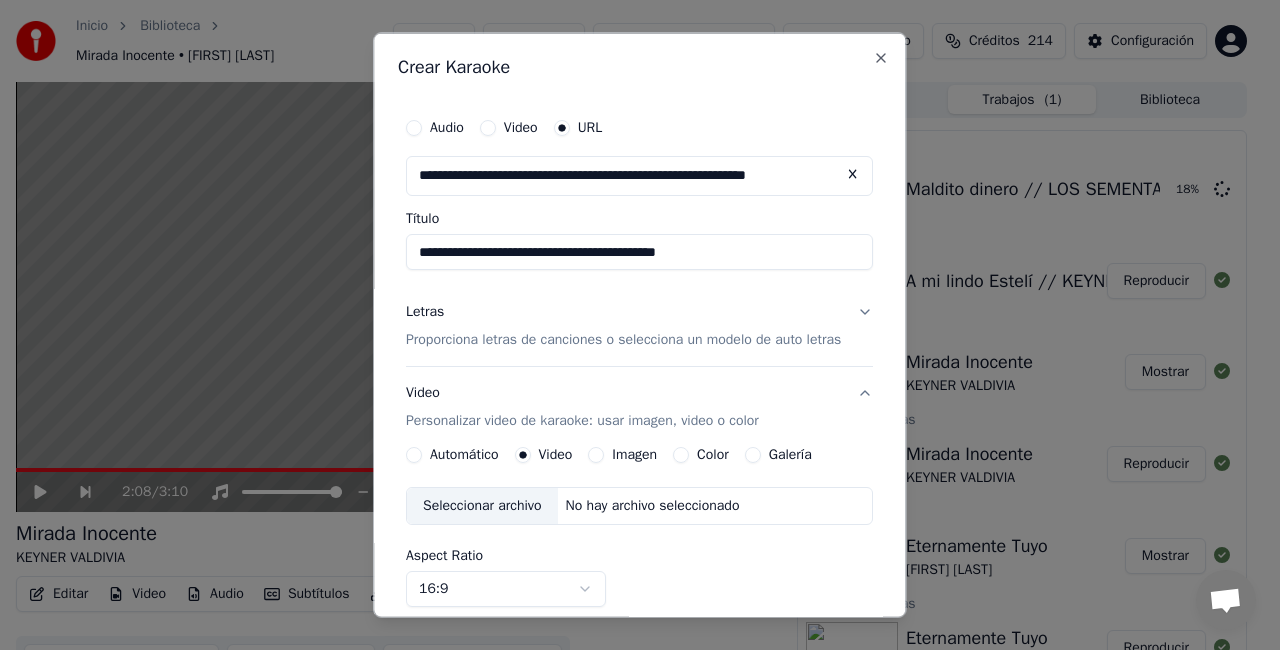 click on "Seleccionar archivo" at bounding box center [482, 505] 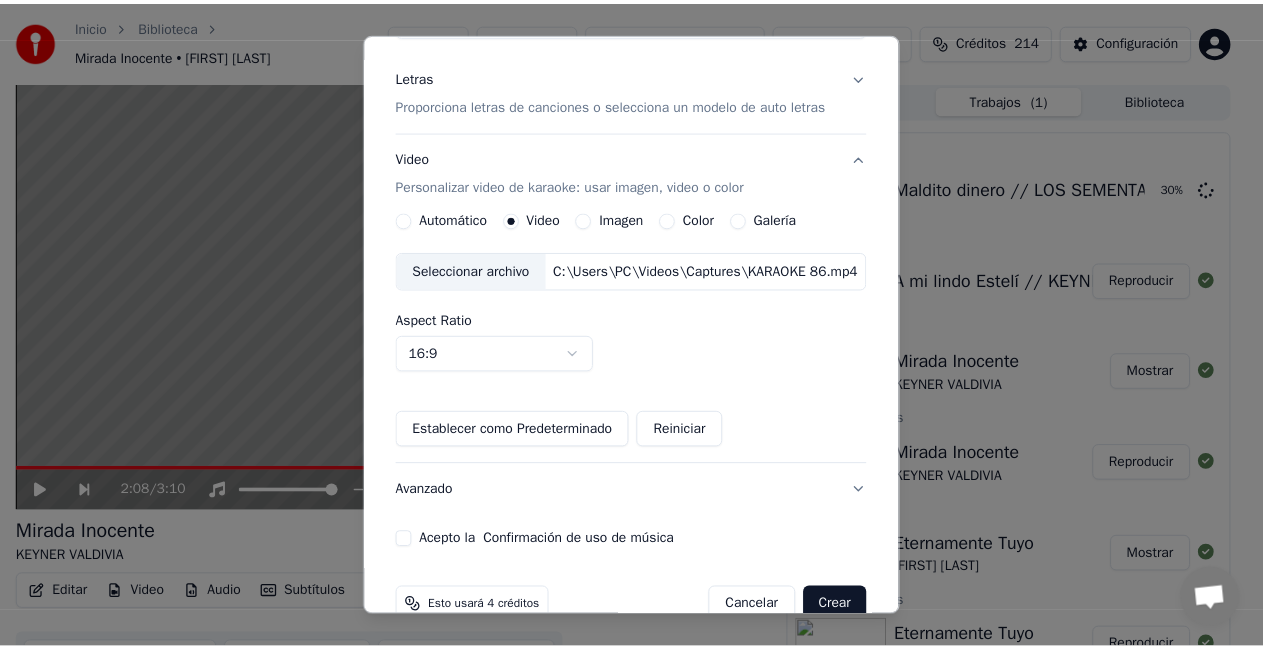 scroll, scrollTop: 241, scrollLeft: 0, axis: vertical 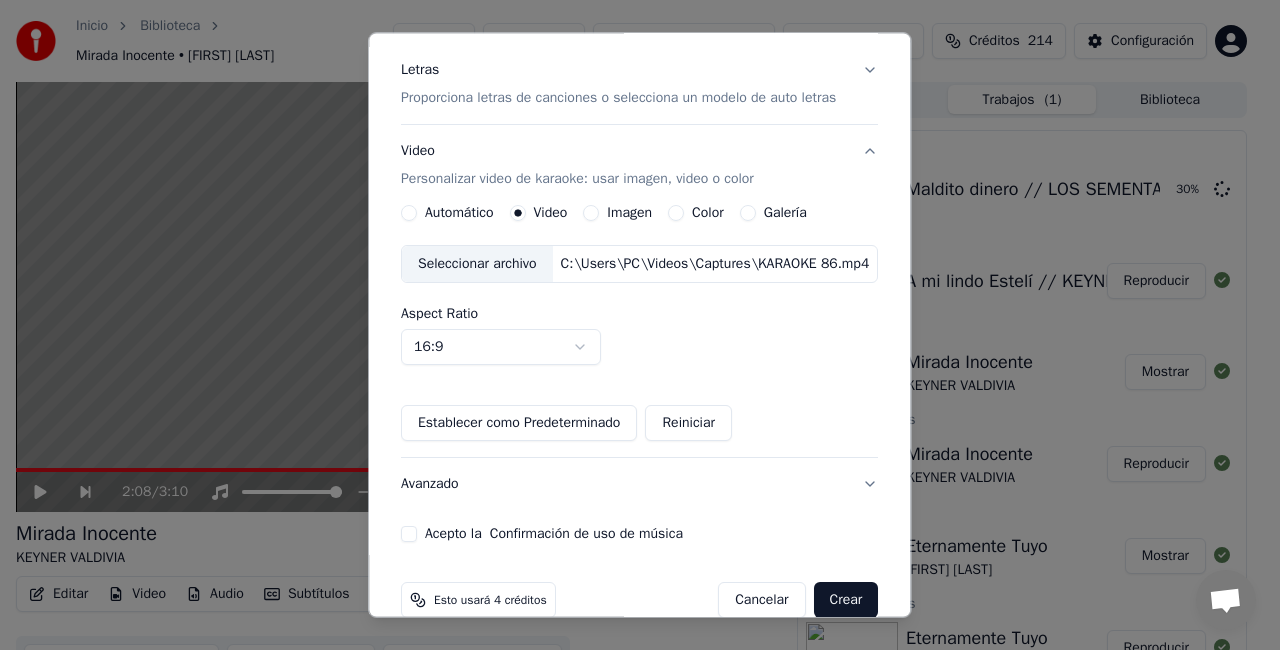 click on "Acepto la   Confirmación de uso de música" at bounding box center [409, 534] 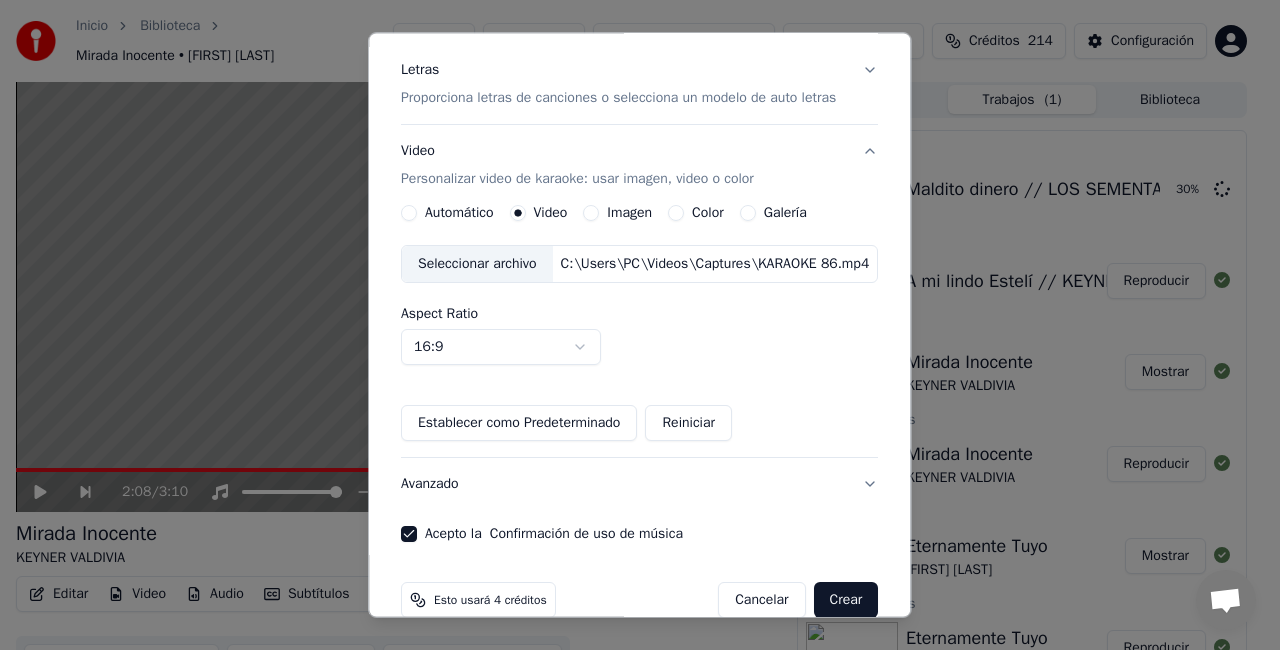 click on "Crear" at bounding box center [846, 600] 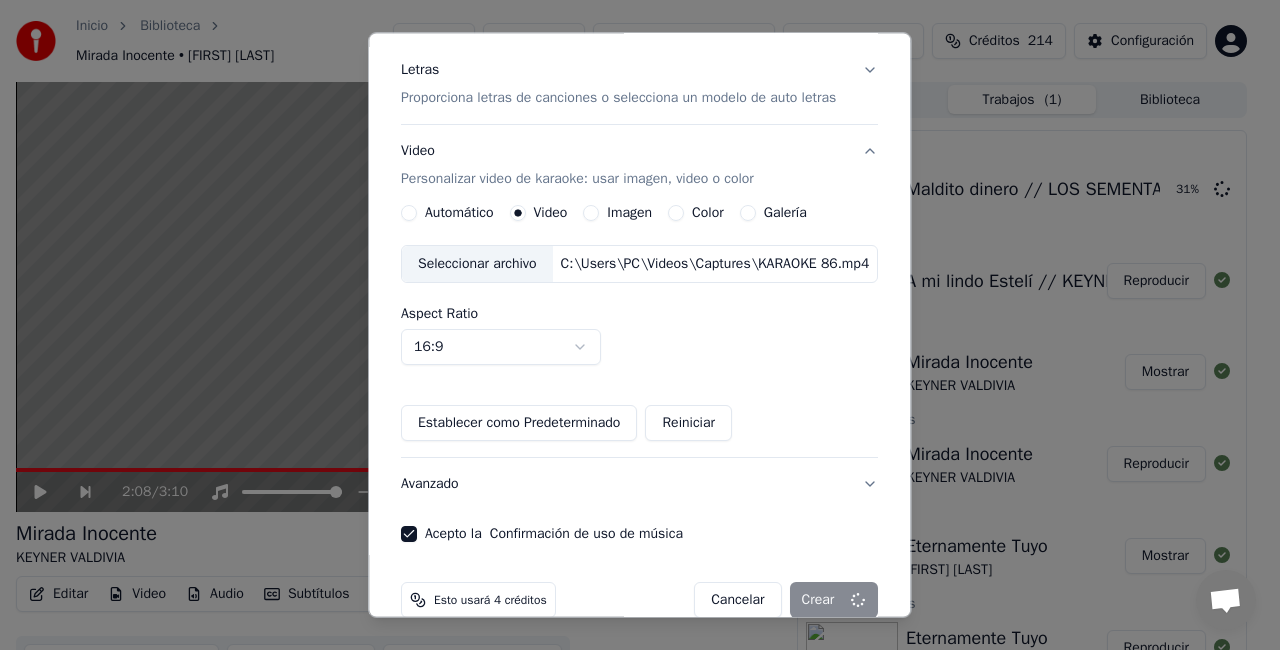 type 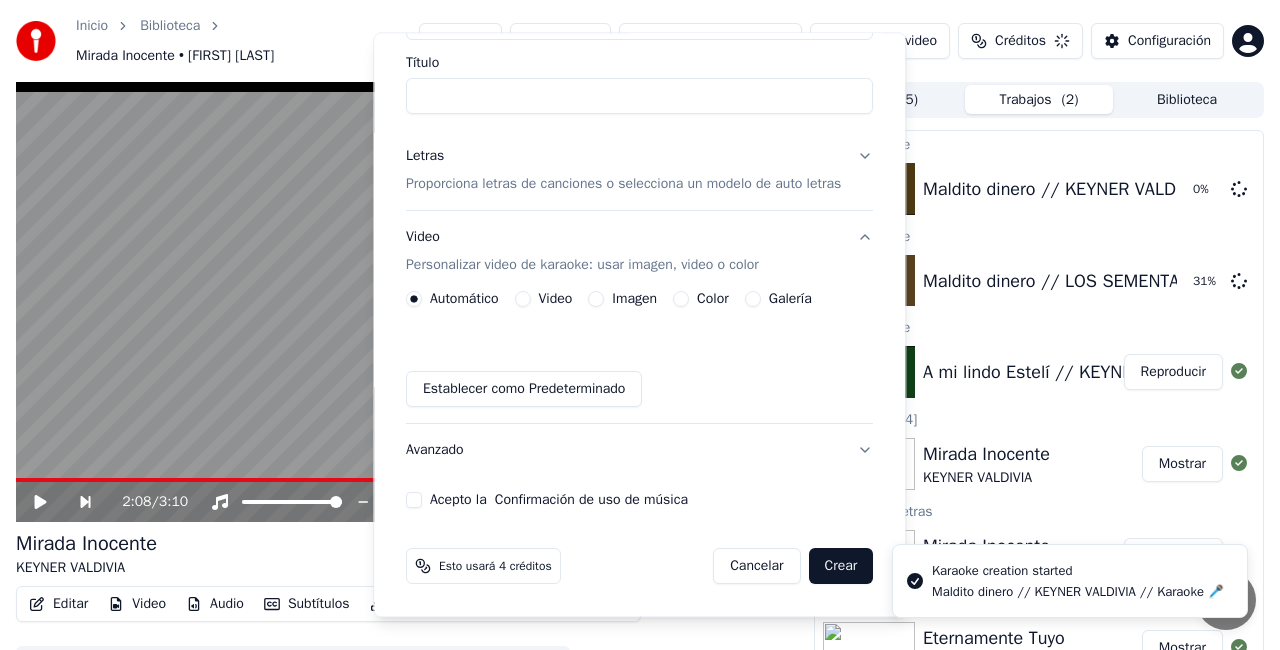 scroll, scrollTop: 154, scrollLeft: 0, axis: vertical 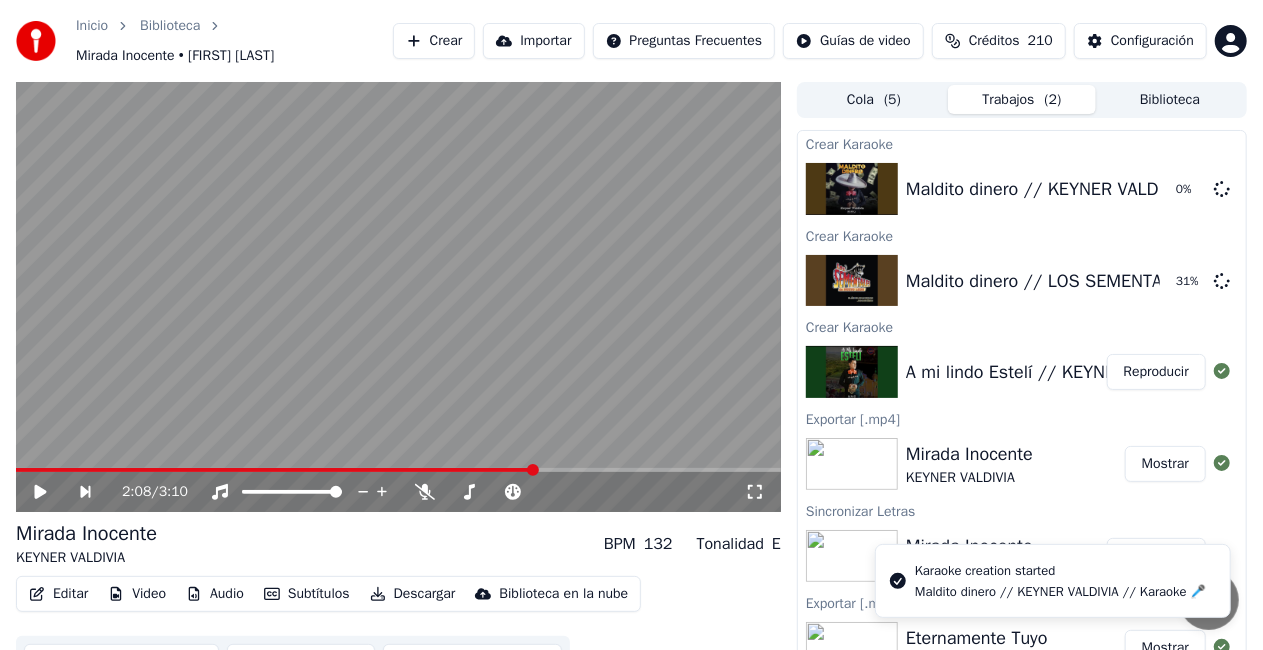 click on "Reproducir" at bounding box center (1156, 372) 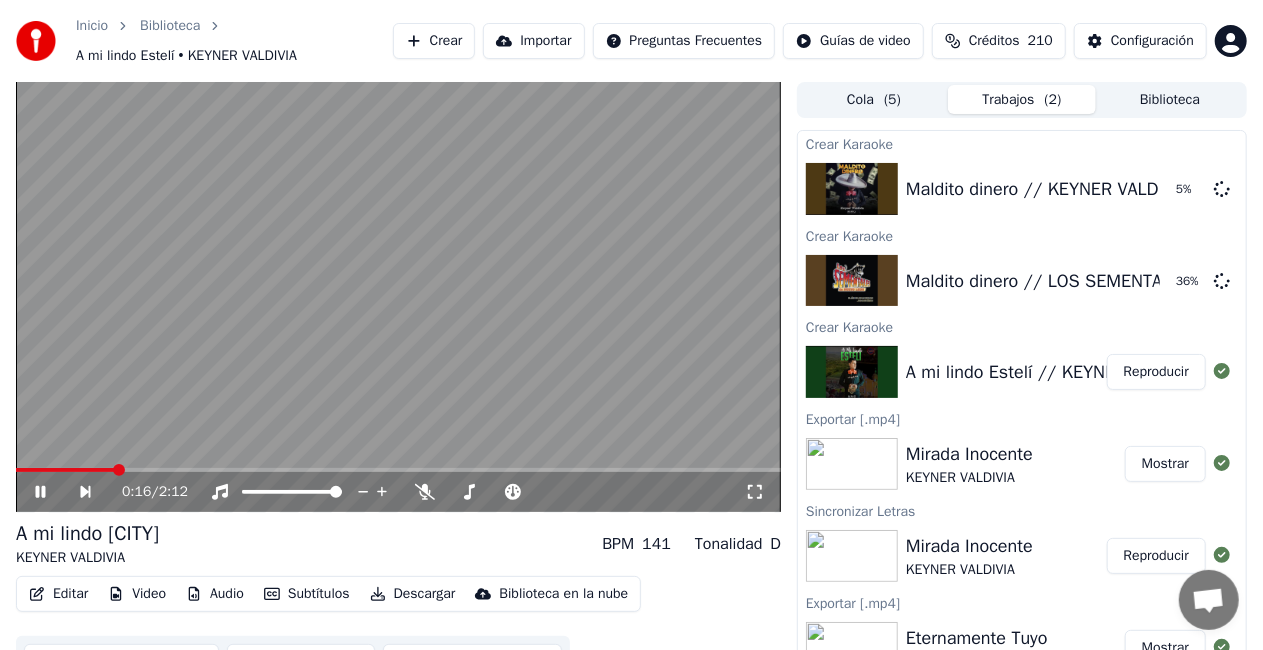 click 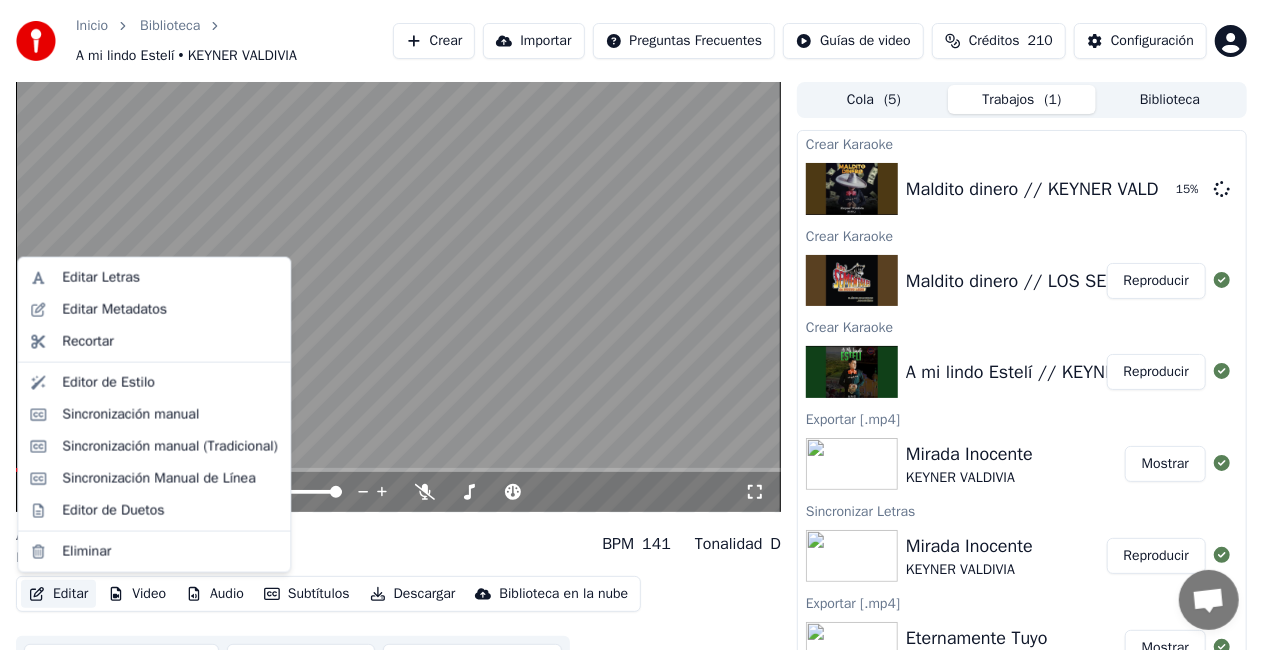 click on "Editar" at bounding box center (58, 594) 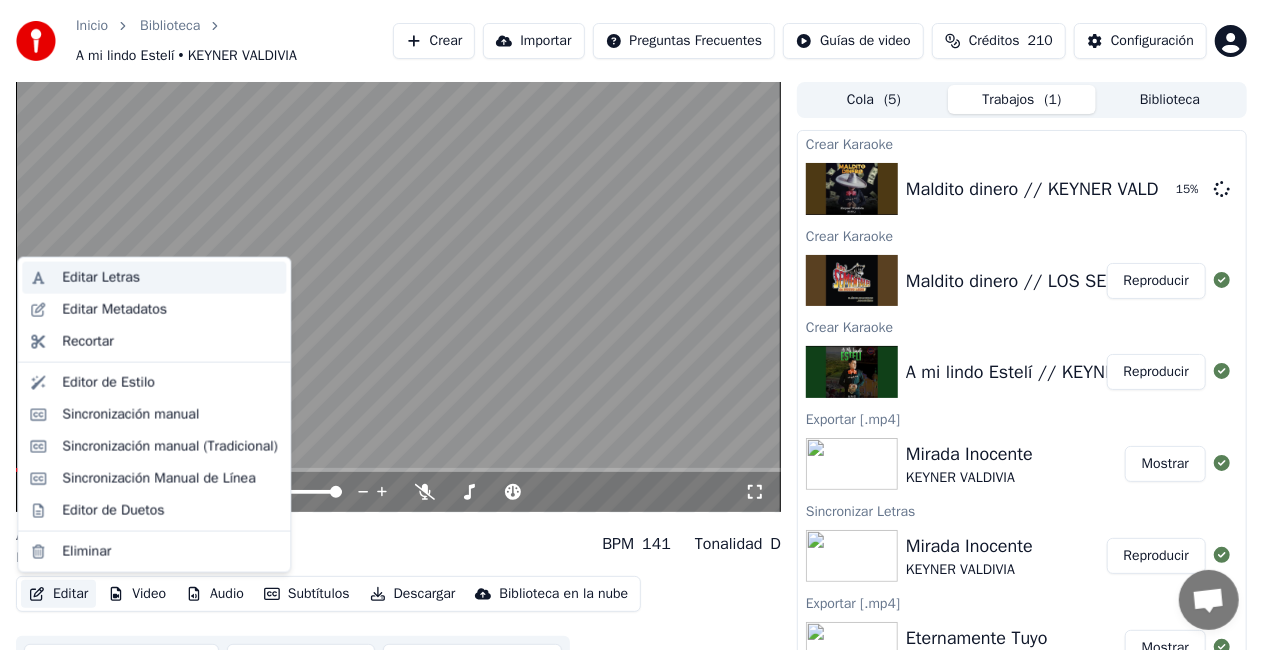 click on "Editar Letras" at bounding box center (101, 278) 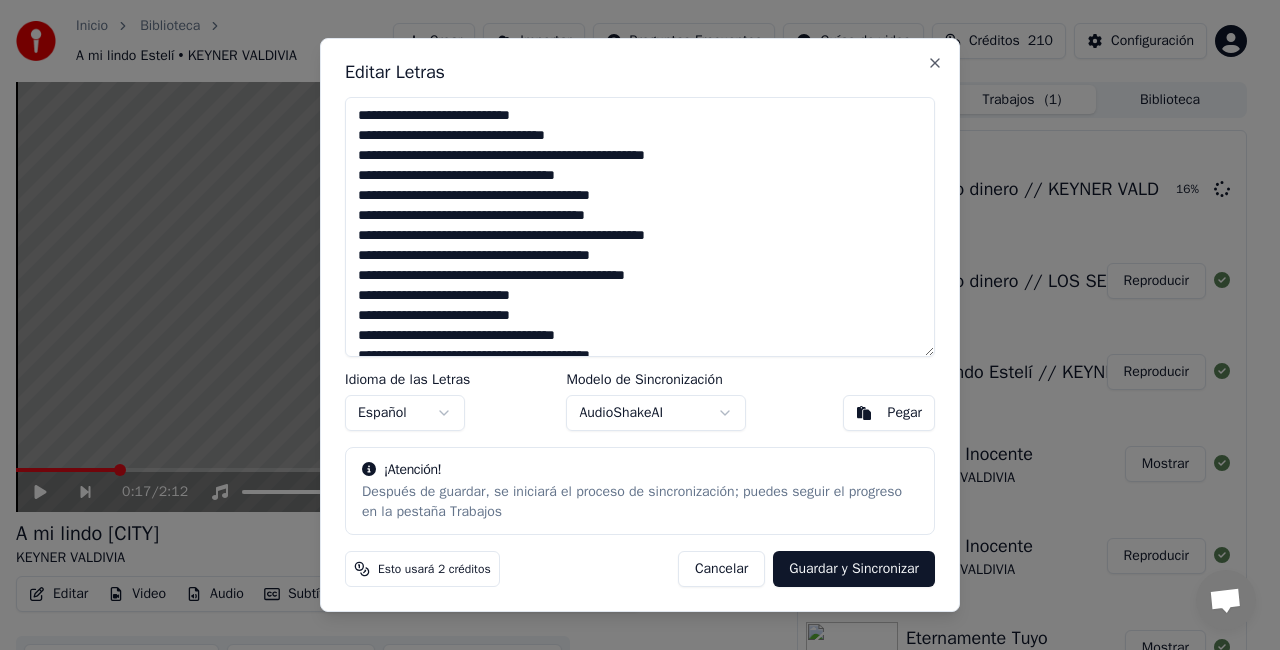 click on "**********" at bounding box center [640, 227] 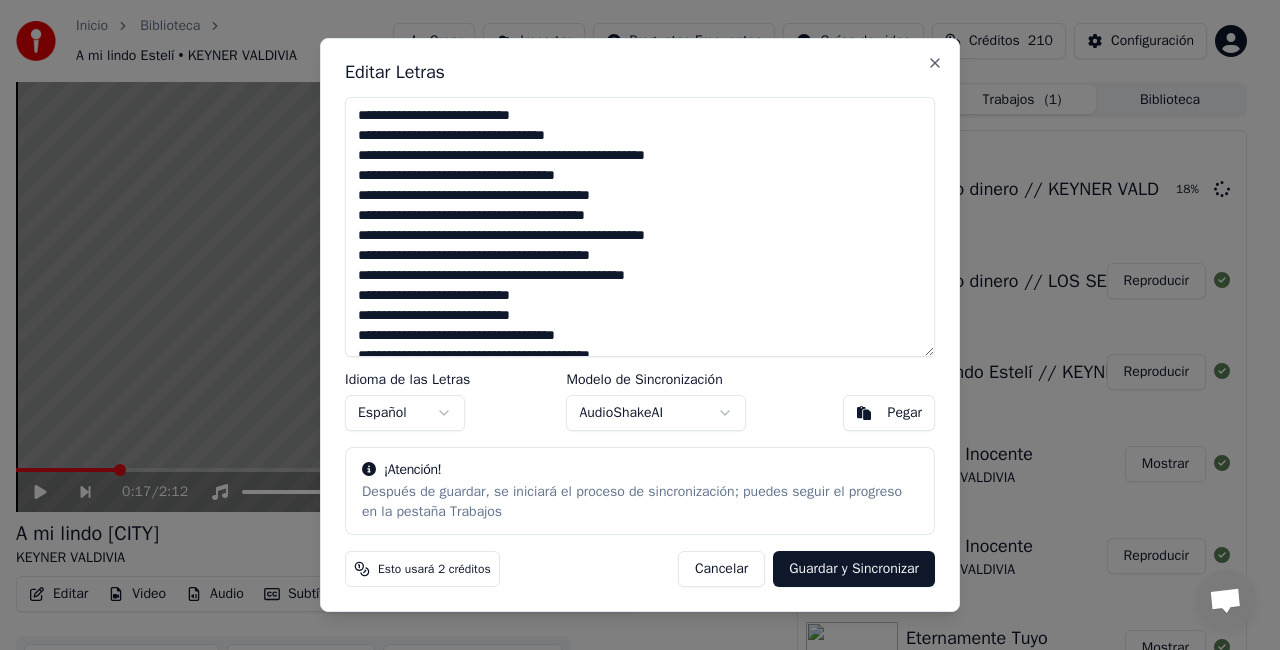 click on "**********" at bounding box center [640, 227] 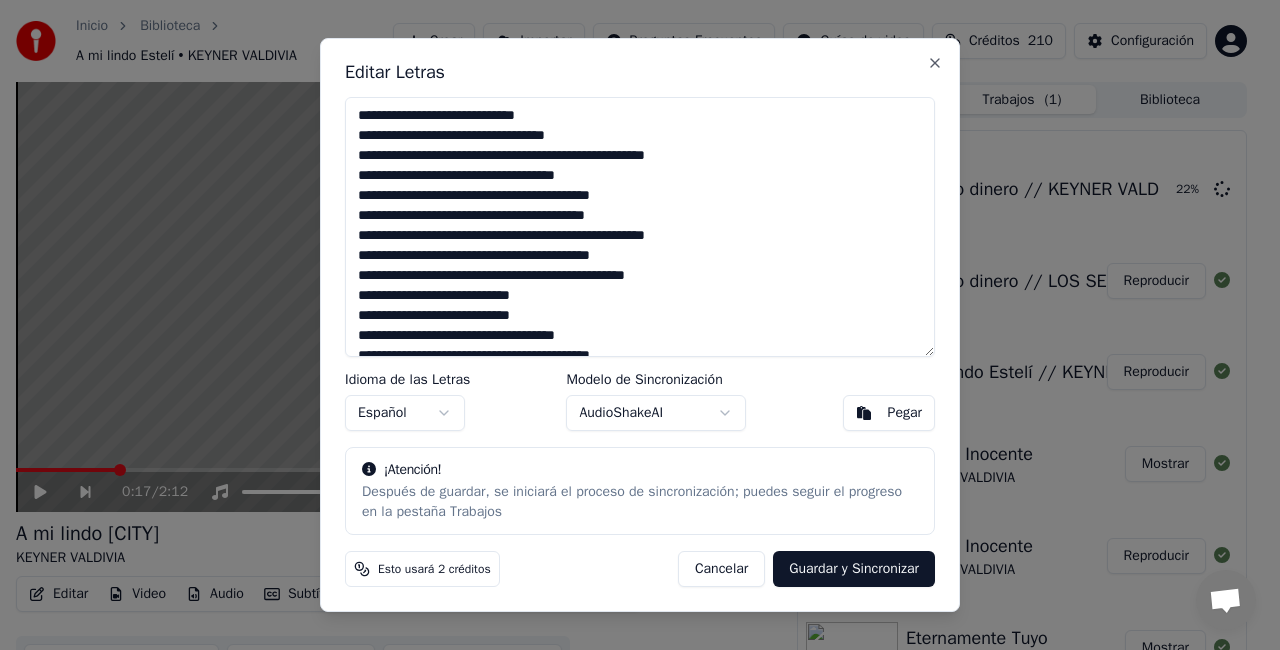 click on "**********" at bounding box center (640, 227) 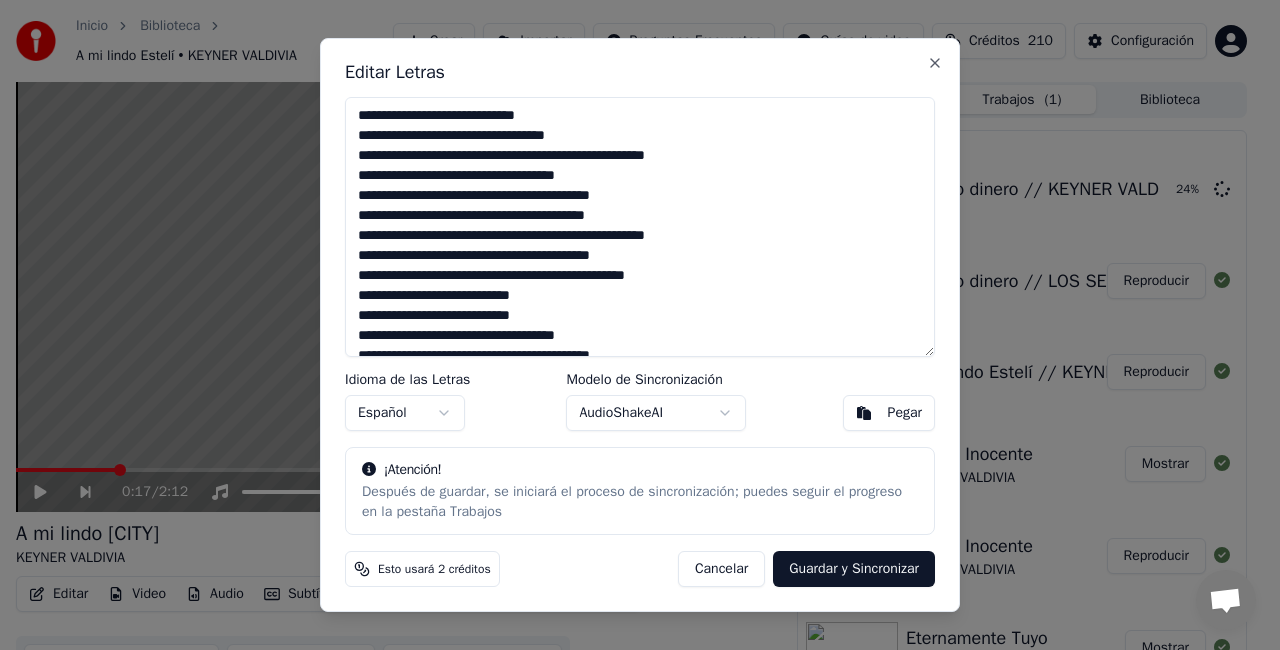click on "**********" at bounding box center (640, 227) 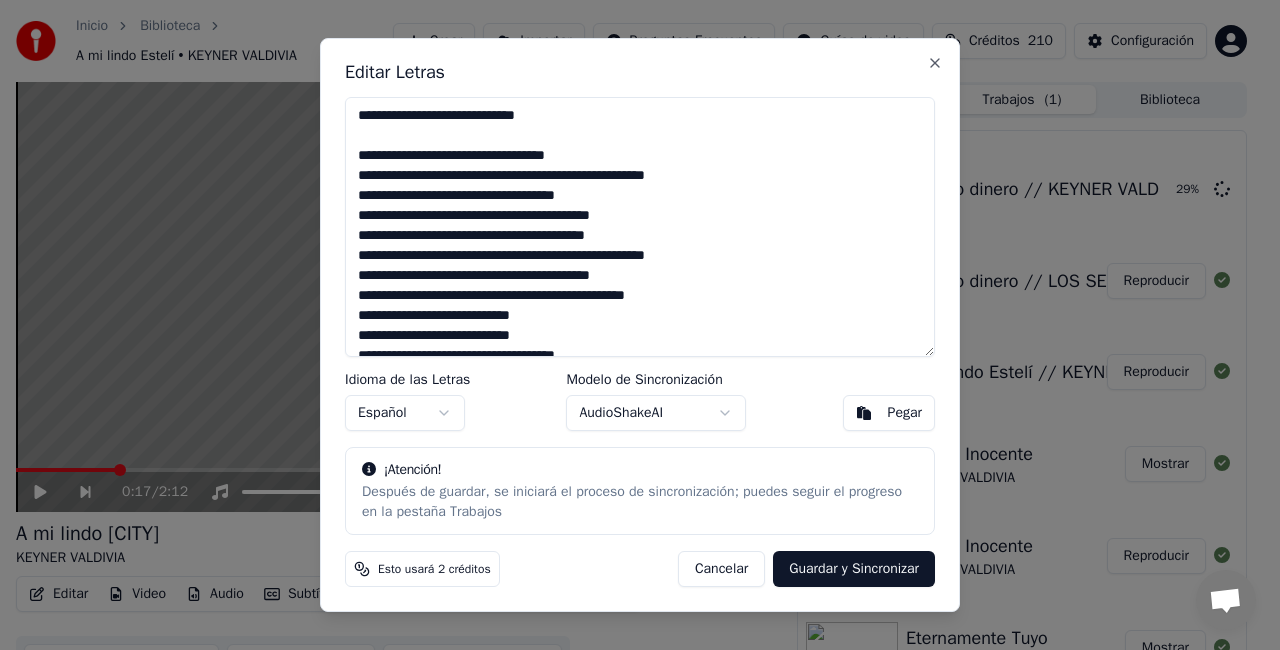 click on "**********" at bounding box center (640, 227) 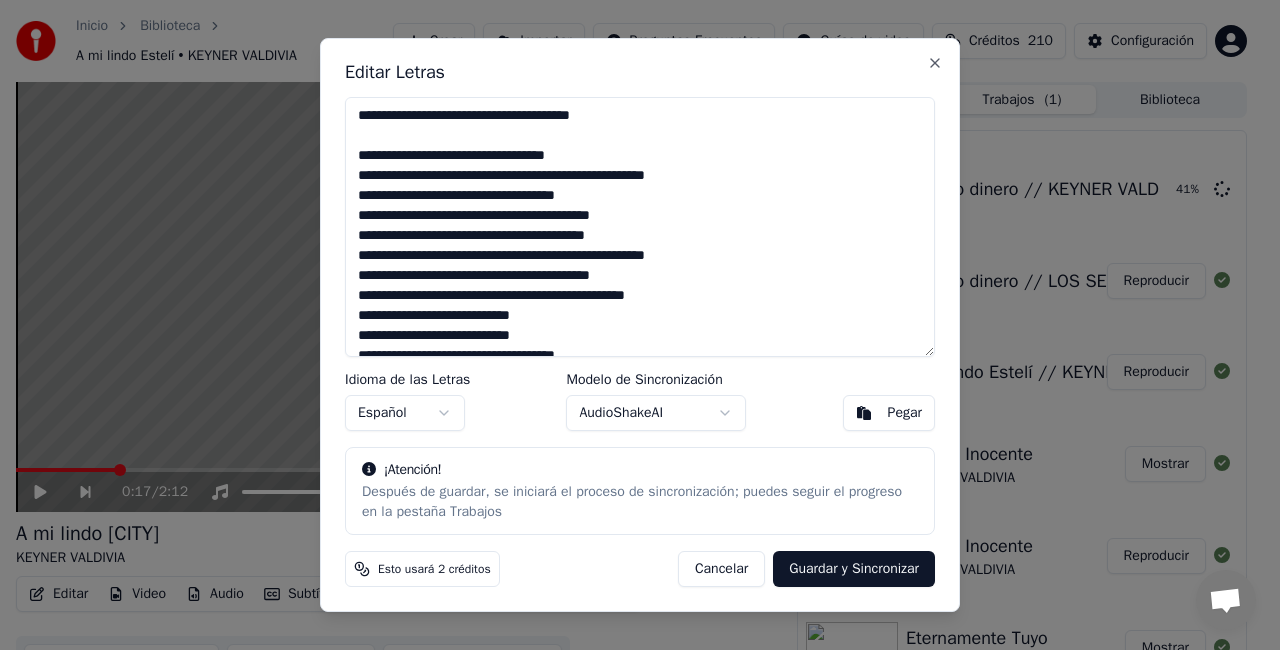 click on "**********" at bounding box center [640, 227] 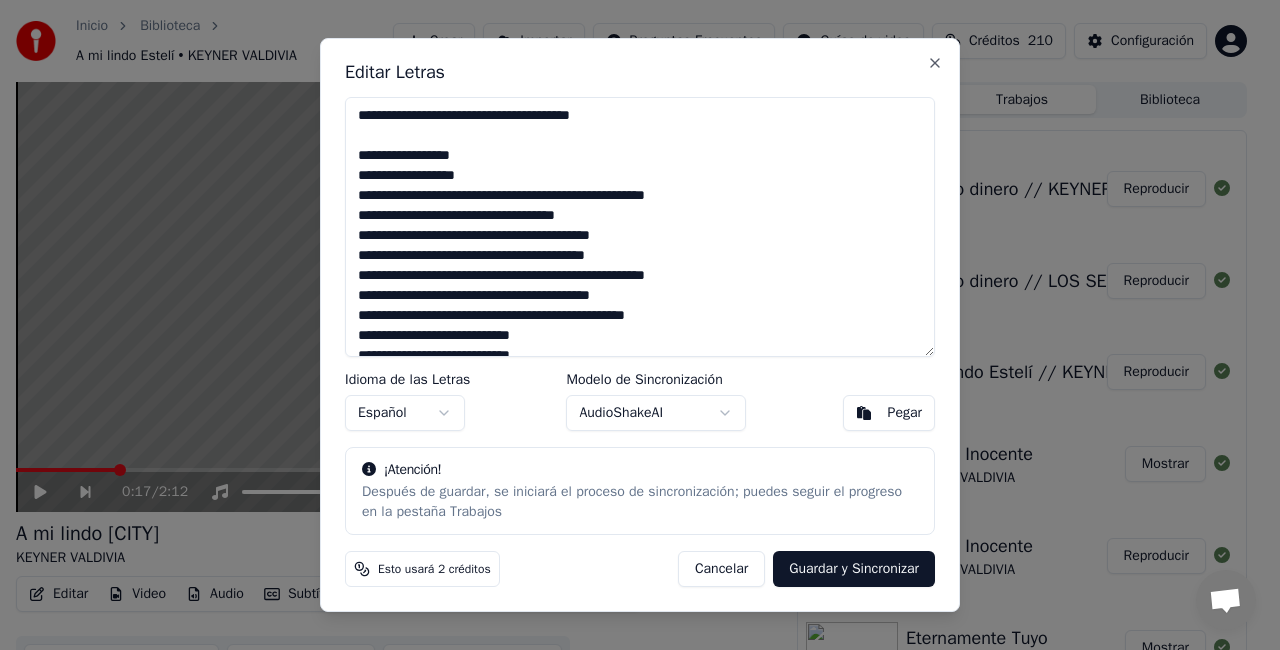 click on "**********" at bounding box center (640, 227) 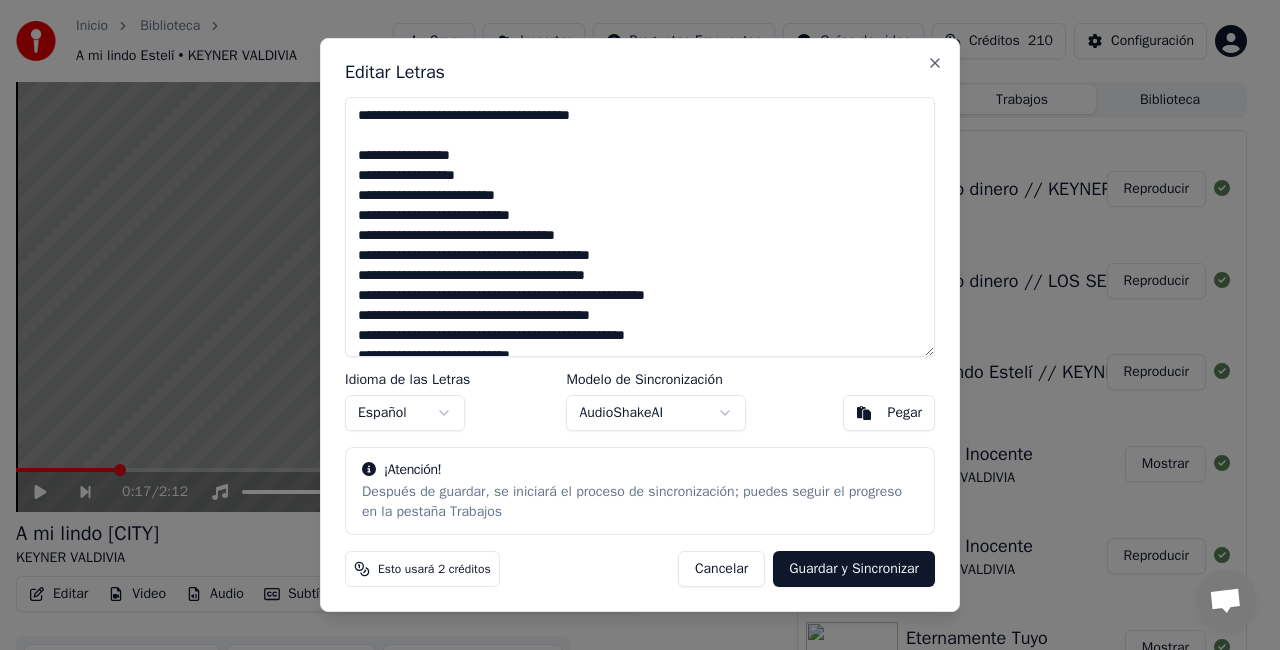 click on "**********" at bounding box center [640, 227] 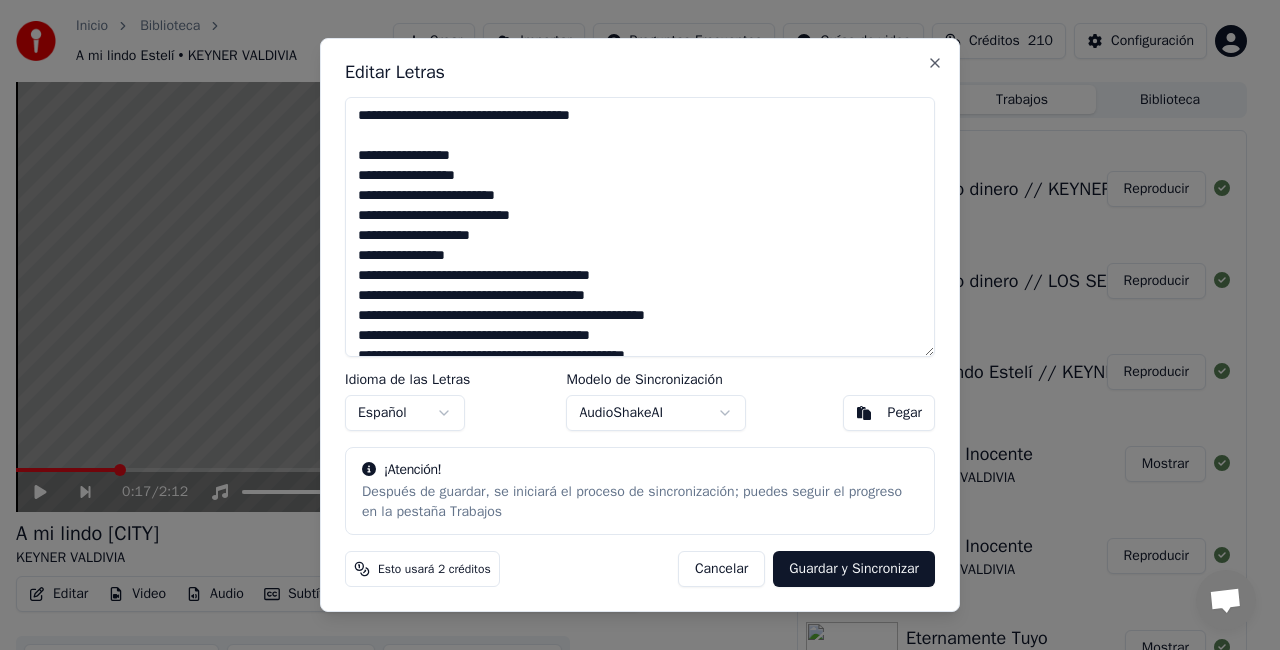 click on "**********" at bounding box center [640, 227] 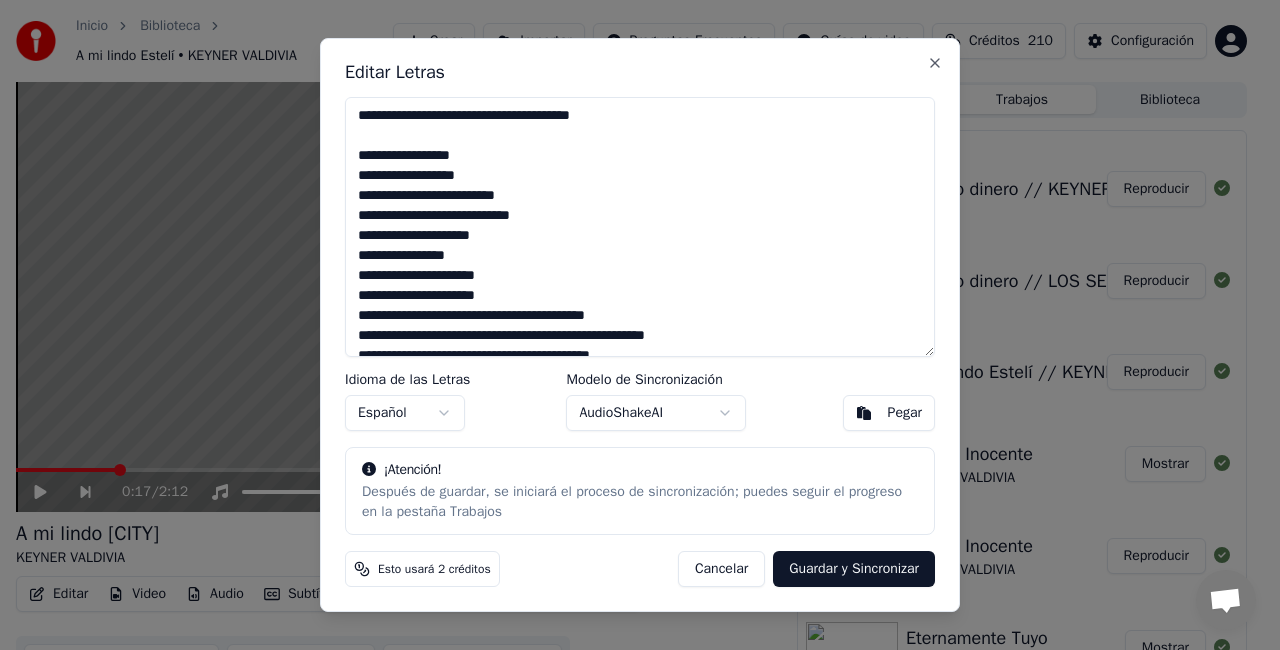 click on "**********" at bounding box center [640, 227] 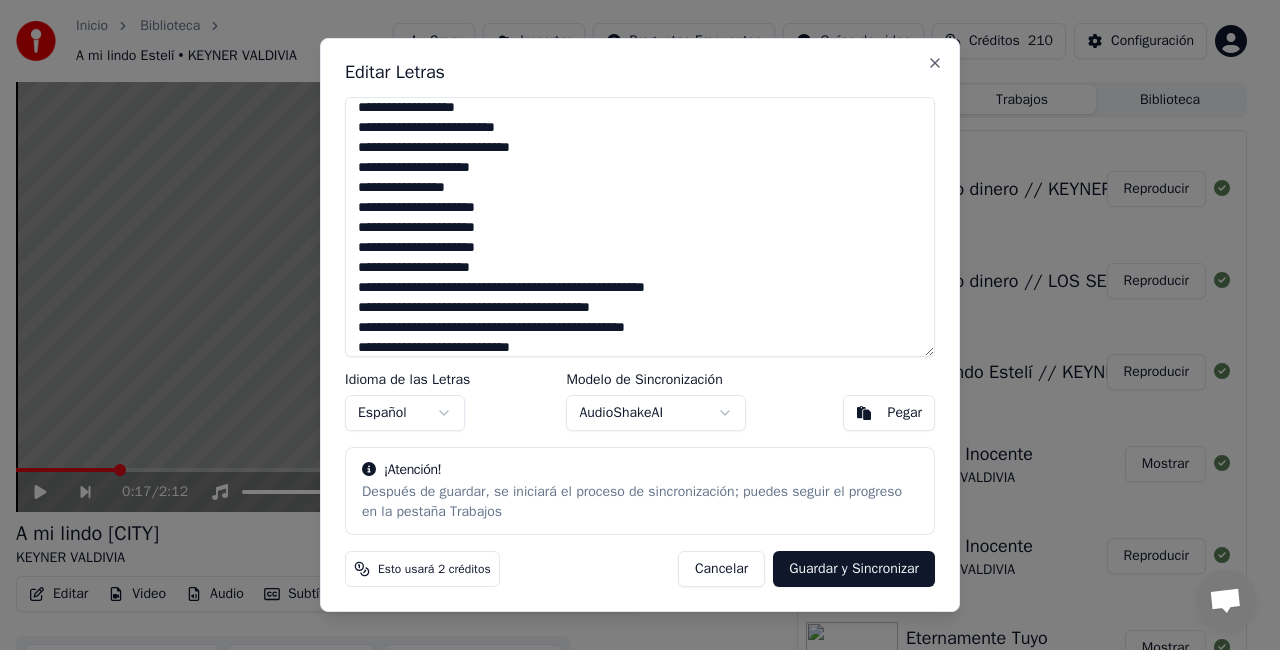 scroll, scrollTop: 88, scrollLeft: 0, axis: vertical 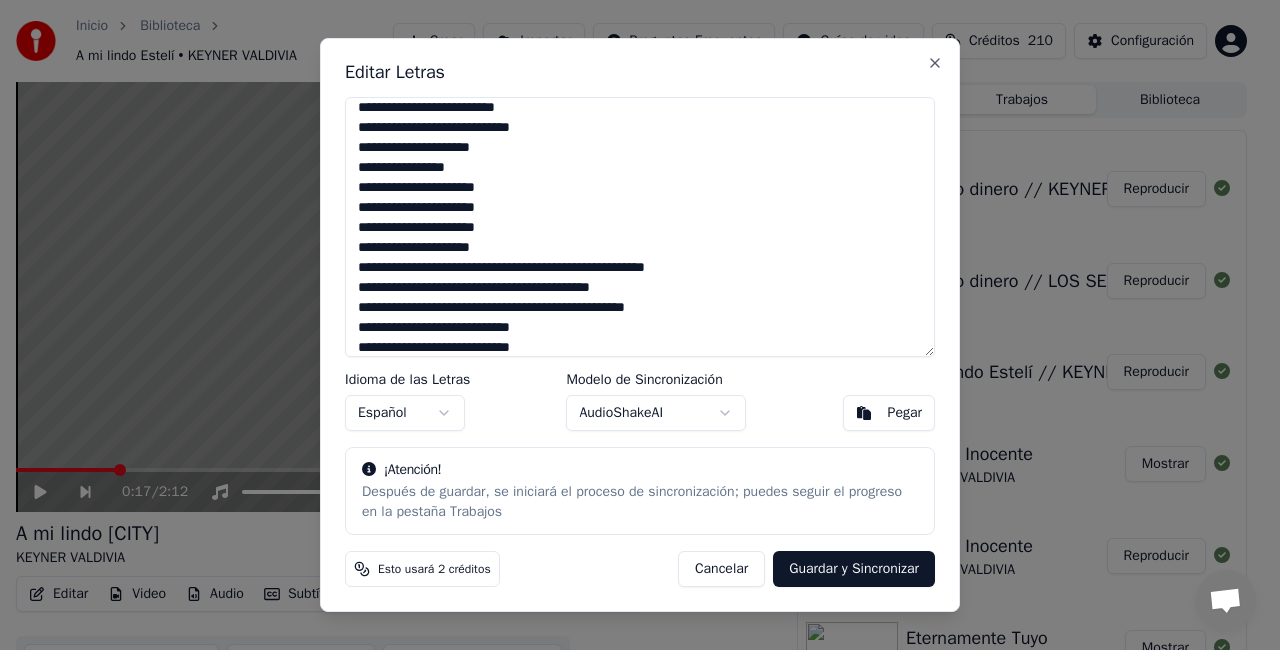click on "**********" at bounding box center (640, 227) 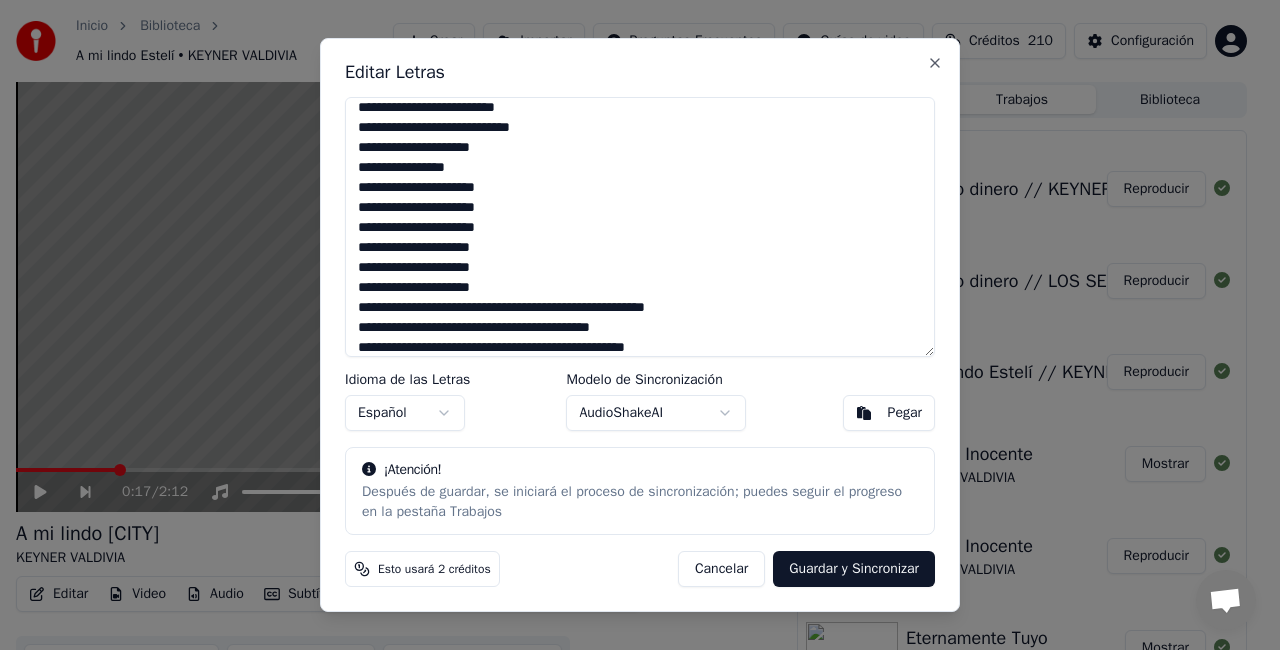 click on "**********" at bounding box center (640, 227) 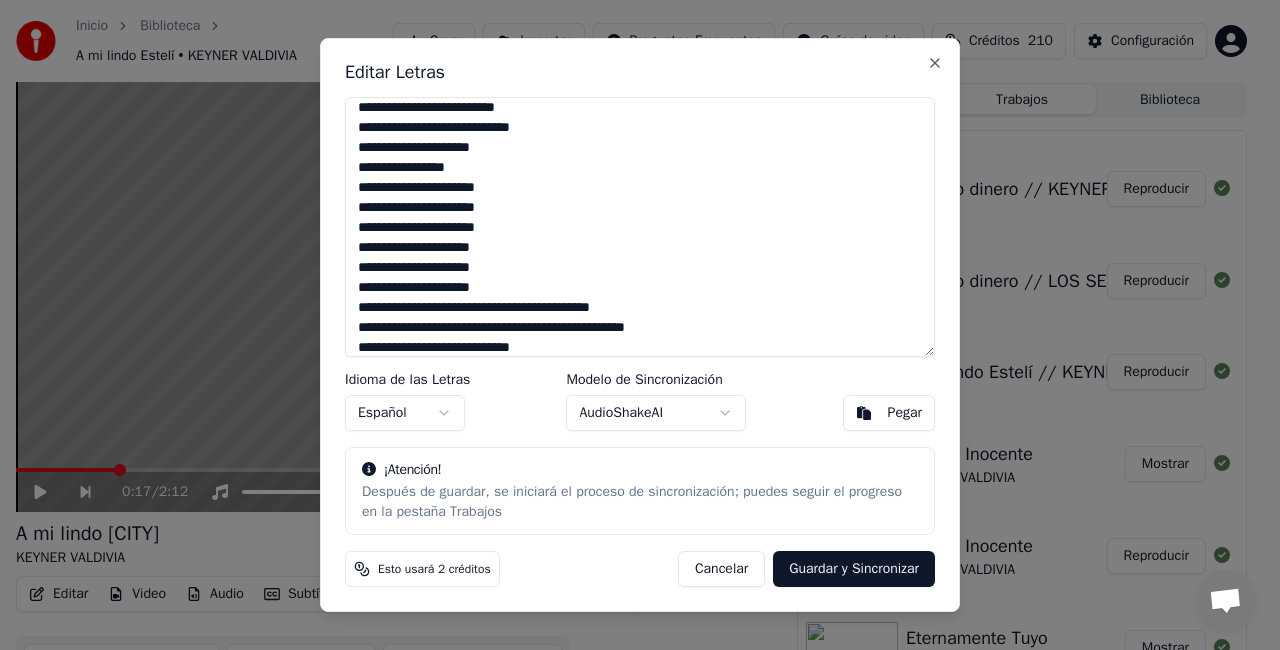 click on "**********" at bounding box center (640, 227) 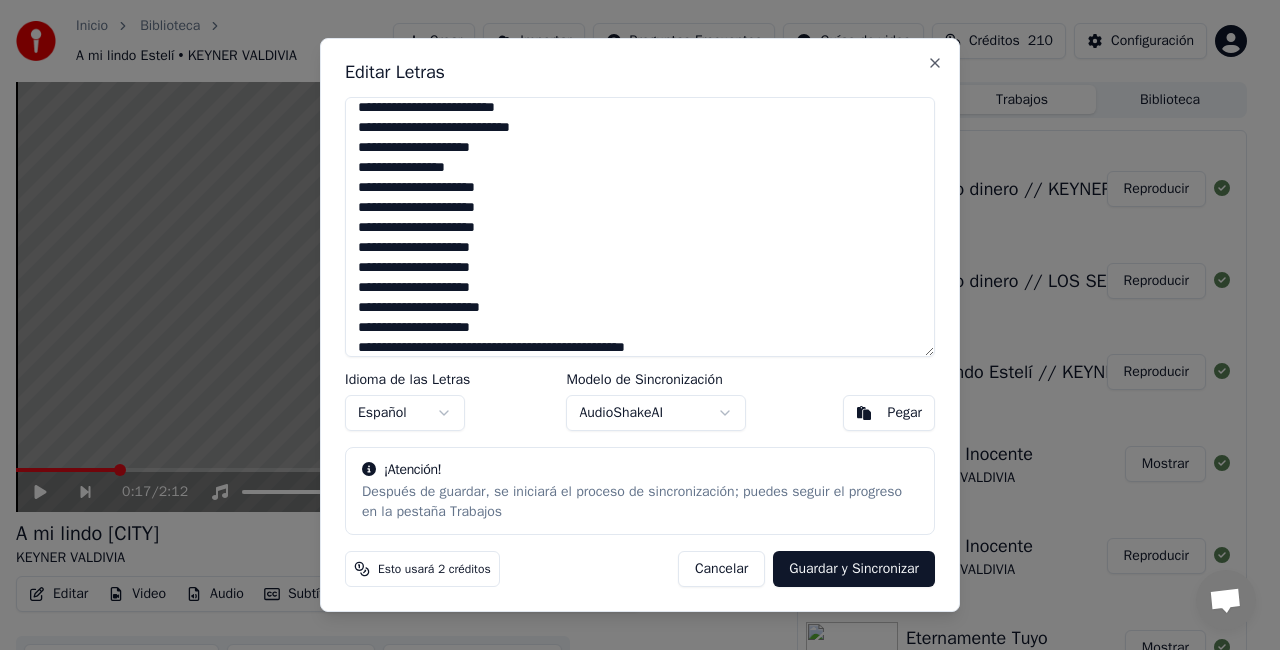 click on "**********" at bounding box center [640, 227] 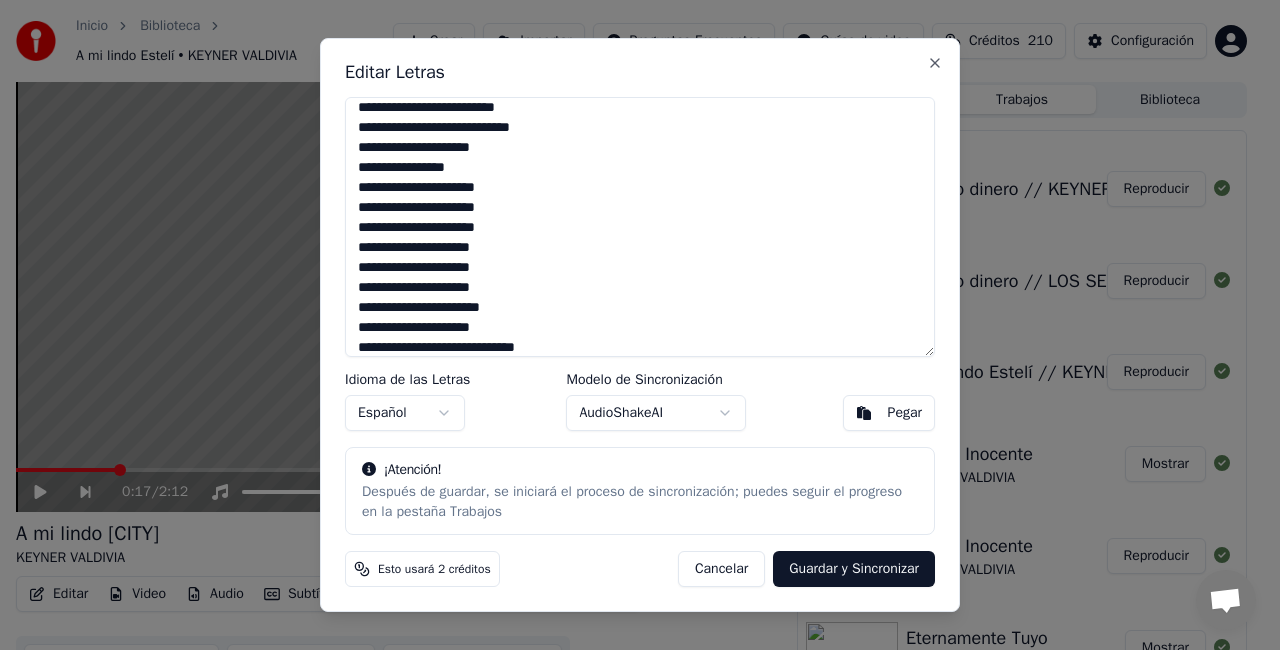 scroll, scrollTop: 108, scrollLeft: 0, axis: vertical 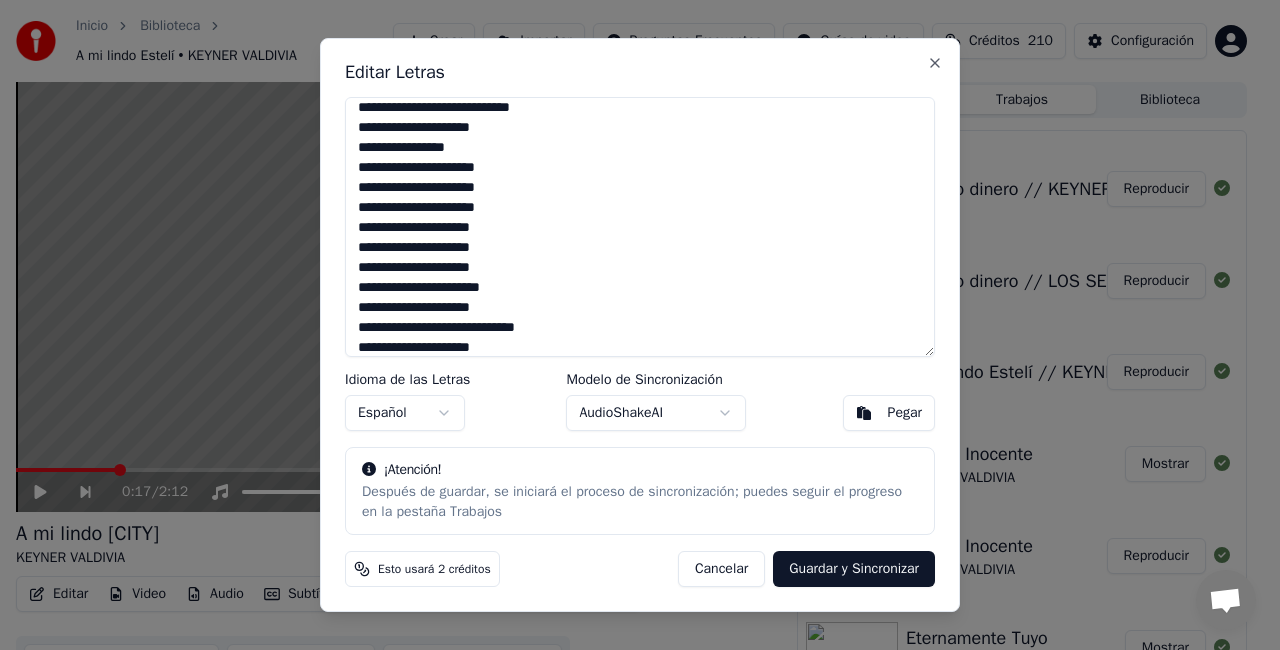 click on "**********" at bounding box center [640, 227] 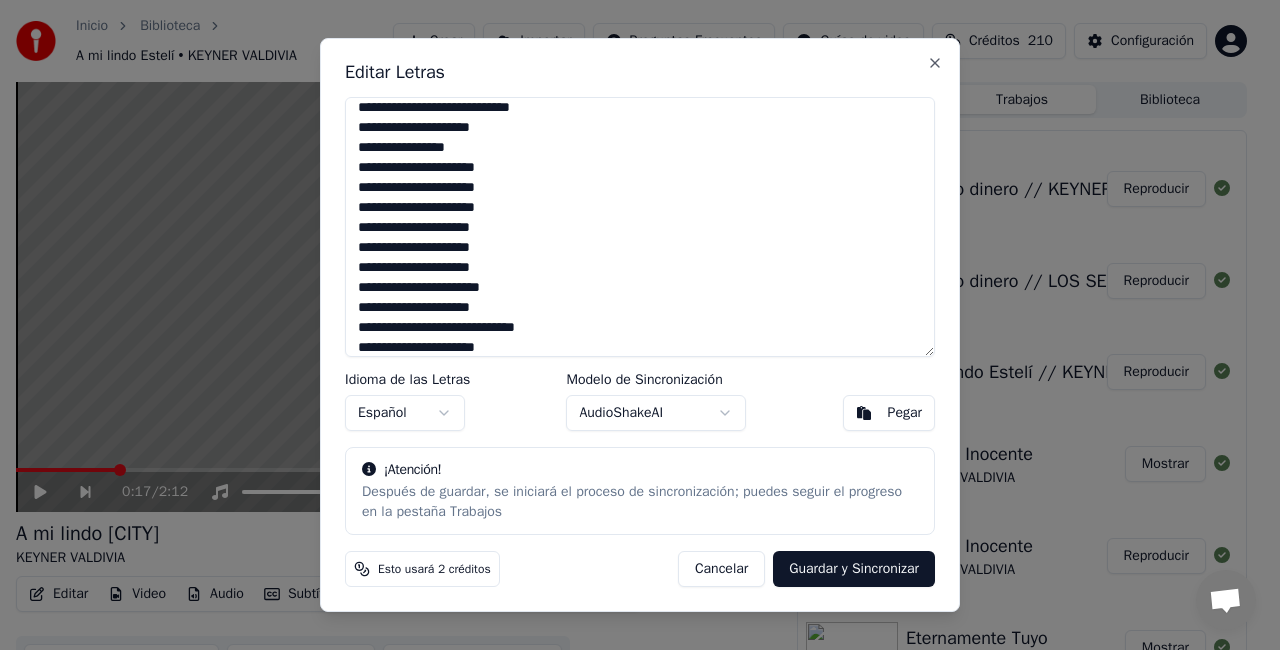click on "**********" at bounding box center [640, 227] 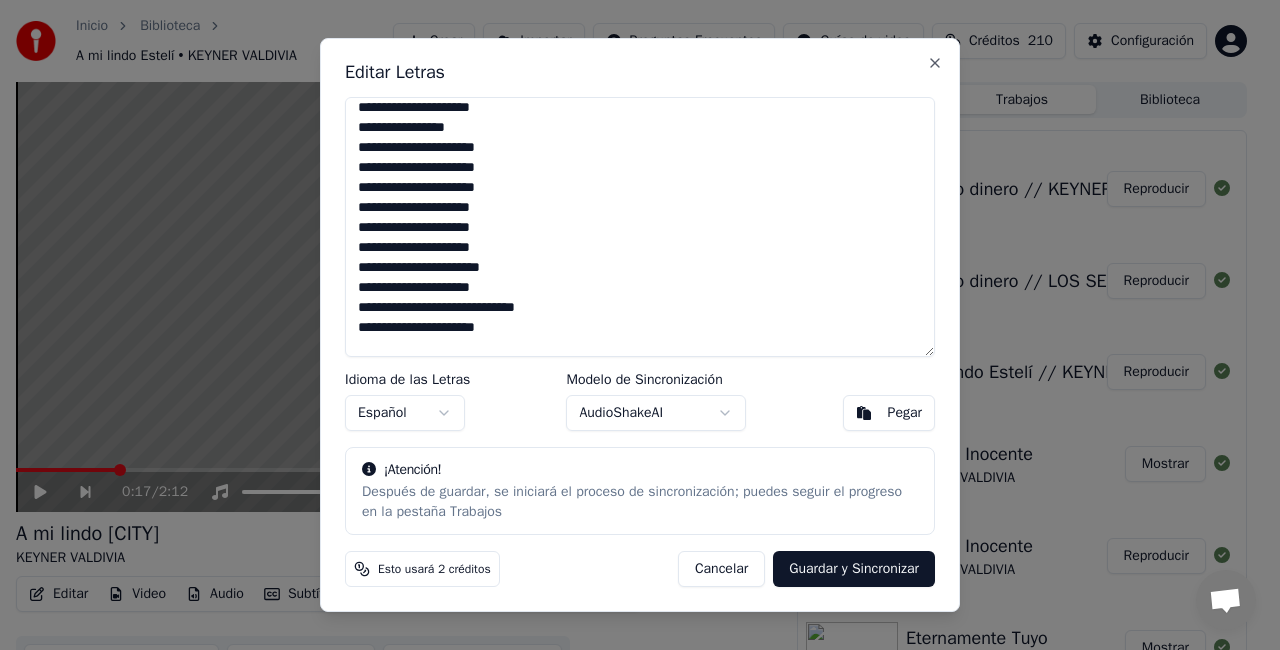 scroll, scrollTop: 148, scrollLeft: 0, axis: vertical 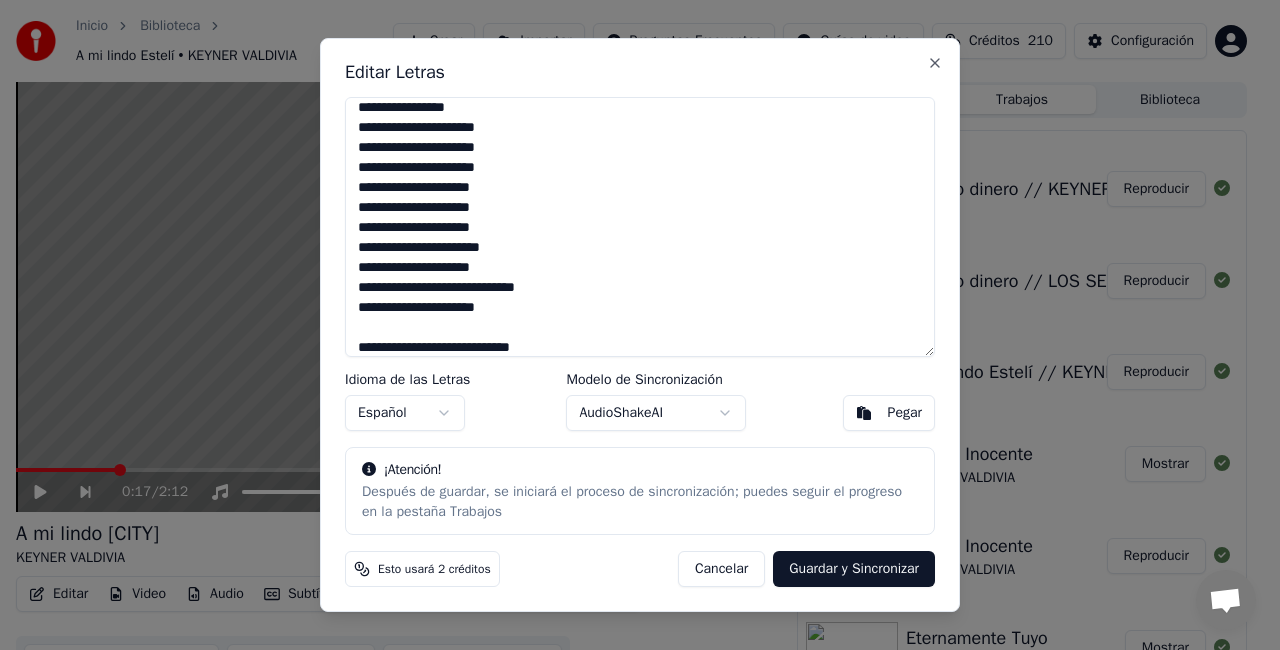 click on "**********" at bounding box center [640, 227] 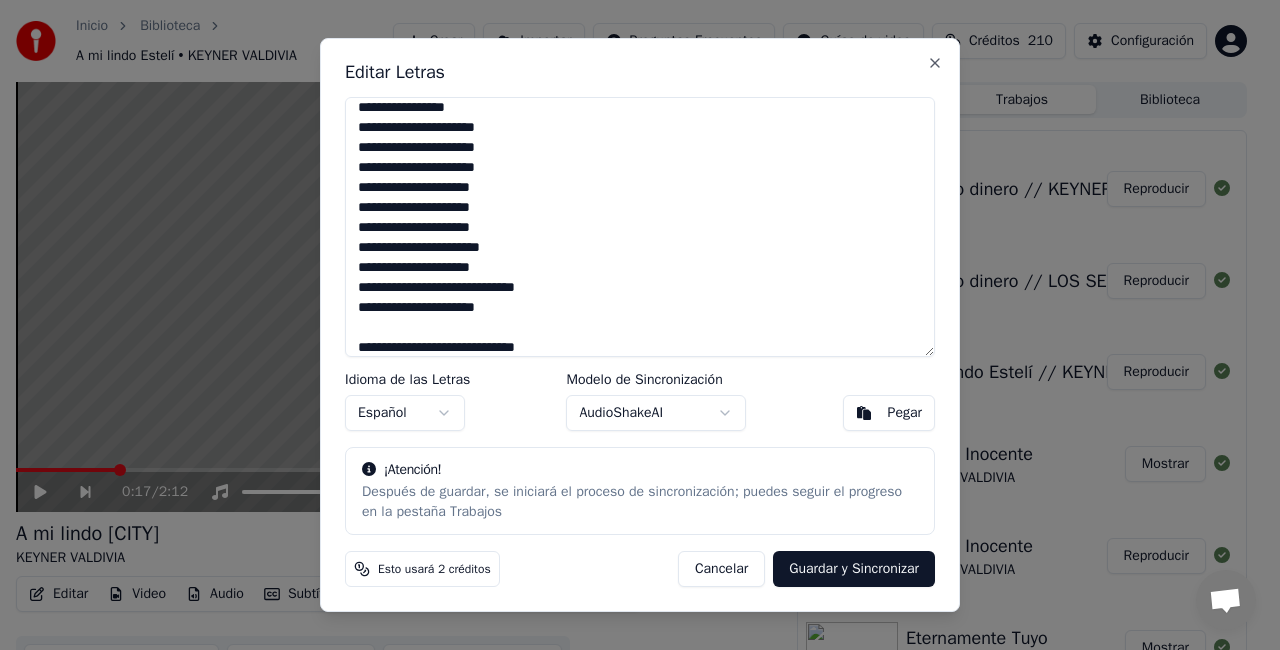 click on "**********" at bounding box center [640, 227] 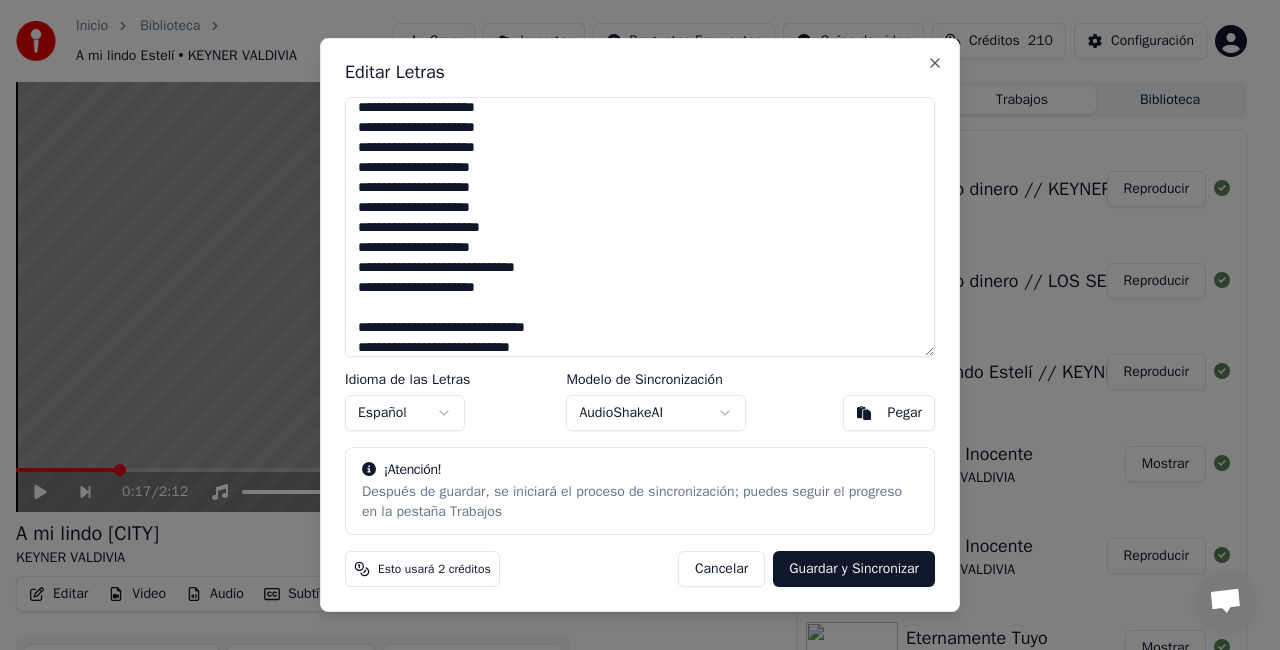 scroll, scrollTop: 188, scrollLeft: 0, axis: vertical 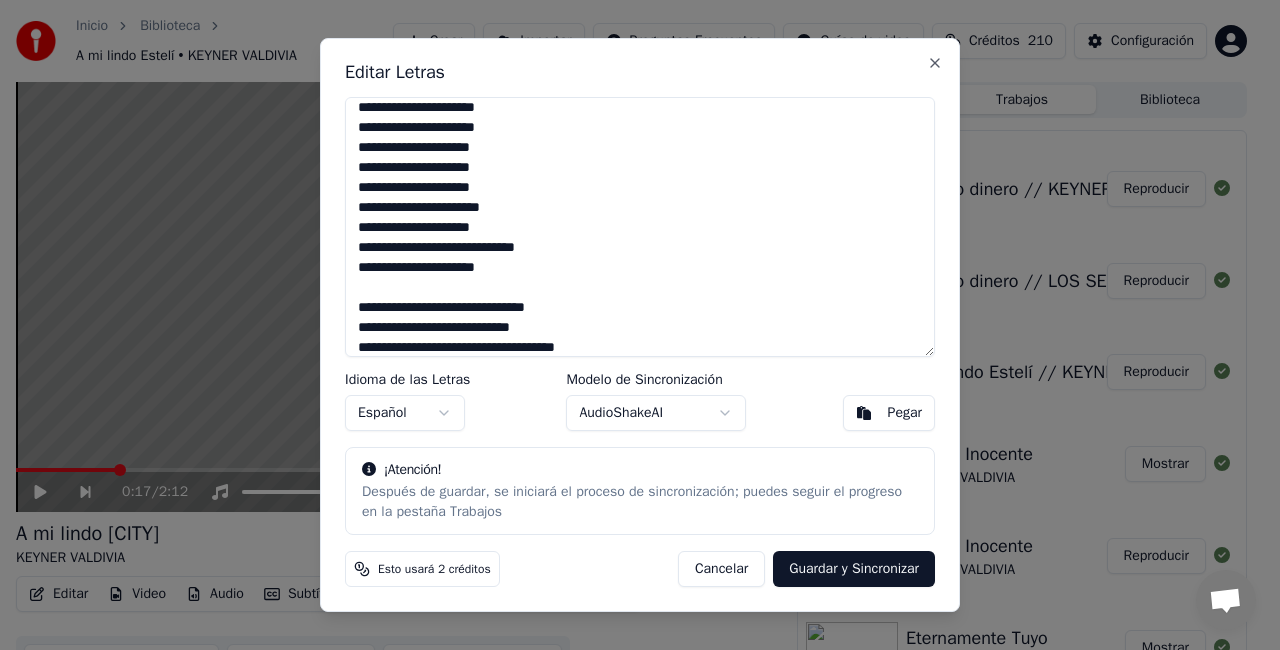 click on "**********" at bounding box center [640, 227] 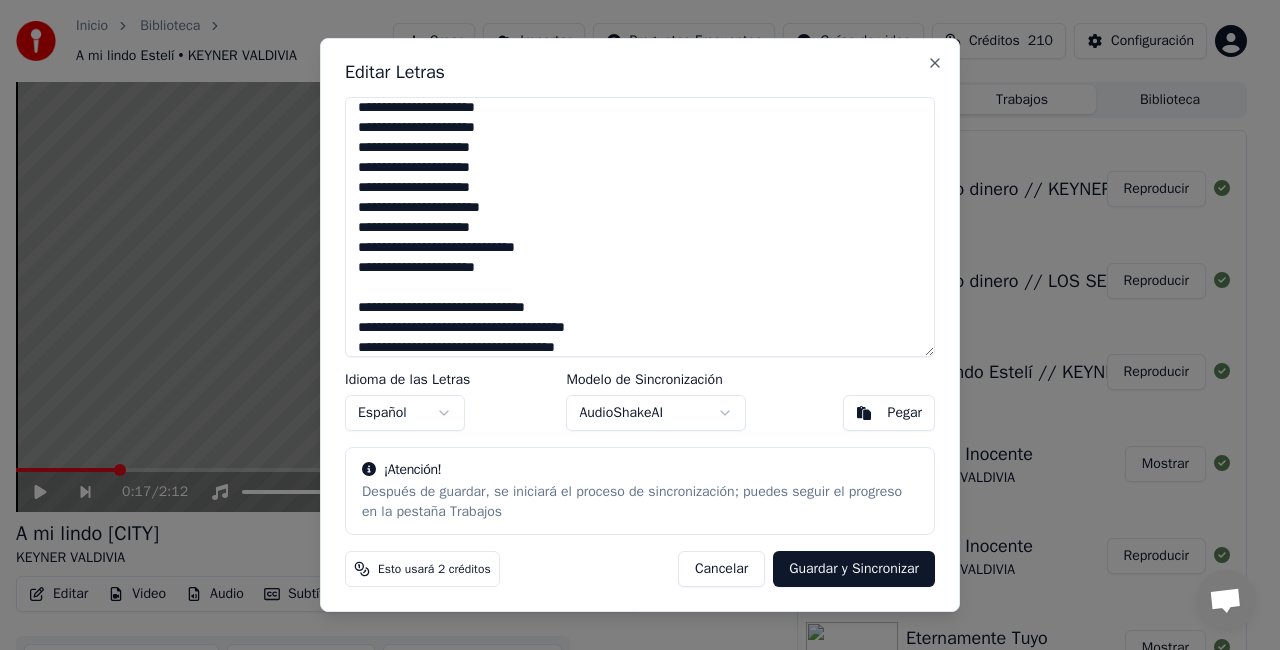 click on "**********" at bounding box center (640, 227) 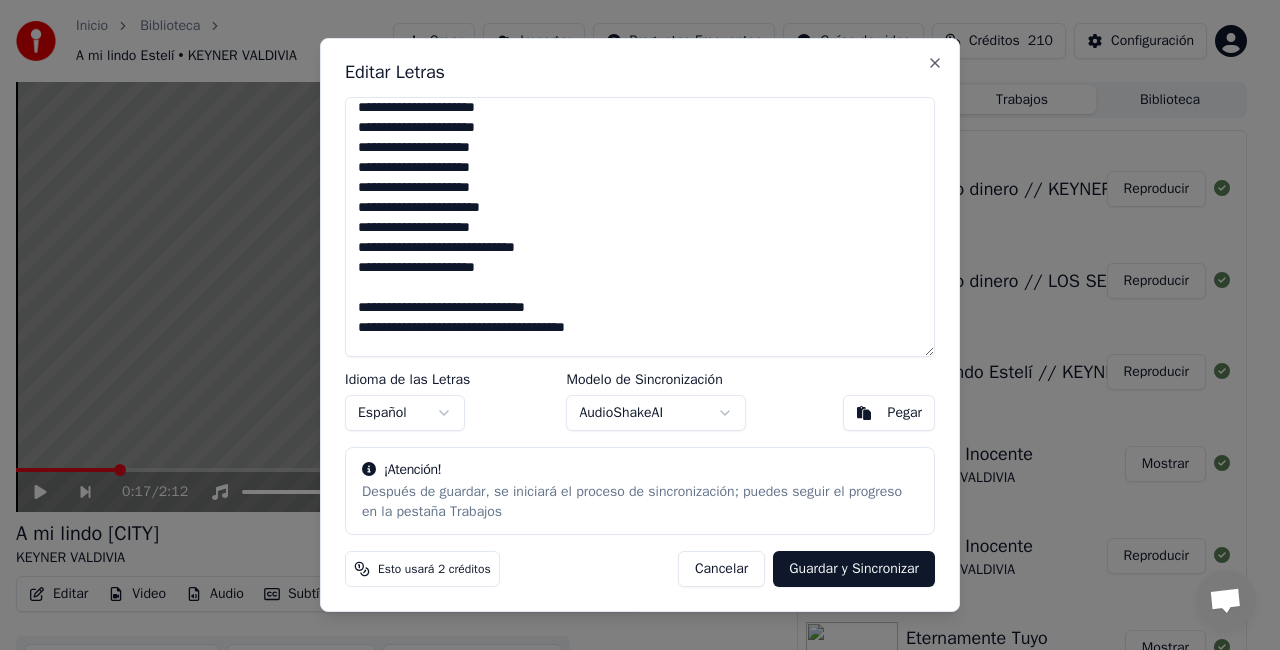 scroll, scrollTop: 208, scrollLeft: 0, axis: vertical 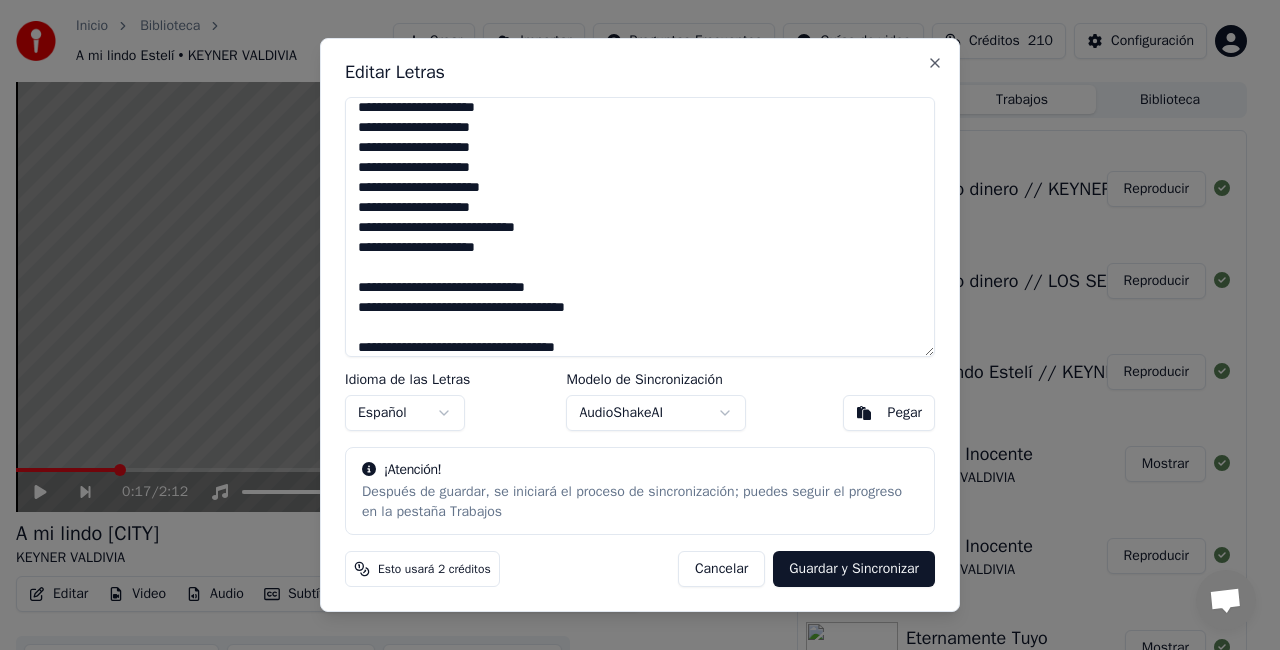click on "**********" at bounding box center [640, 227] 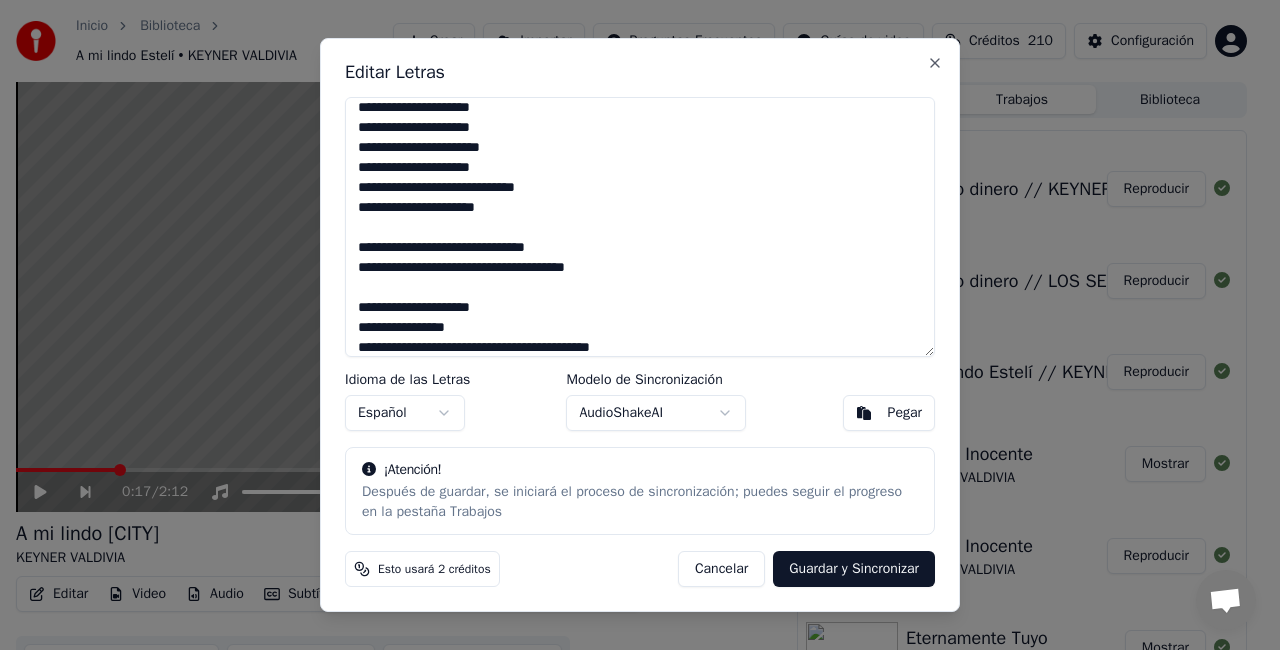 scroll, scrollTop: 268, scrollLeft: 0, axis: vertical 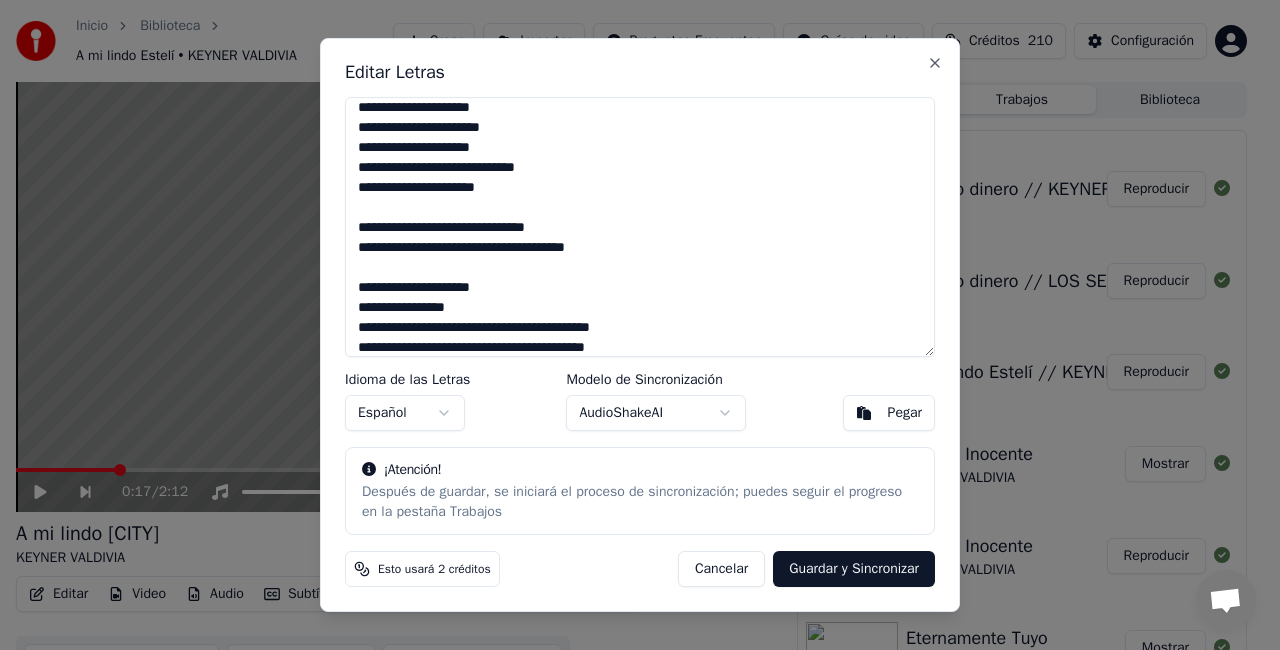 click on "**********" at bounding box center [640, 227] 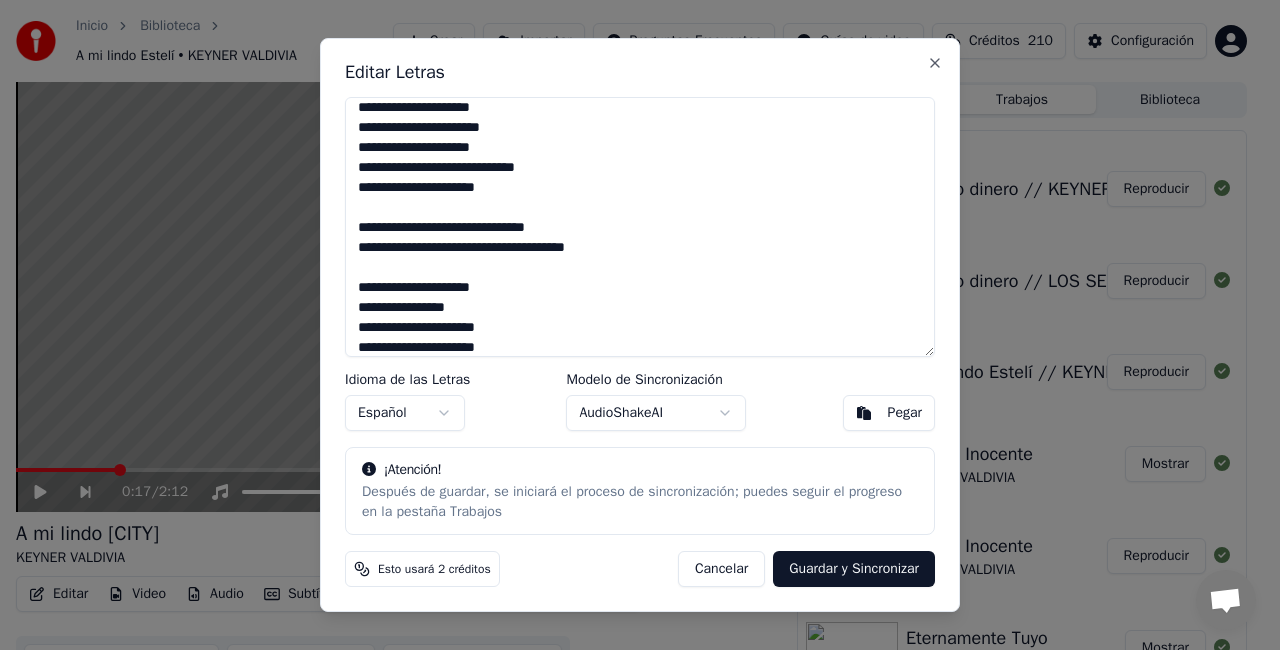 click on "**********" at bounding box center (640, 227) 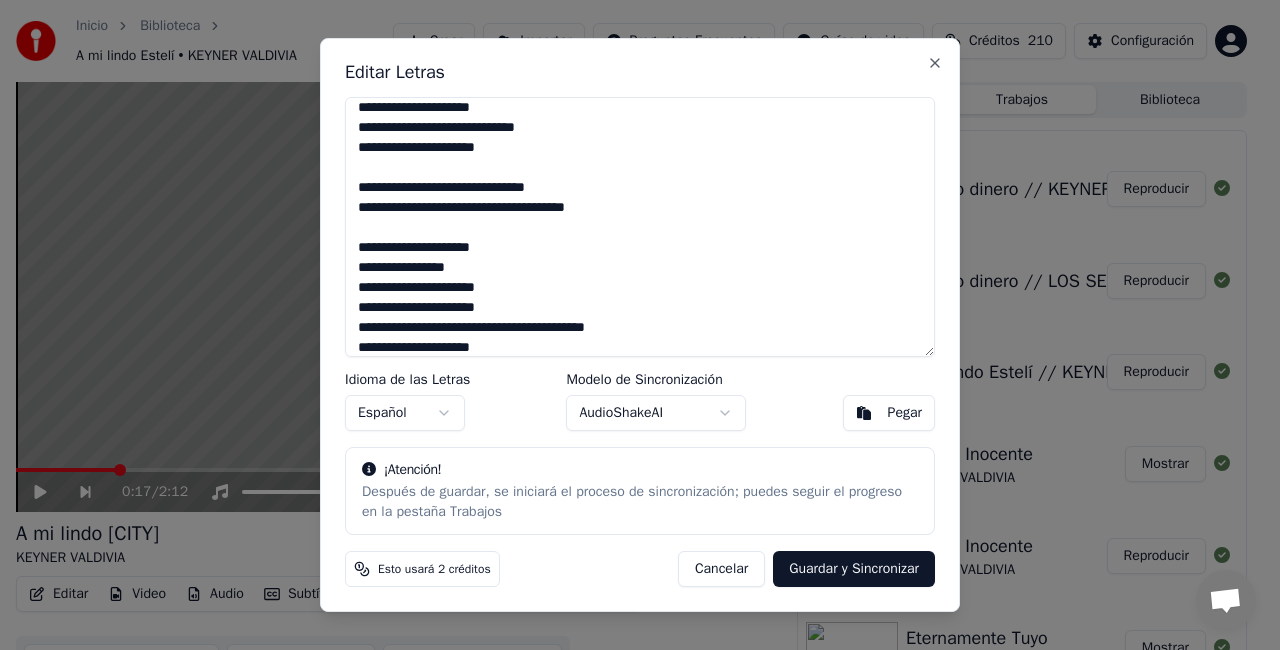scroll, scrollTop: 328, scrollLeft: 0, axis: vertical 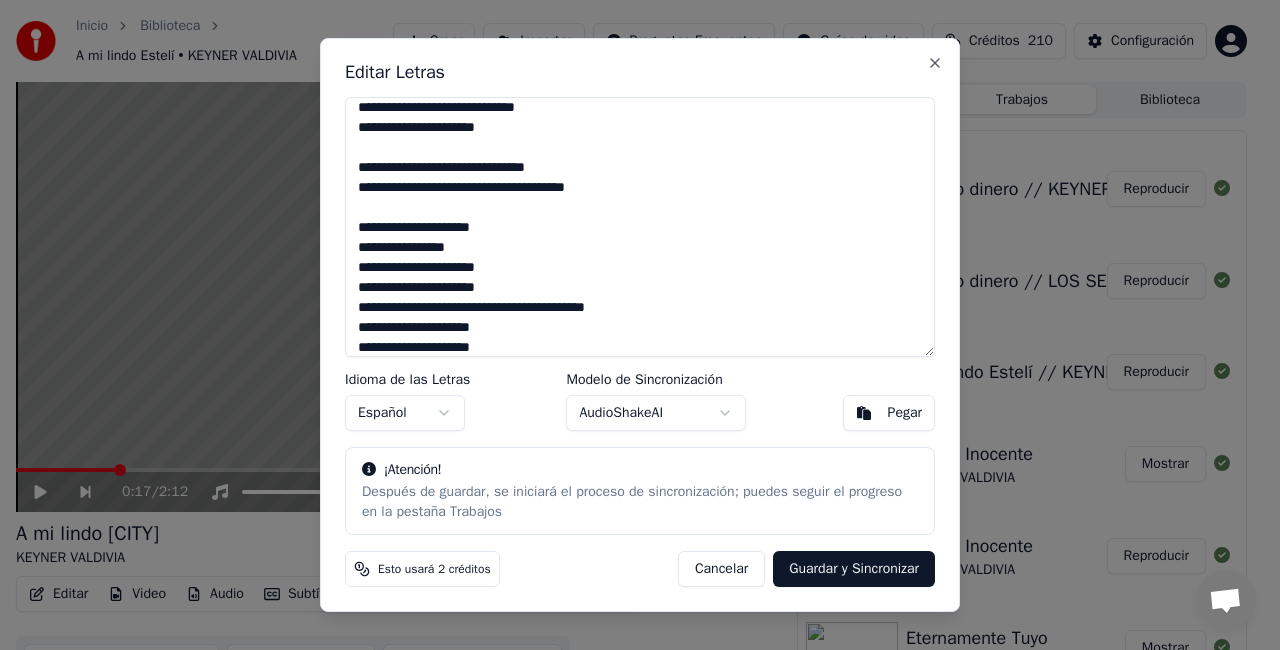 click on "**********" at bounding box center (640, 227) 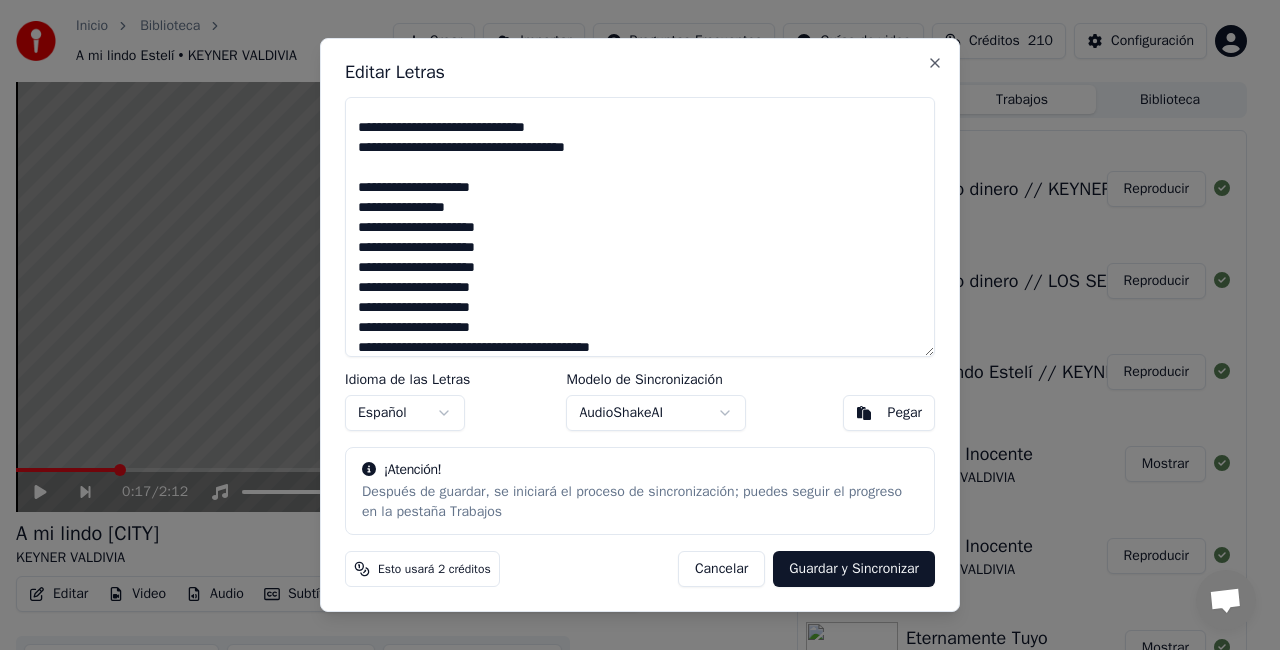 scroll, scrollTop: 388, scrollLeft: 0, axis: vertical 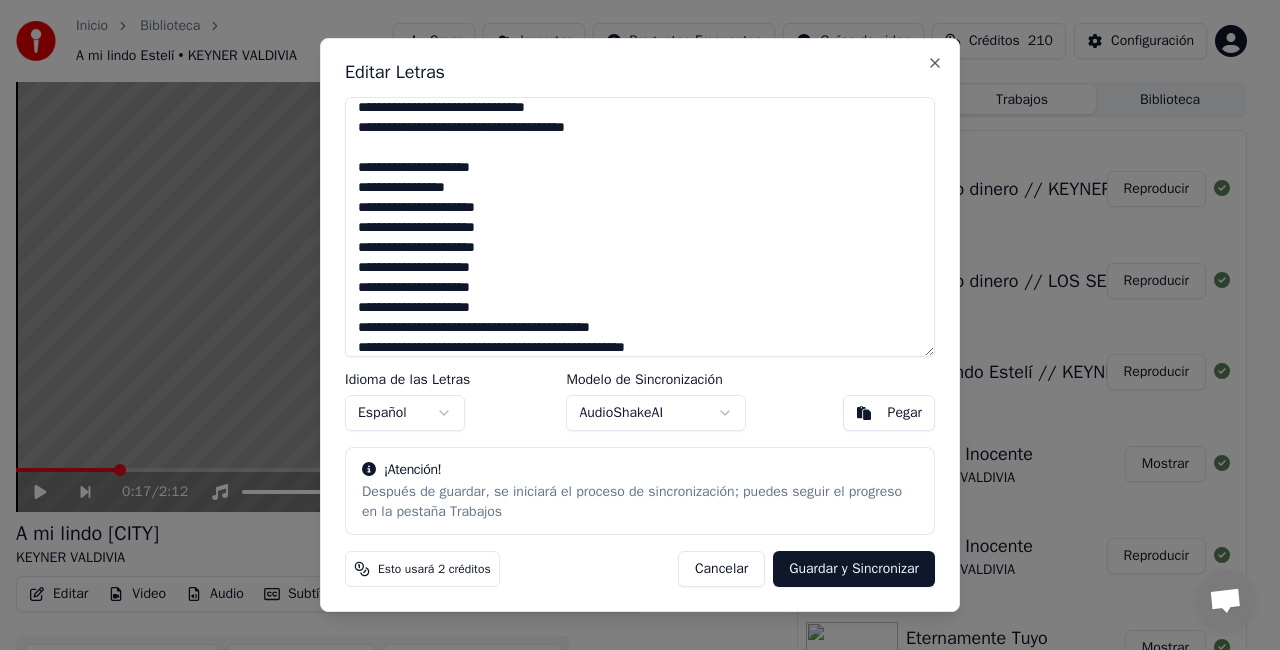 click on "**********" at bounding box center (640, 227) 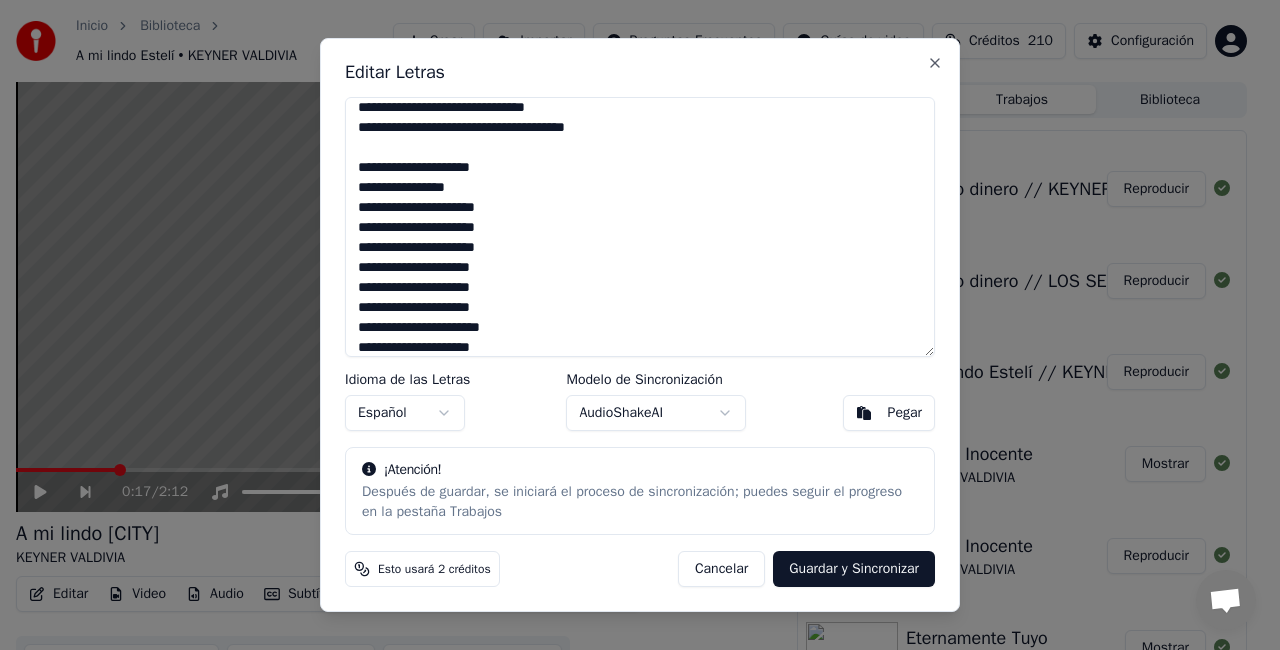 scroll, scrollTop: 408, scrollLeft: 0, axis: vertical 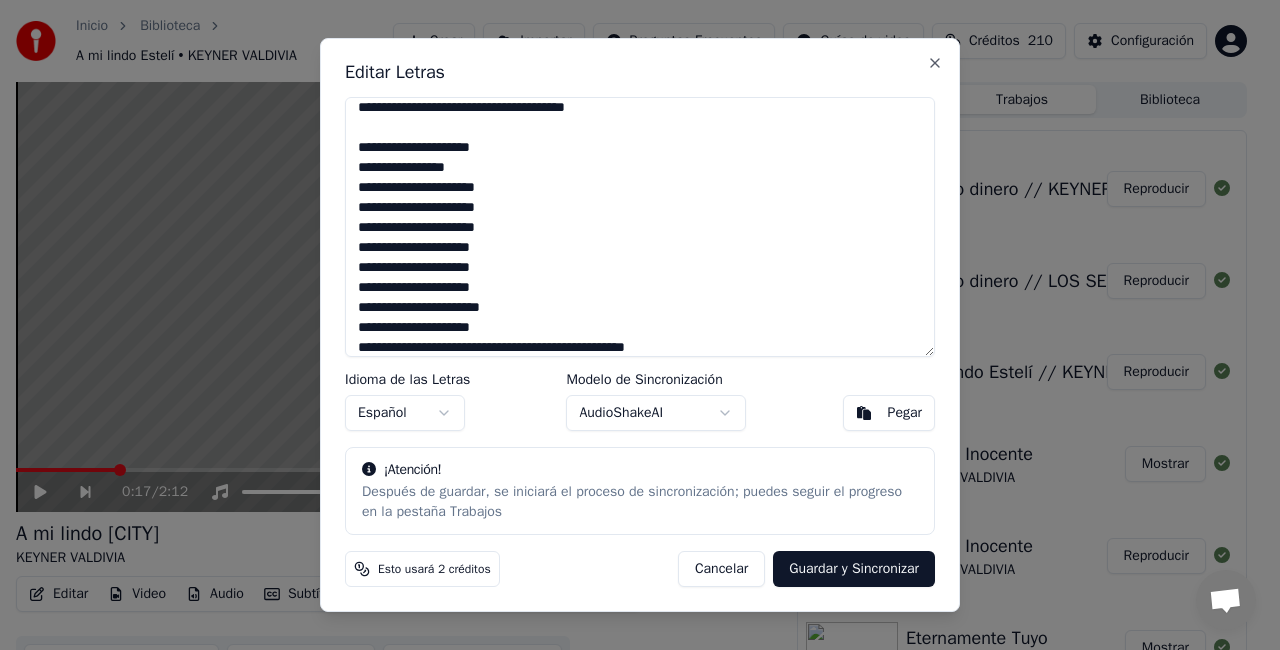 click on "**********" at bounding box center (640, 227) 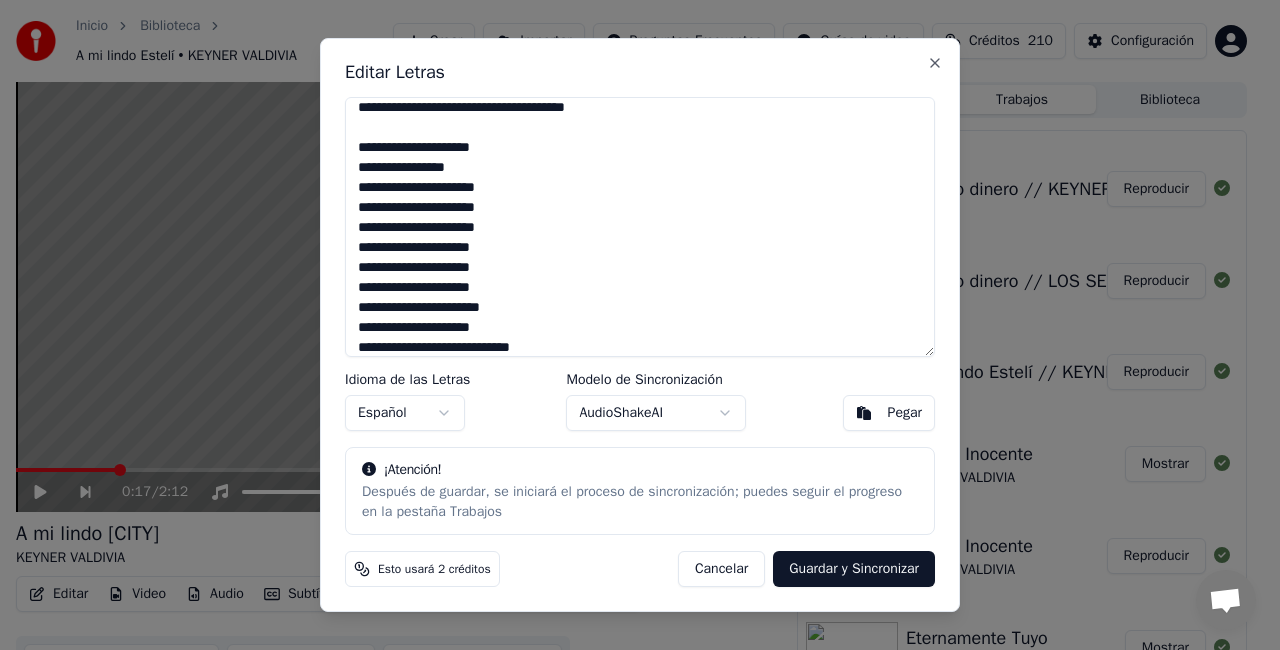 scroll, scrollTop: 428, scrollLeft: 0, axis: vertical 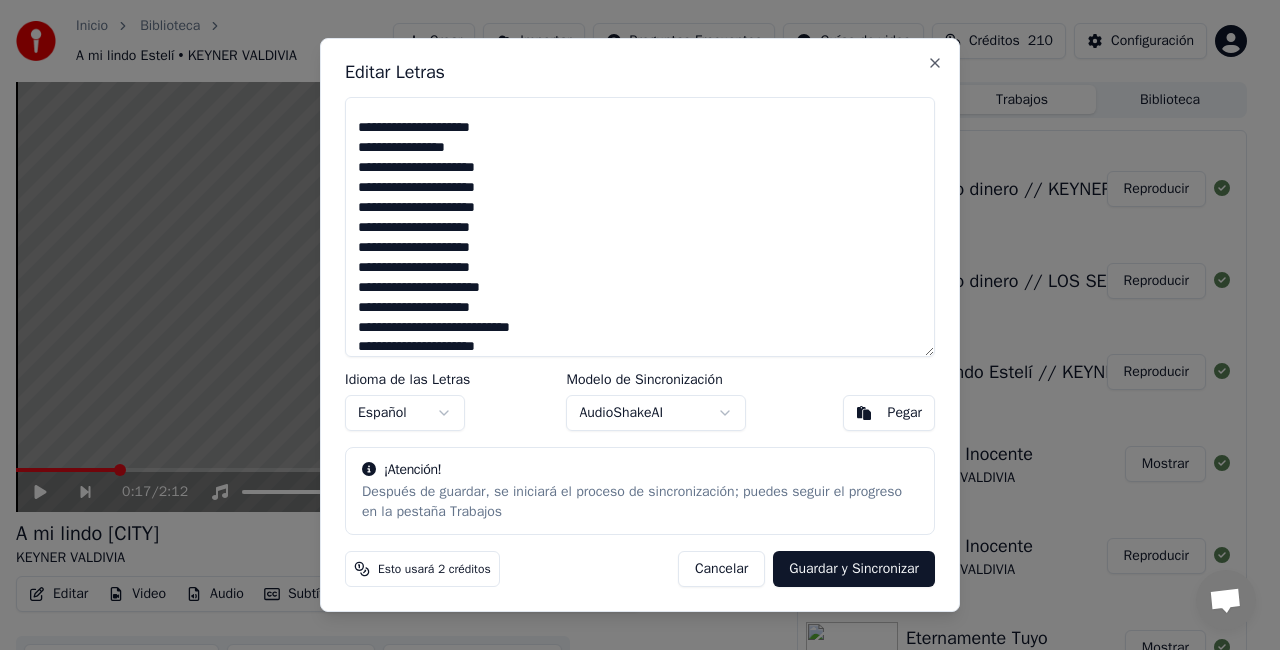 click on "**********" at bounding box center (640, 227) 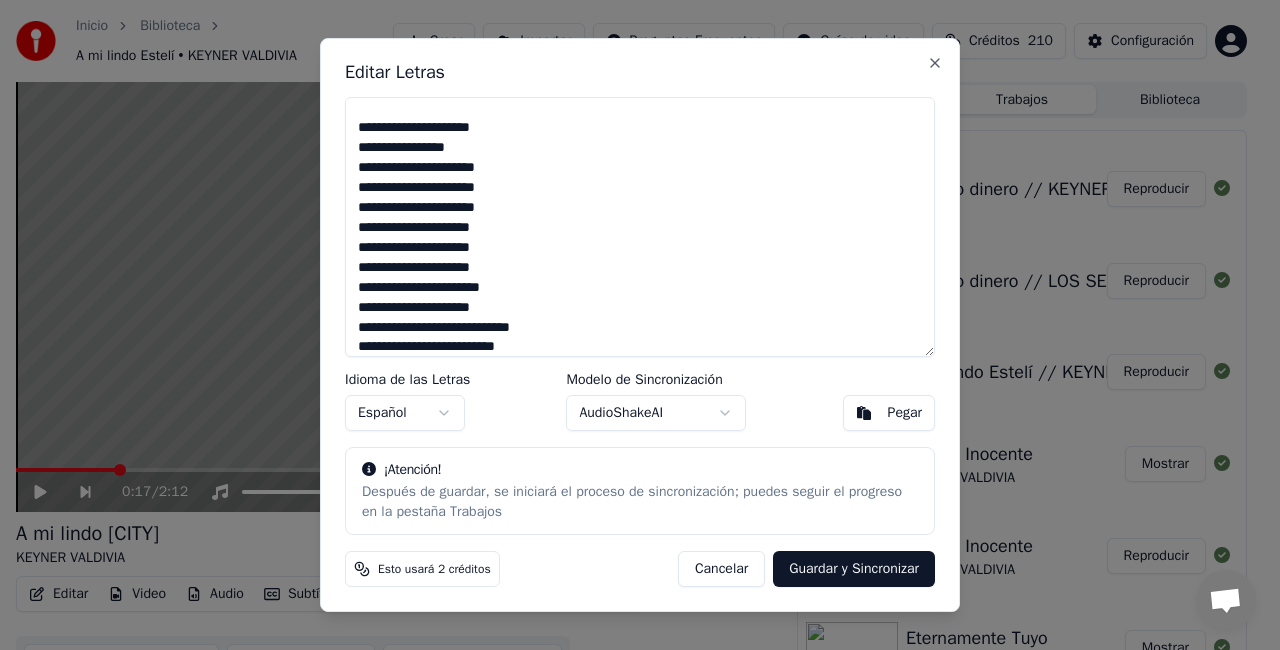 type on "**********" 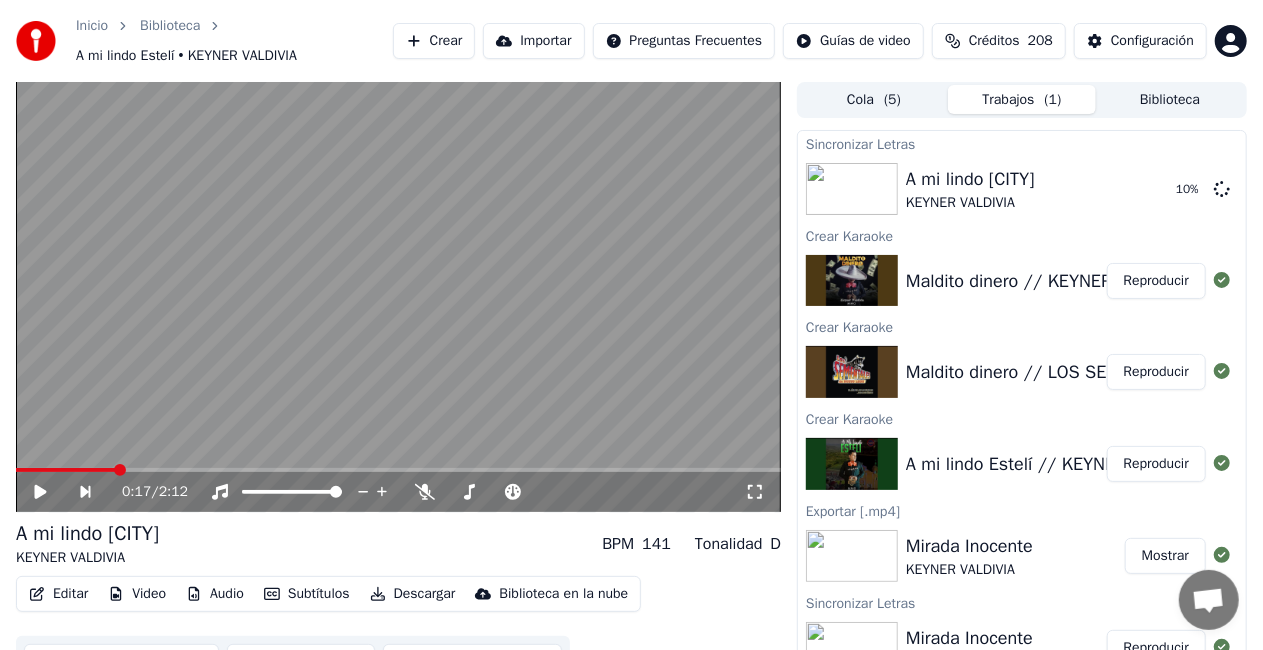 click on "Reproducir" at bounding box center [1156, 372] 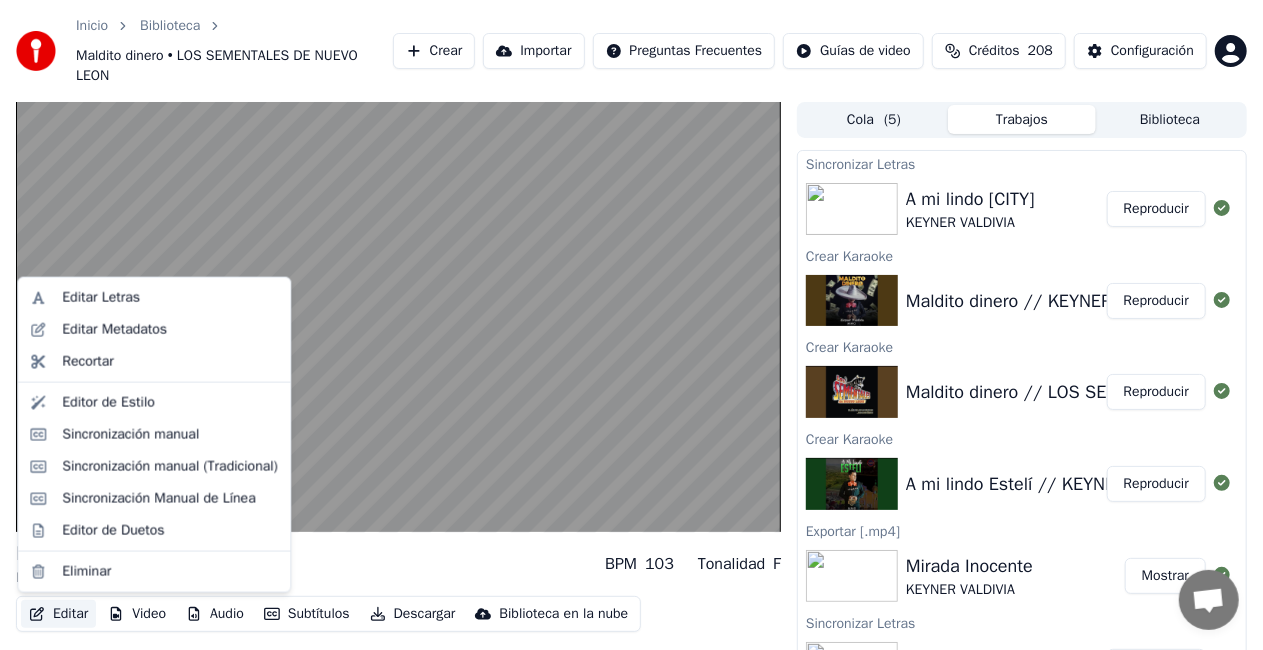 click on "Editar" at bounding box center [58, 614] 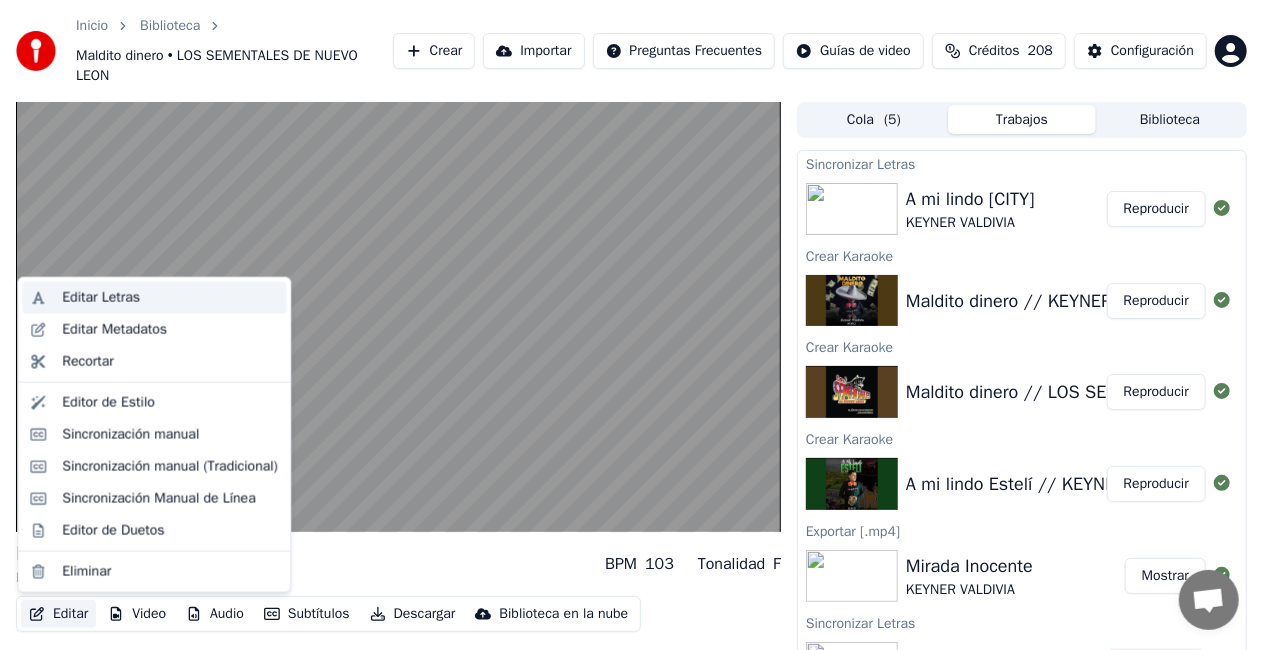 click on "Editar Letras" at bounding box center [101, 298] 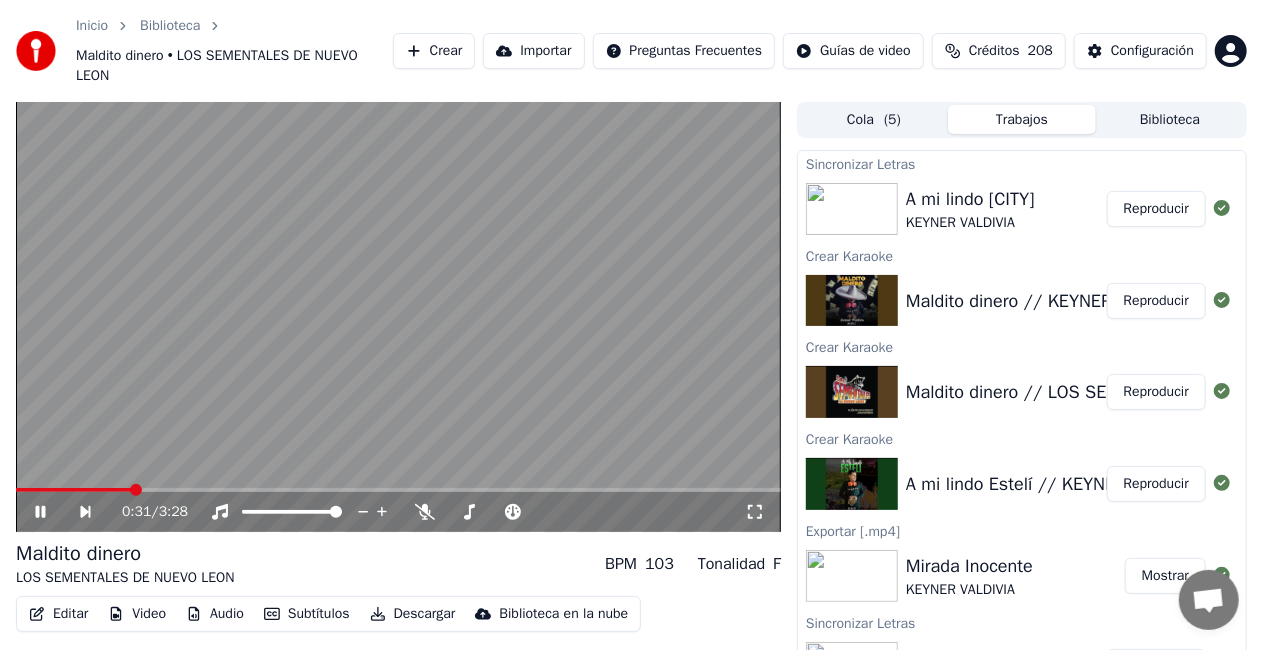 click at bounding box center (398, 317) 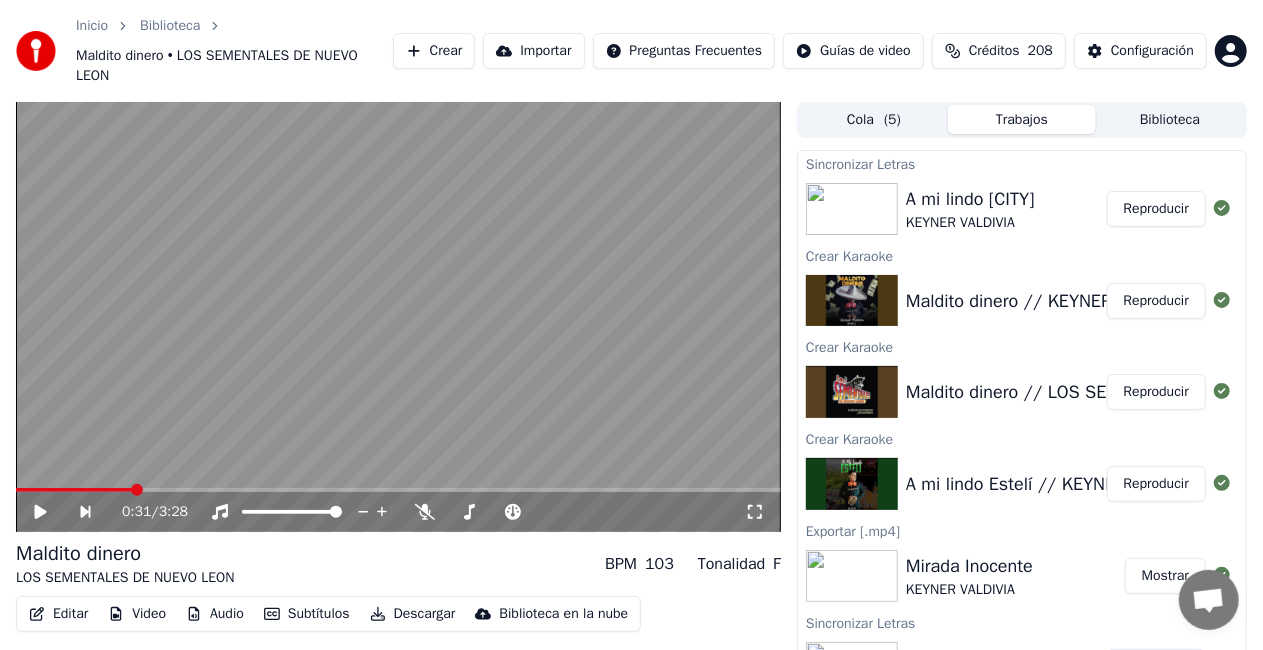 click on "Editar" at bounding box center (58, 614) 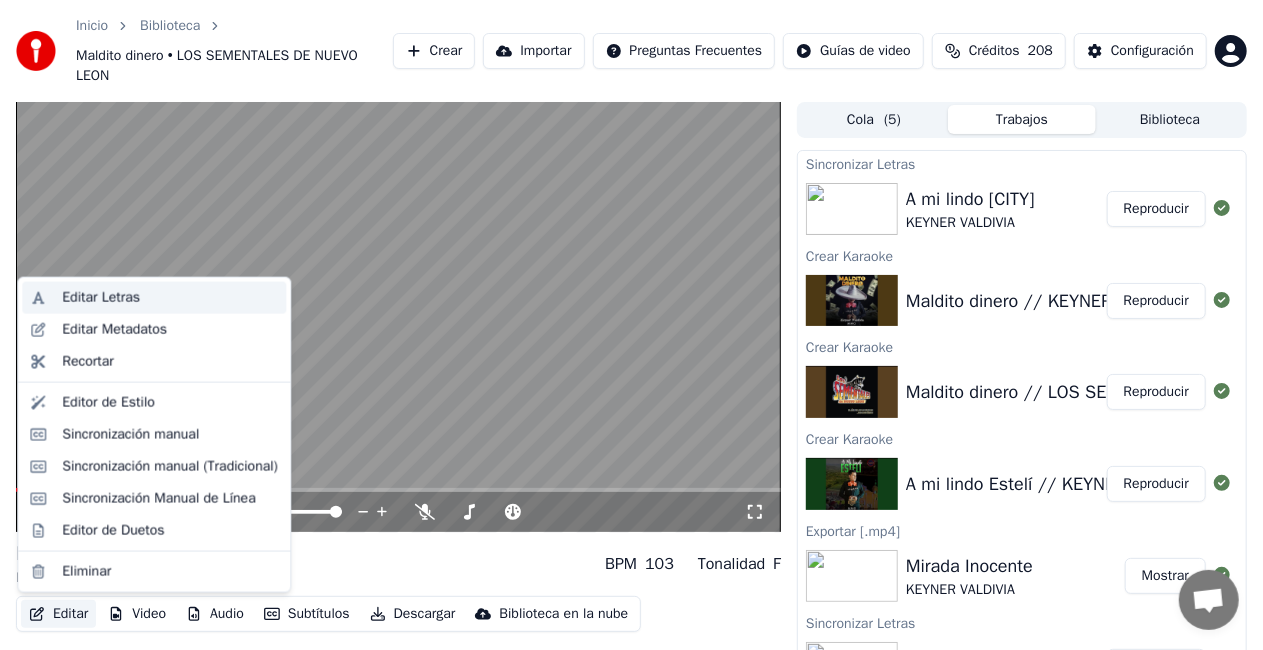 click on "Editar Letras" at bounding box center [101, 298] 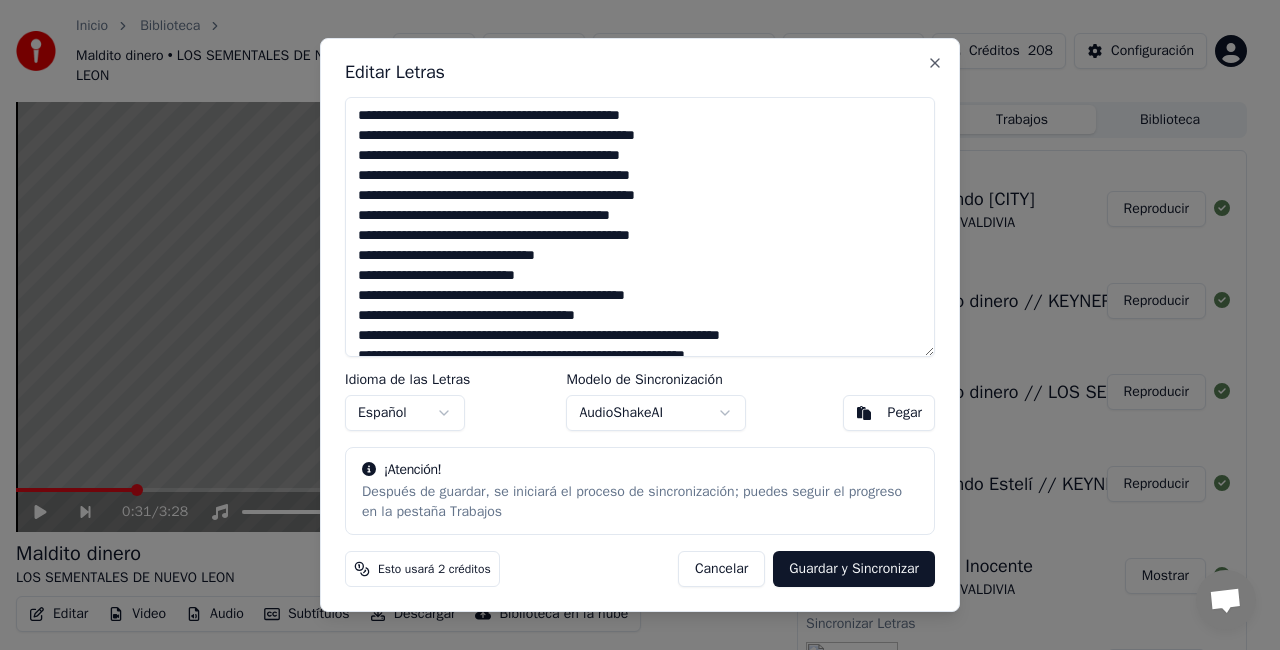 click at bounding box center [640, 227] 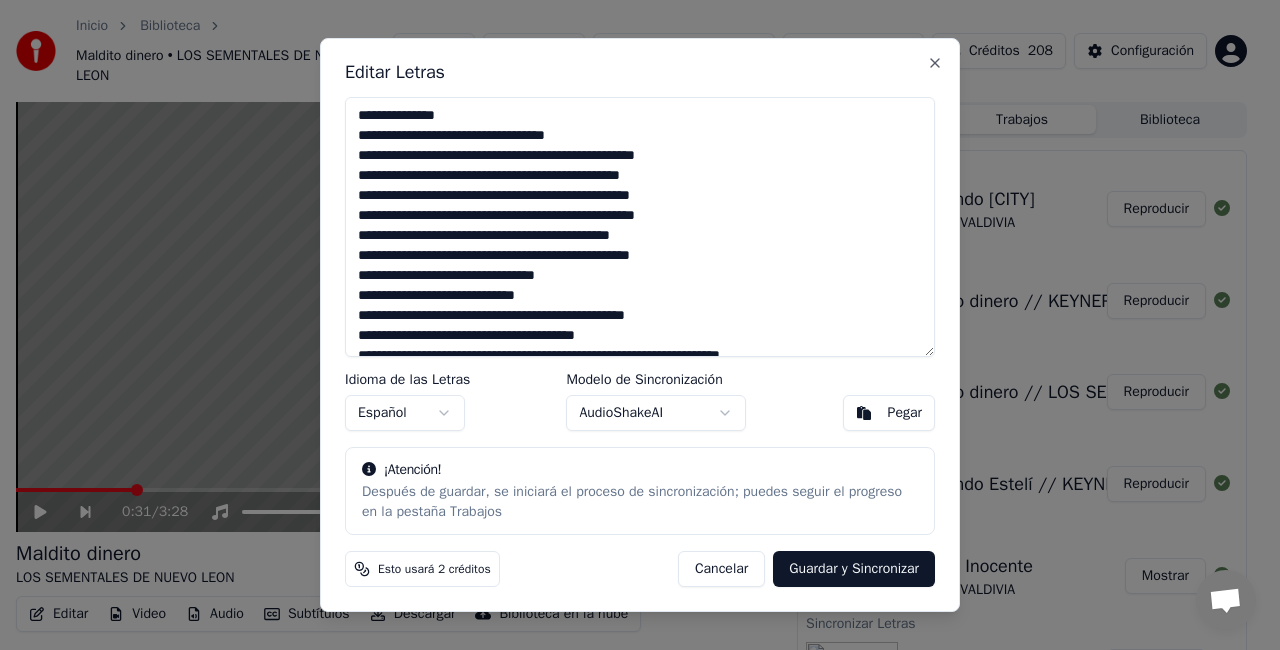 click at bounding box center (640, 227) 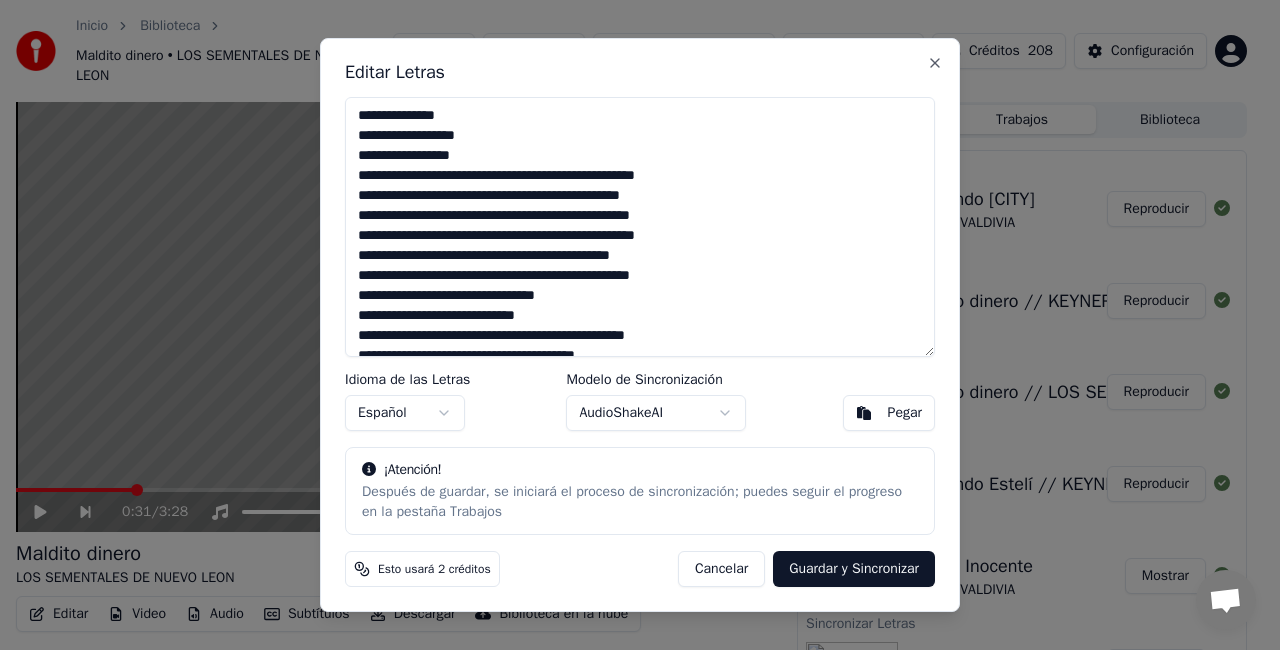 click at bounding box center (640, 227) 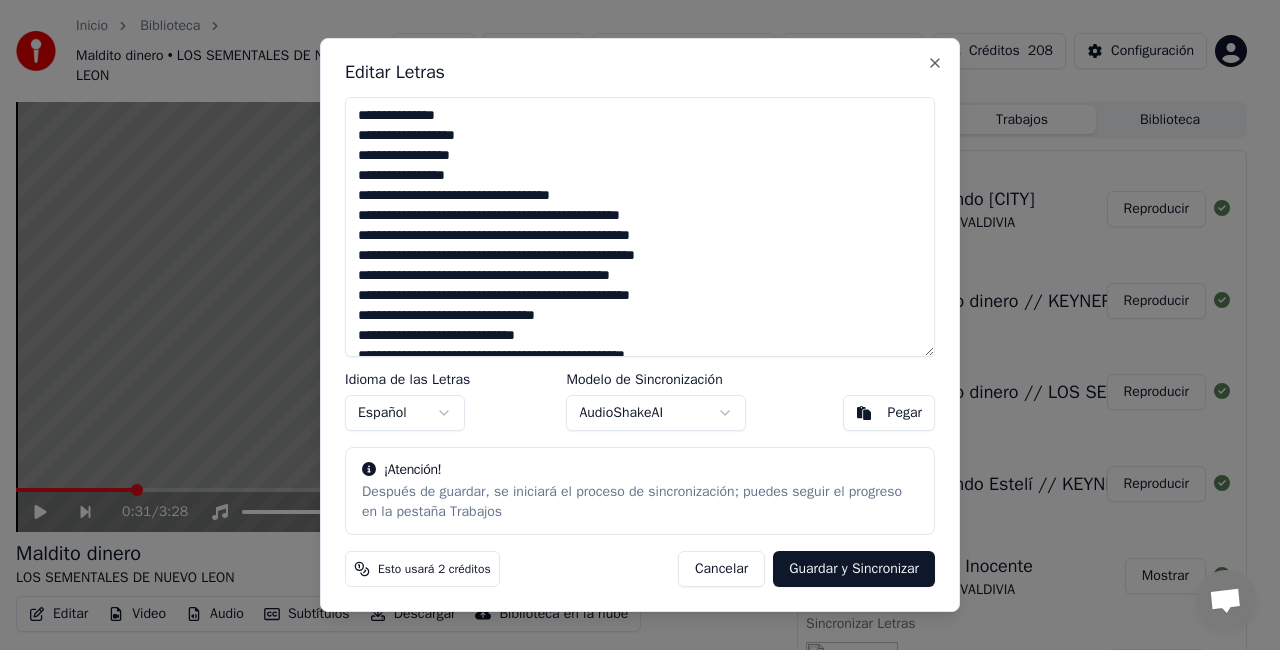 click at bounding box center (640, 227) 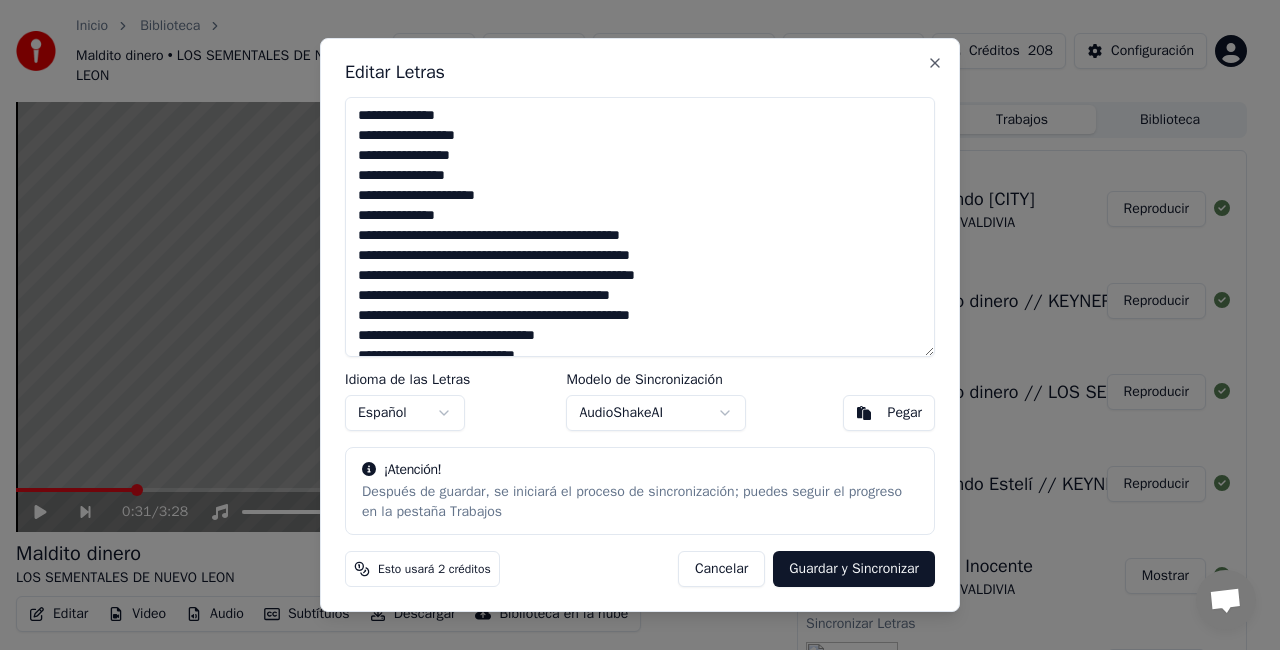 click at bounding box center [640, 227] 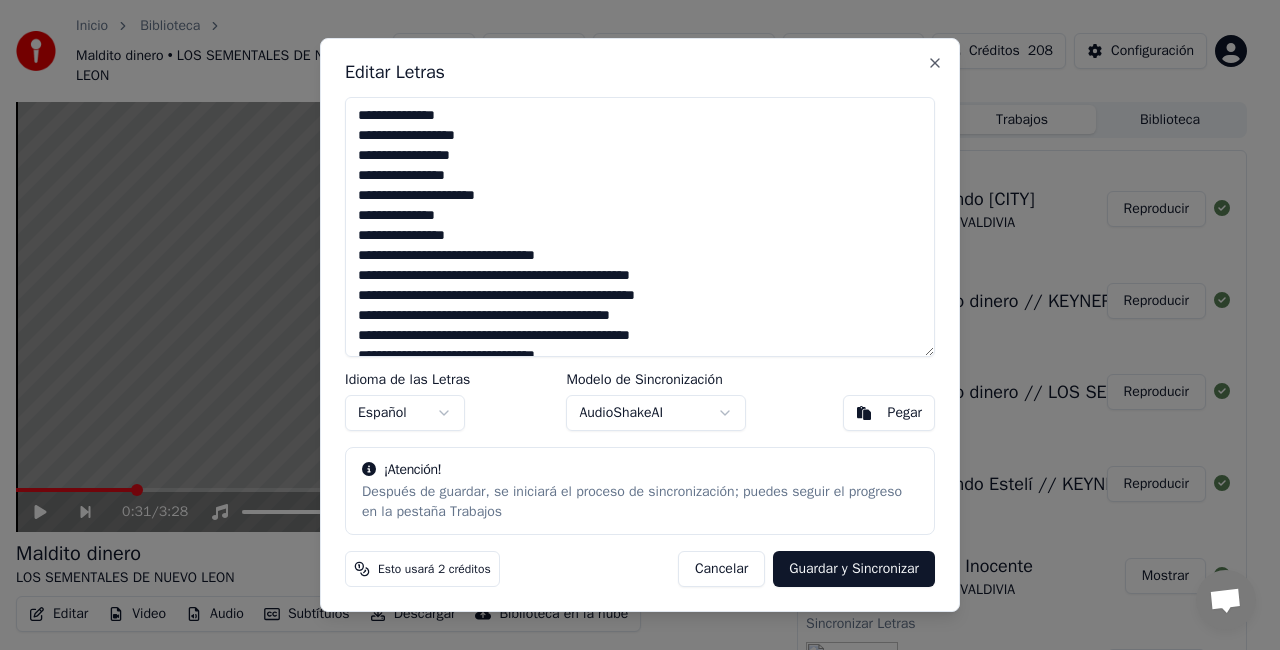click at bounding box center [640, 227] 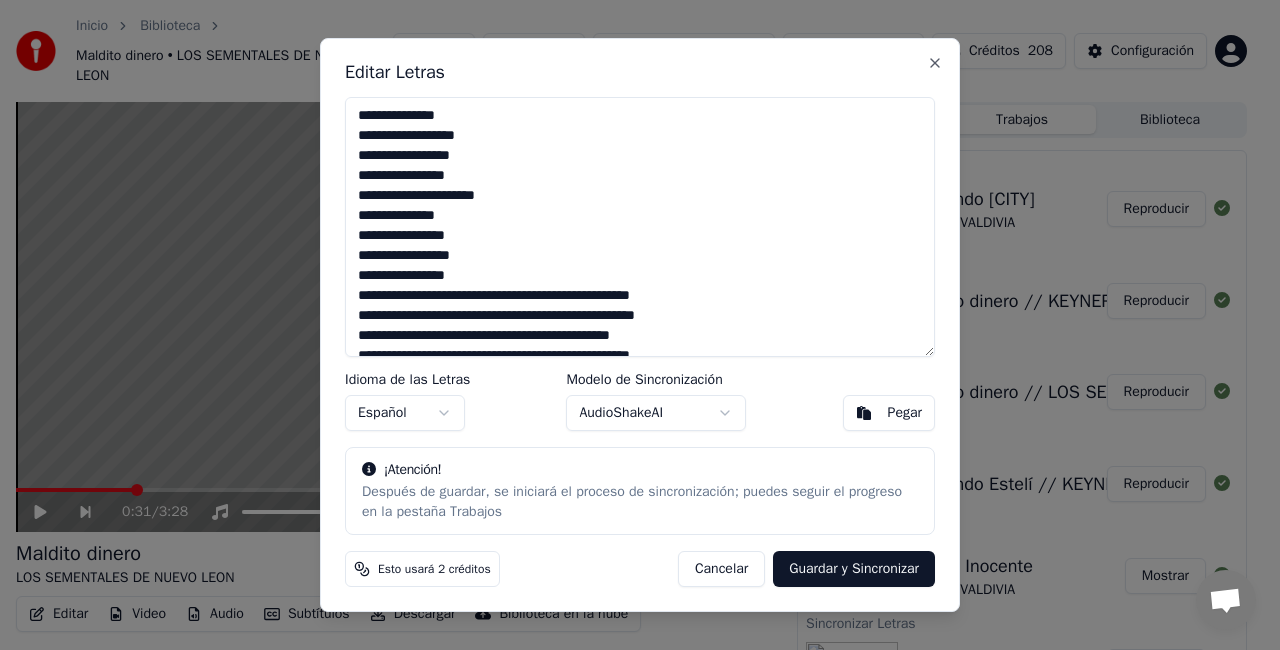 click at bounding box center (640, 227) 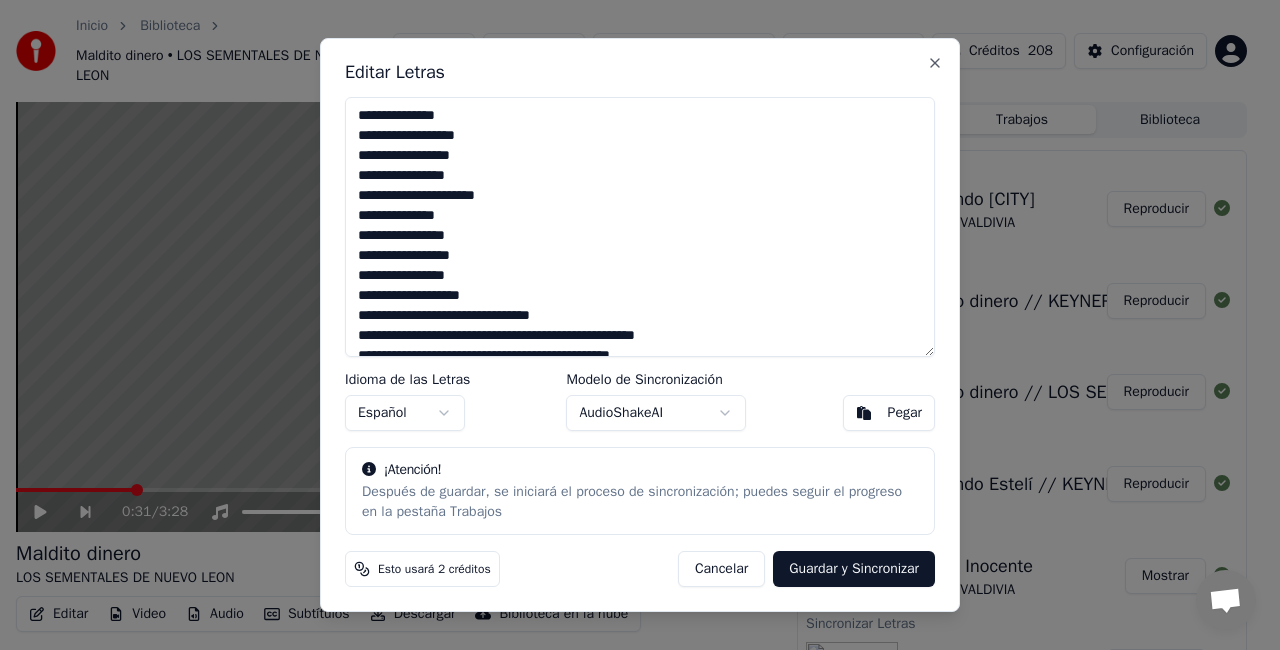 click at bounding box center (640, 227) 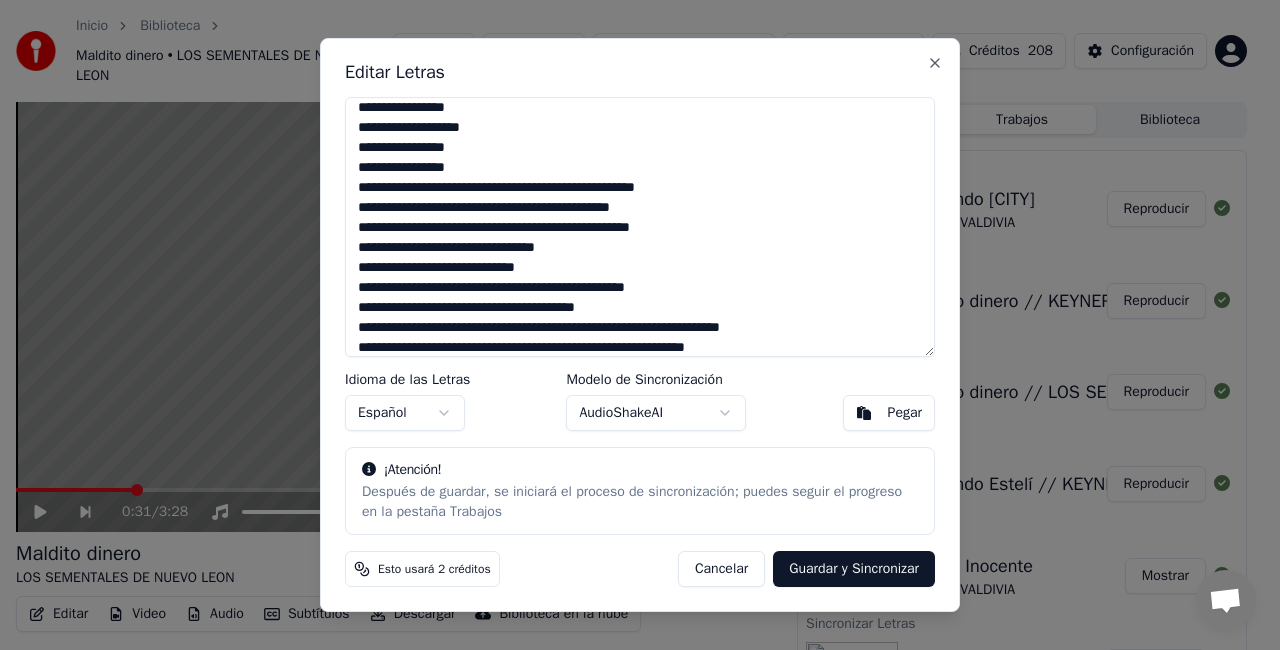 scroll, scrollTop: 188, scrollLeft: 0, axis: vertical 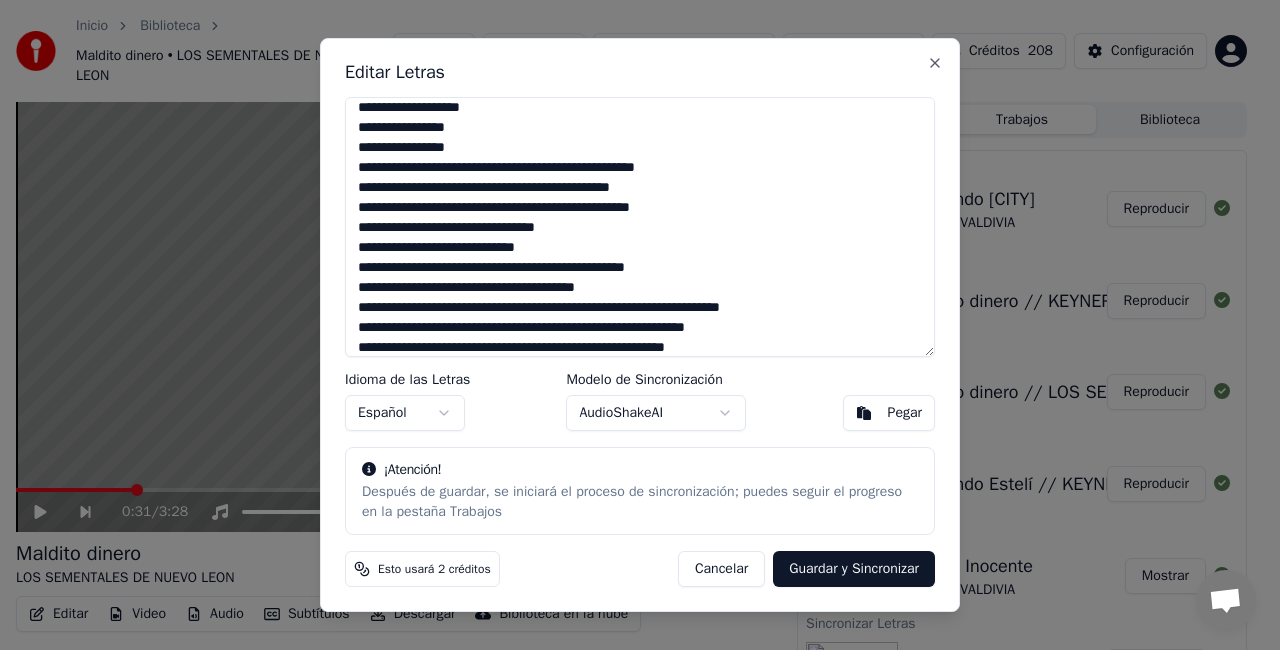 click at bounding box center [640, 227] 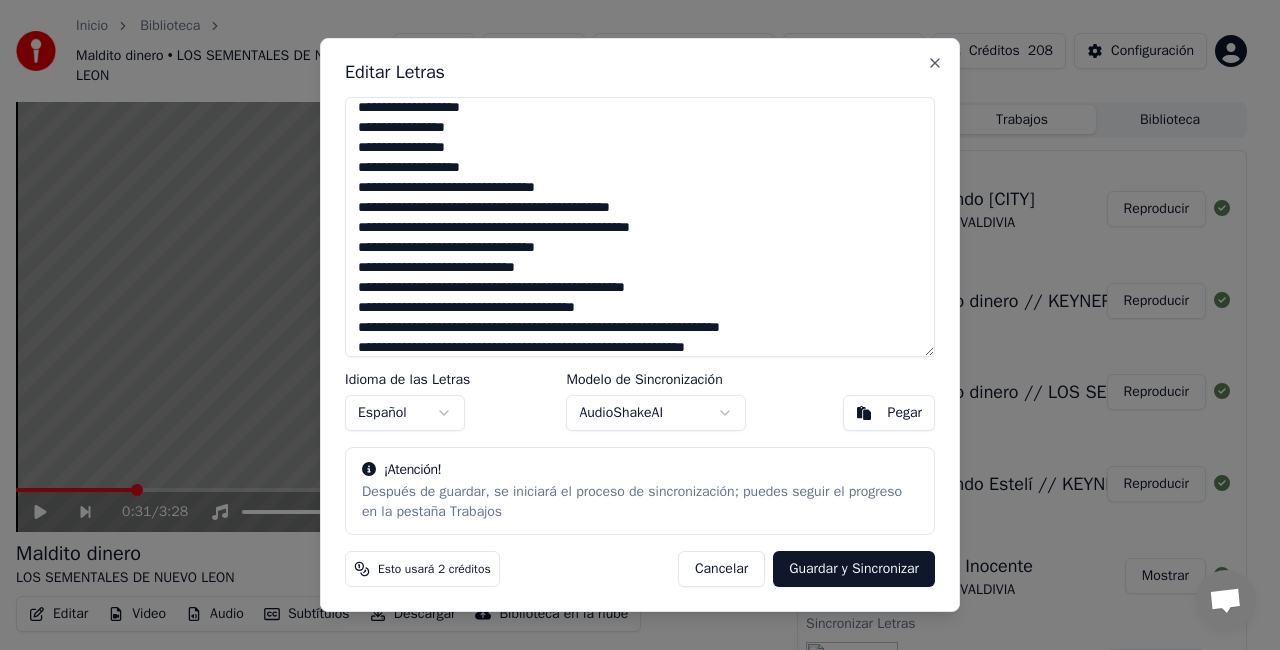 click at bounding box center [640, 227] 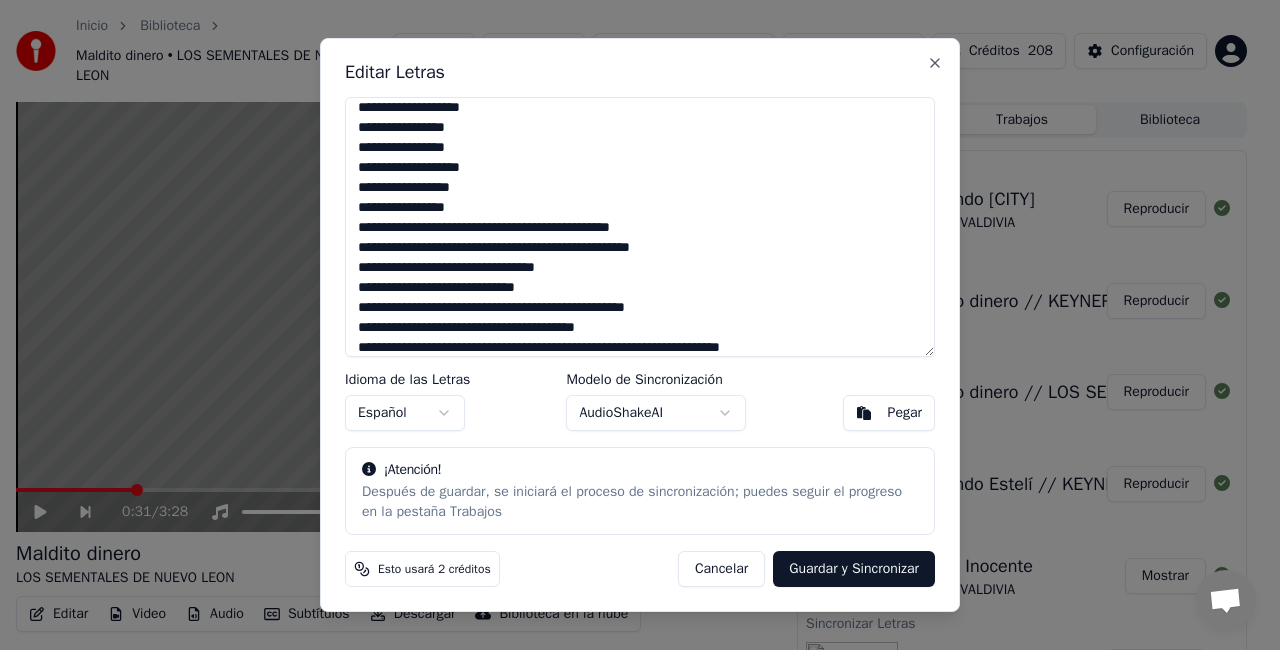 click at bounding box center [640, 227] 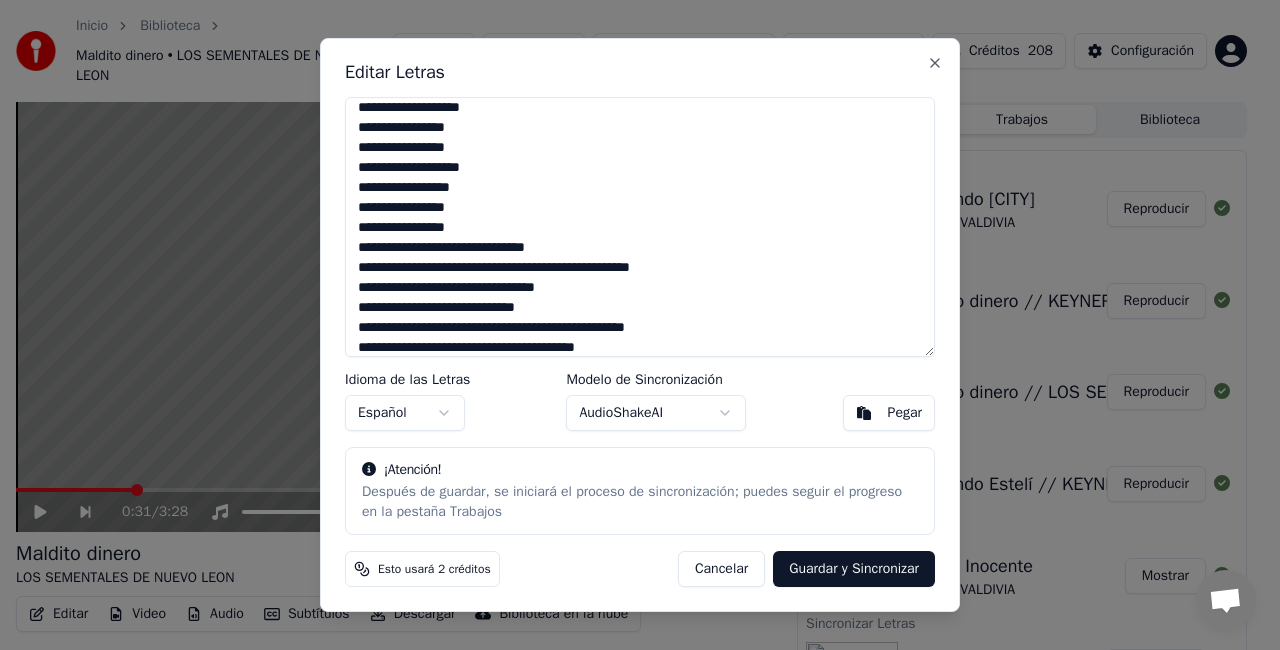 click at bounding box center (640, 227) 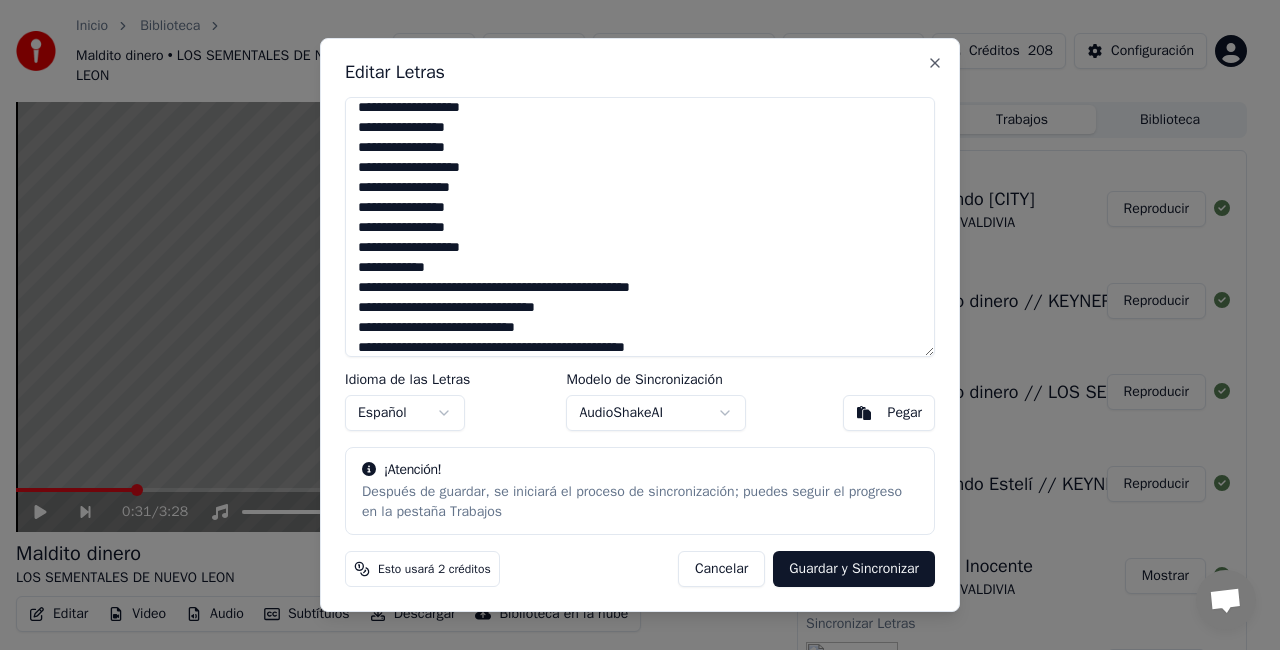 click at bounding box center (640, 227) 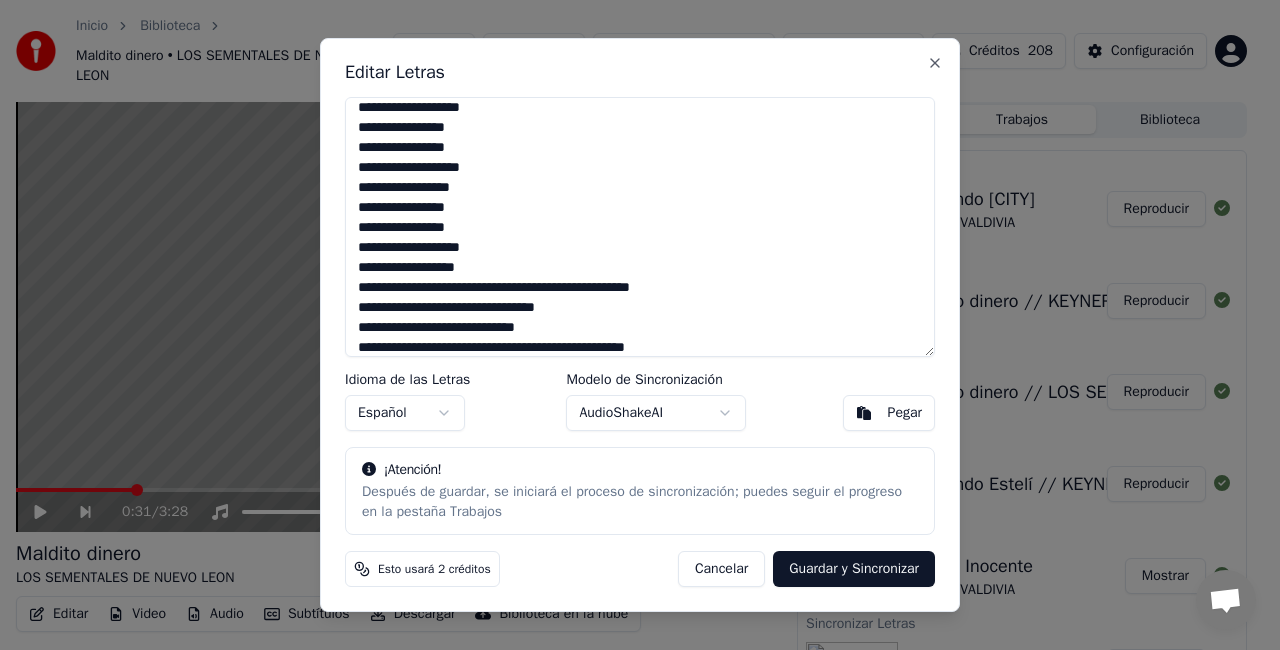 click at bounding box center [640, 227] 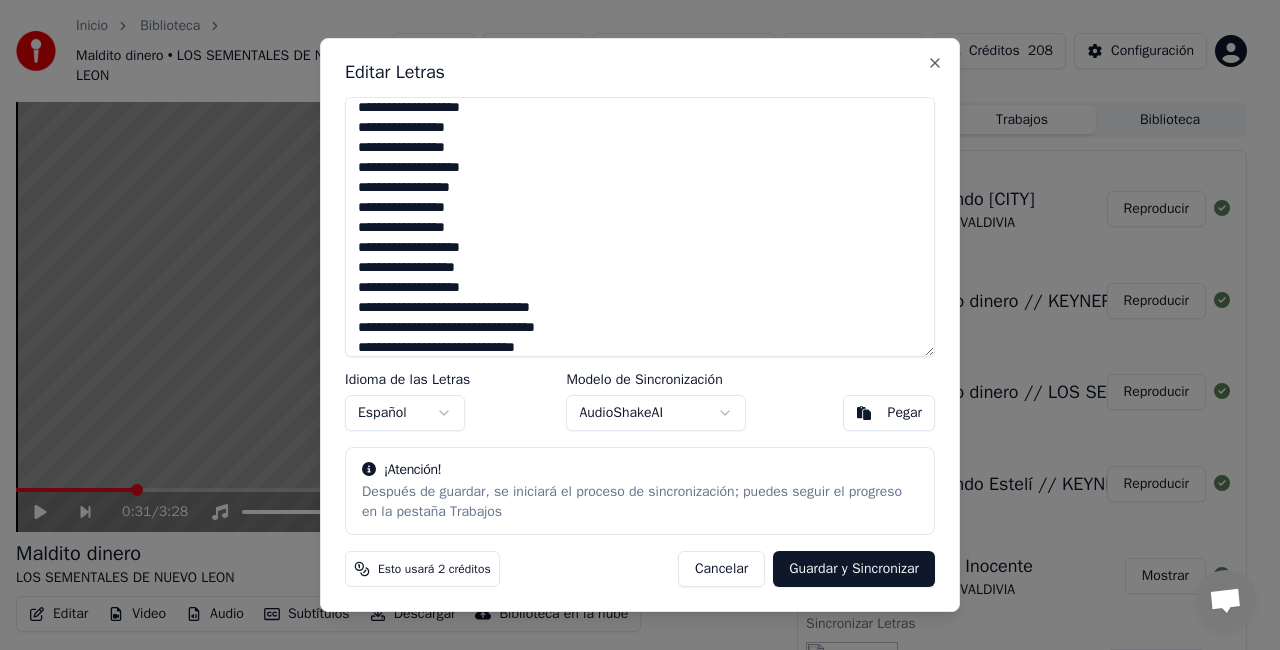 click at bounding box center (640, 227) 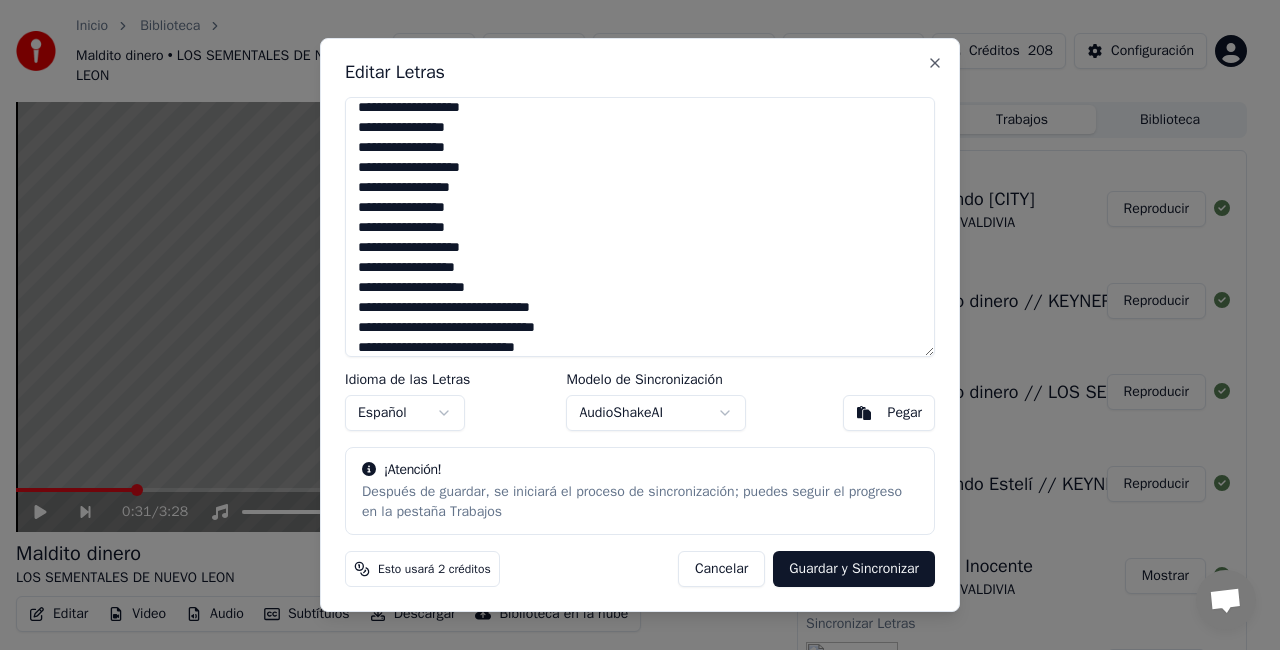 click at bounding box center [640, 227] 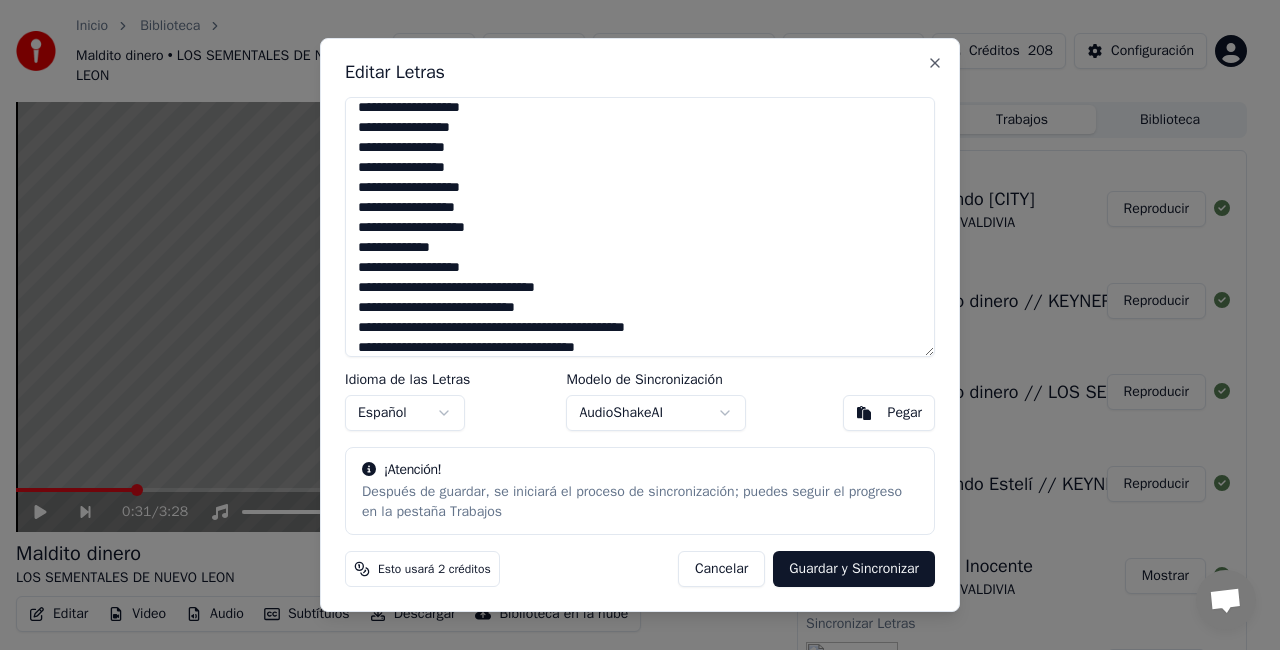 scroll, scrollTop: 268, scrollLeft: 0, axis: vertical 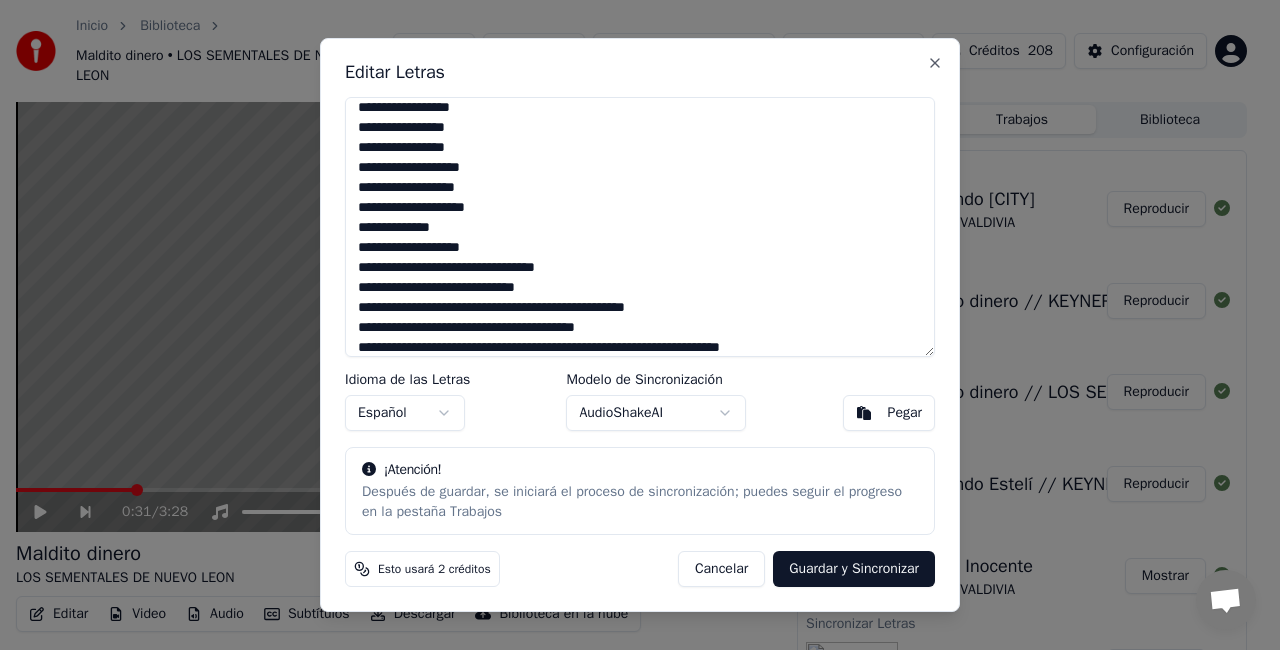 click at bounding box center [640, 227] 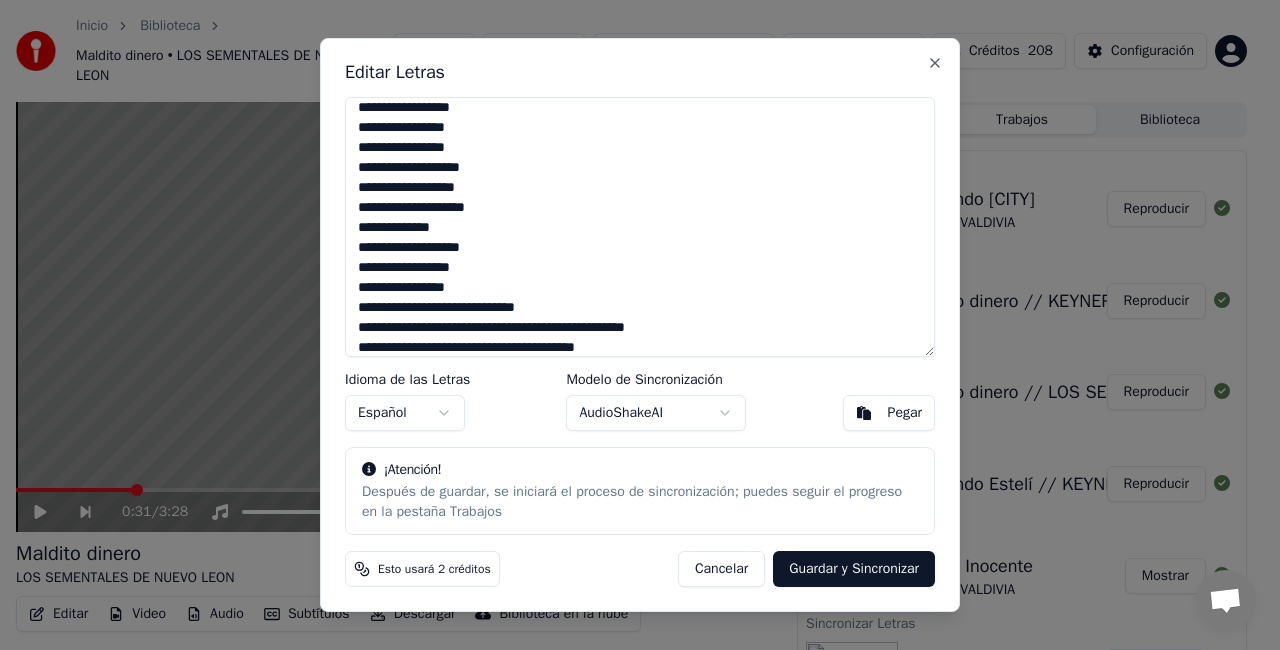 click at bounding box center (640, 227) 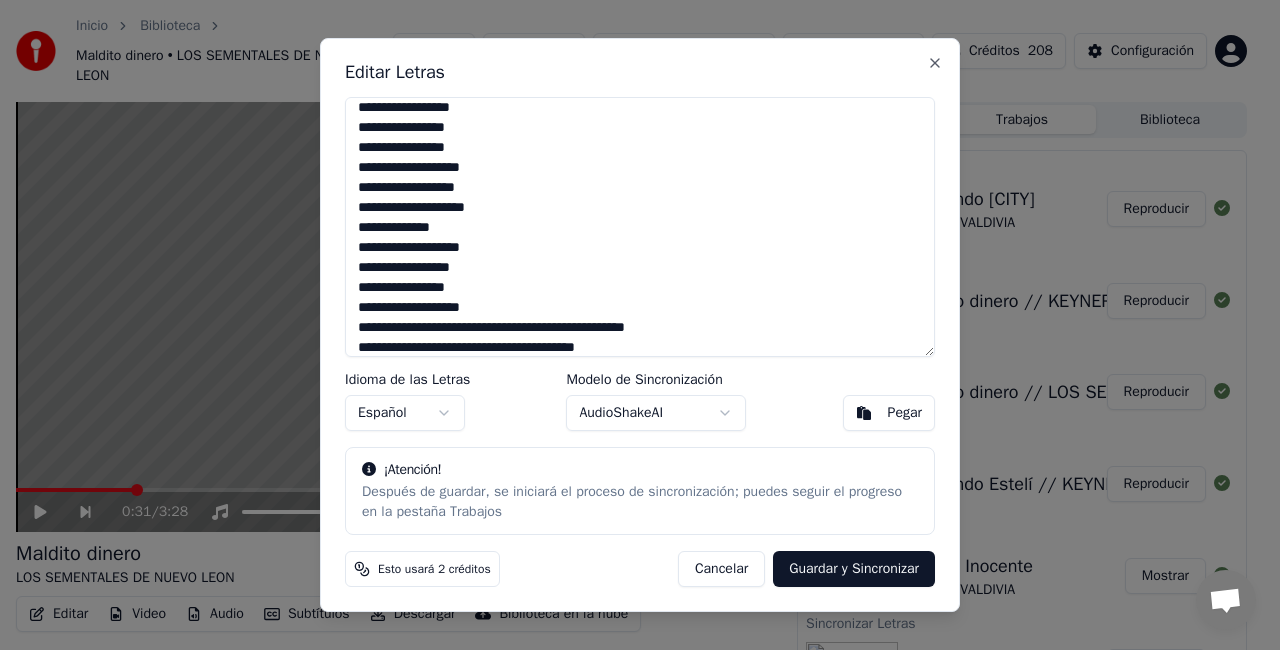 click at bounding box center [640, 227] 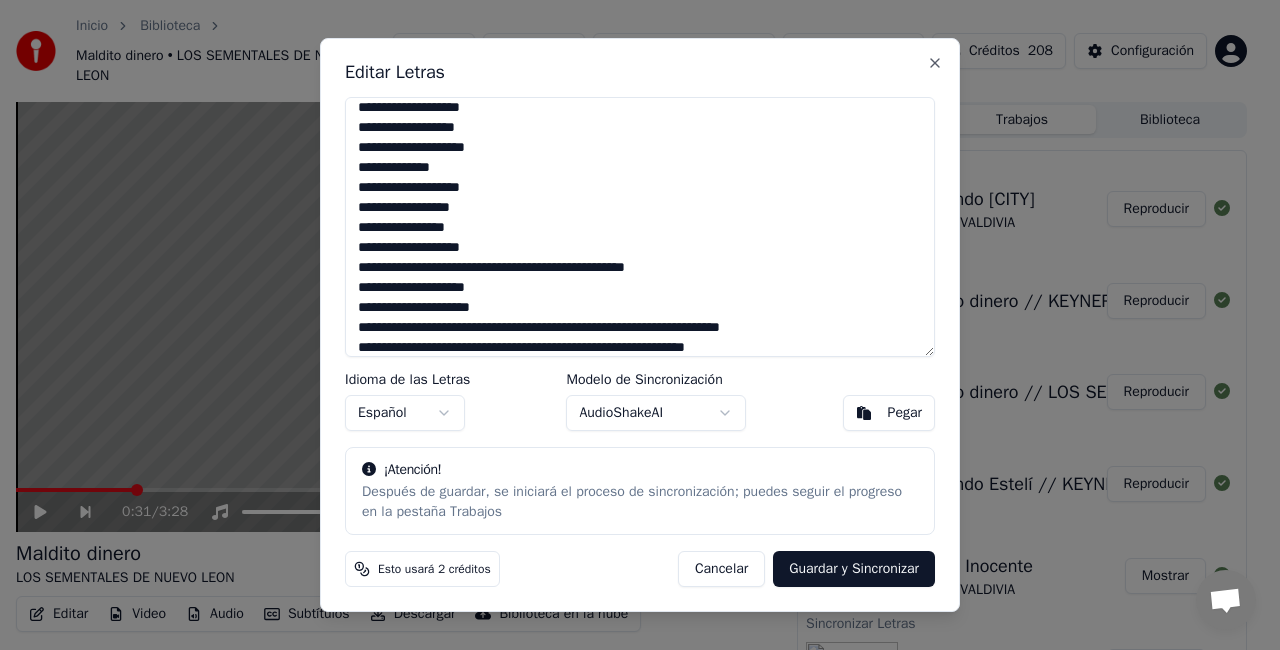 scroll, scrollTop: 348, scrollLeft: 0, axis: vertical 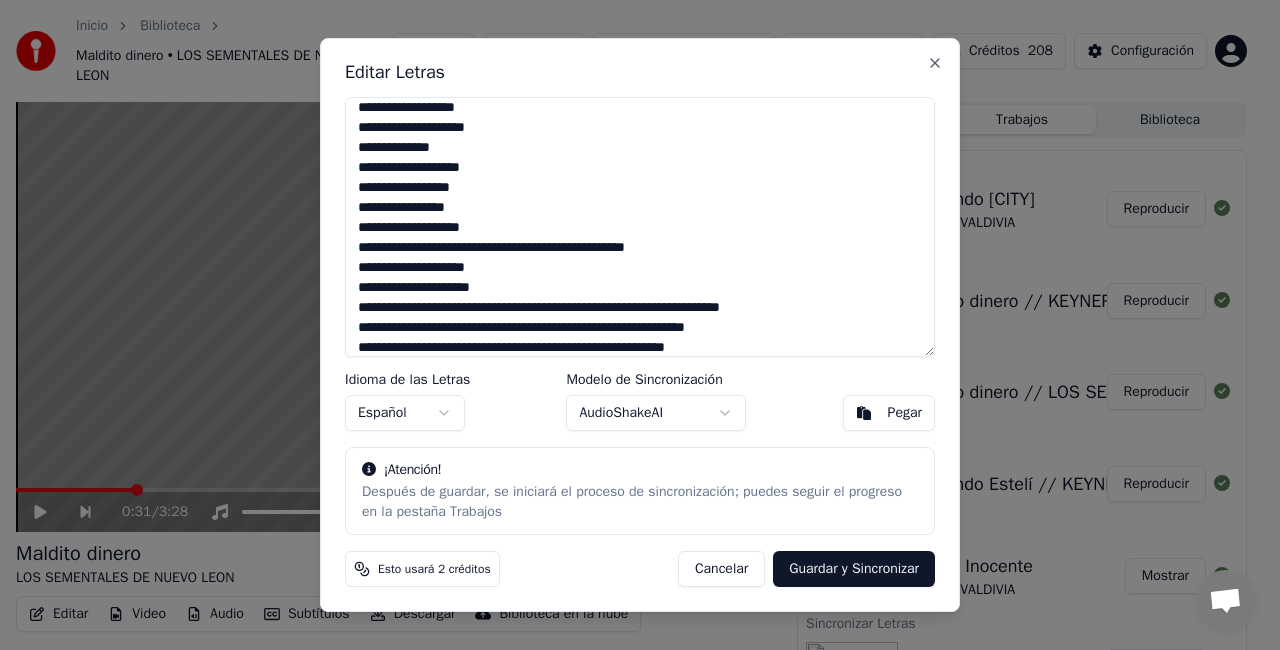 click at bounding box center (640, 227) 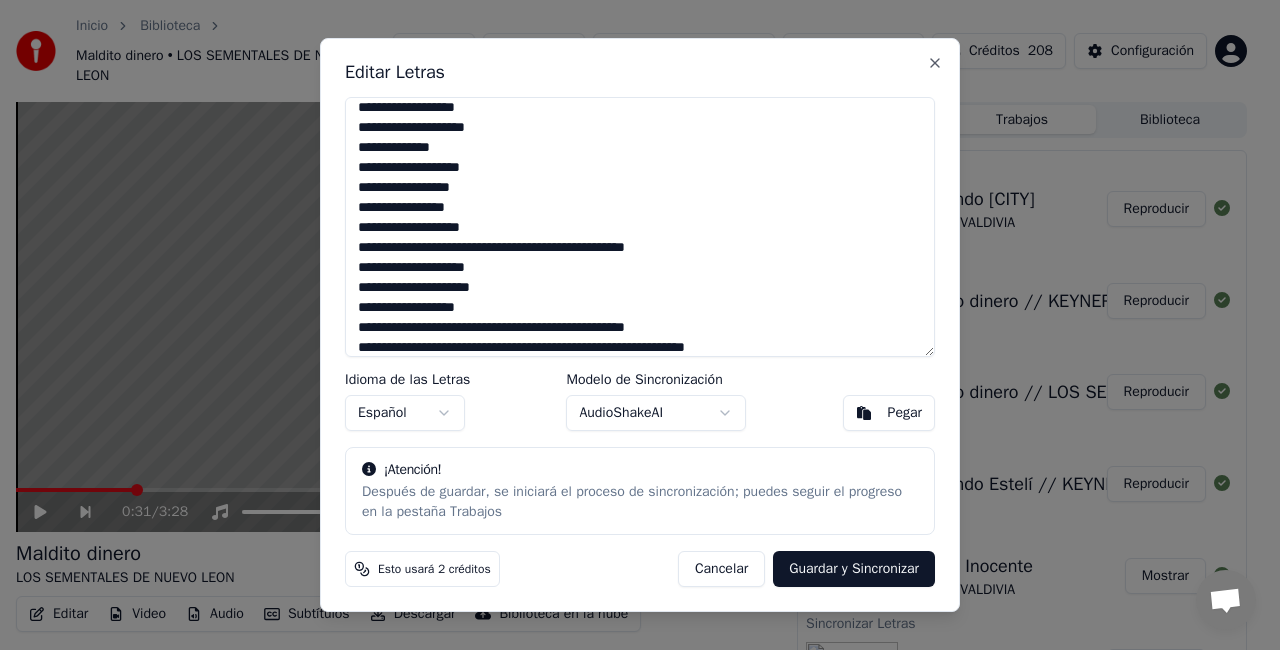 click at bounding box center (640, 227) 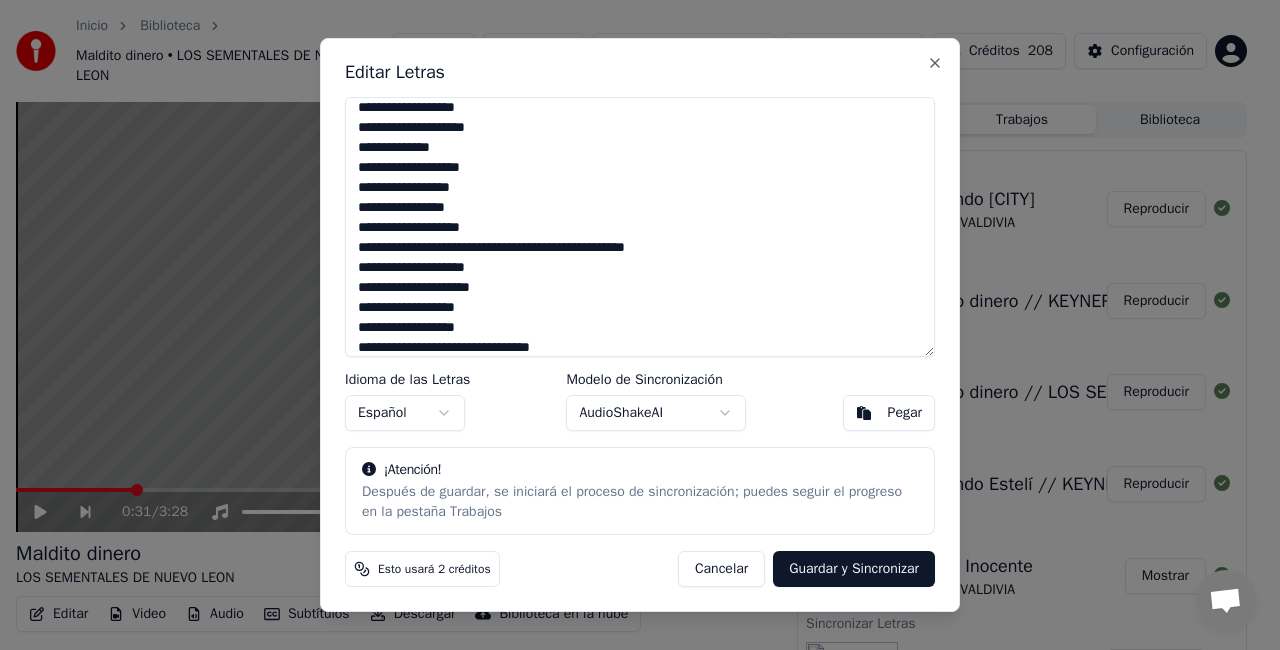 click at bounding box center [640, 227] 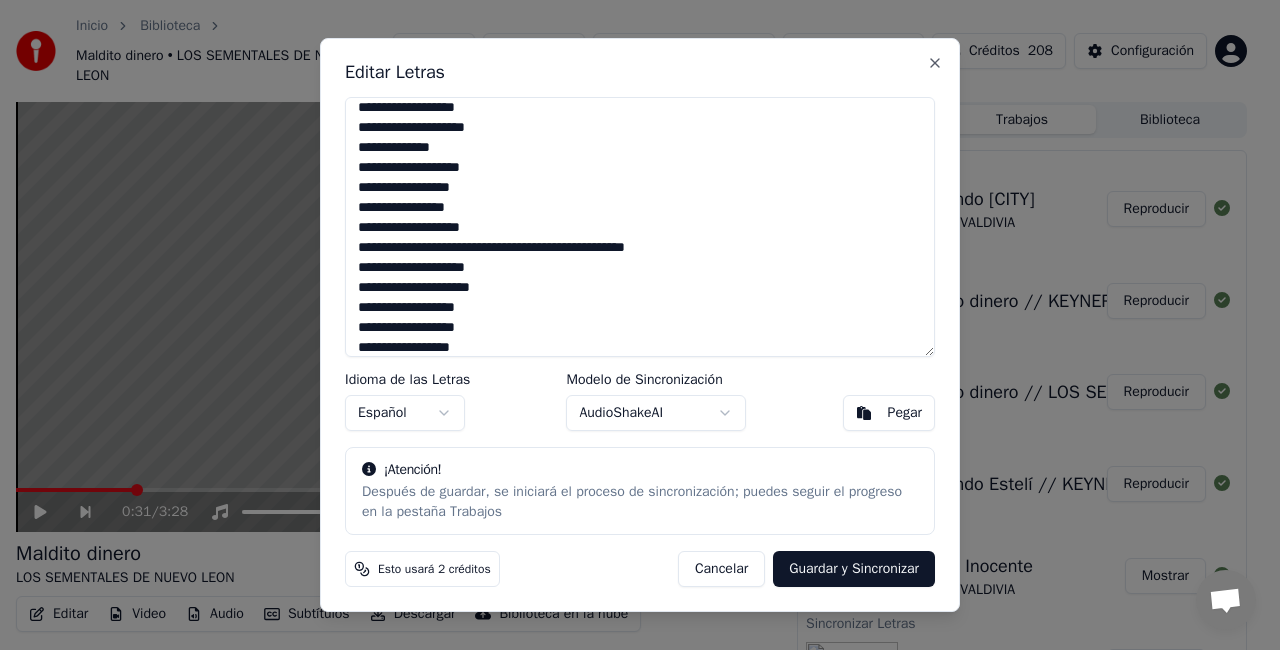 scroll, scrollTop: 368, scrollLeft: 0, axis: vertical 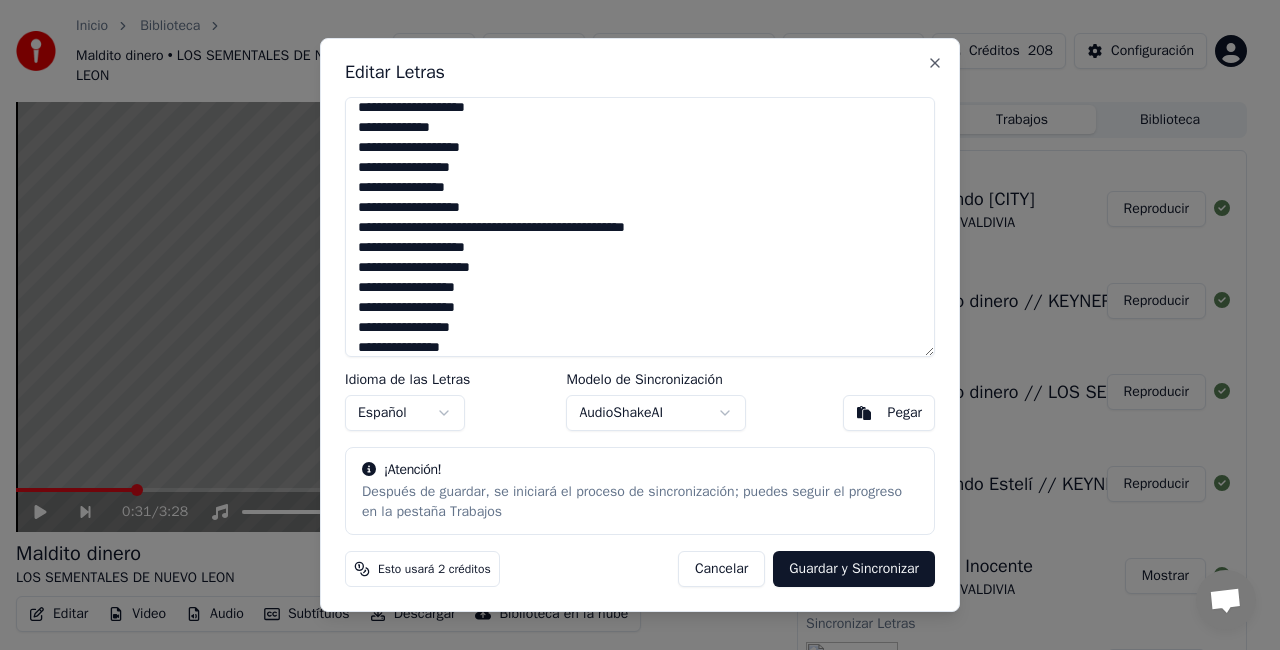 click at bounding box center [640, 227] 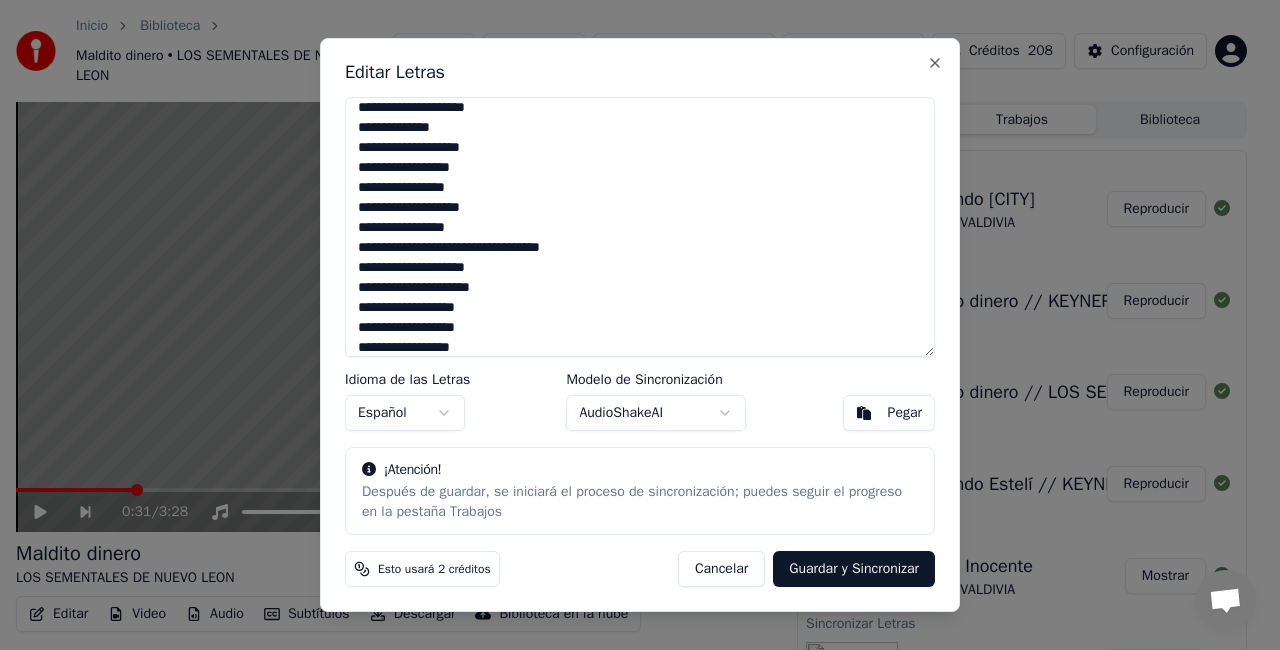 click at bounding box center (640, 227) 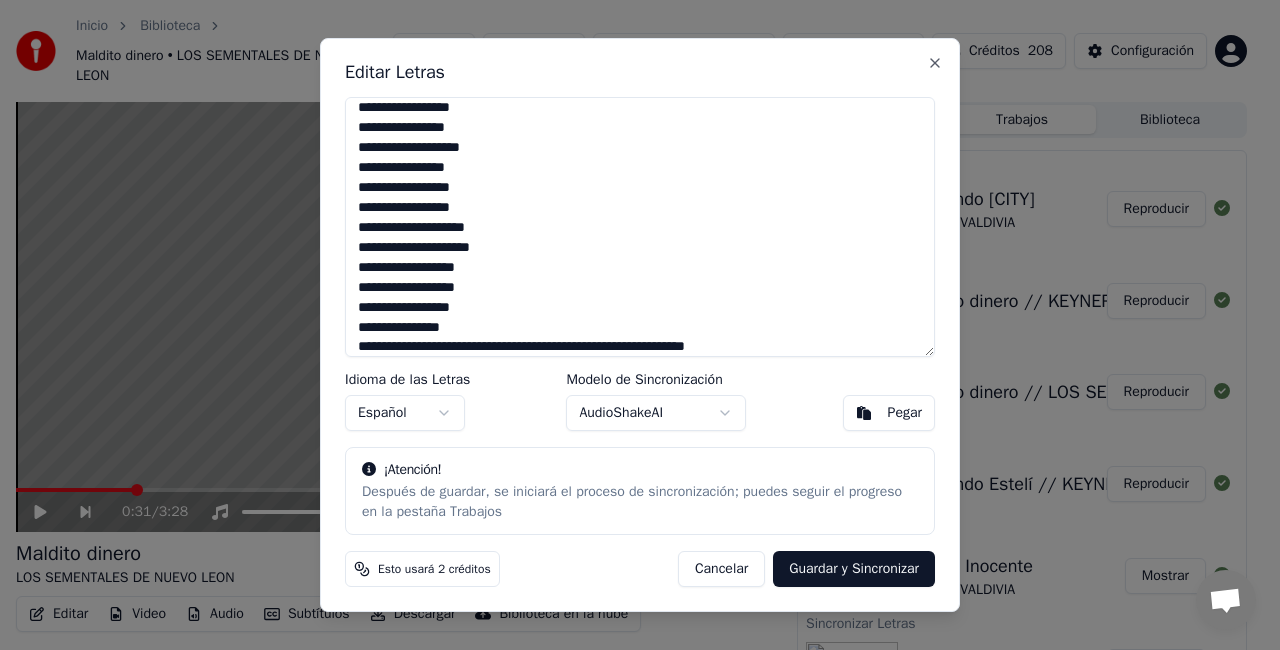 scroll, scrollTop: 448, scrollLeft: 0, axis: vertical 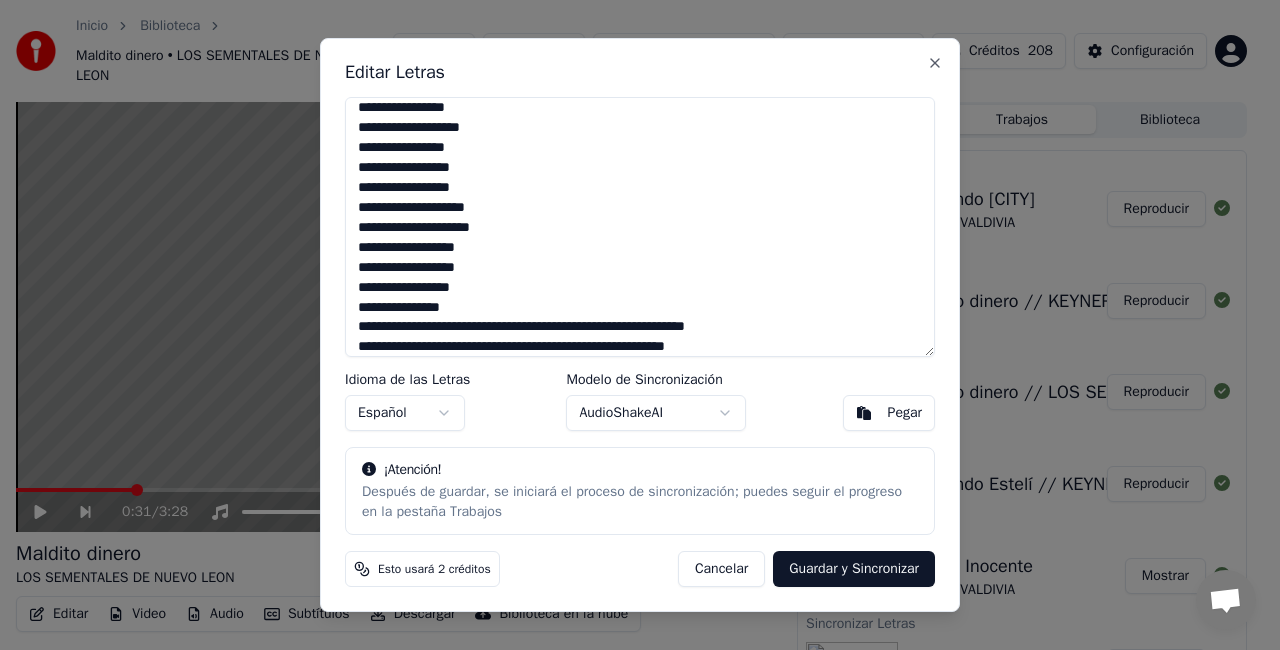 click at bounding box center [640, 227] 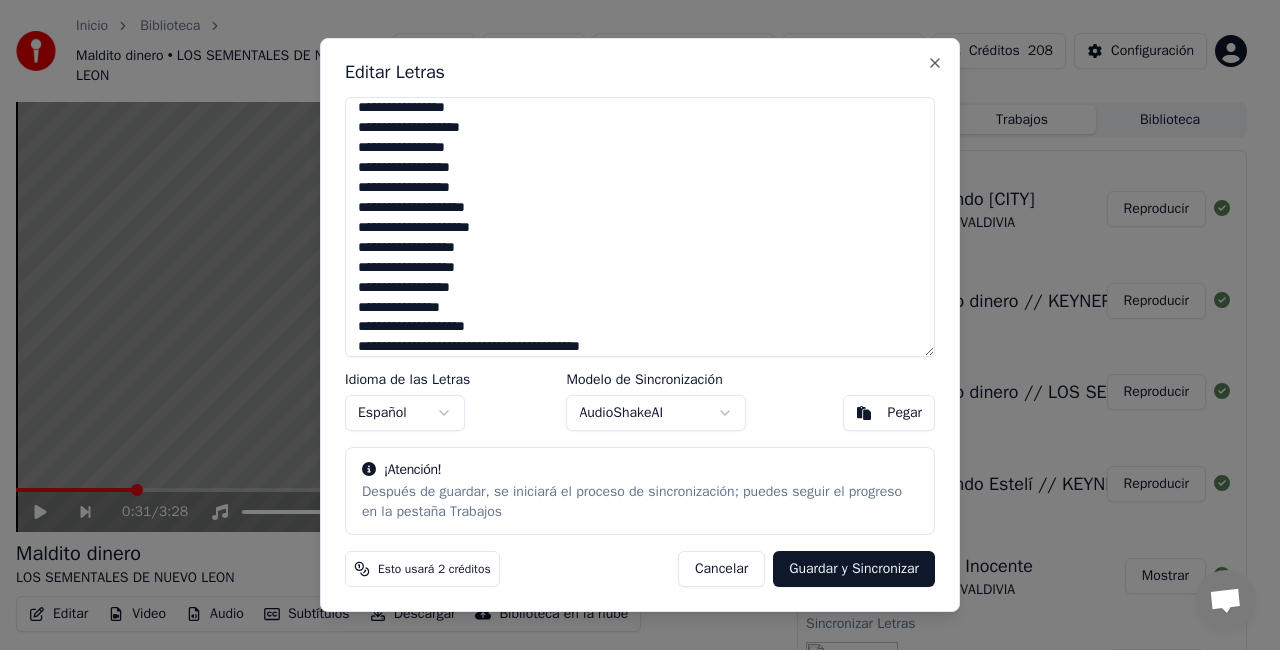 click at bounding box center (640, 227) 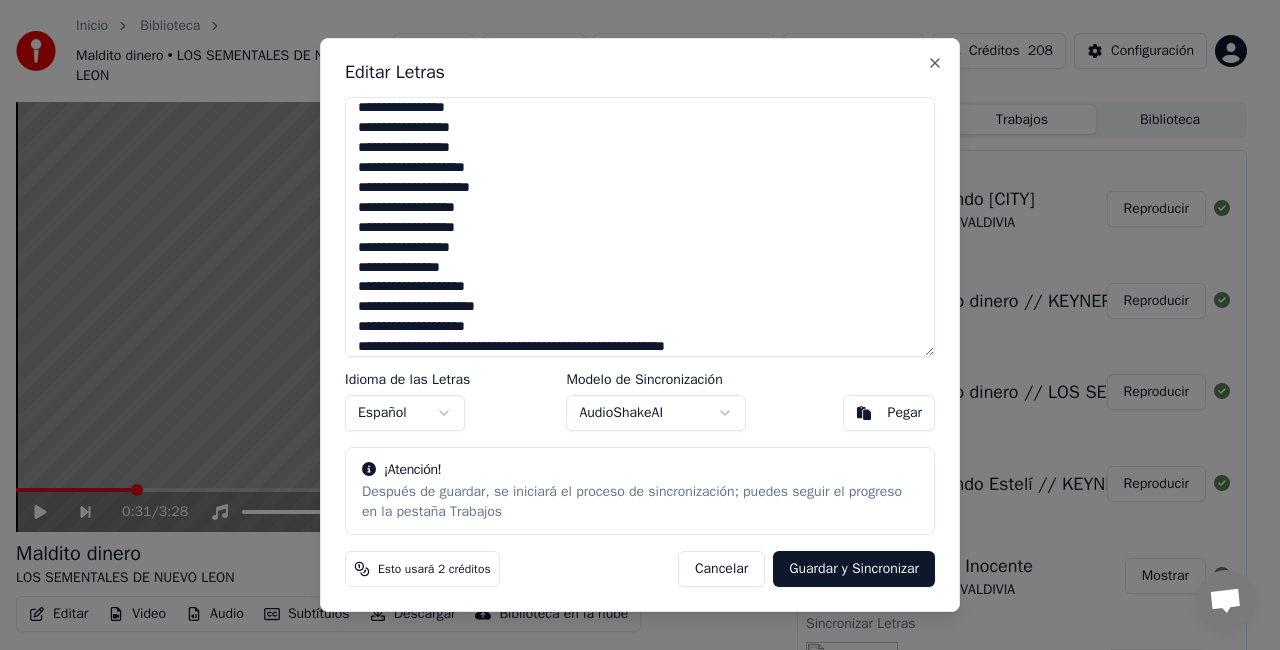 scroll, scrollTop: 508, scrollLeft: 0, axis: vertical 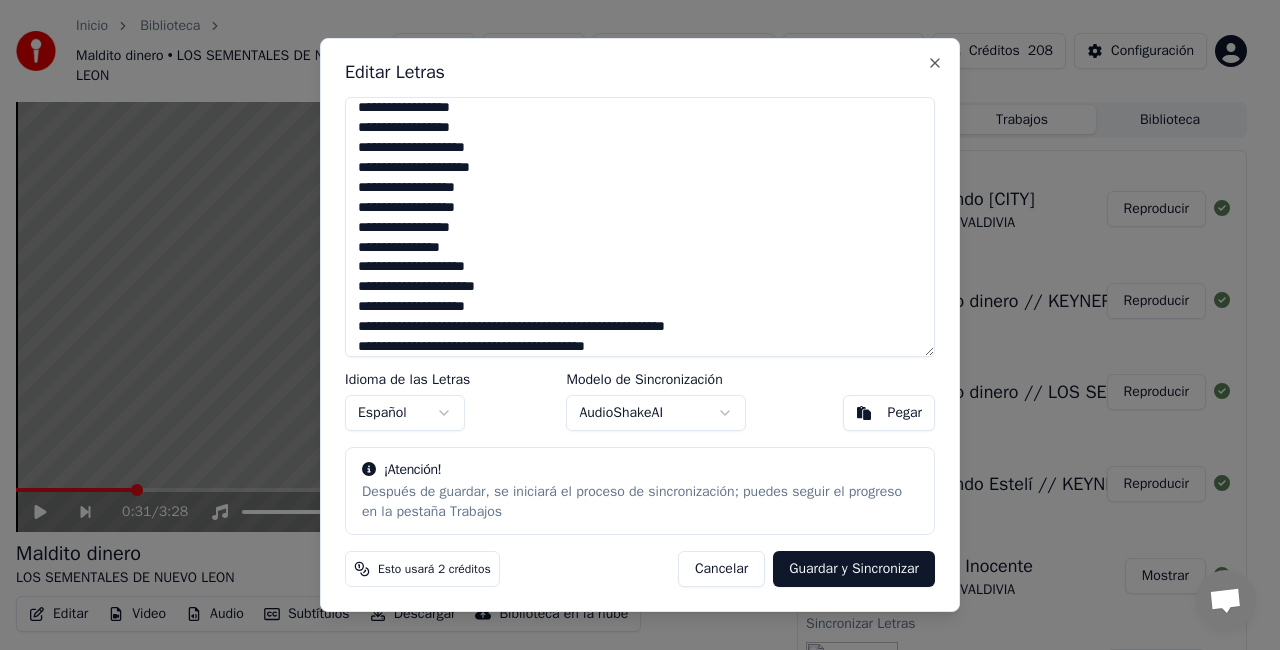 click at bounding box center (640, 227) 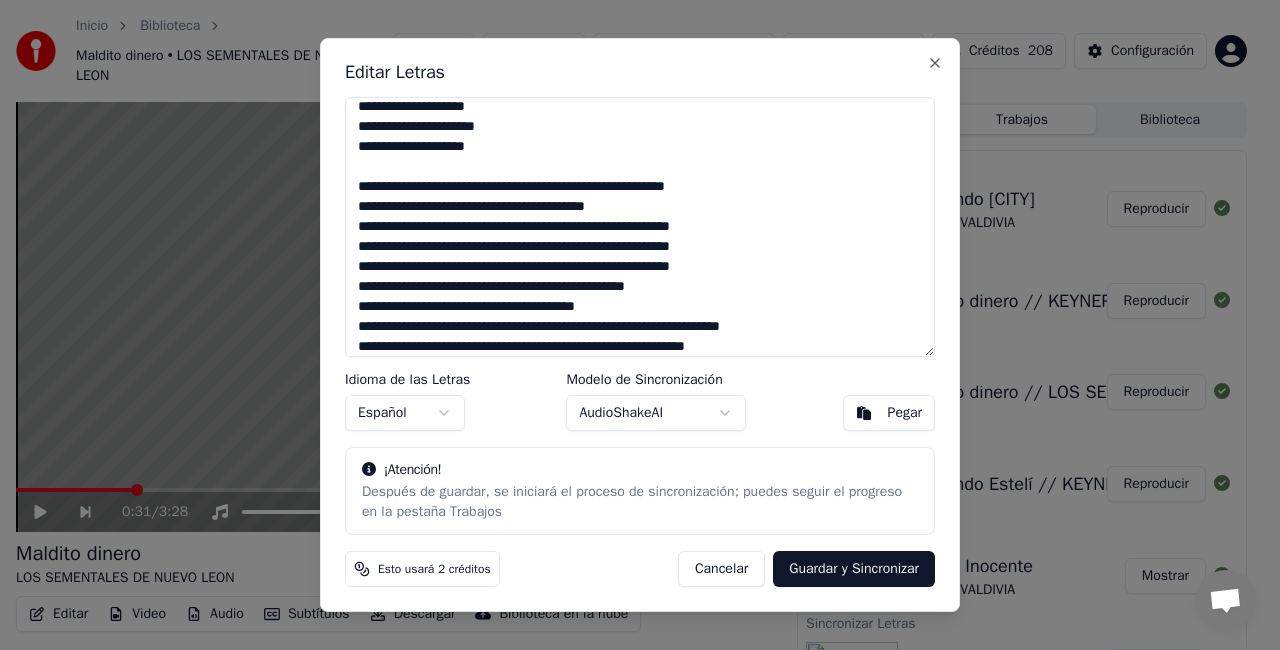 scroll, scrollTop: 688, scrollLeft: 0, axis: vertical 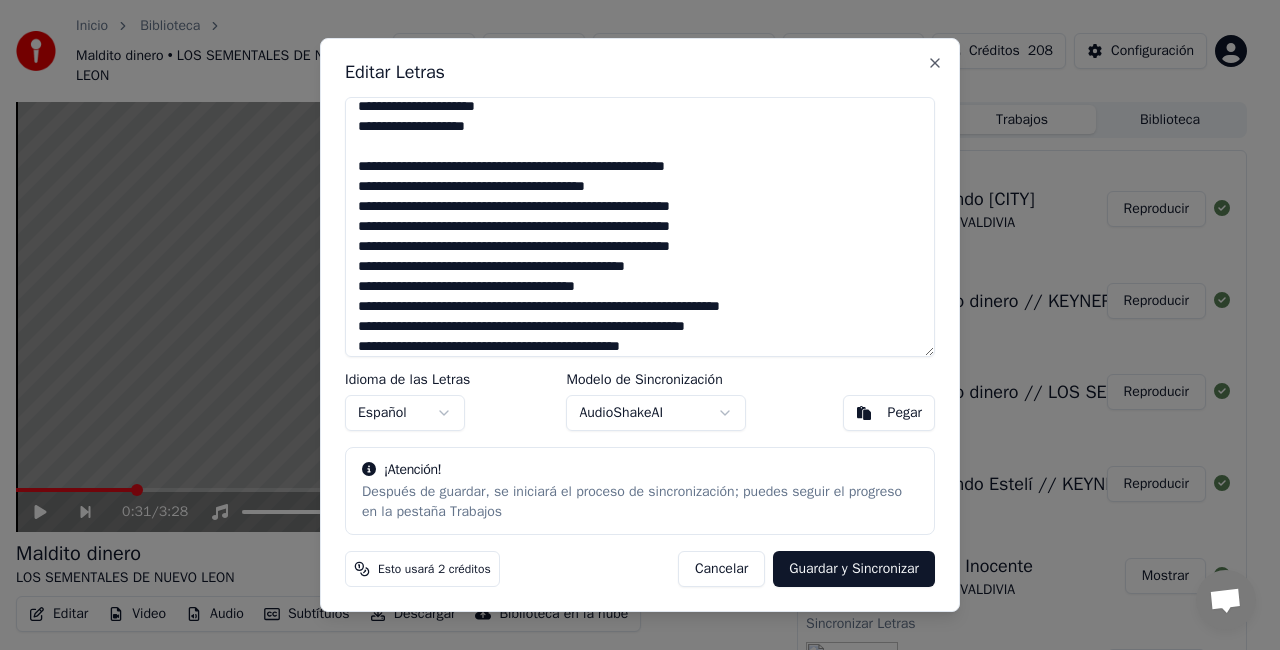 click at bounding box center (640, 227) 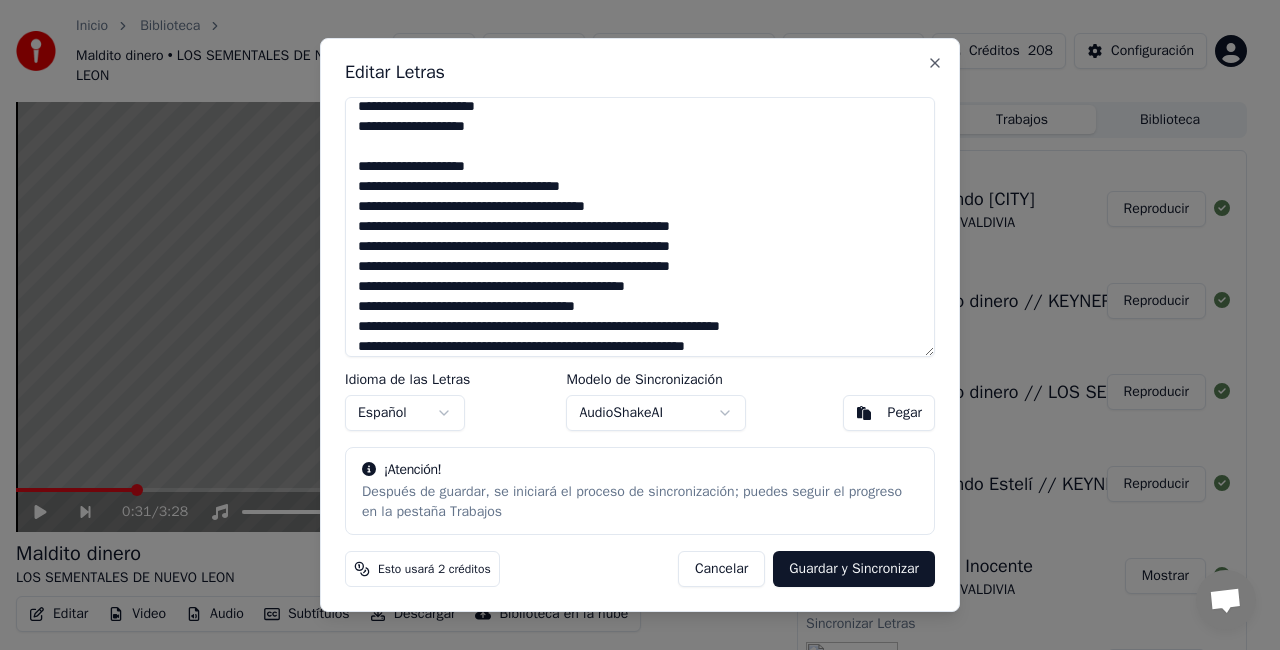 click at bounding box center (640, 227) 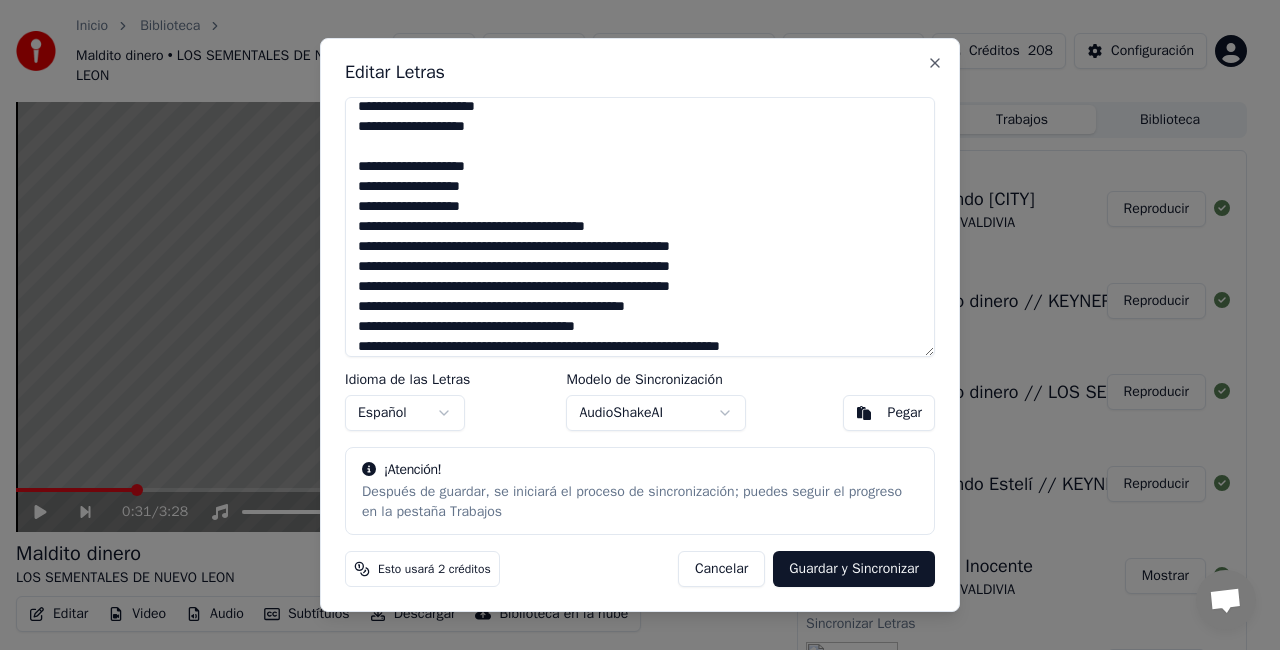 click at bounding box center [640, 227] 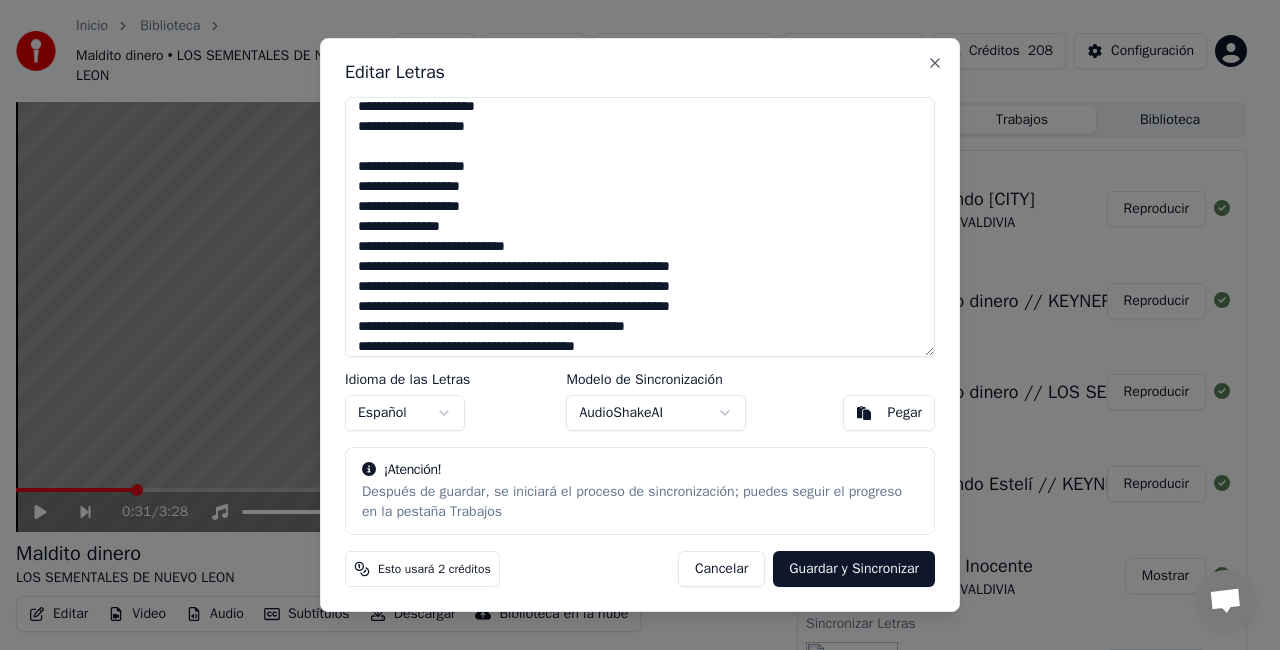 click at bounding box center (640, 227) 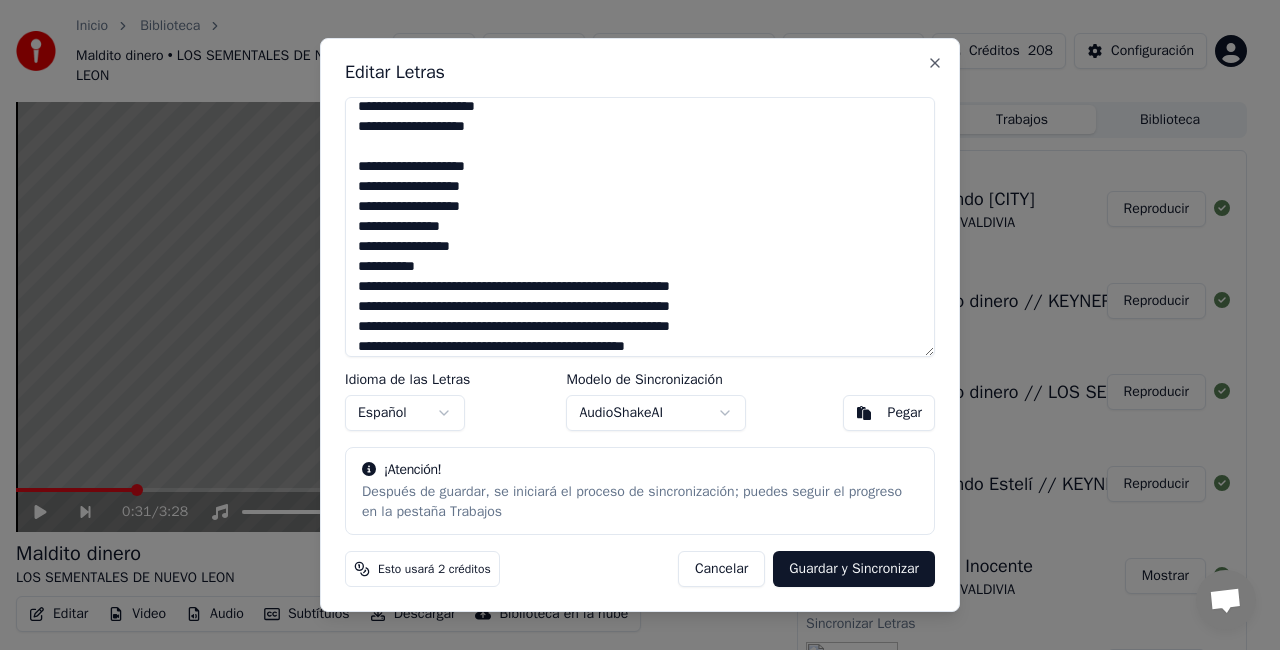 click at bounding box center (640, 227) 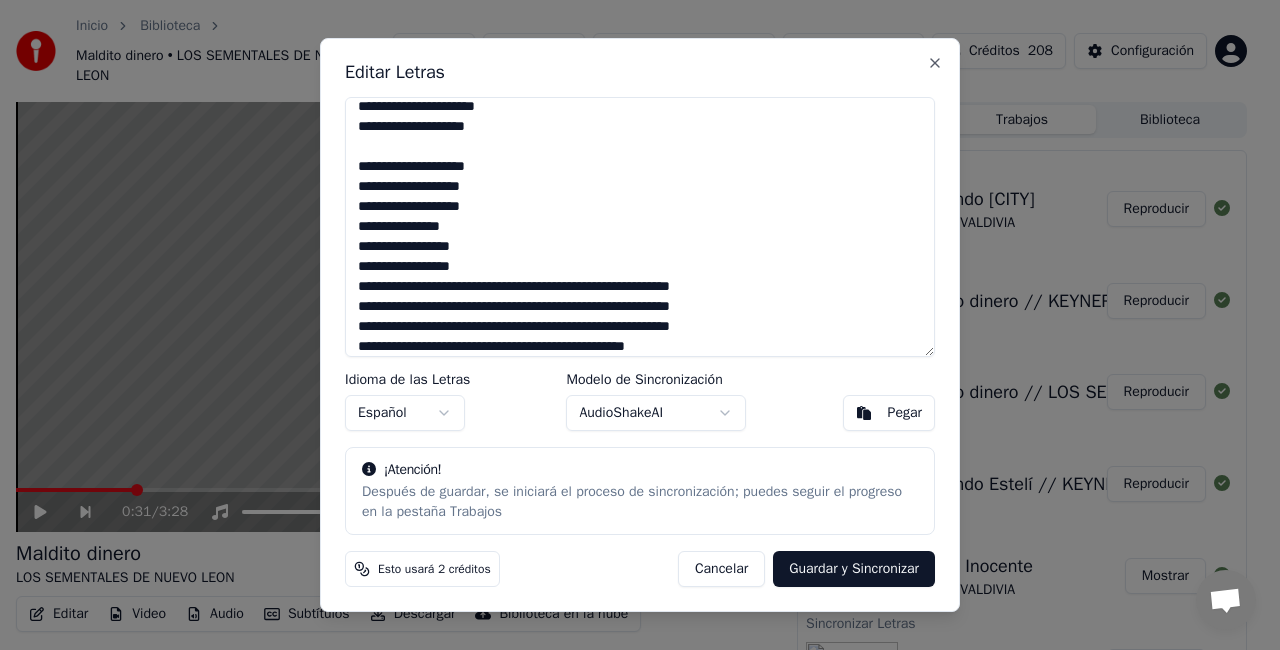 click at bounding box center (640, 227) 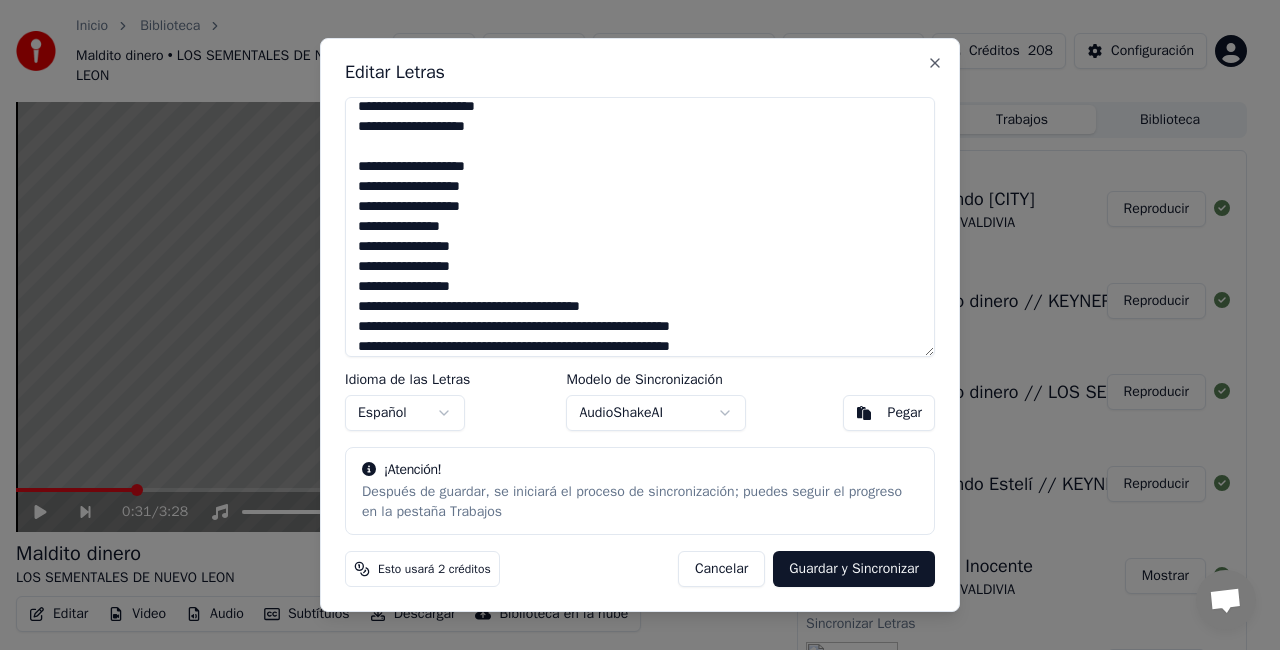 click at bounding box center [640, 227] 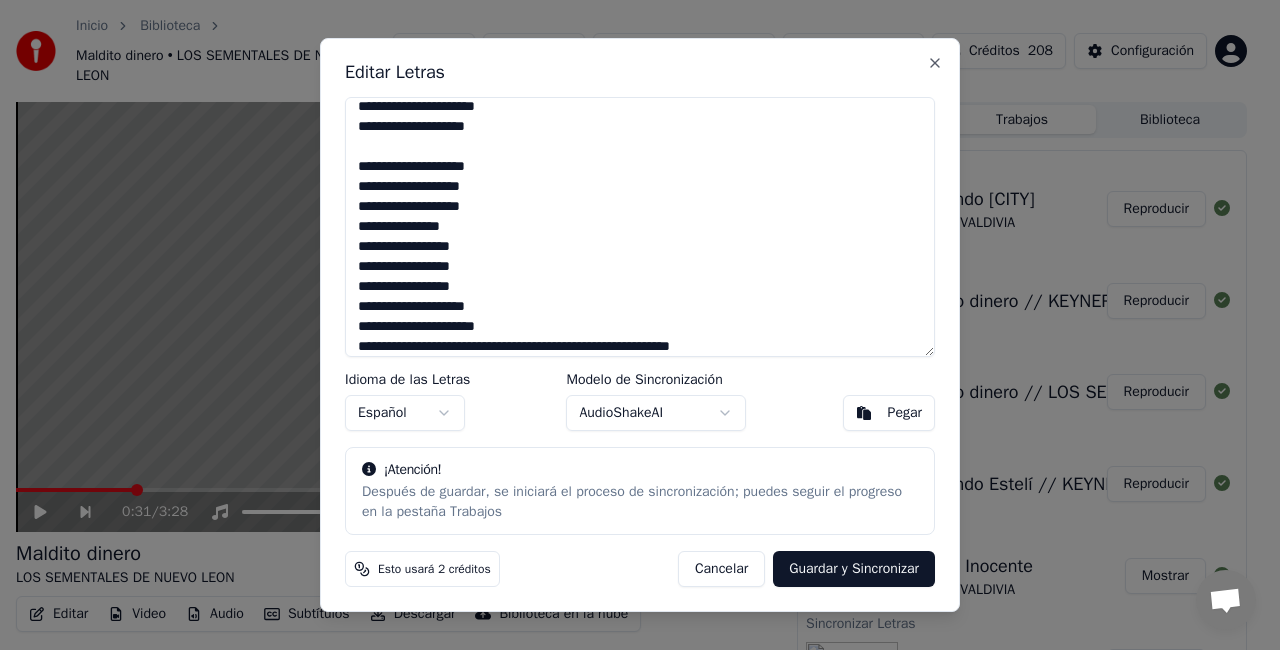 click at bounding box center (640, 227) 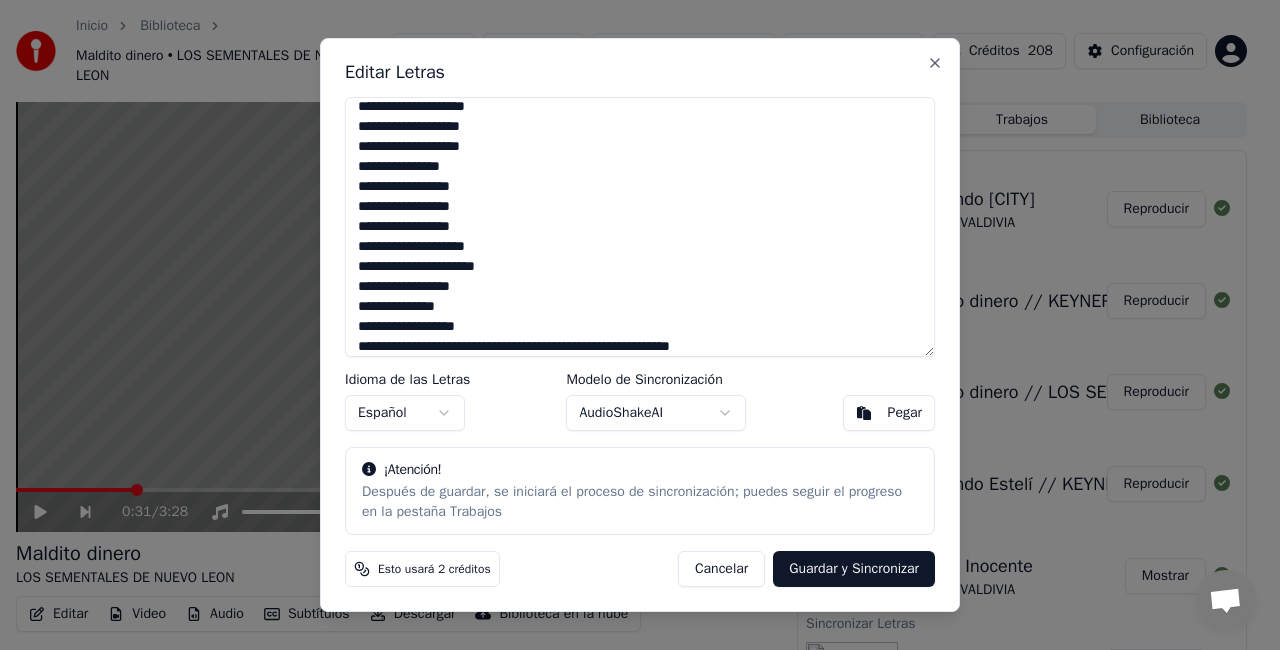 scroll, scrollTop: 868, scrollLeft: 0, axis: vertical 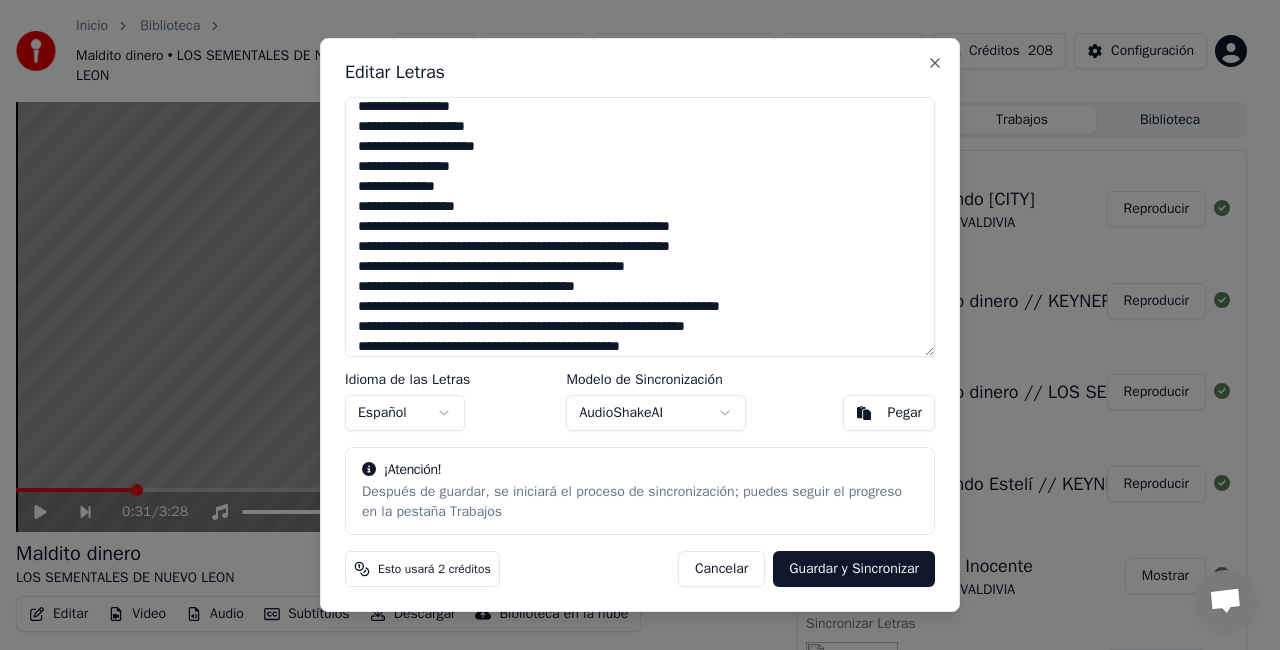 drag, startPoint x: 359, startPoint y: 225, endPoint x: 742, endPoint y: 240, distance: 383.2936 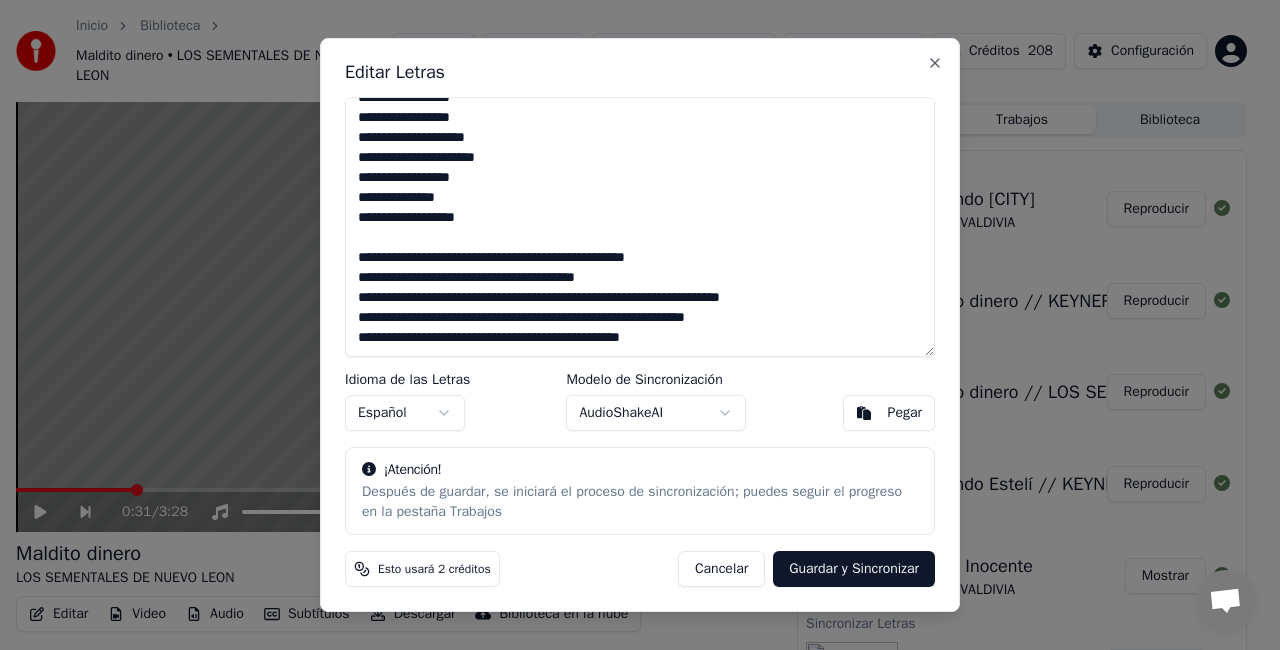 scroll, scrollTop: 857, scrollLeft: 0, axis: vertical 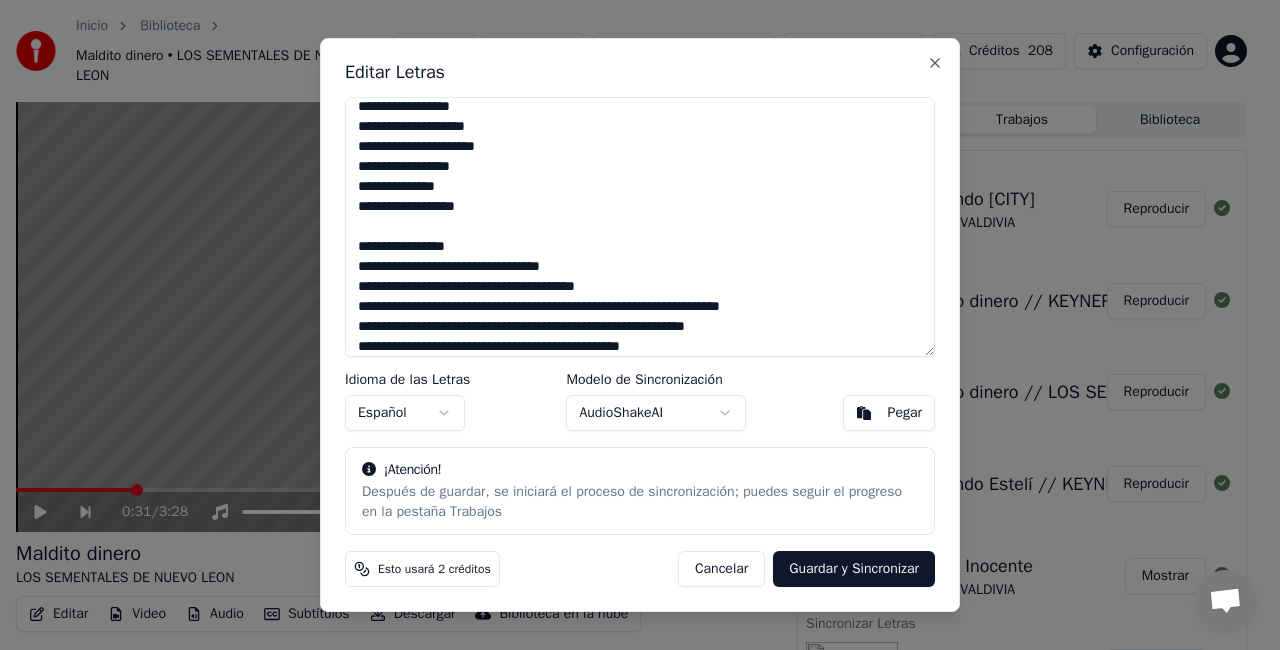 click at bounding box center [640, 227] 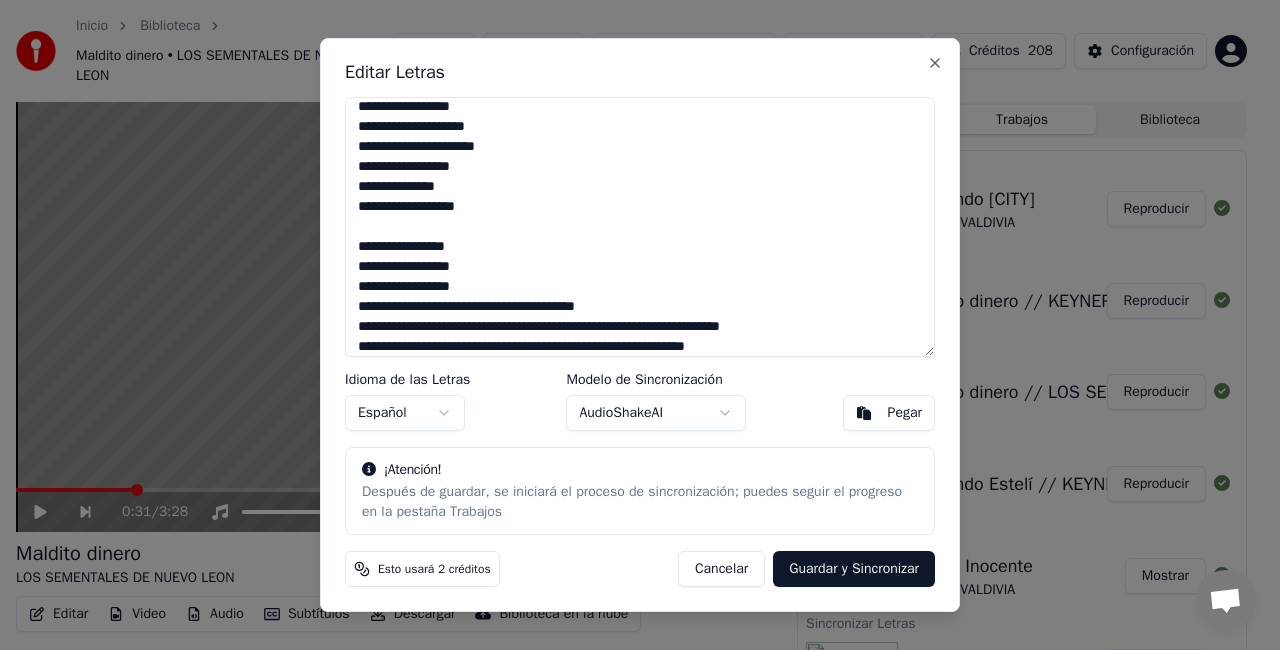 click at bounding box center (640, 227) 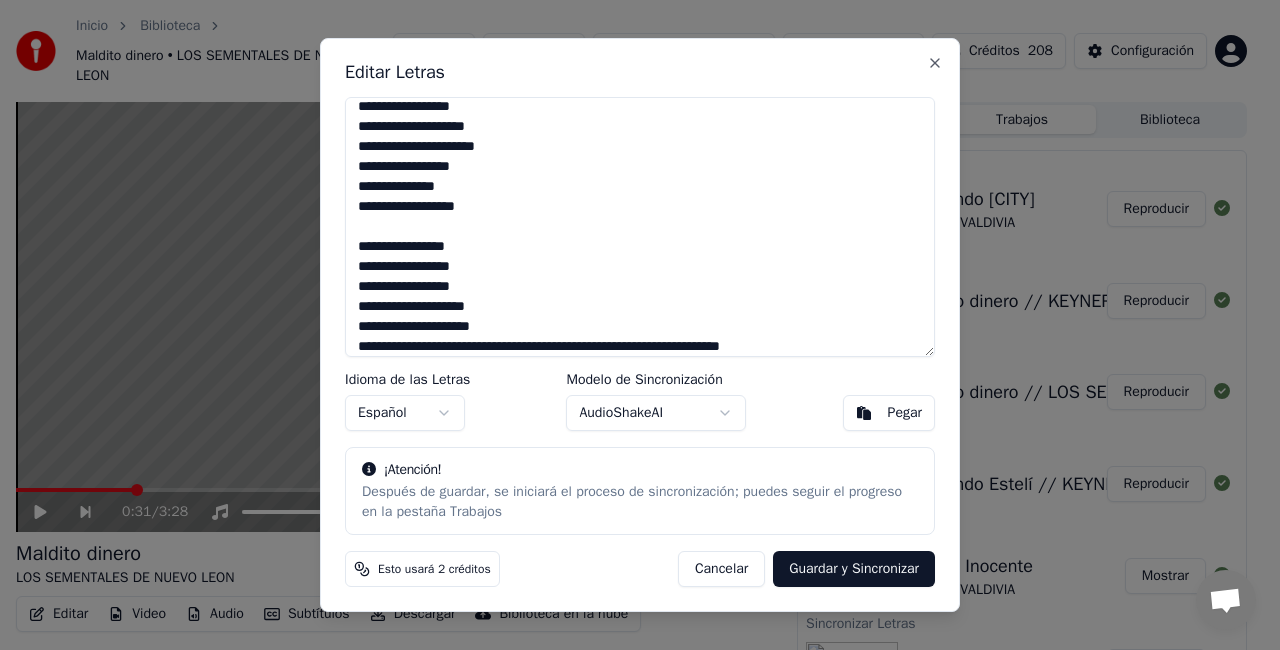 click at bounding box center (640, 227) 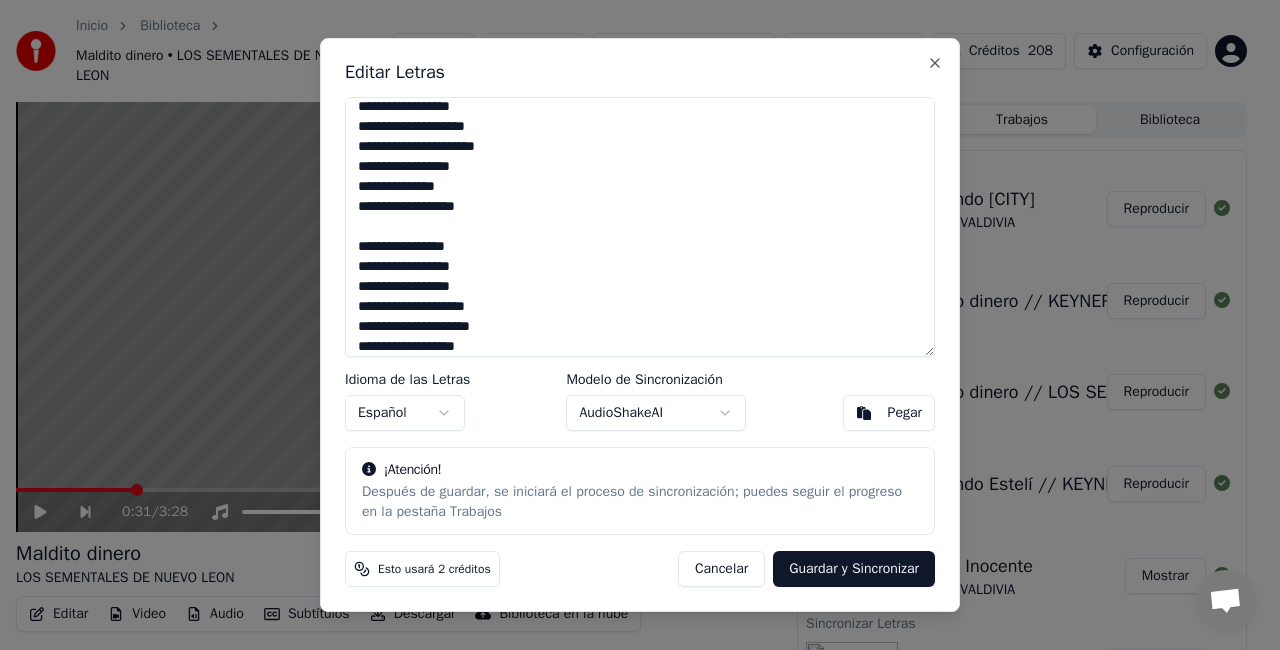scroll, scrollTop: 888, scrollLeft: 0, axis: vertical 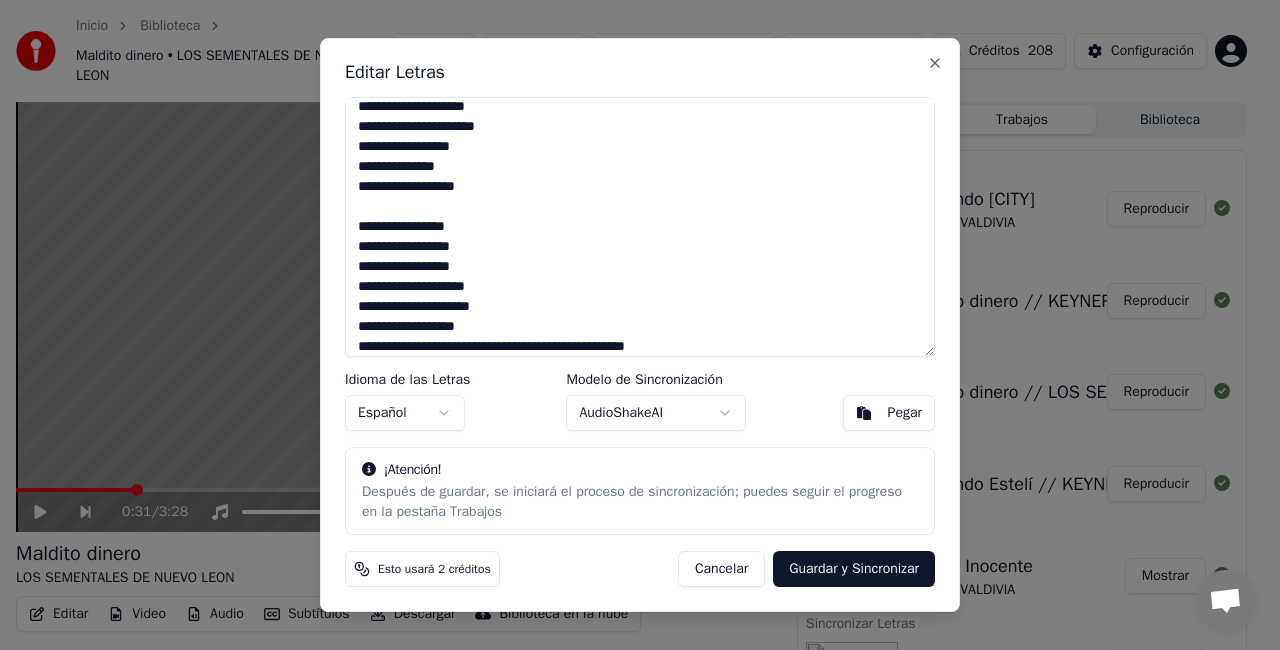 click at bounding box center (640, 227) 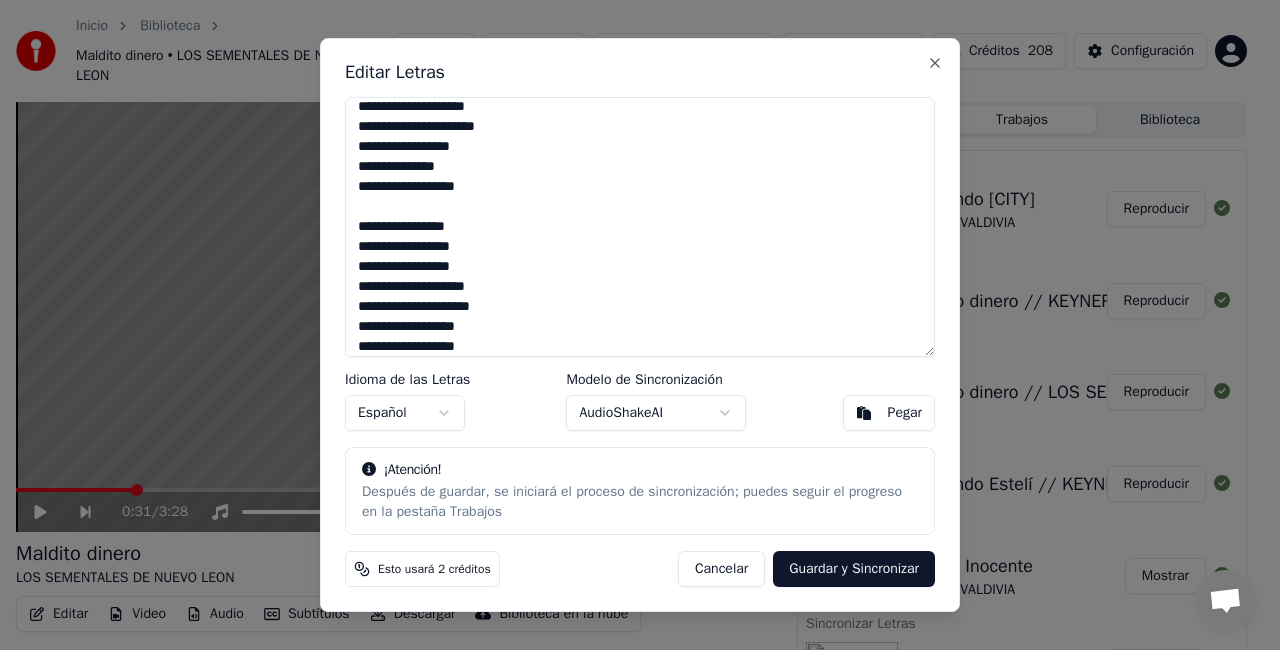 scroll, scrollTop: 908, scrollLeft: 0, axis: vertical 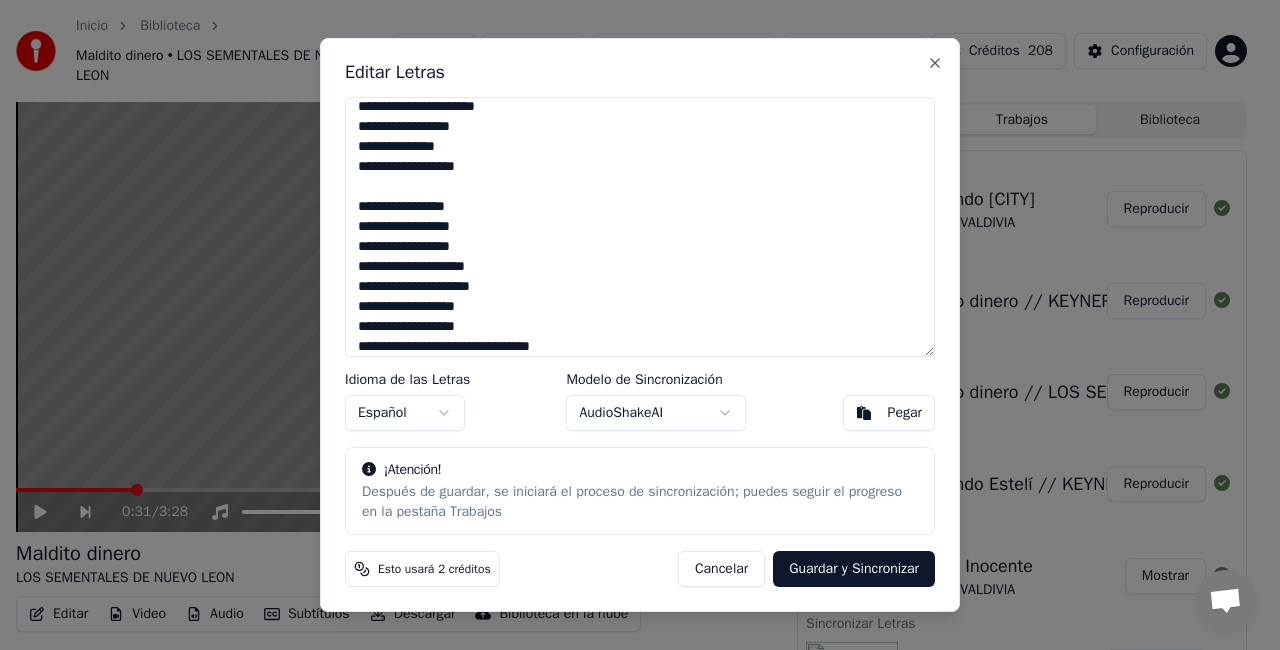 click at bounding box center [640, 227] 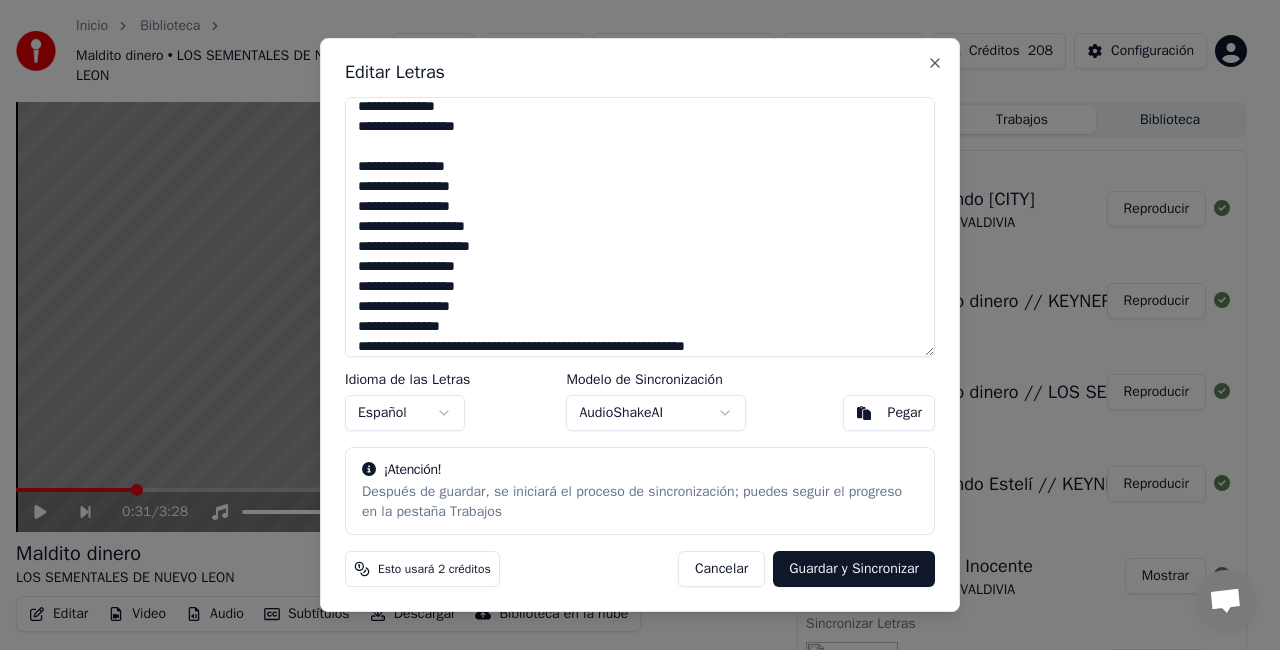 scroll, scrollTop: 968, scrollLeft: 0, axis: vertical 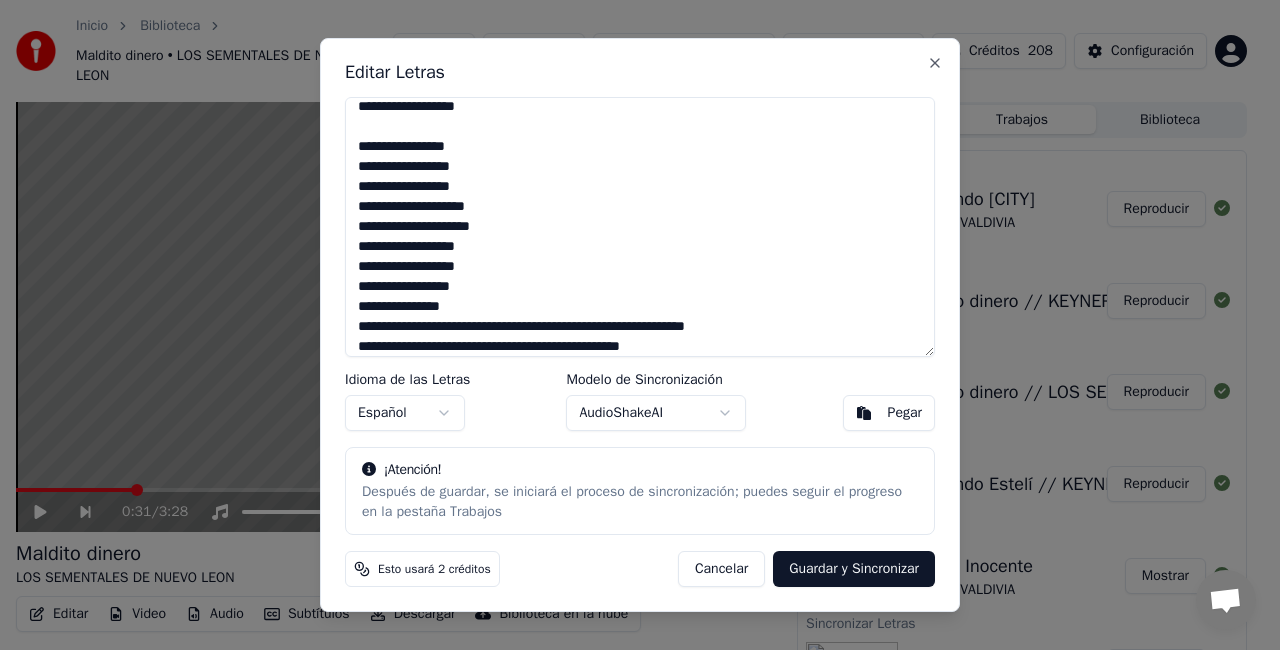 click at bounding box center (640, 227) 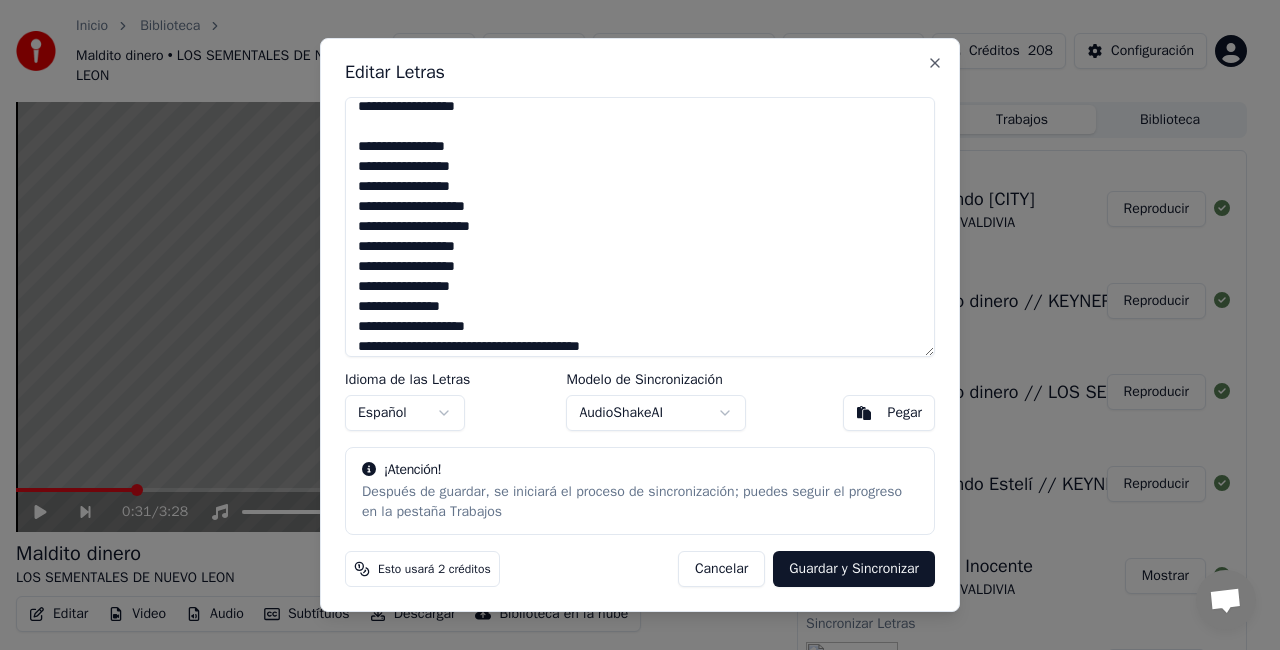 click at bounding box center [640, 227] 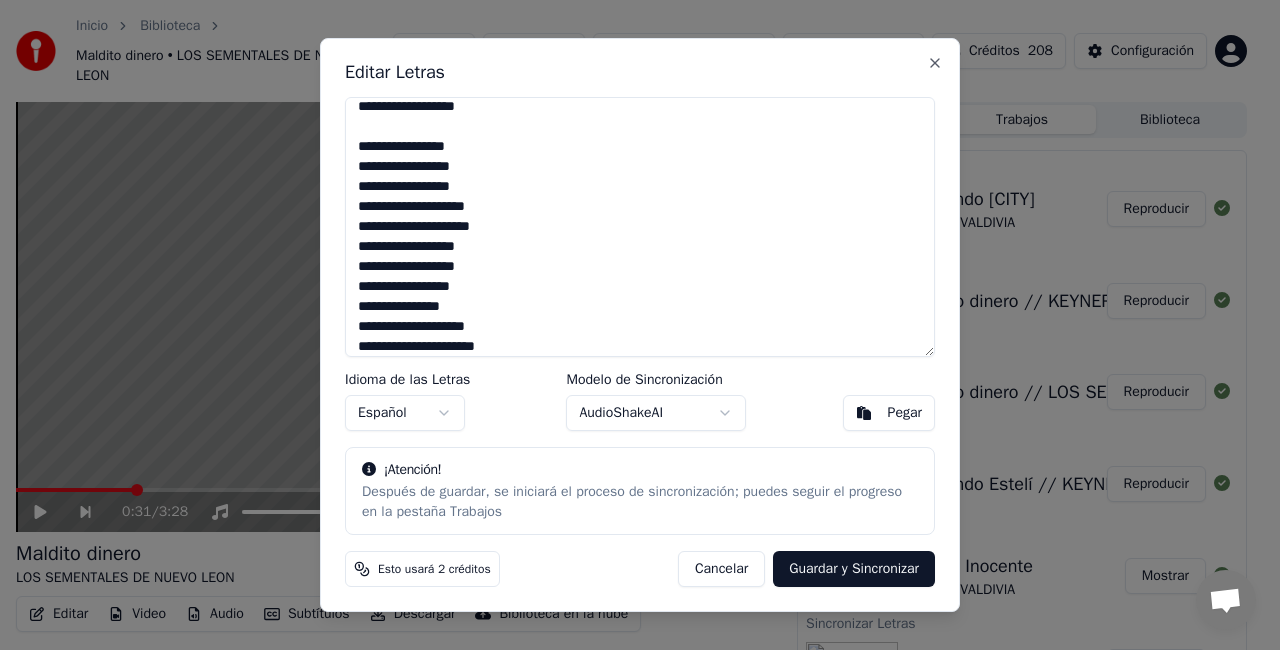 scroll, scrollTop: 988, scrollLeft: 0, axis: vertical 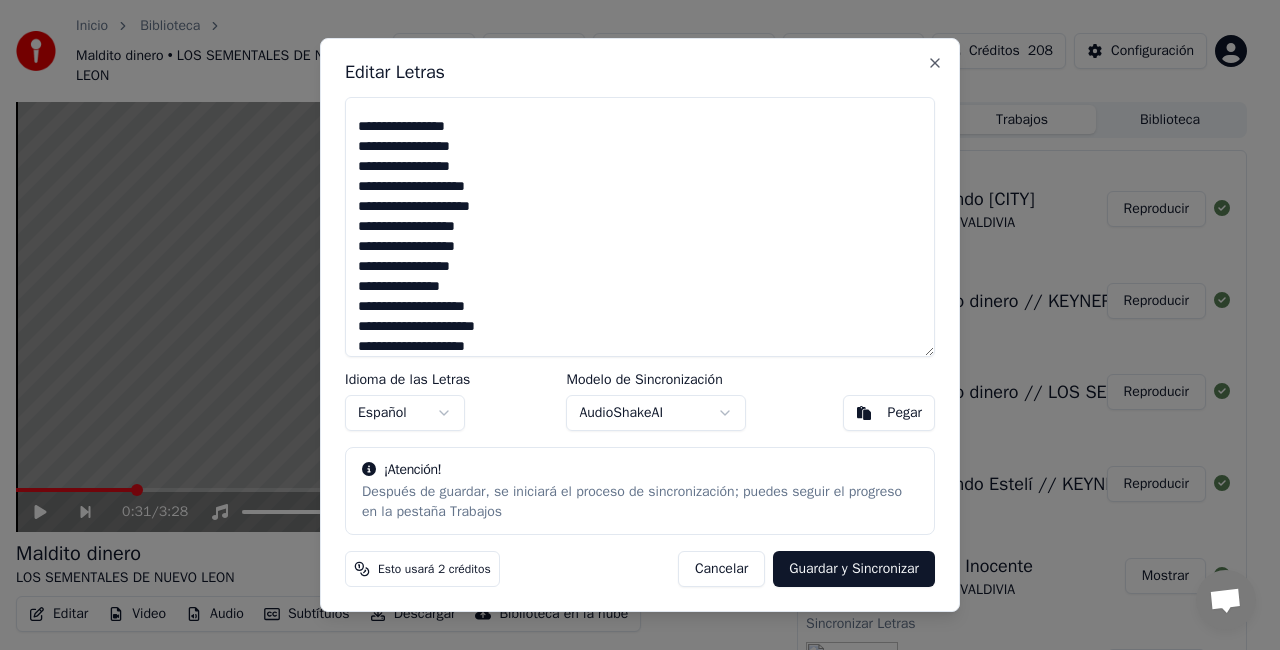 click at bounding box center (640, 227) 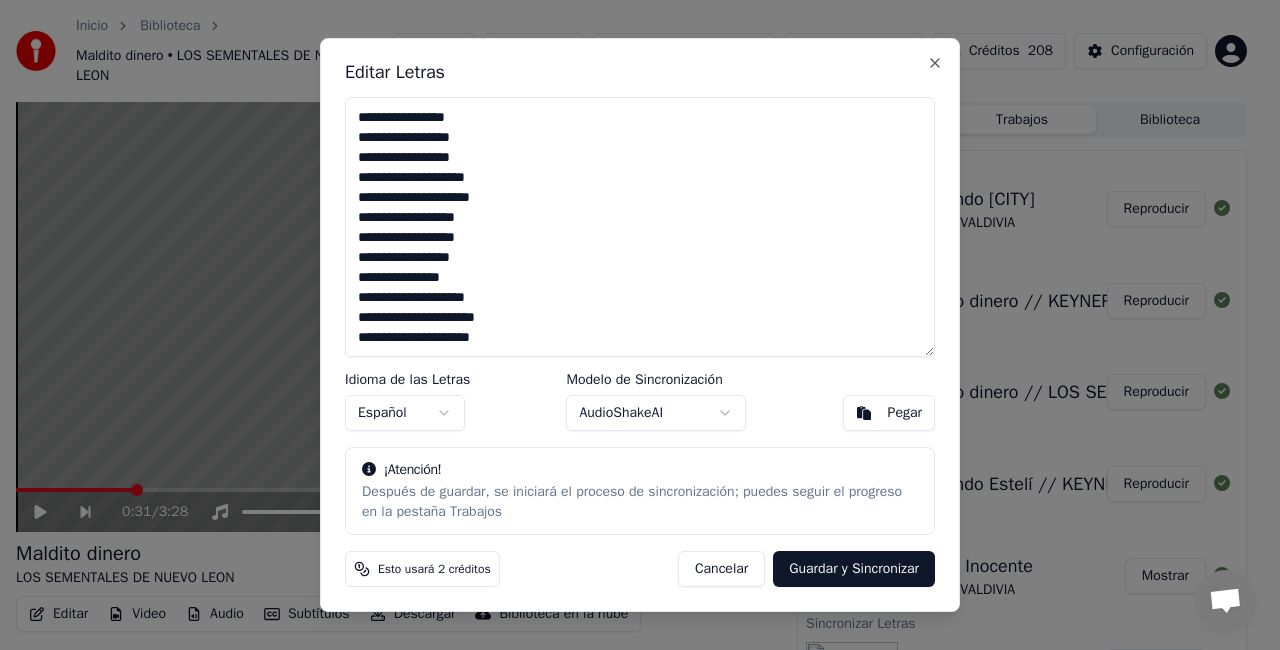 click at bounding box center (640, 227) 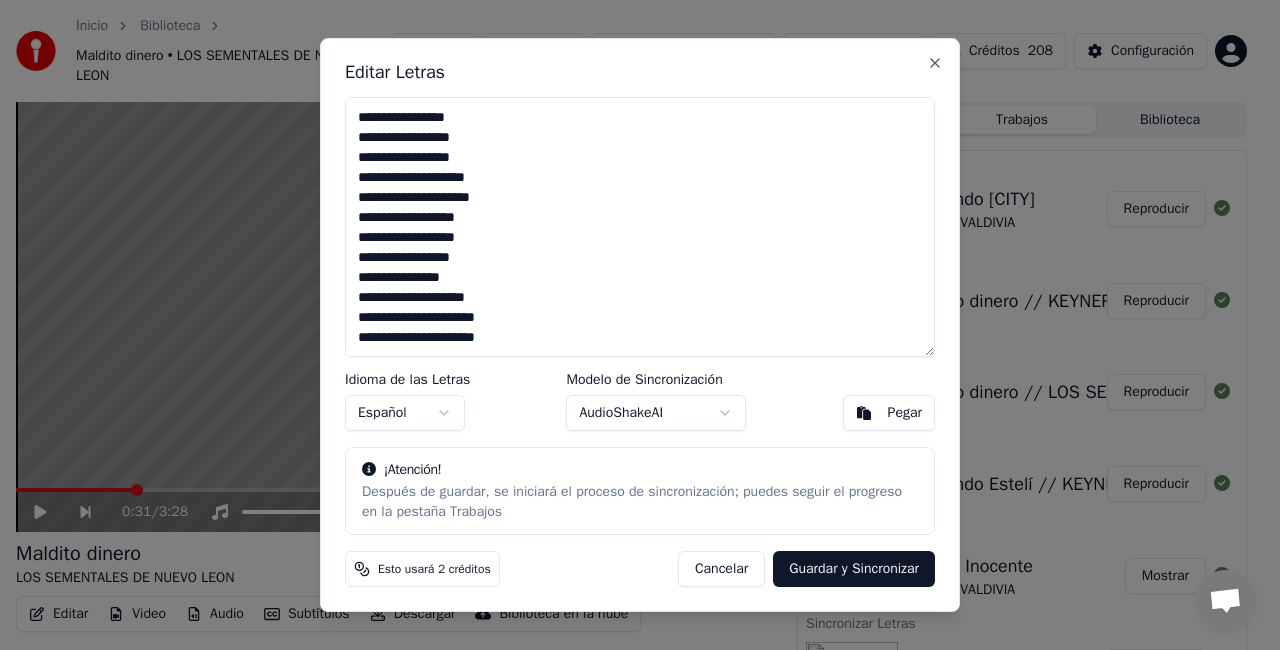 click on "Editar Letras Idioma de las Letras Español Modelo de Sincronización AudioShakeAI Pegar ¡Atención! Después de guardar, se iniciará el proceso de sincronización; puedes seguir el progreso en la pestaña Trabajos Esto usará 2 créditos Cancelar Guardar y Sincronizar Close" at bounding box center [640, 325] 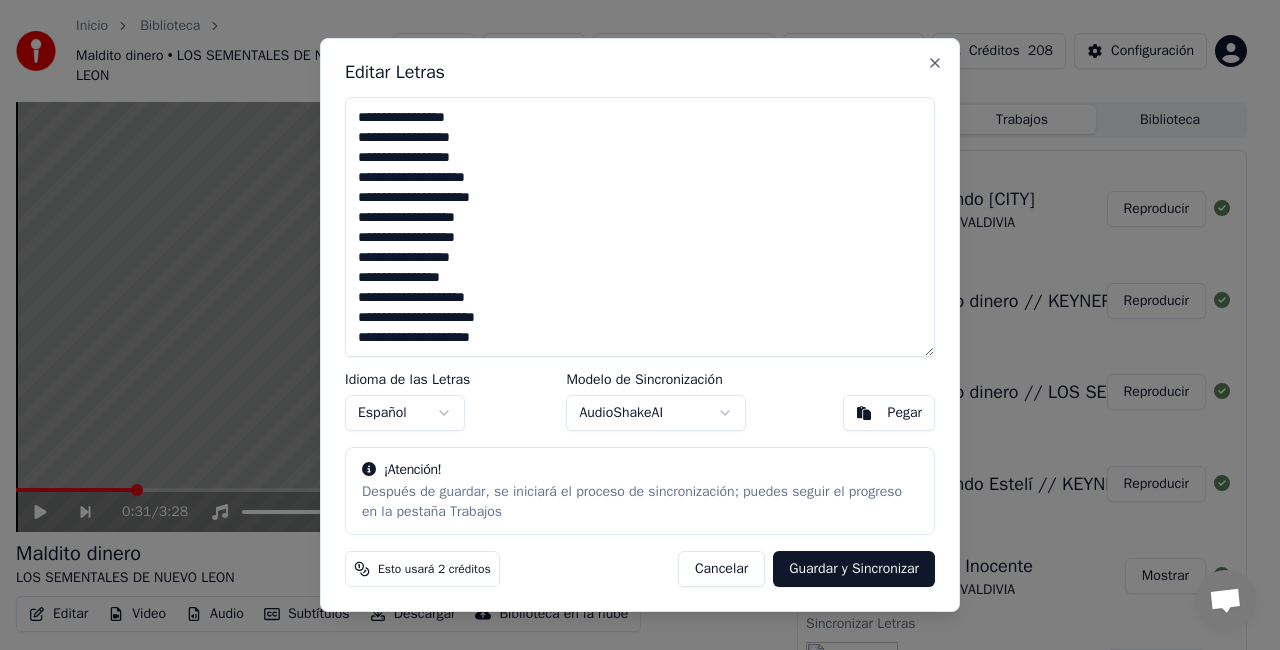 type on "**********" 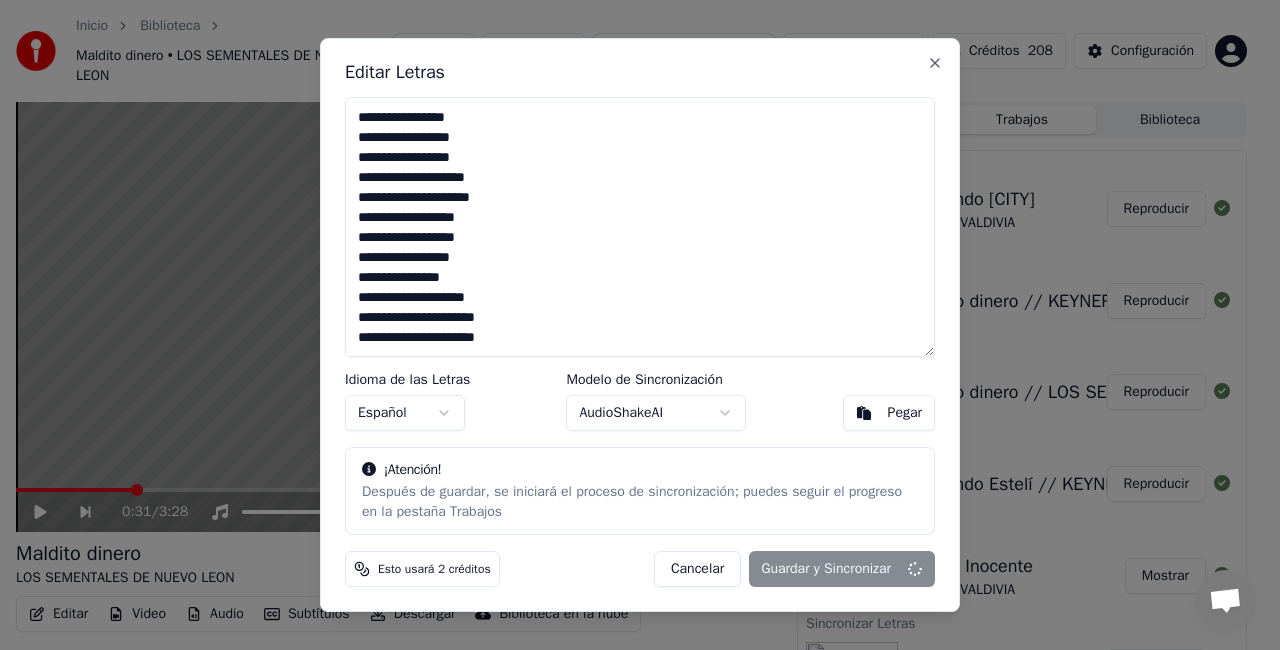 scroll, scrollTop: 1008, scrollLeft: 0, axis: vertical 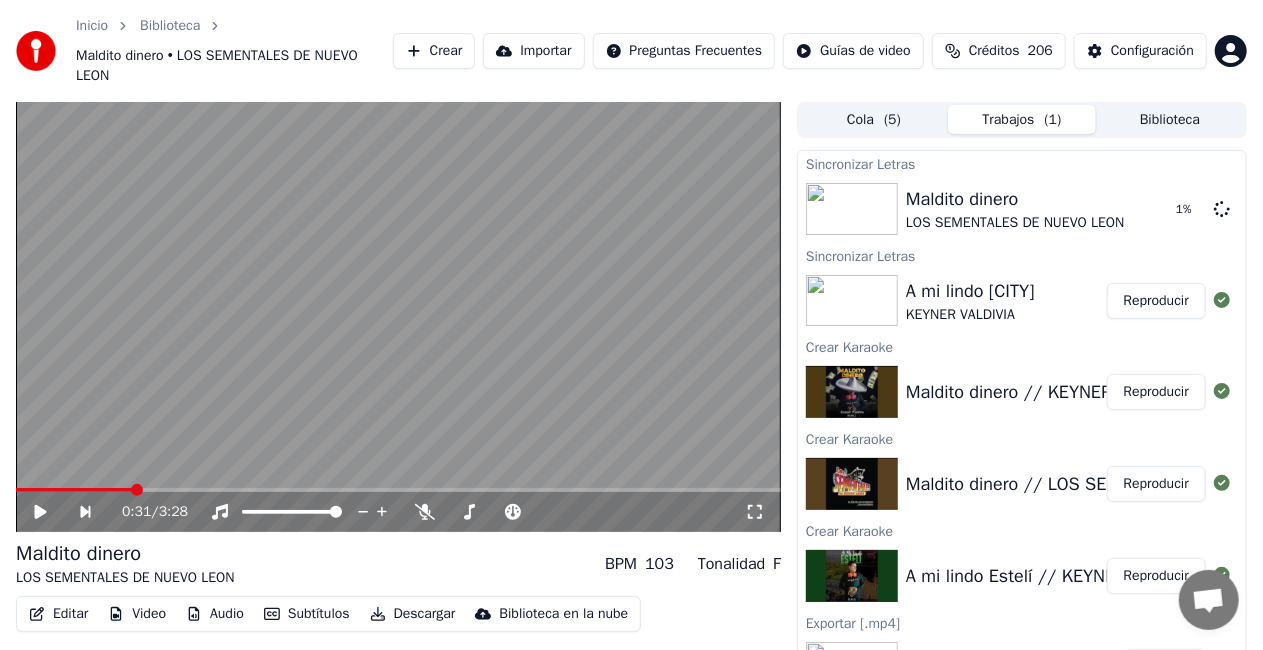 click on "Reproducir" at bounding box center [1156, 392] 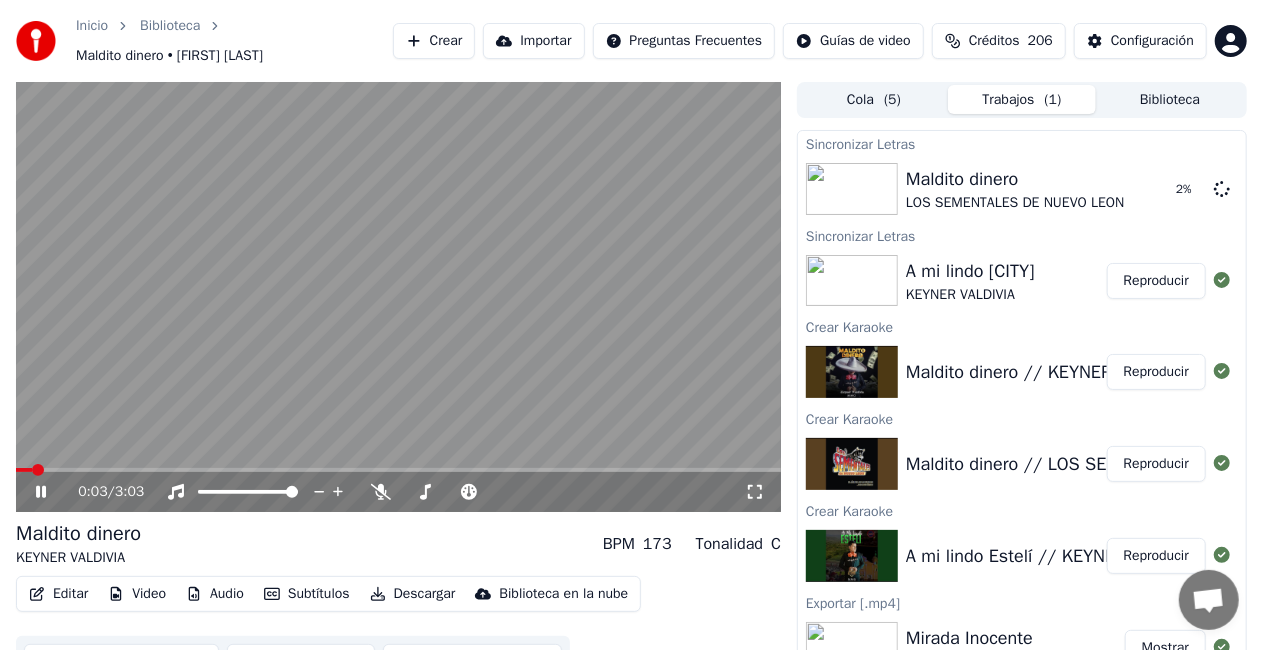 click 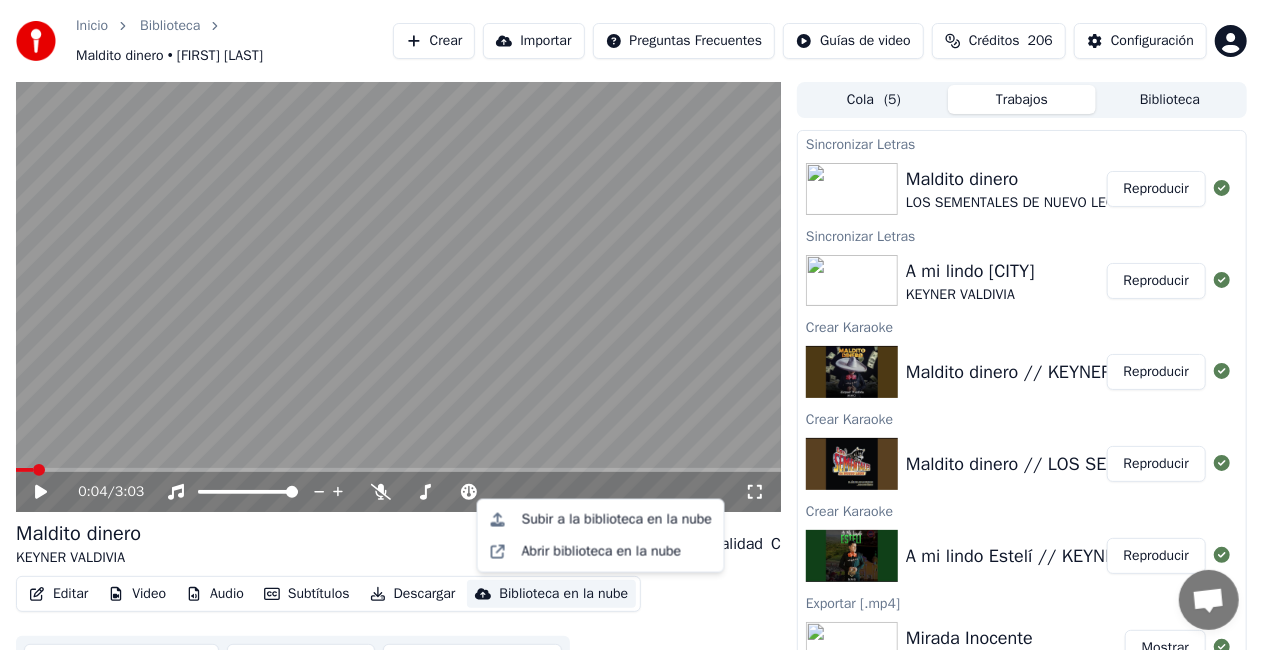 click on "Editar Video Audio Subtítulos Descargar Biblioteca en la nube Sincronización manual Descargar video Abrir Pantalla Doble" at bounding box center [398, 632] 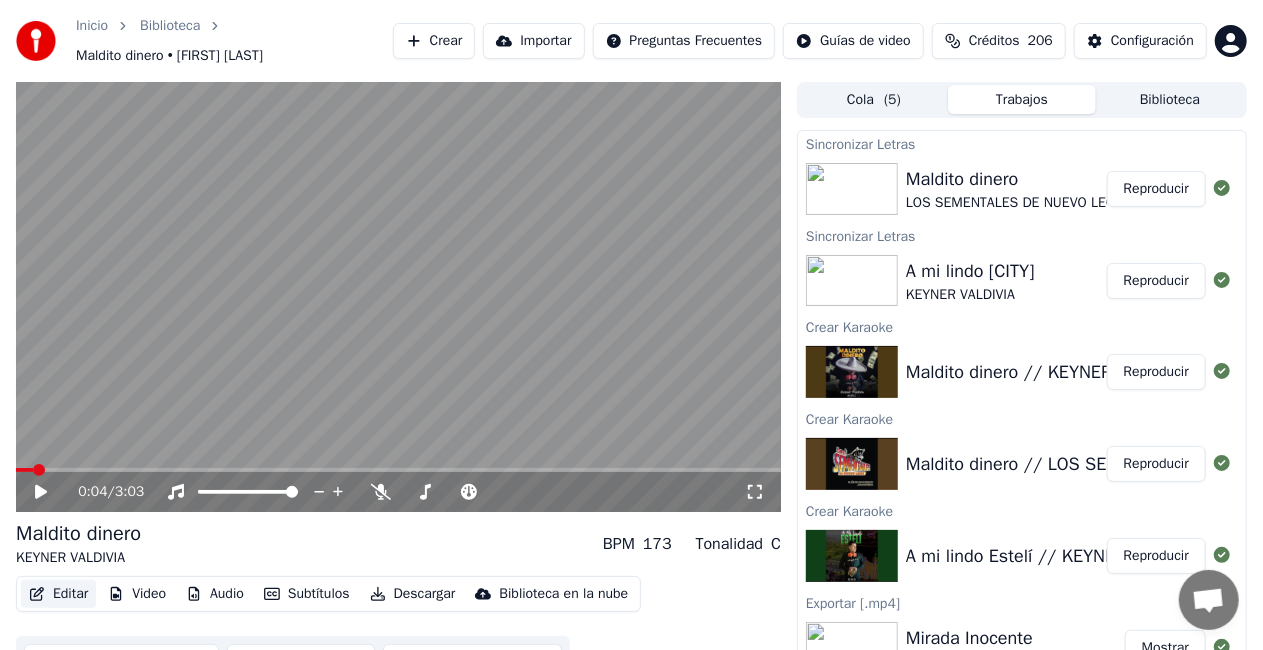 click on "Editar" at bounding box center (58, 594) 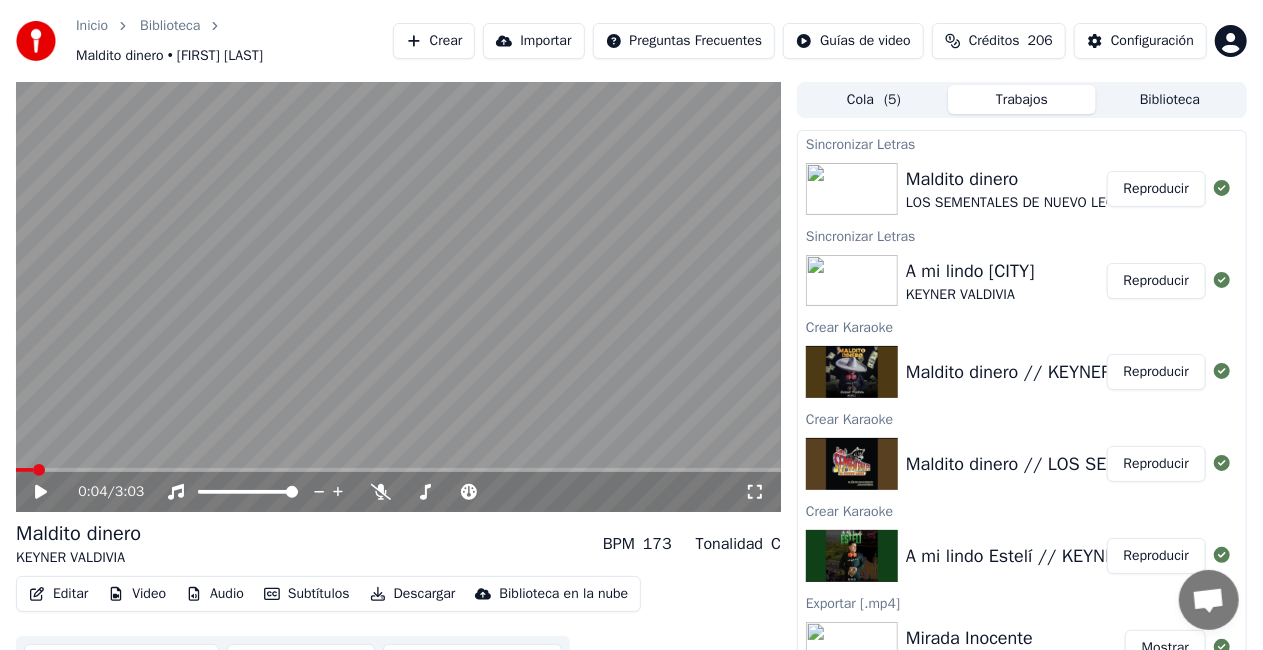 click on "Editar" at bounding box center [58, 594] 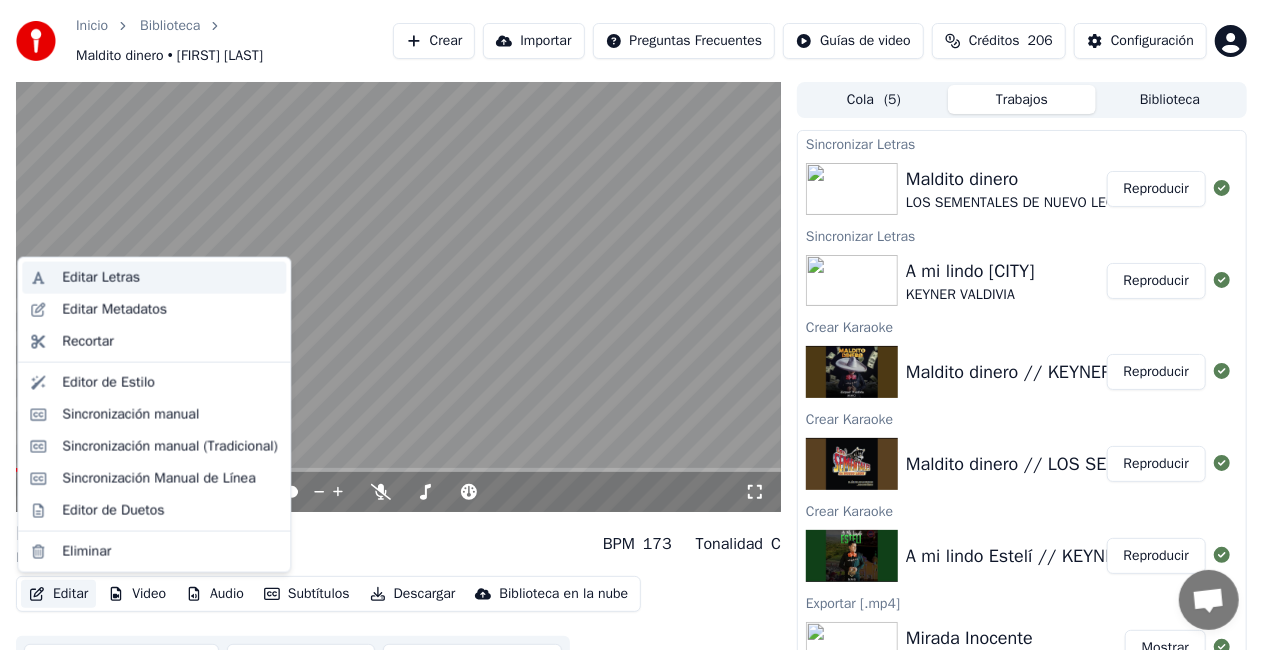 click on "Editar Letras" at bounding box center [101, 278] 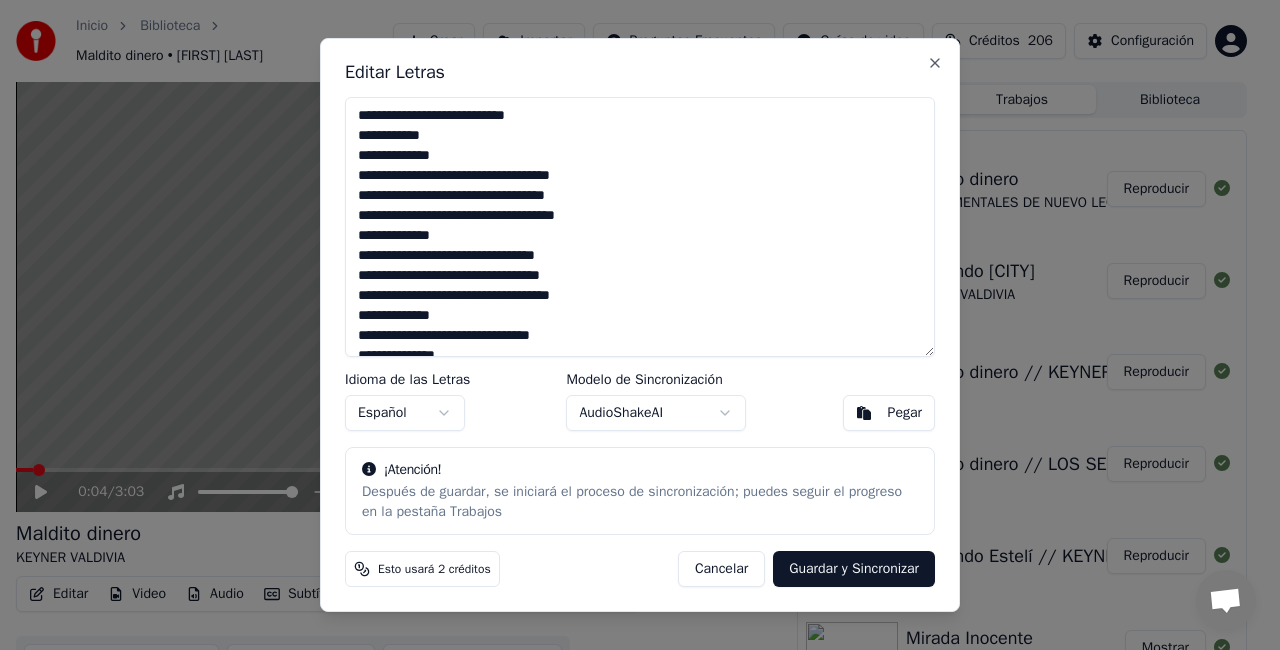 click on "**********" at bounding box center [640, 227] 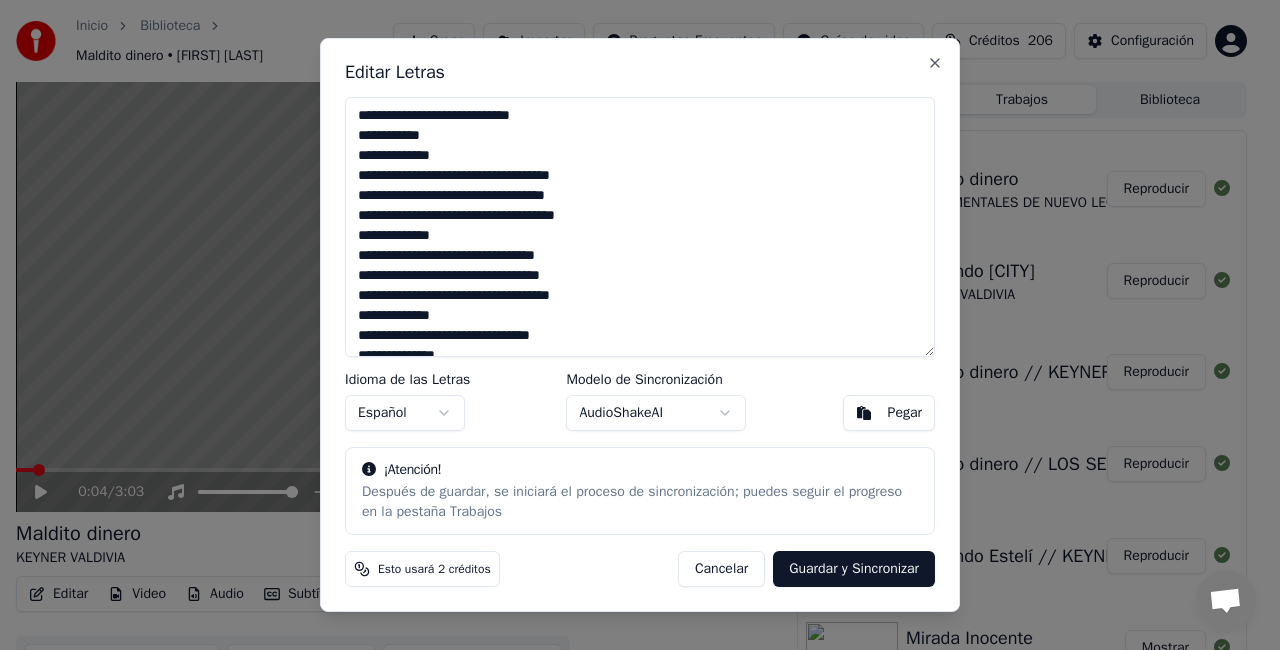 click on "**********" at bounding box center (640, 227) 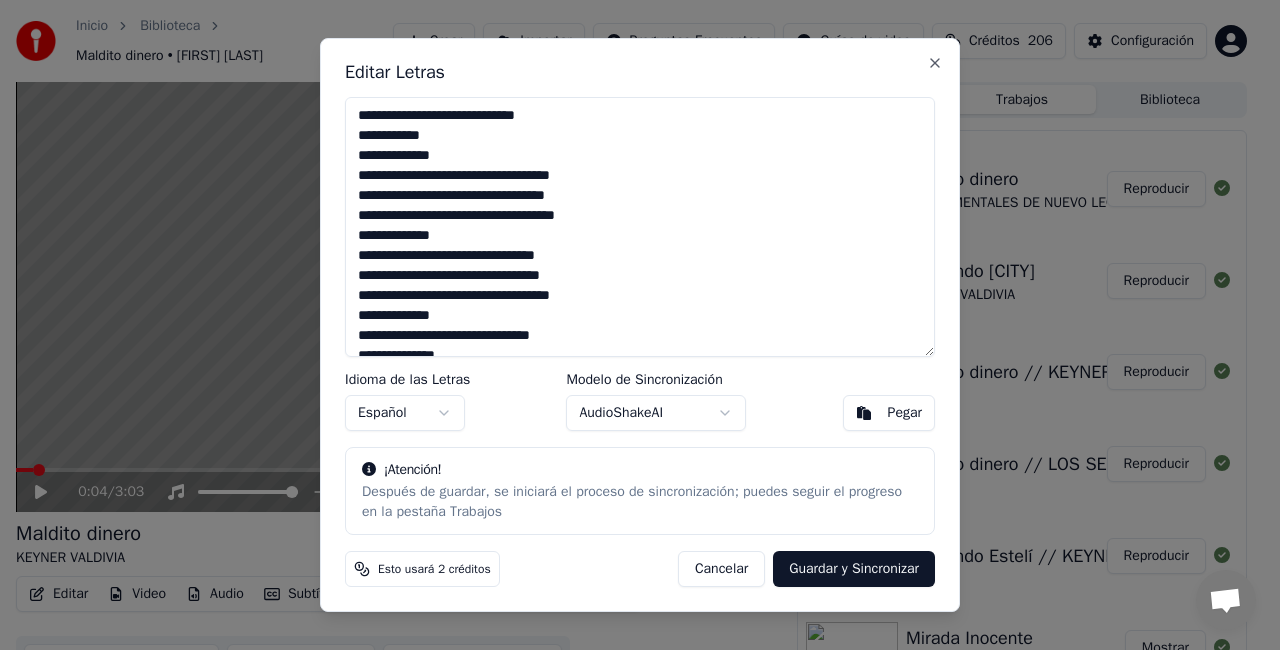 click on "**********" at bounding box center [640, 227] 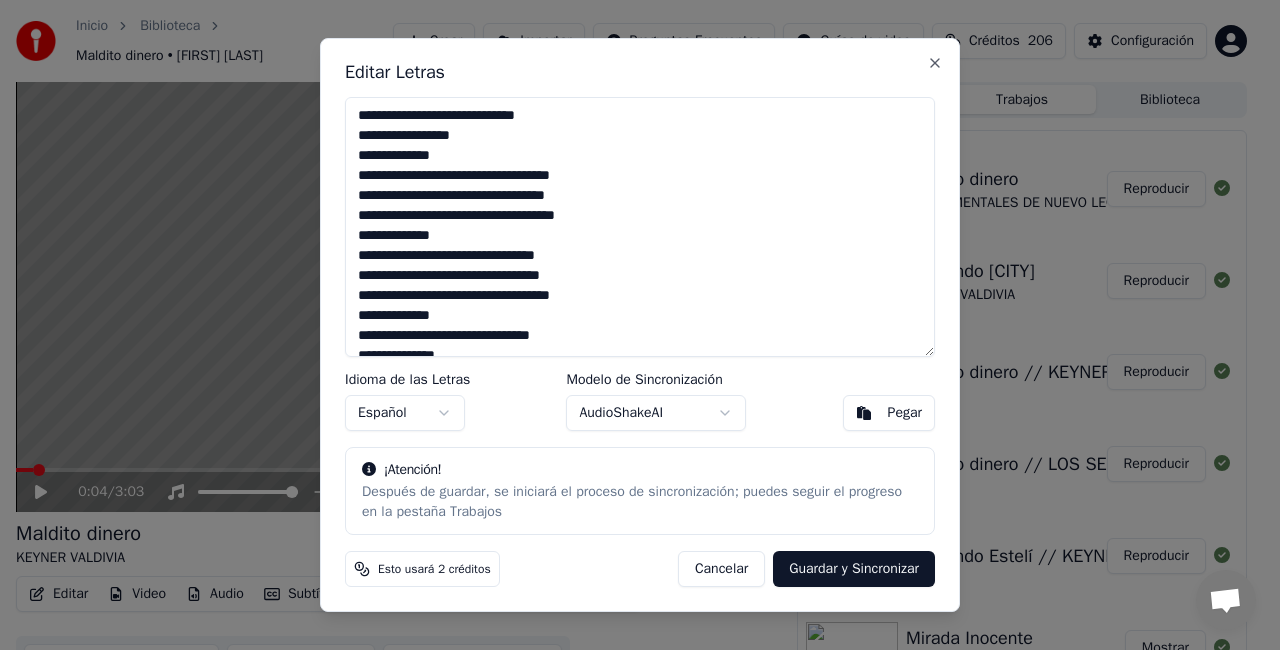 click on "**********" at bounding box center [640, 227] 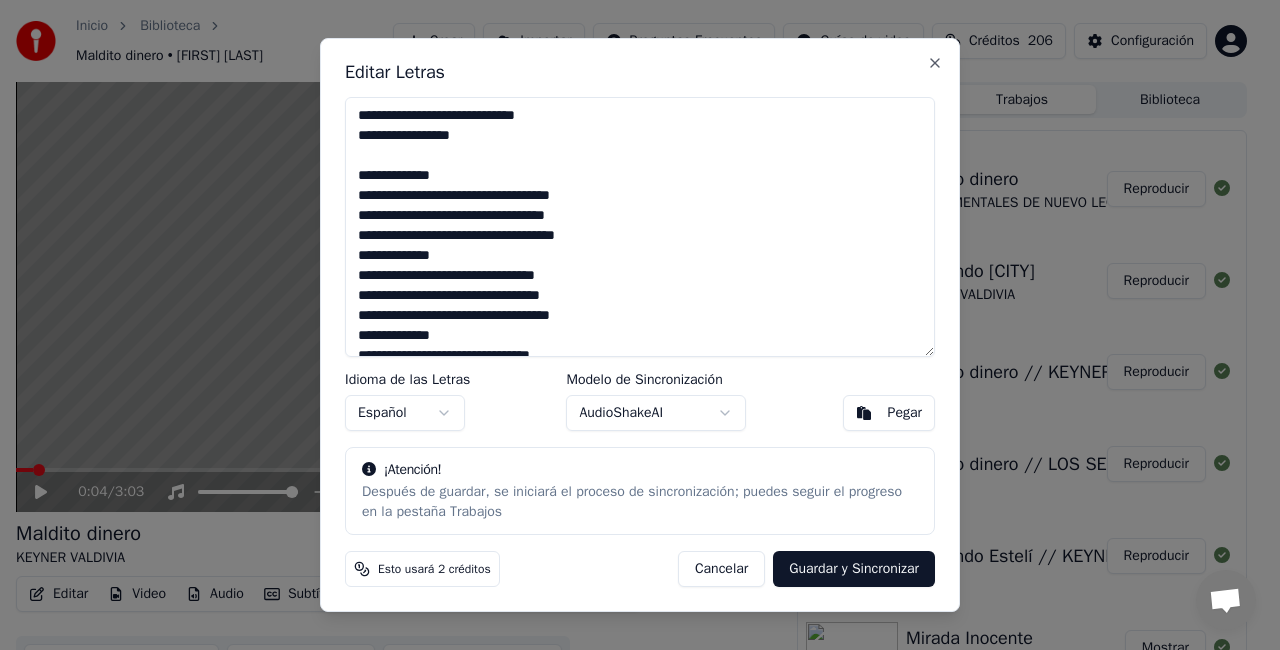 drag, startPoint x: 558, startPoint y: 151, endPoint x: 630, endPoint y: 167, distance: 73.756355 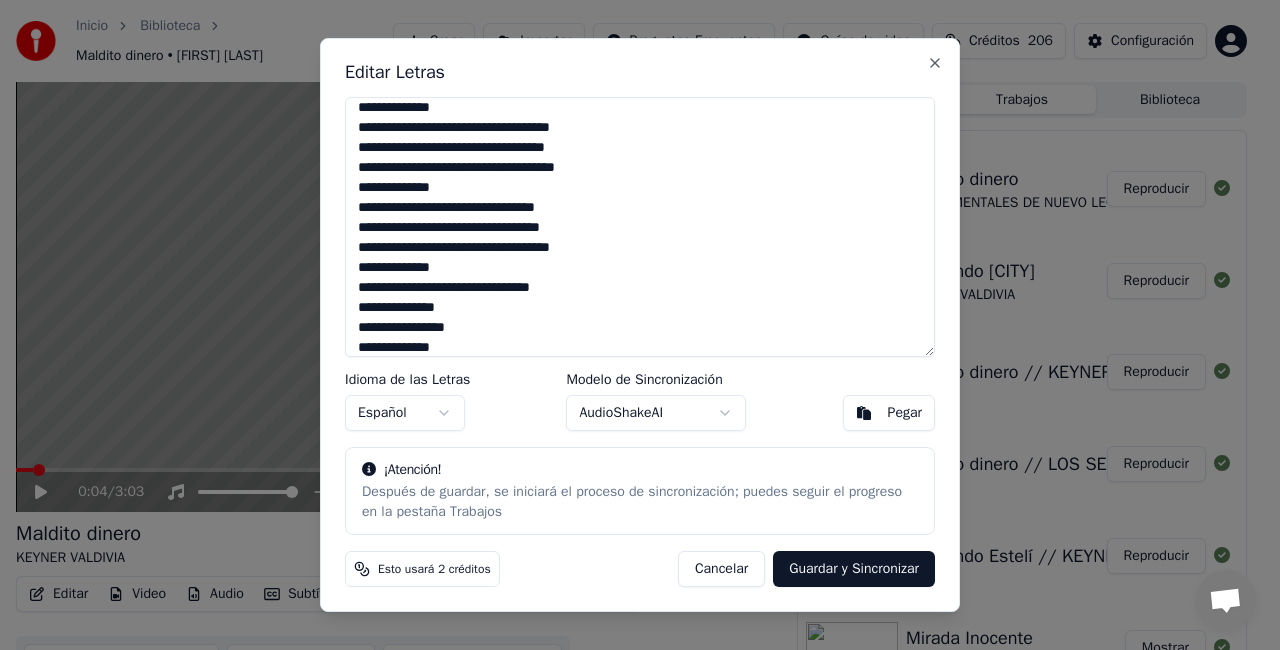 scroll, scrollTop: 88, scrollLeft: 0, axis: vertical 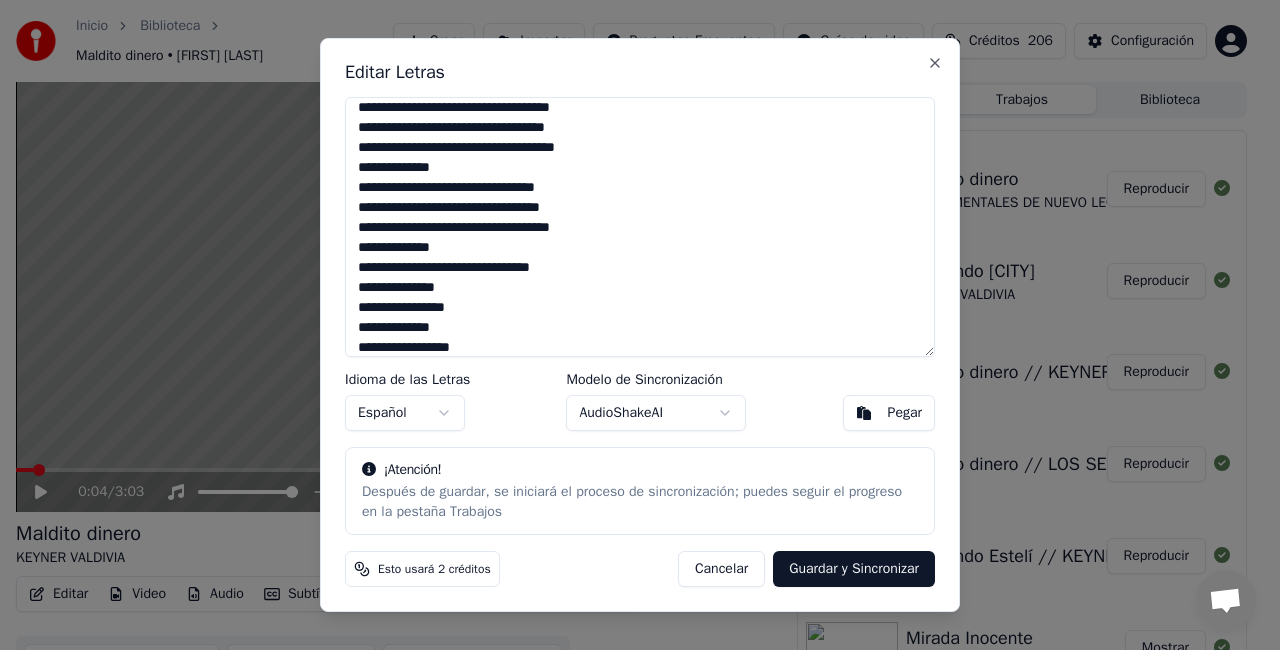 click on "**********" at bounding box center (640, 227) 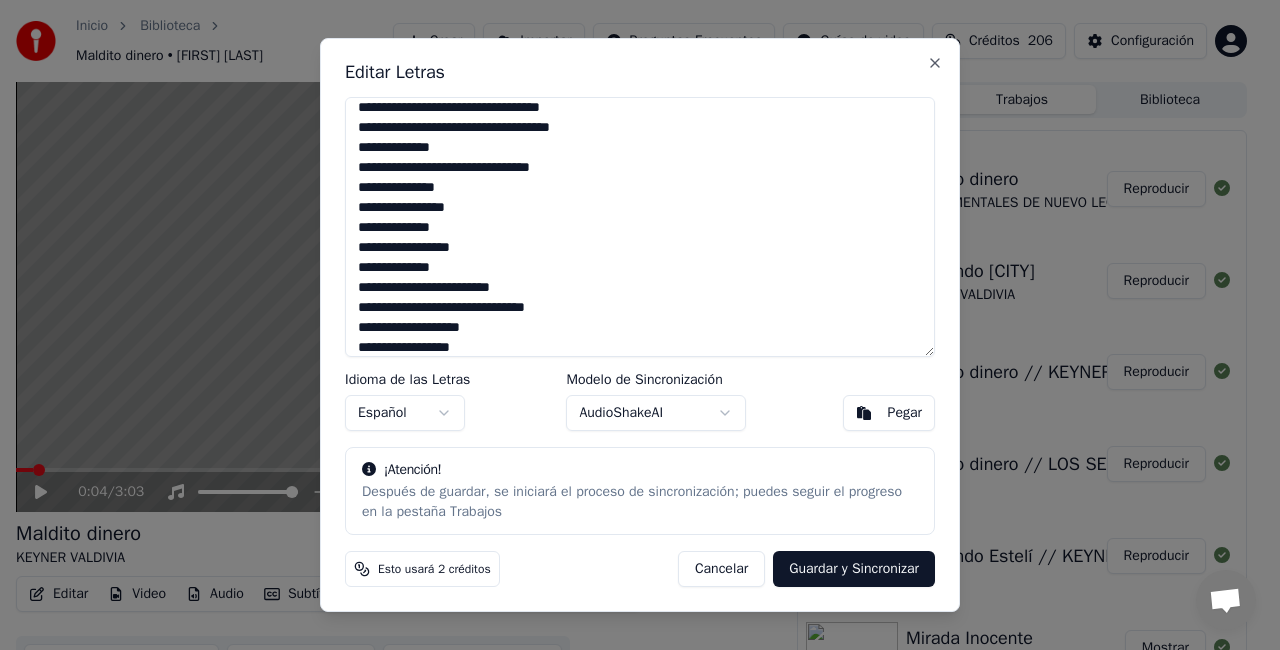 scroll, scrollTop: 208, scrollLeft: 0, axis: vertical 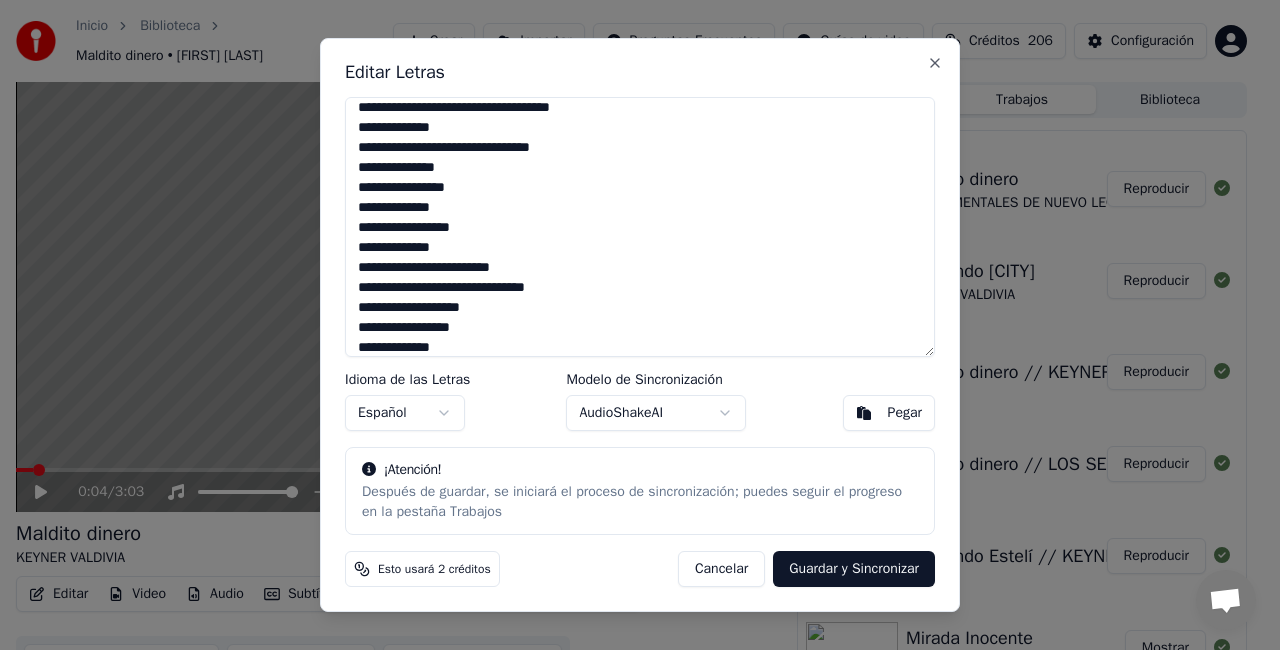 click on "**********" at bounding box center [640, 227] 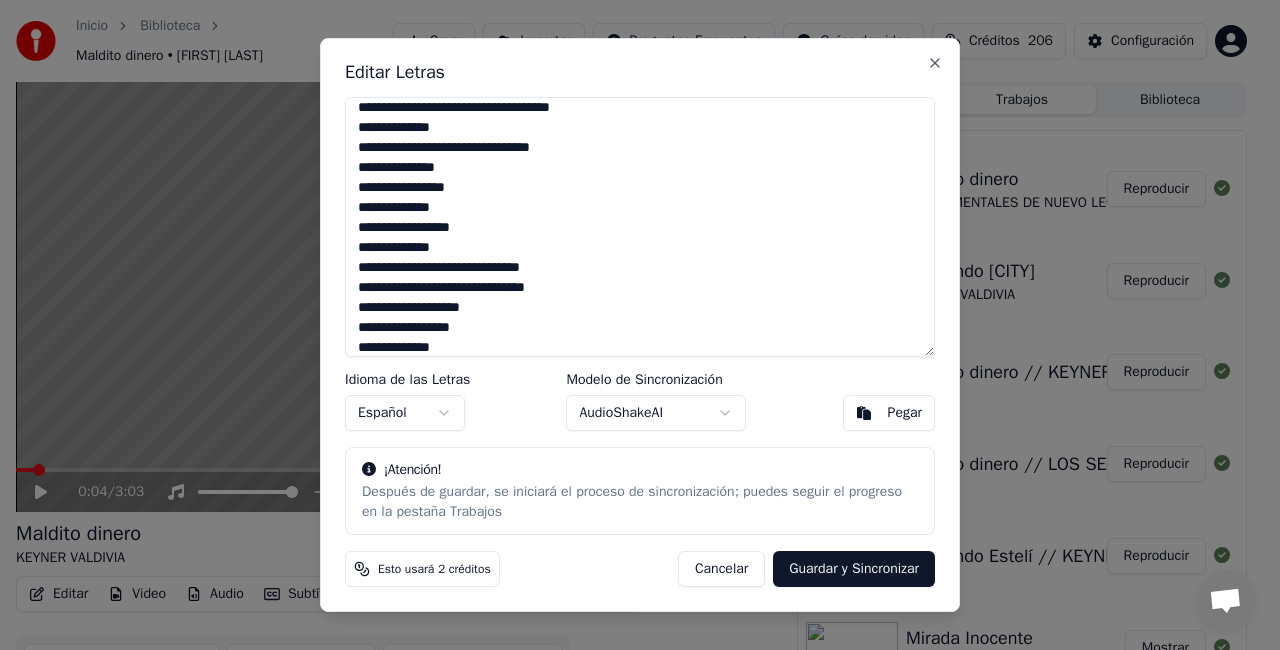 click on "**********" at bounding box center (640, 227) 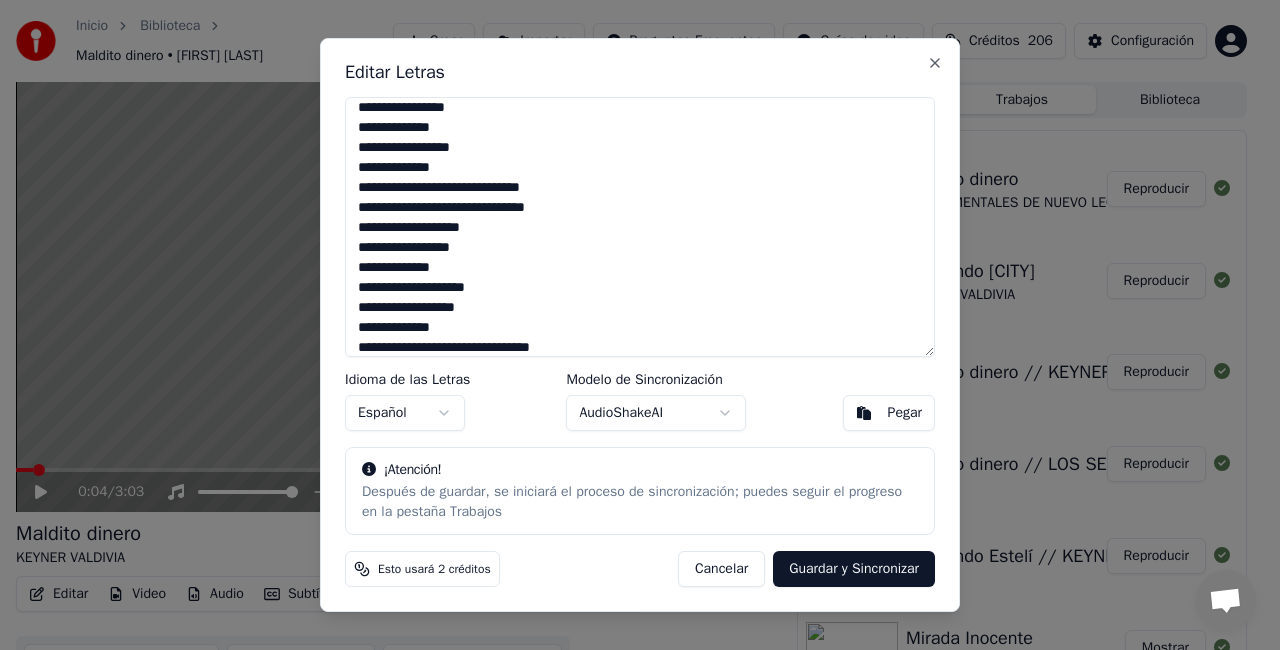 scroll, scrollTop: 308, scrollLeft: 0, axis: vertical 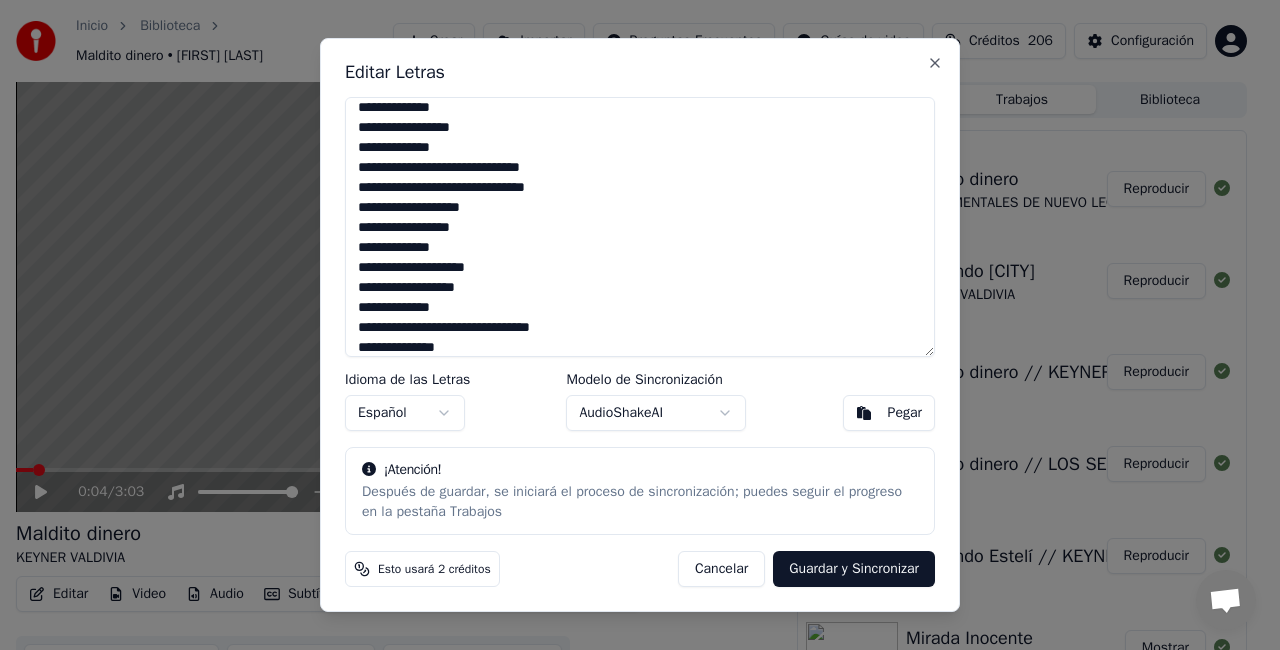 click on "**********" at bounding box center [640, 227] 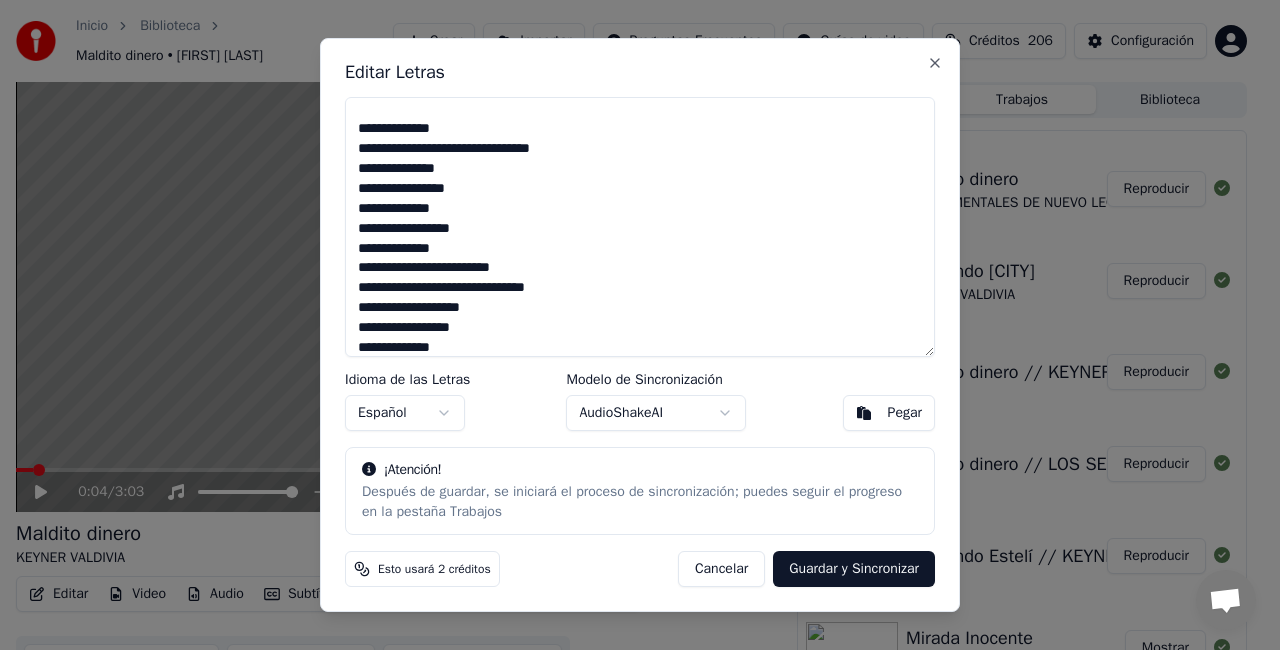 scroll, scrollTop: 487, scrollLeft: 0, axis: vertical 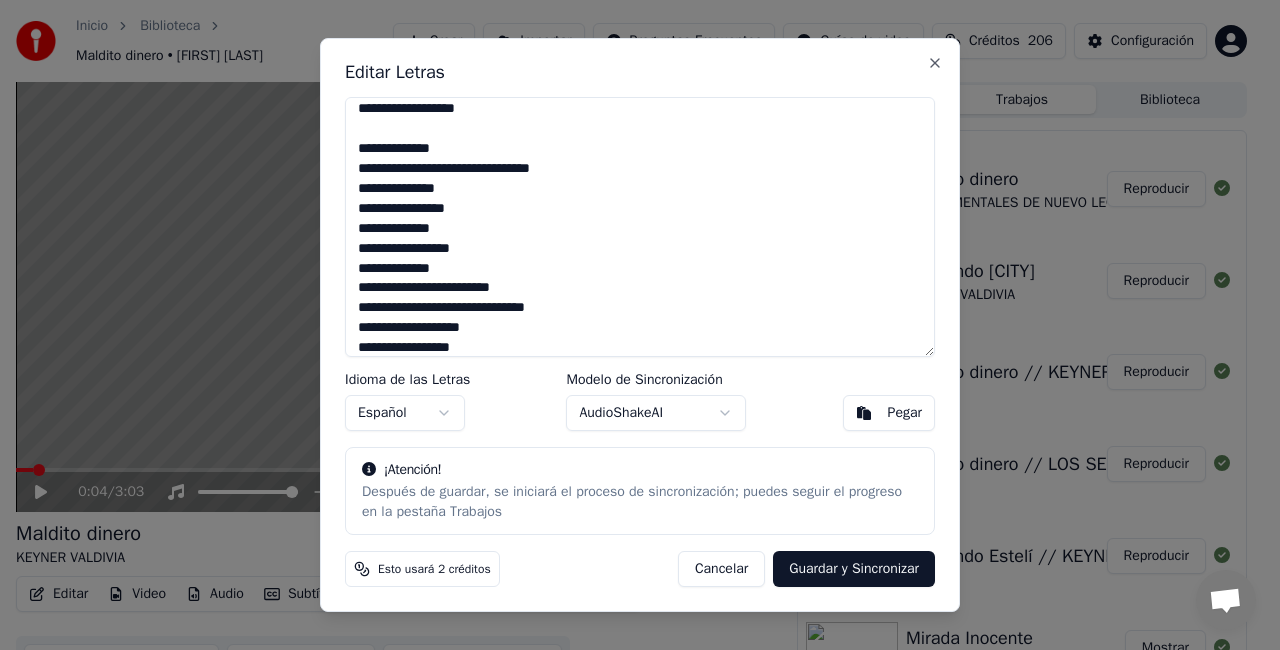click on "**********" at bounding box center [640, 227] 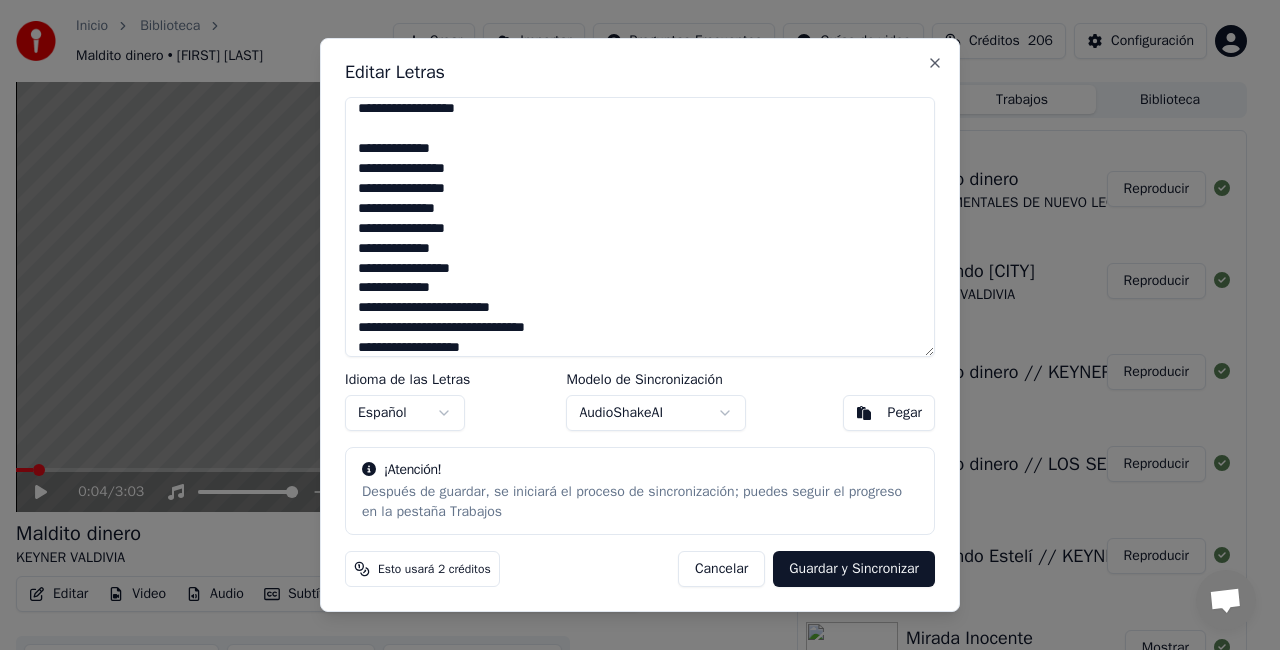 click on "**********" at bounding box center (640, 227) 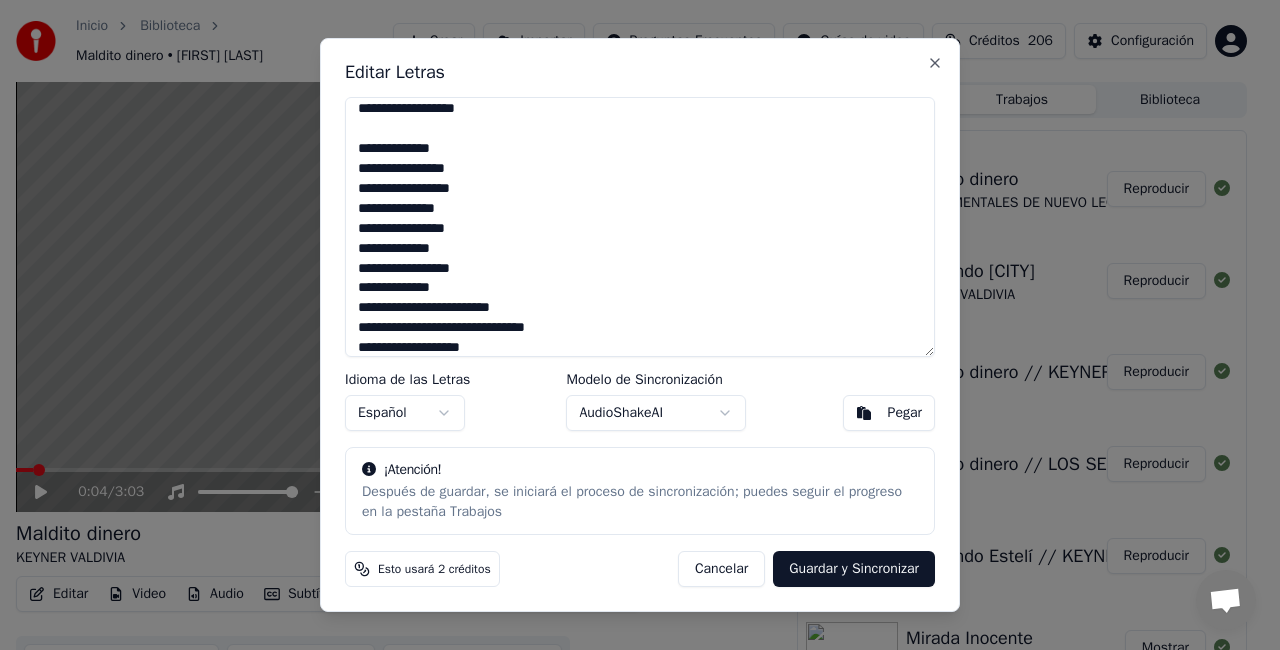 click on "**********" at bounding box center [640, 227] 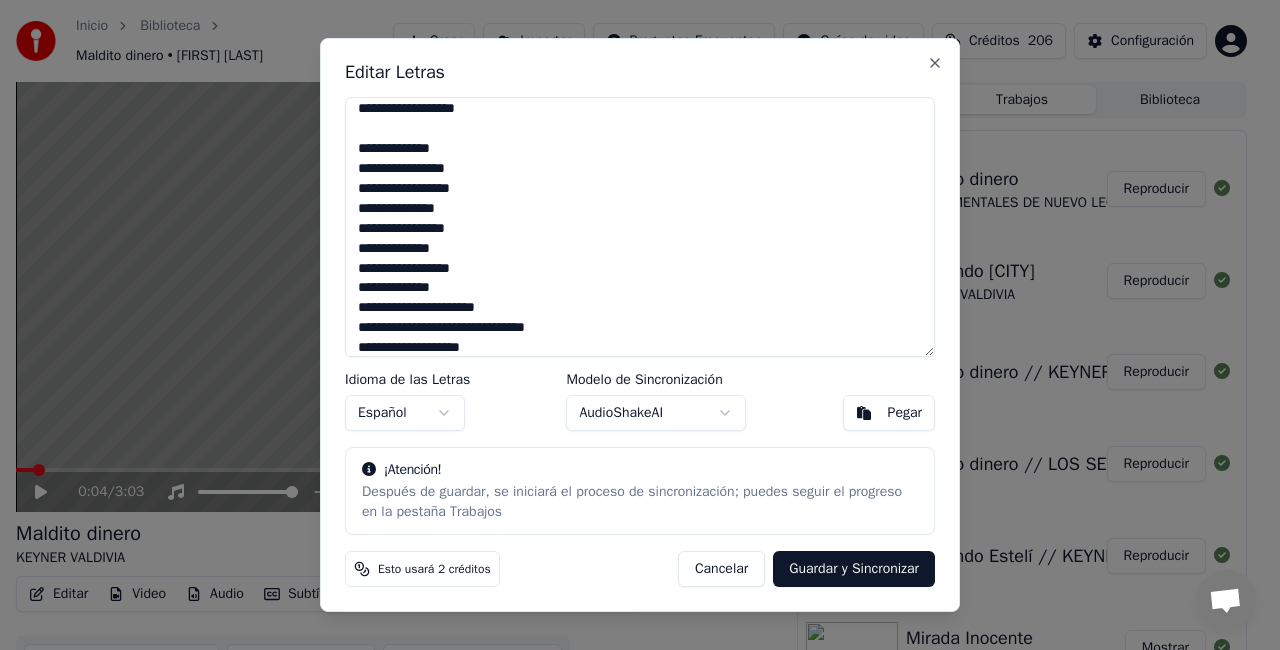 click on "**********" at bounding box center (640, 227) 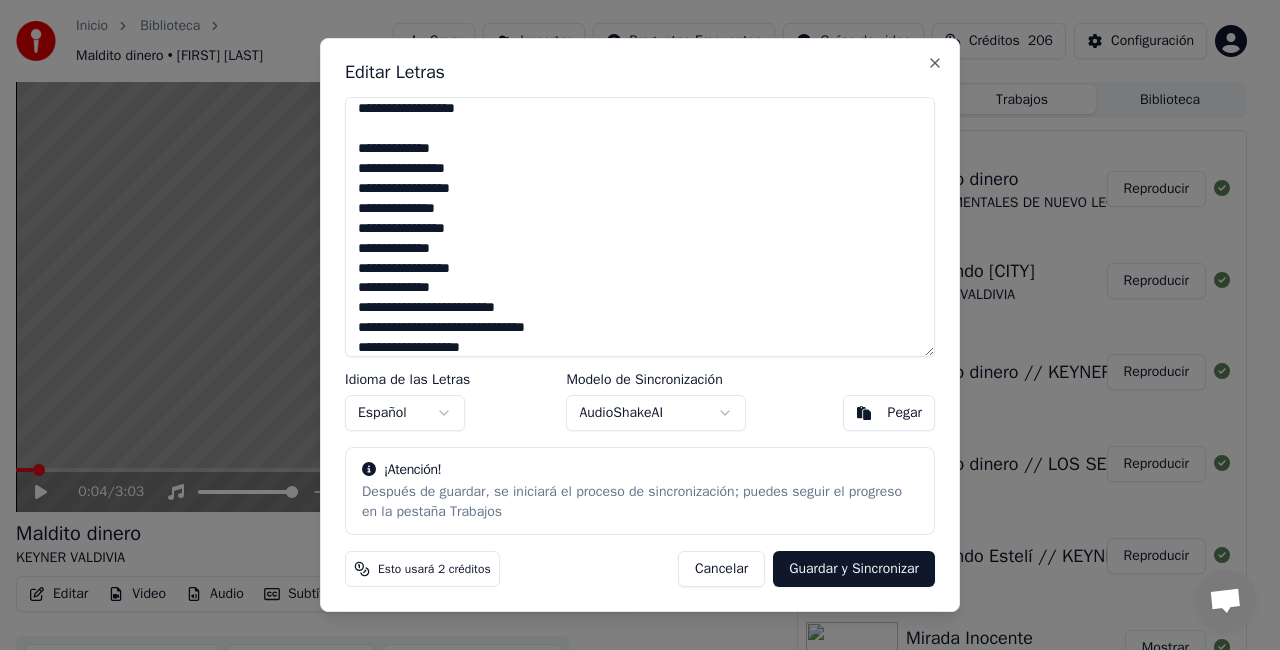 click on "**********" at bounding box center [640, 227] 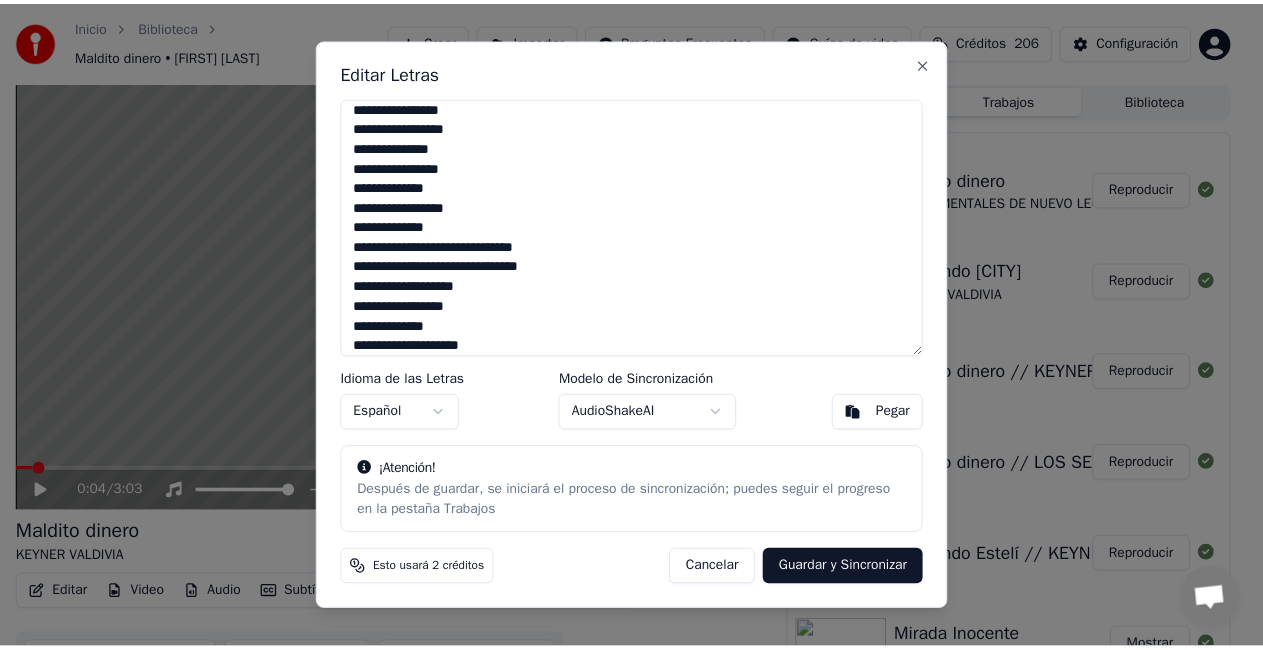 scroll, scrollTop: 568, scrollLeft: 0, axis: vertical 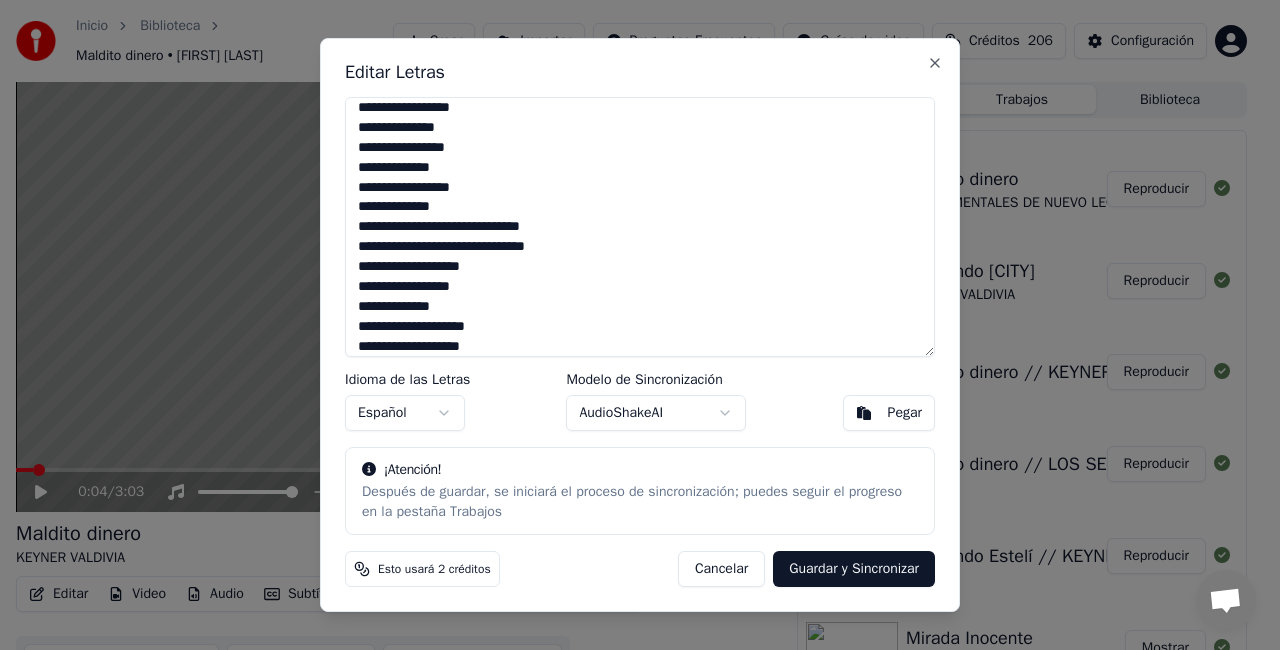 type on "**********" 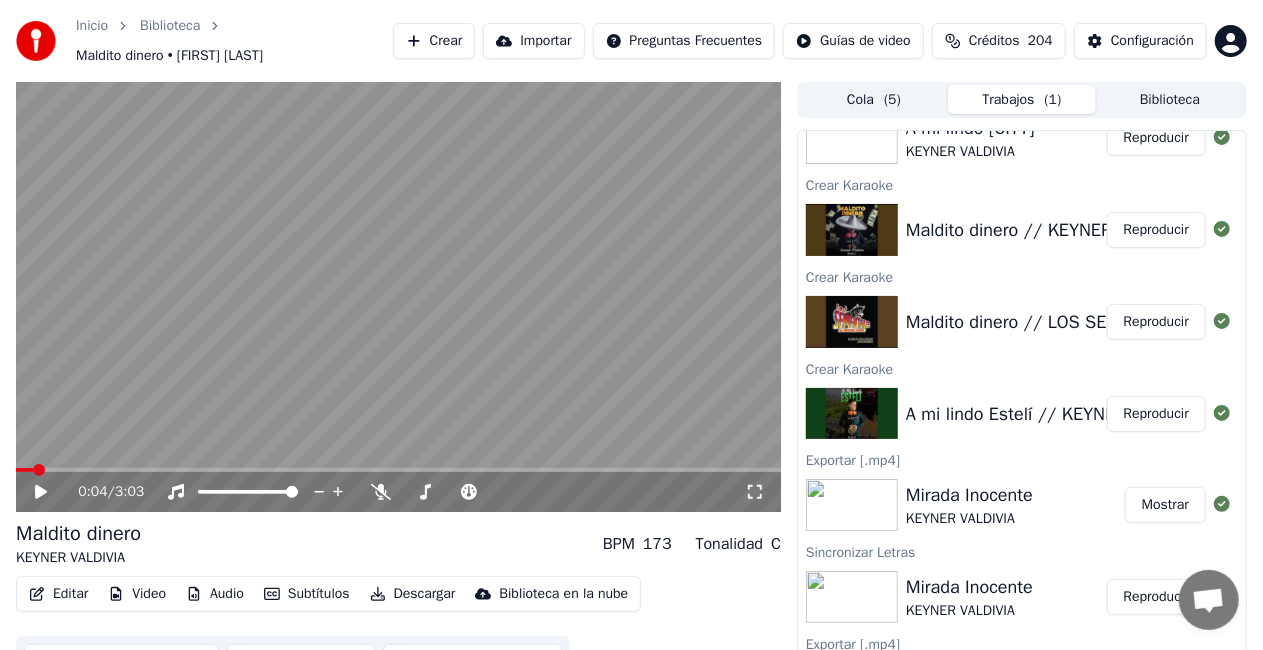 scroll, scrollTop: 235, scrollLeft: 0, axis: vertical 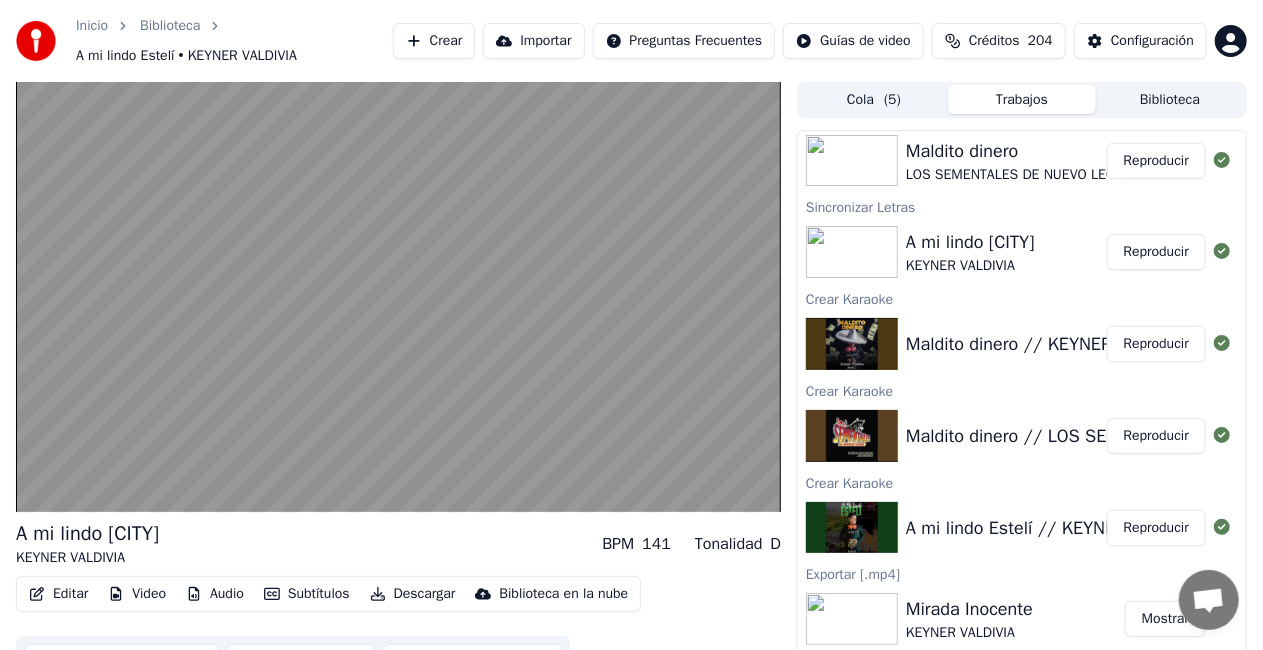 click on "Reproducir" at bounding box center (1156, 252) 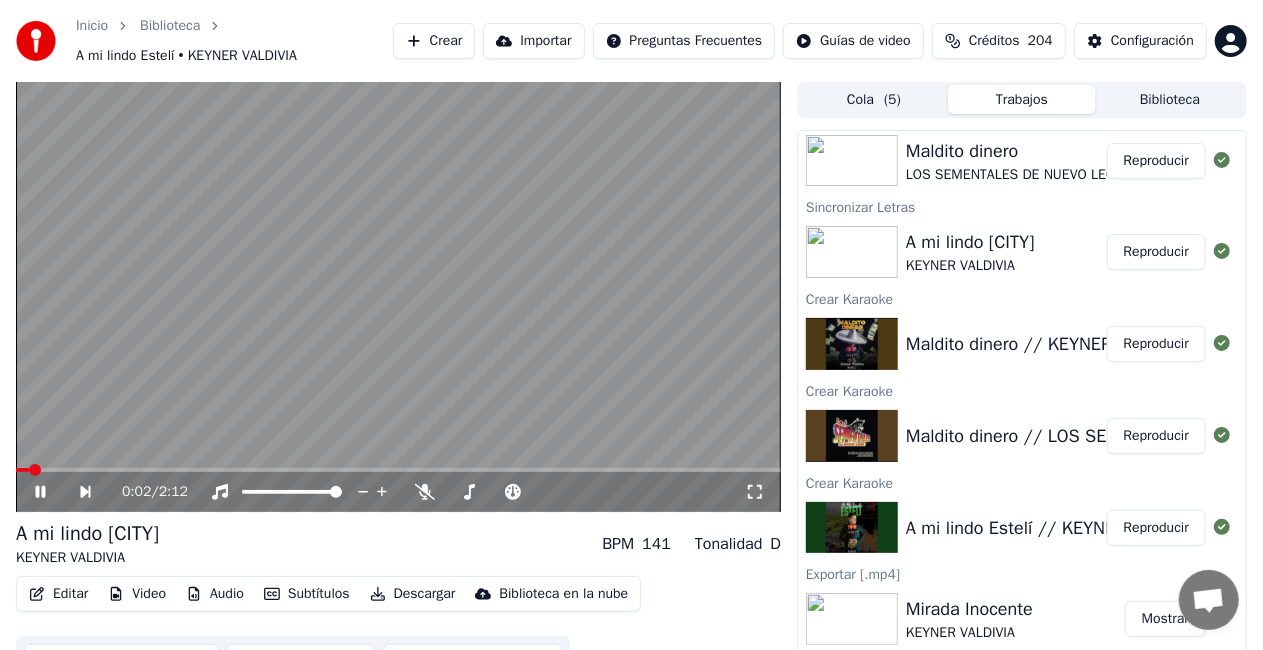 click on "Descargar" at bounding box center [413, 594] 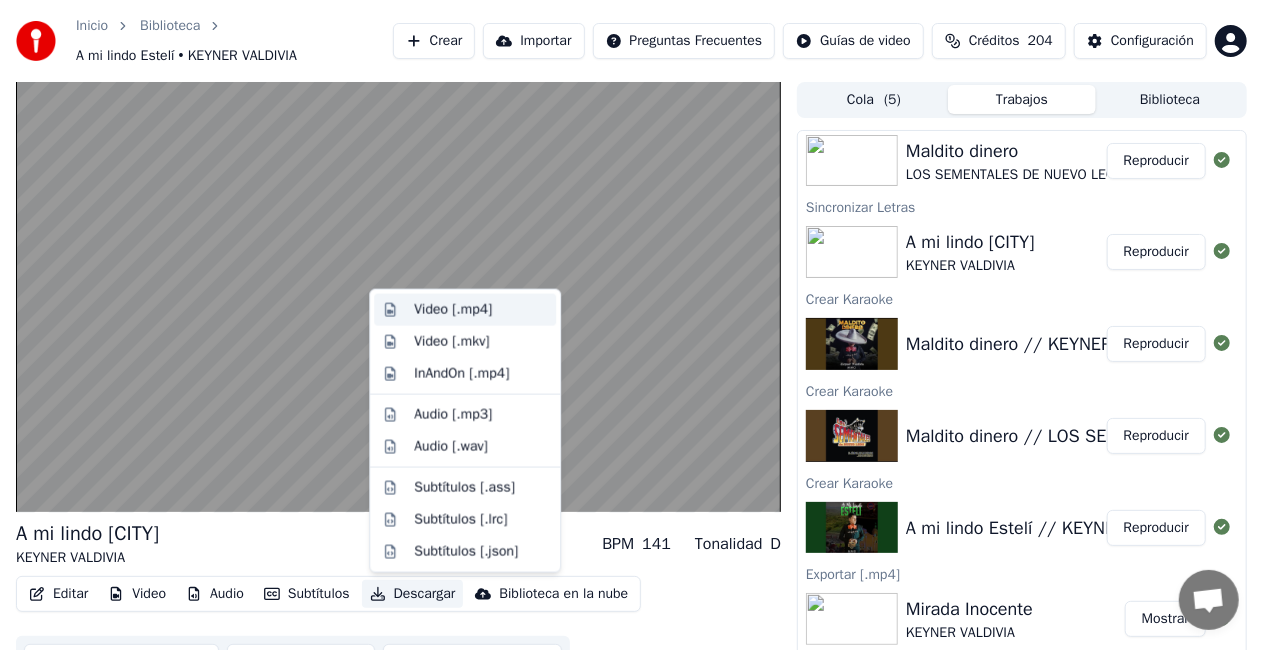 click on "Video [.mp4]" at bounding box center (453, 310) 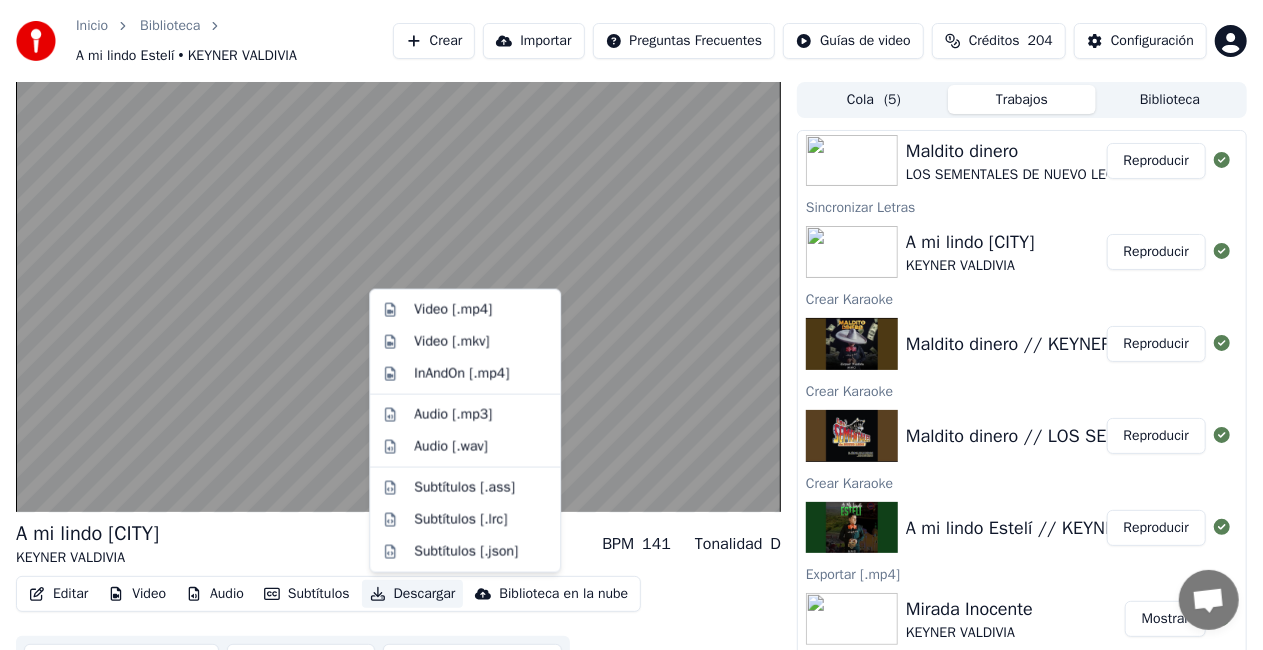 scroll, scrollTop: 212, scrollLeft: 0, axis: vertical 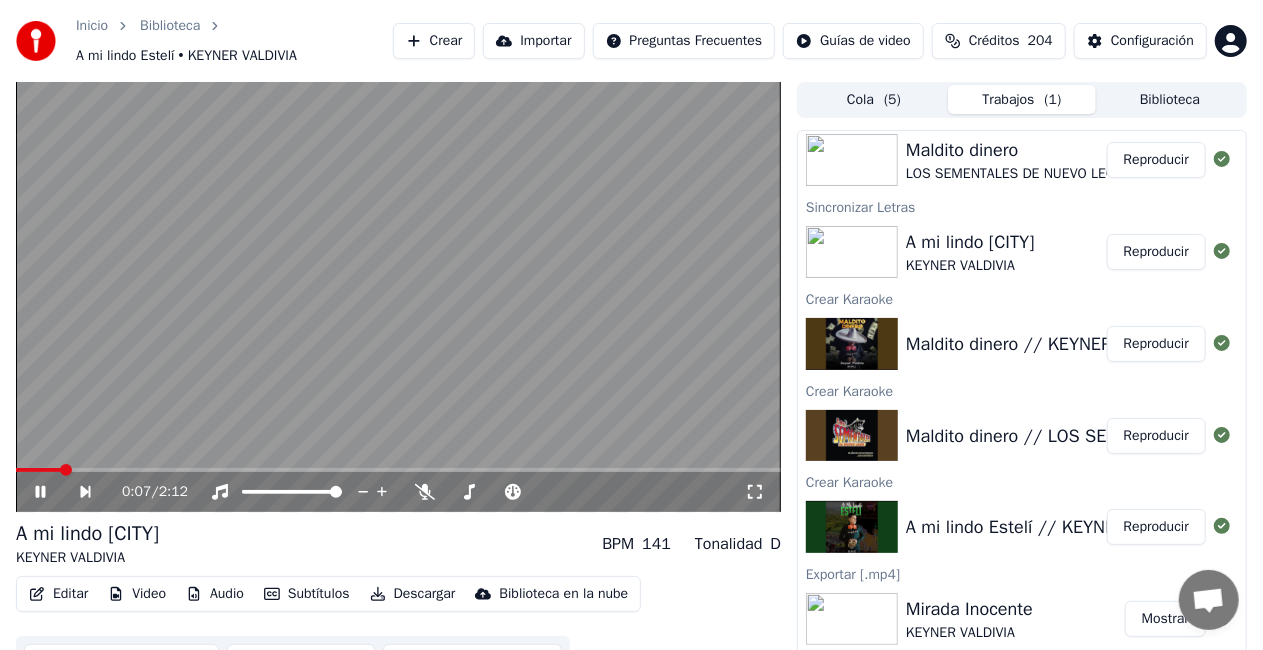click on "Reproducir" at bounding box center (1156, 436) 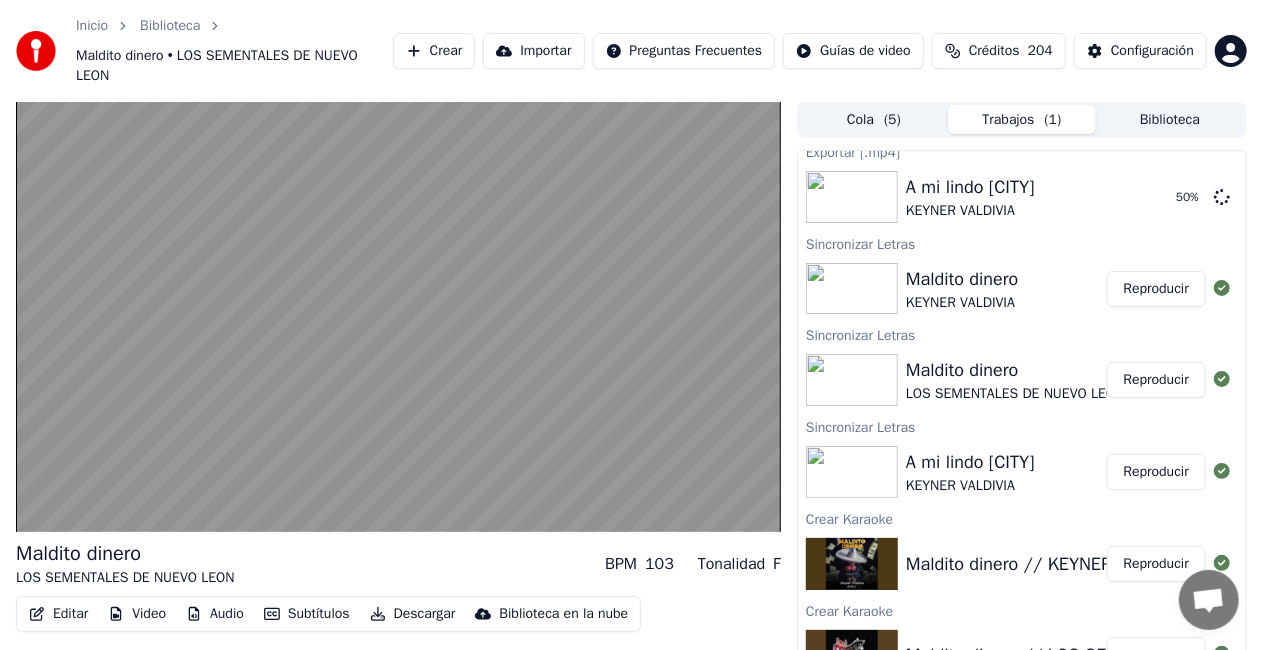 scroll, scrollTop: 0, scrollLeft: 0, axis: both 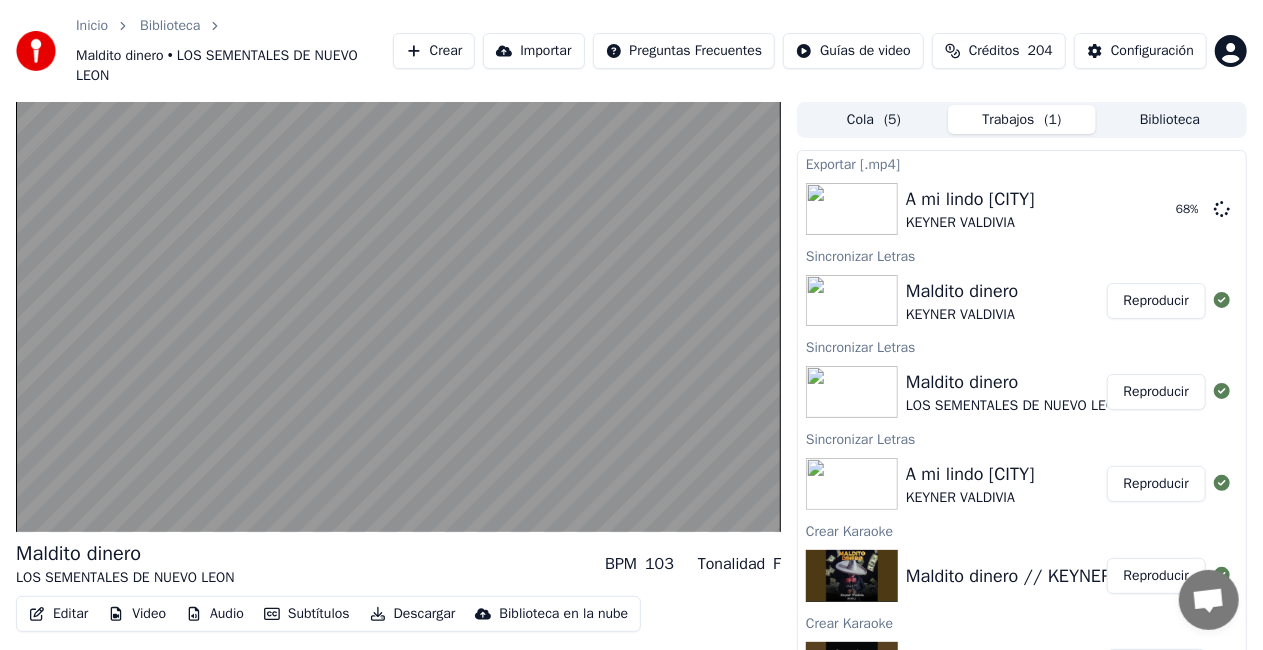 click on "Reproducir" at bounding box center (1156, 392) 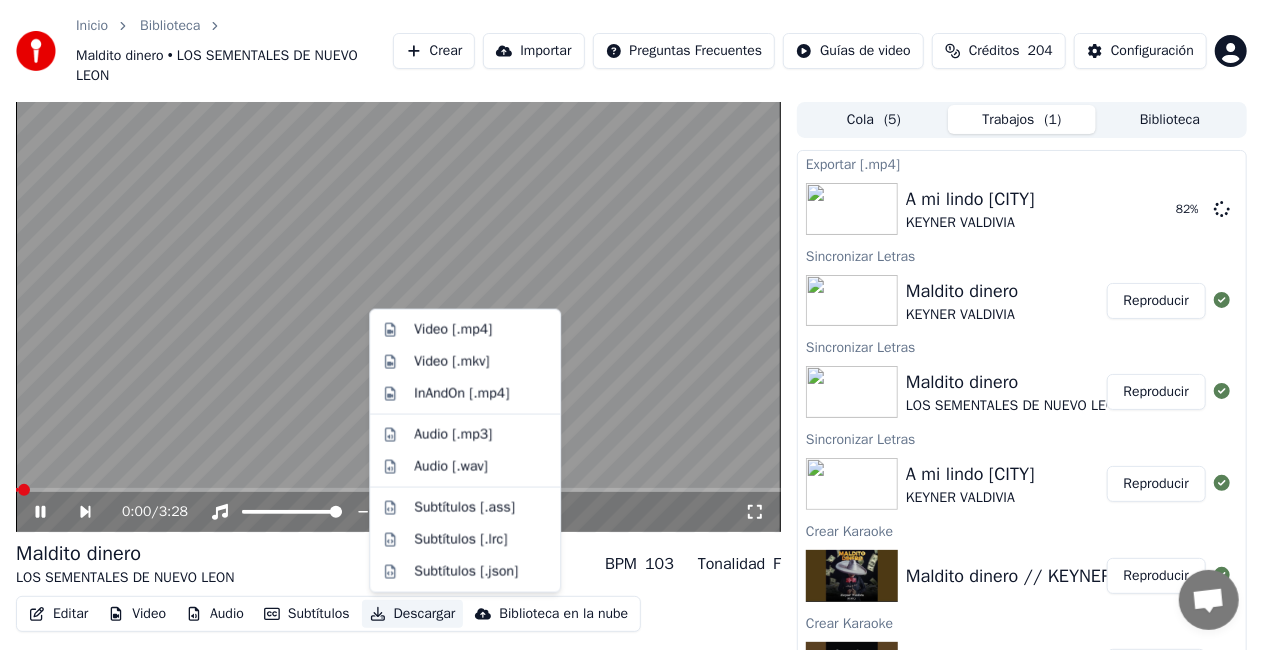 click on "Descargar" at bounding box center (413, 614) 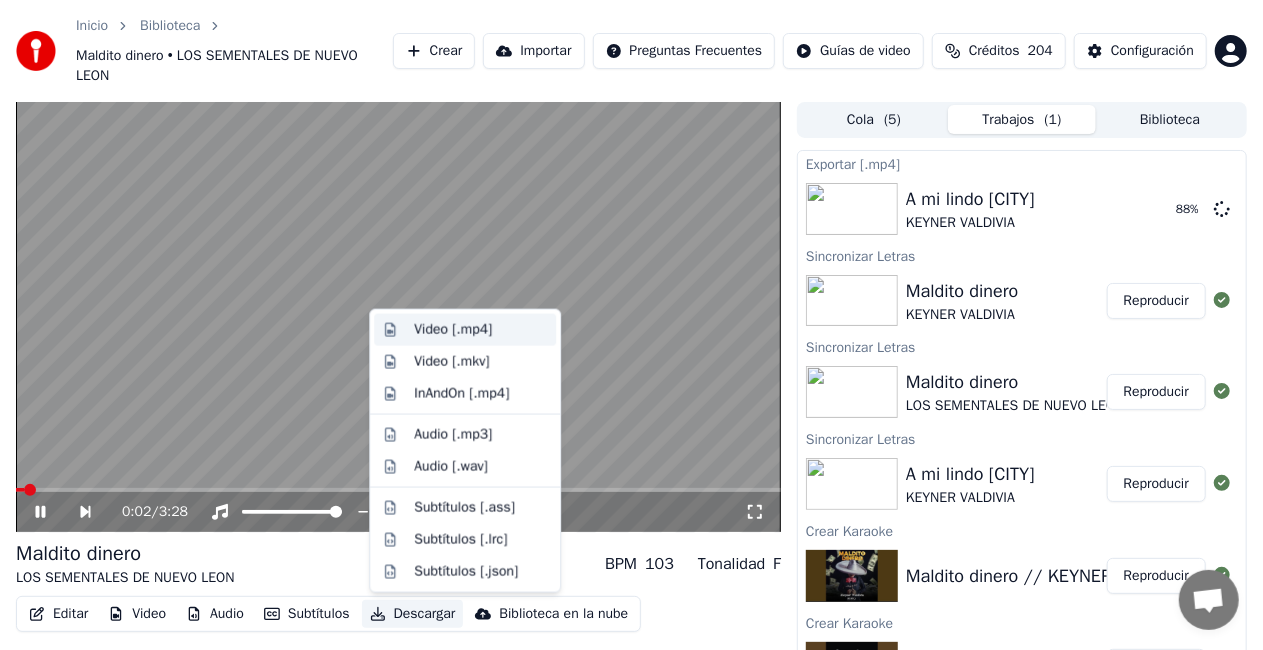 click on "Video [.mp4]" at bounding box center [453, 330] 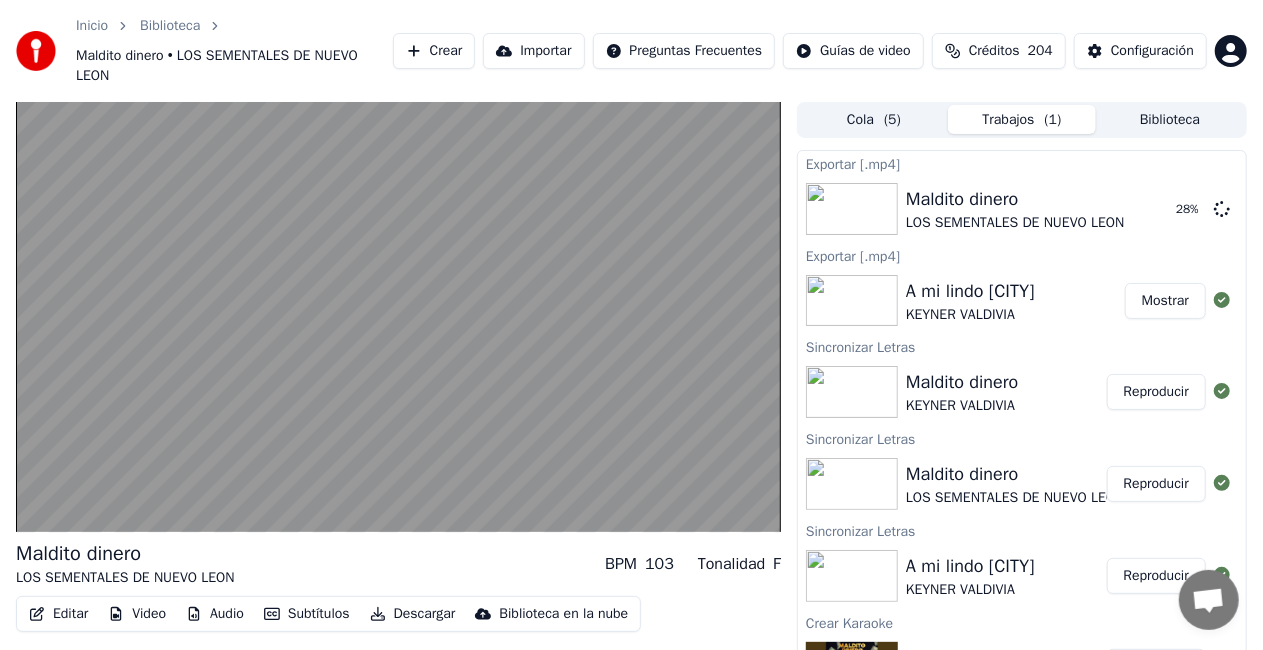 click on "Reproducir" at bounding box center [1156, 392] 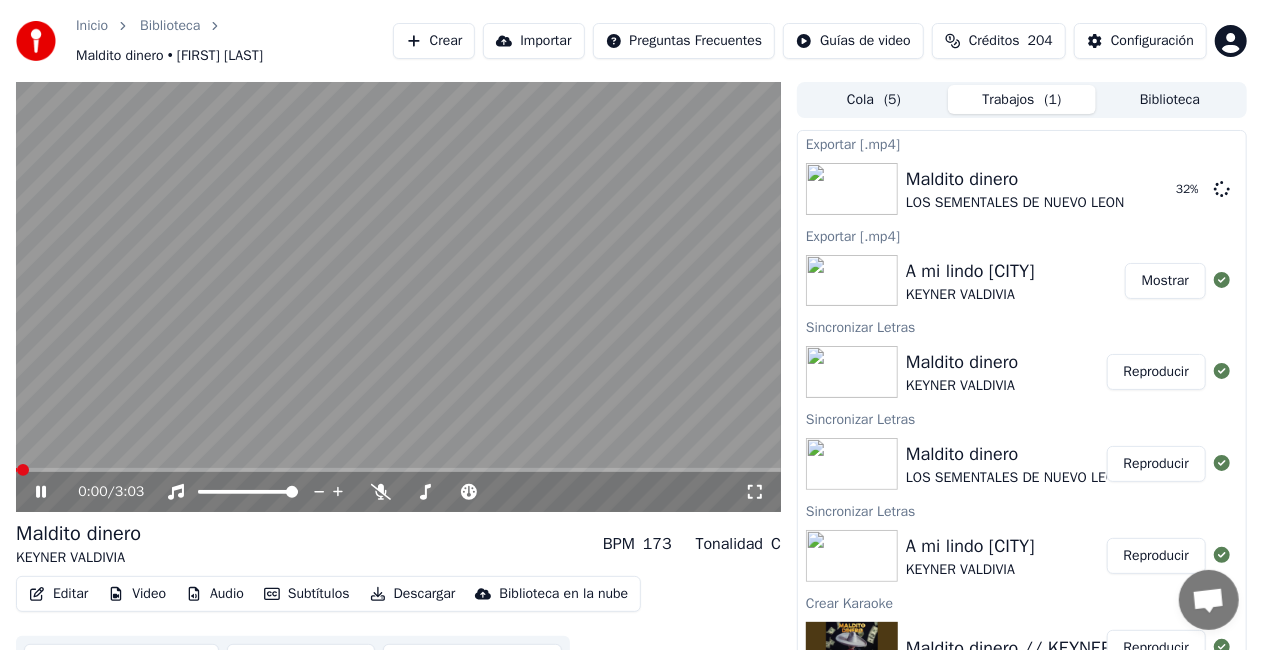 click on "Descargar" at bounding box center (413, 594) 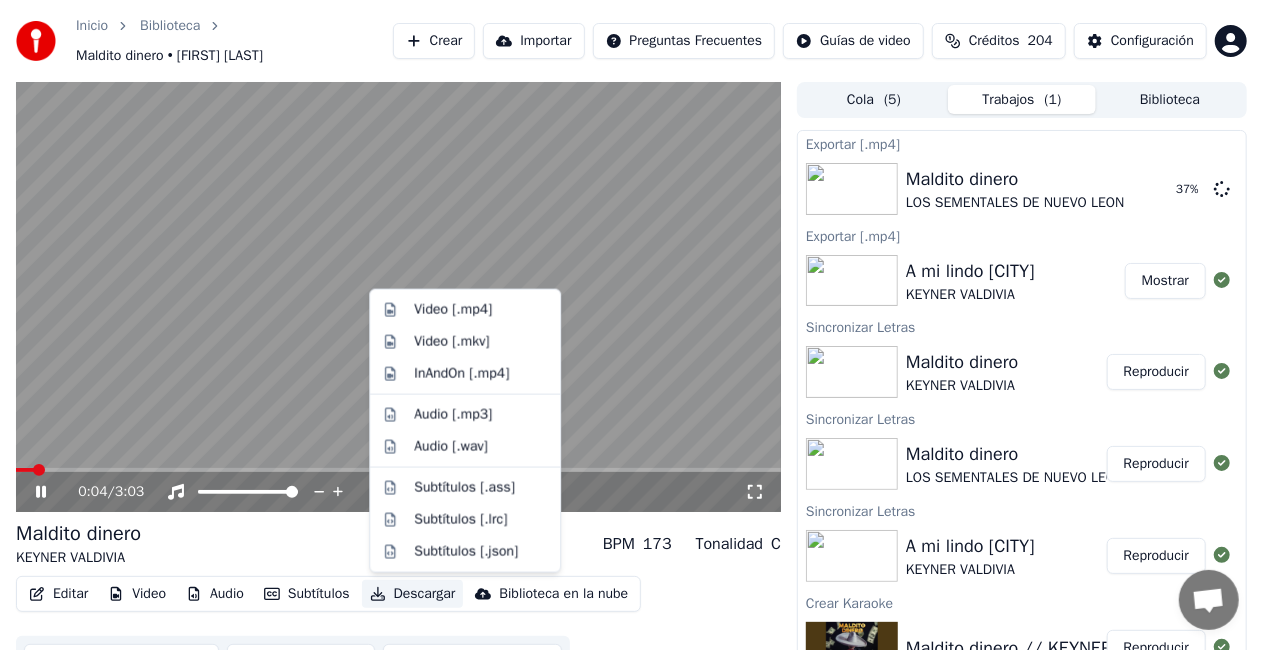 click at bounding box center (398, 297) 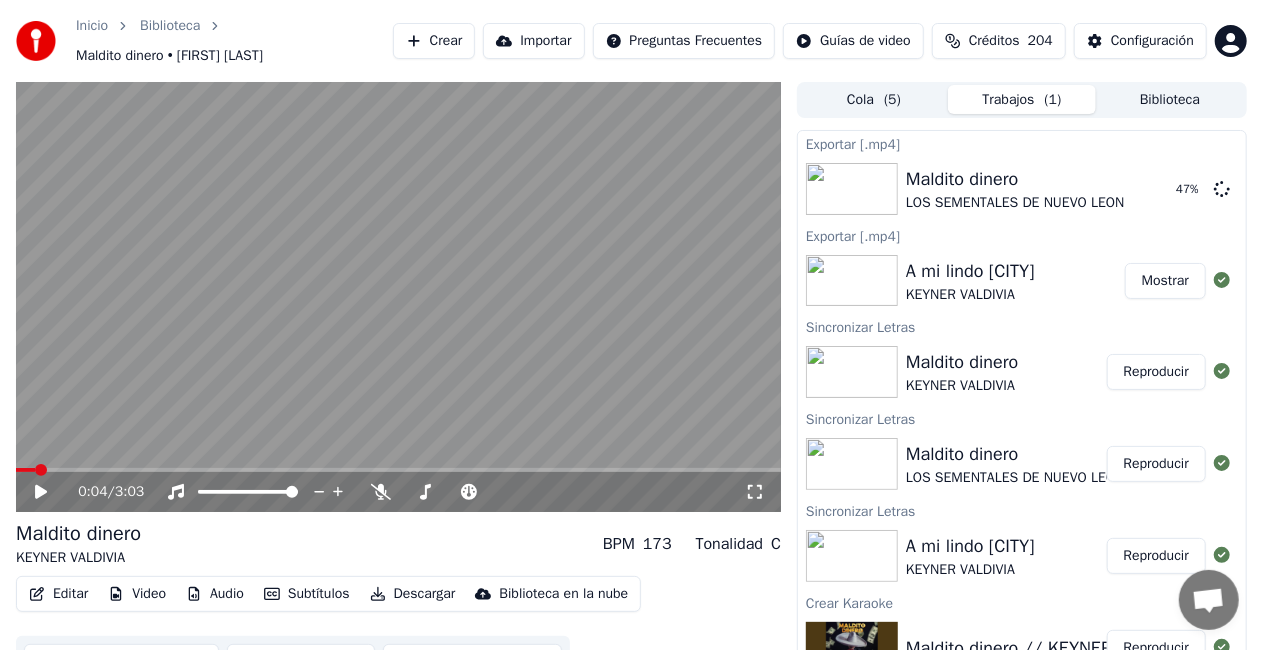 click on "Reproducir" at bounding box center [1156, 372] 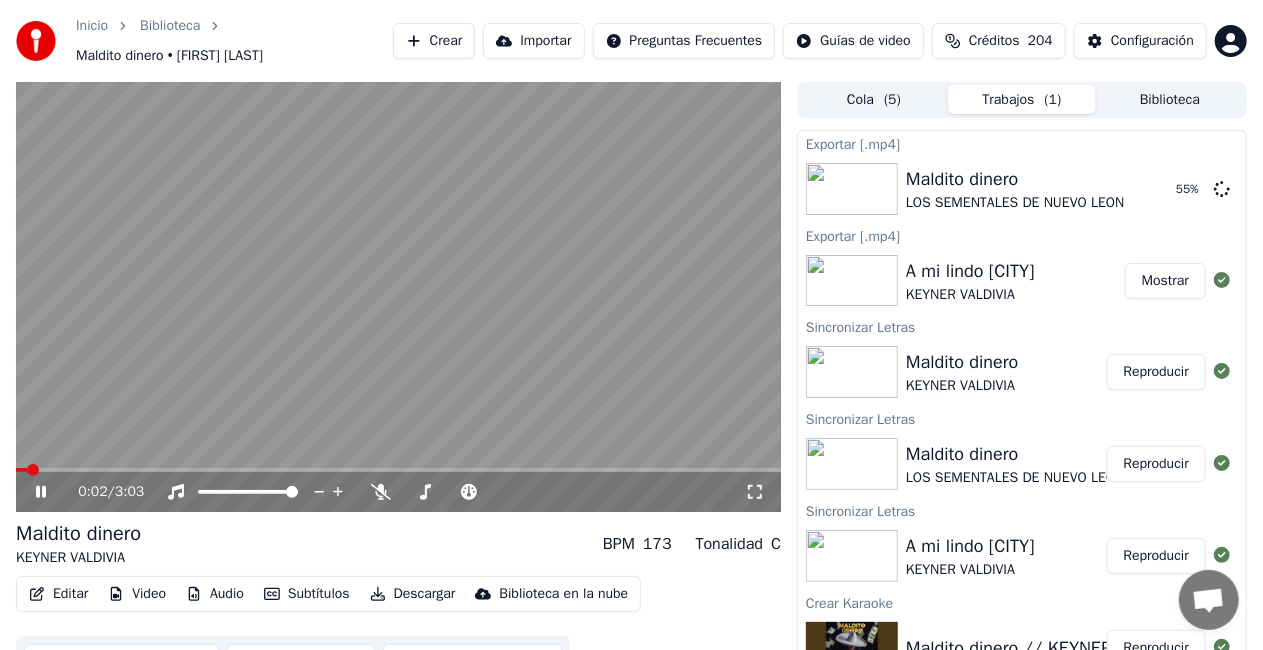 click on "Editar" at bounding box center (58, 594) 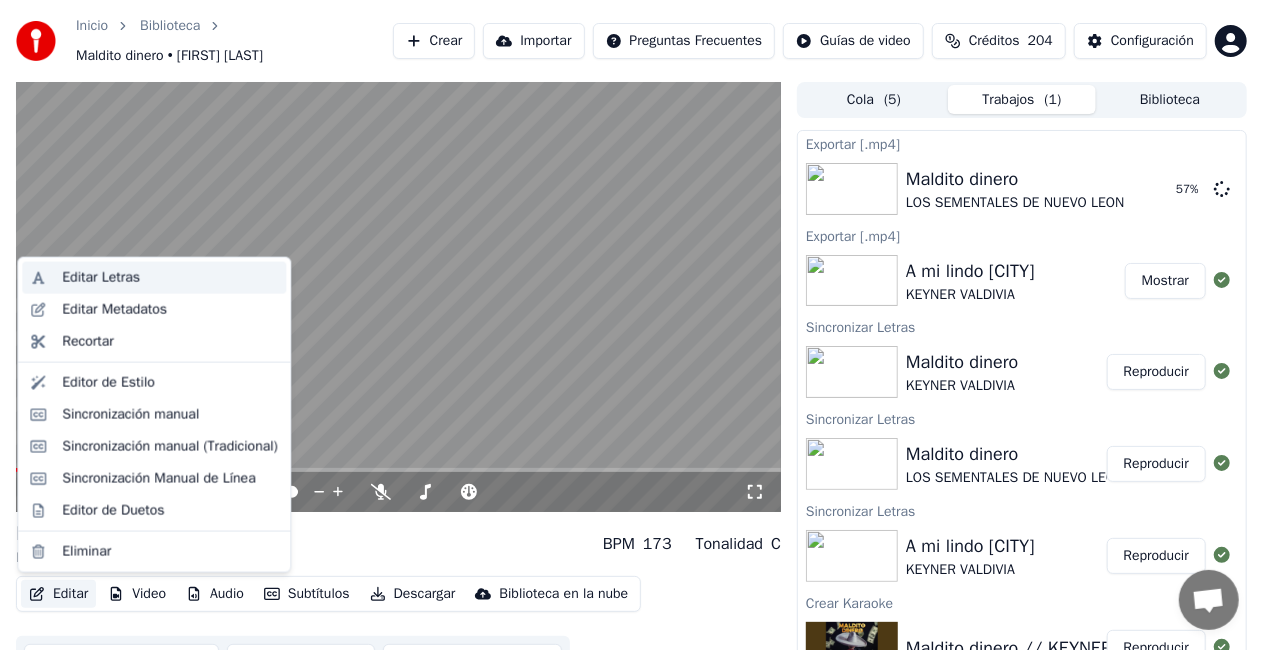 click on "Editar Letras" at bounding box center (101, 278) 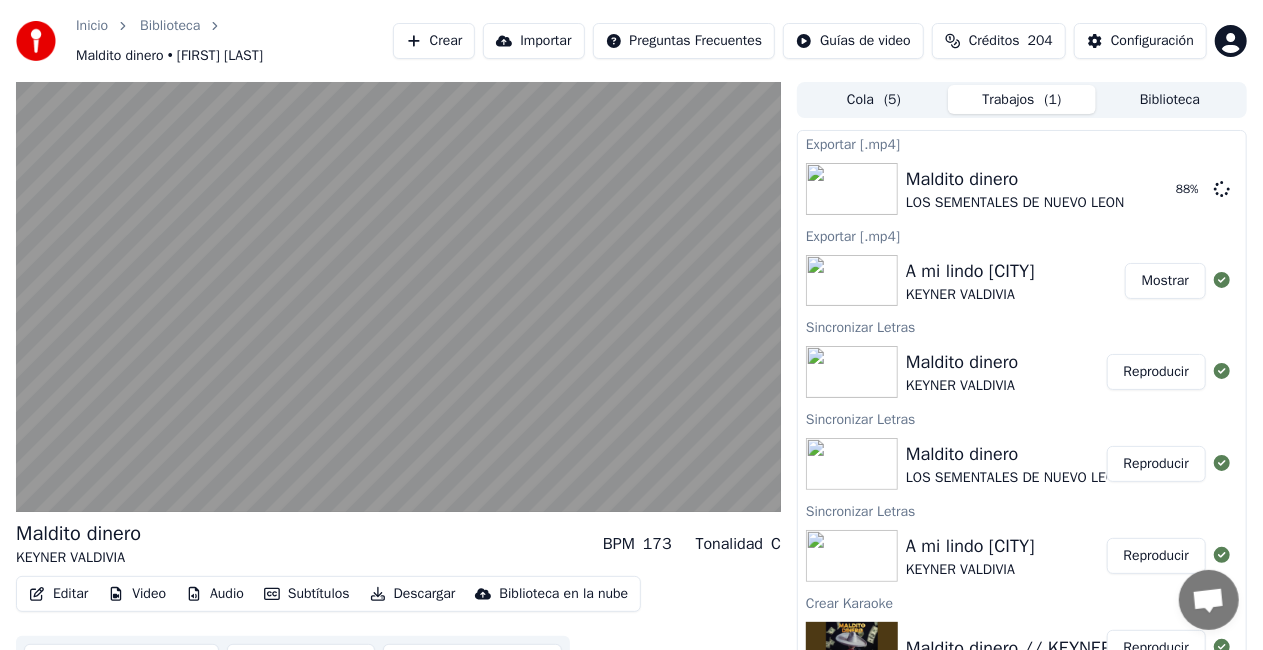 click on "Reproducir" at bounding box center (1156, 372) 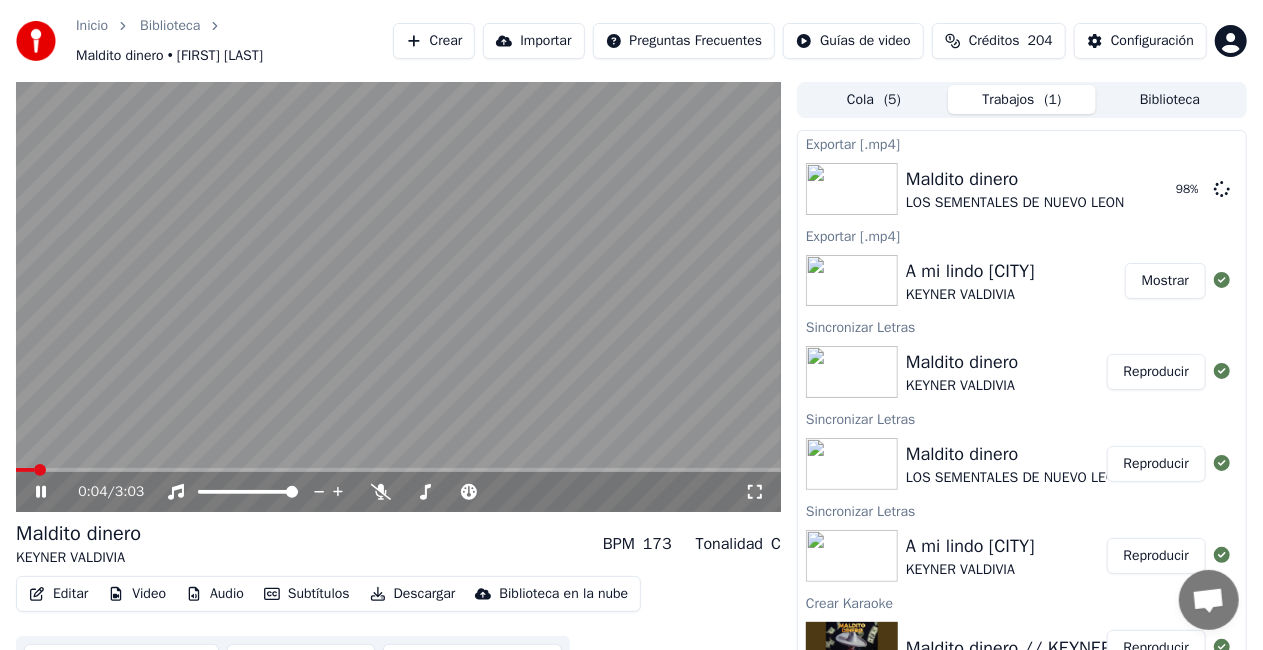 click 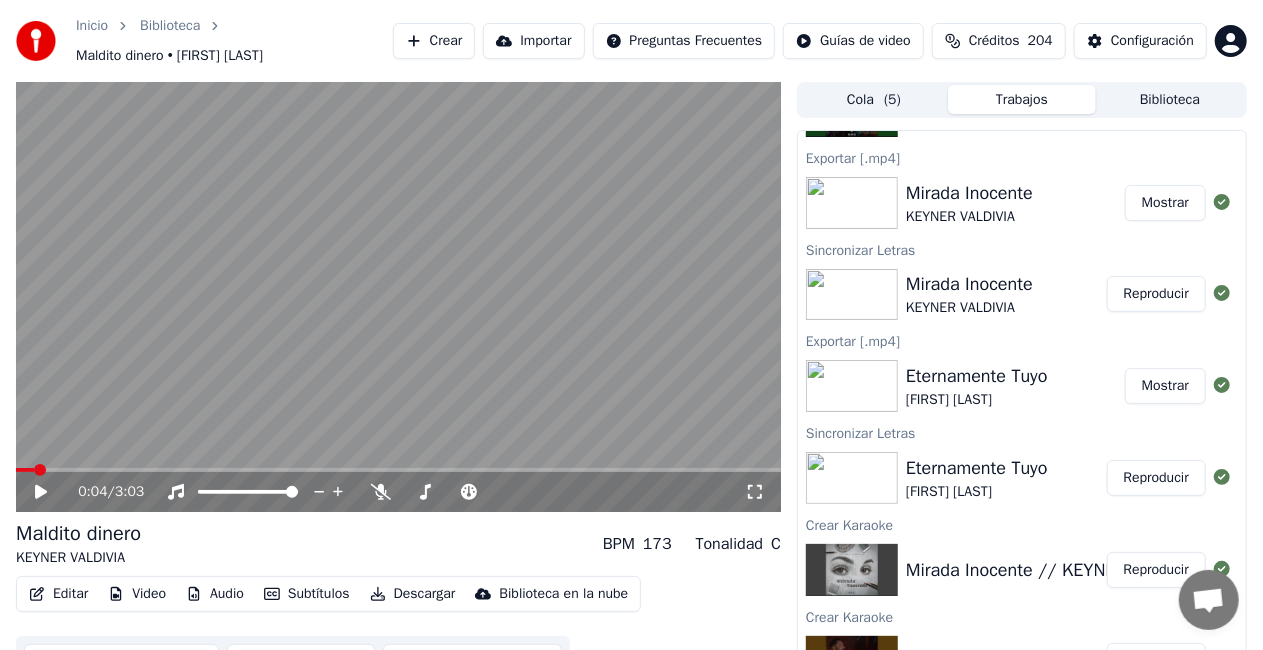 scroll, scrollTop: 734, scrollLeft: 0, axis: vertical 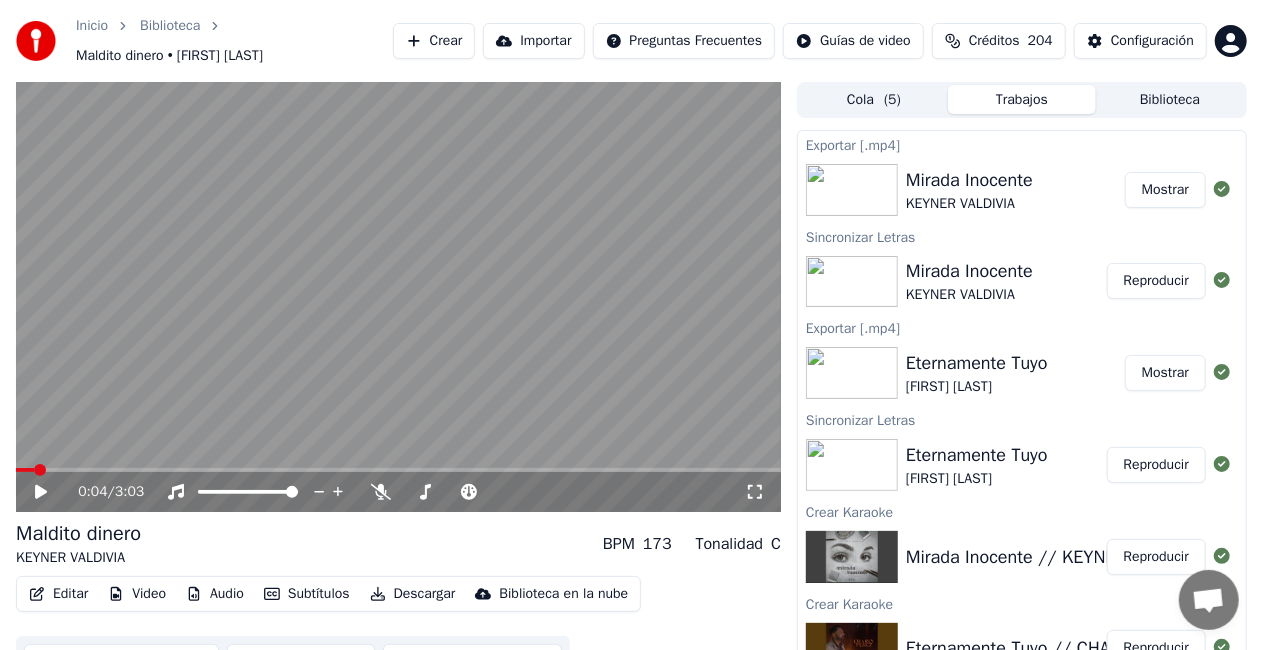 drag, startPoint x: 1238, startPoint y: 598, endPoint x: 1248, endPoint y: 638, distance: 41.231056 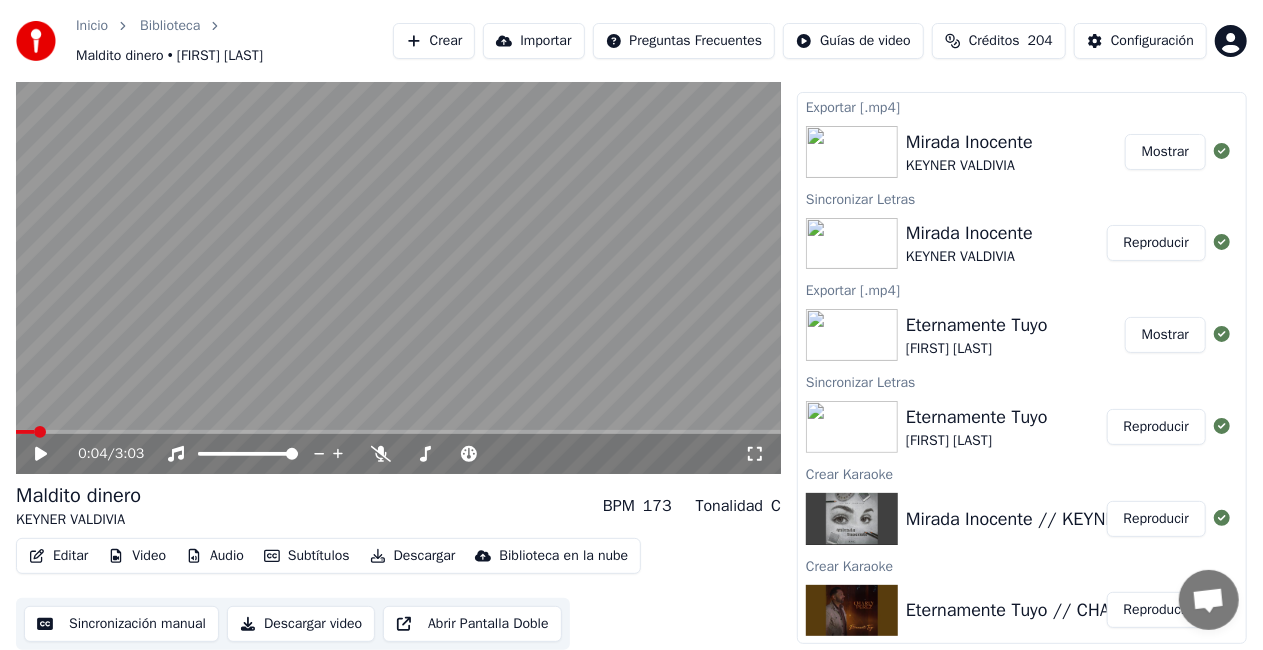 click on "Reproducir" at bounding box center (1156, 427) 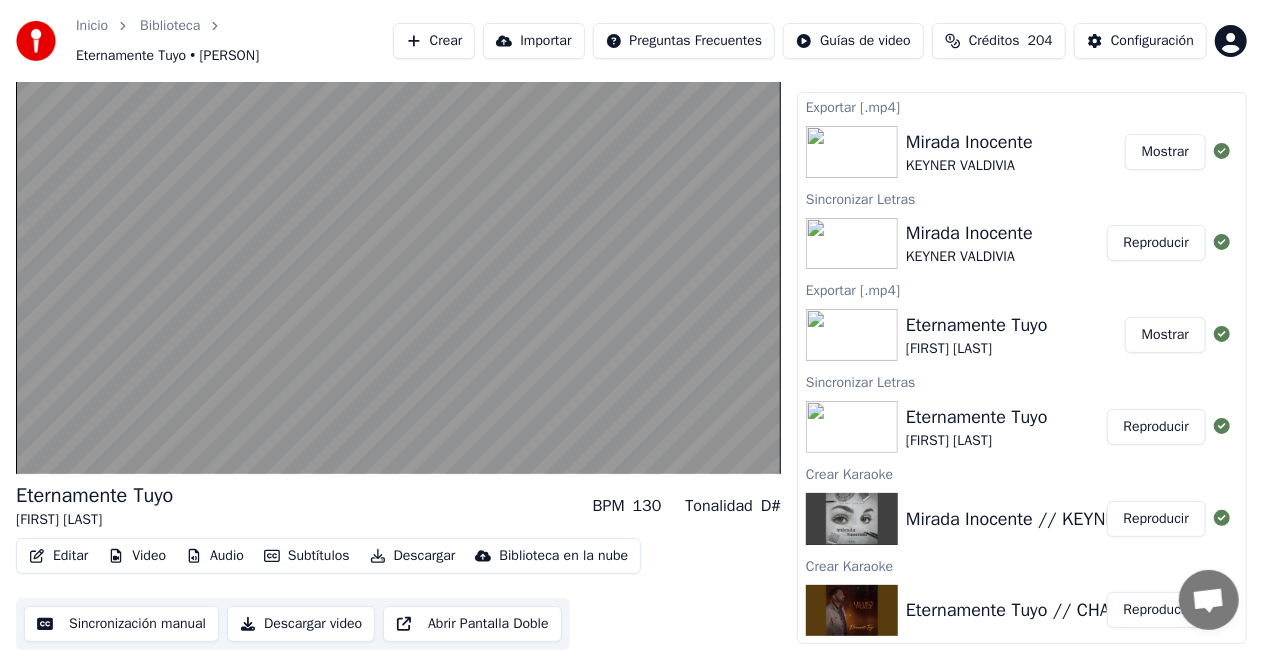 click on "Editar" at bounding box center (58, 556) 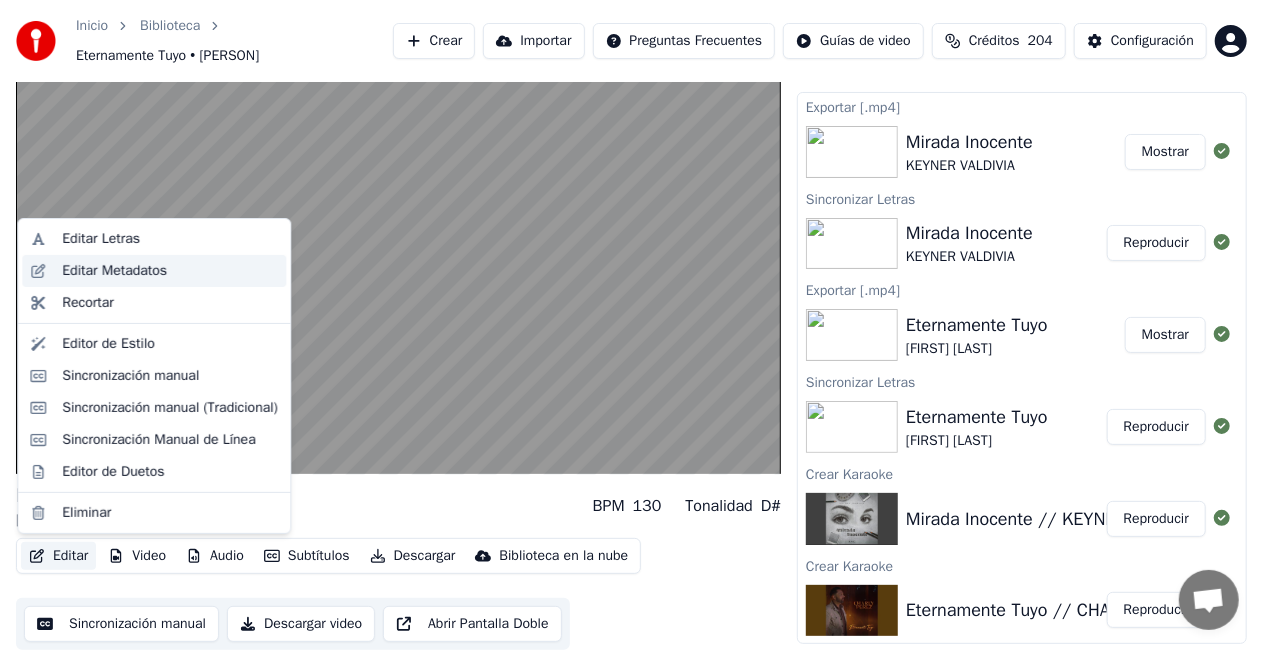 click on "Editar Metadatos" at bounding box center (114, 271) 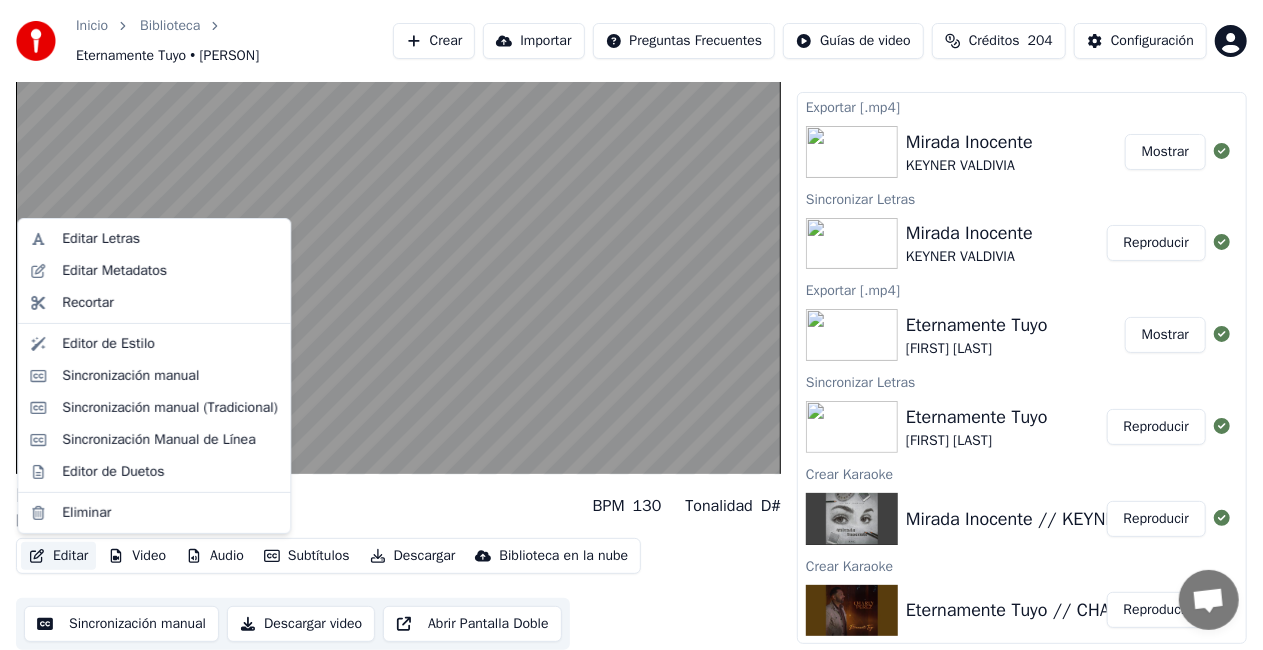 scroll, scrollTop: 38, scrollLeft: 0, axis: vertical 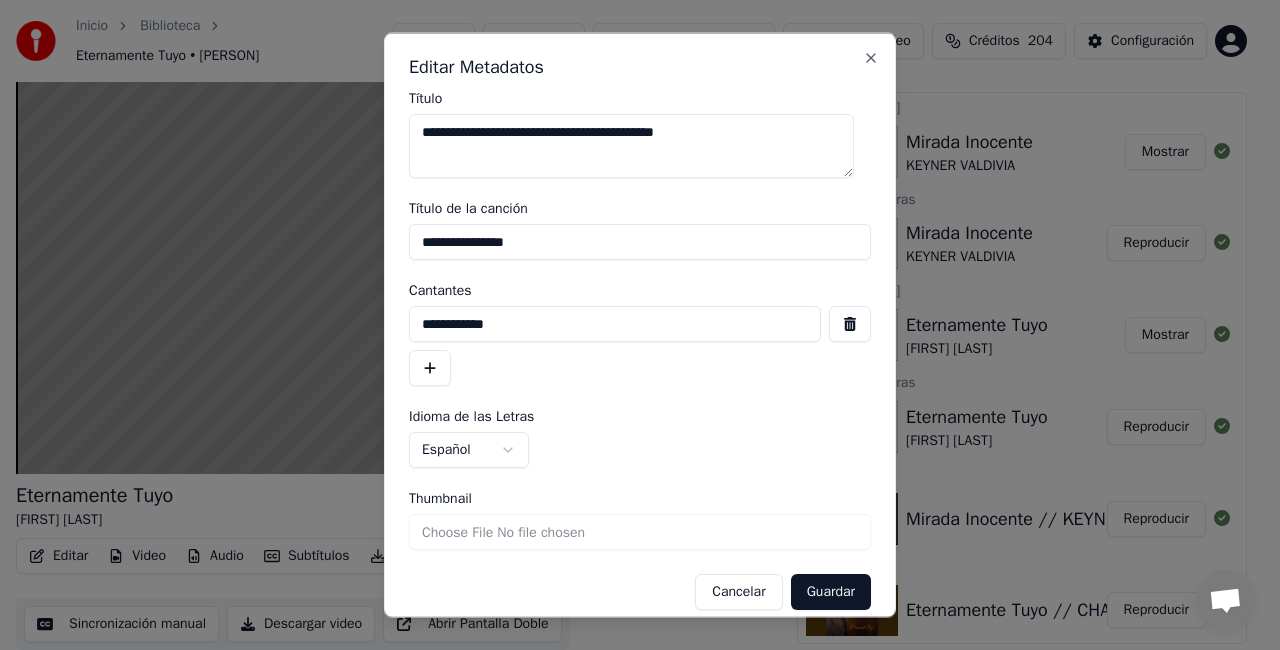 click on "**********" at bounding box center [640, 242] 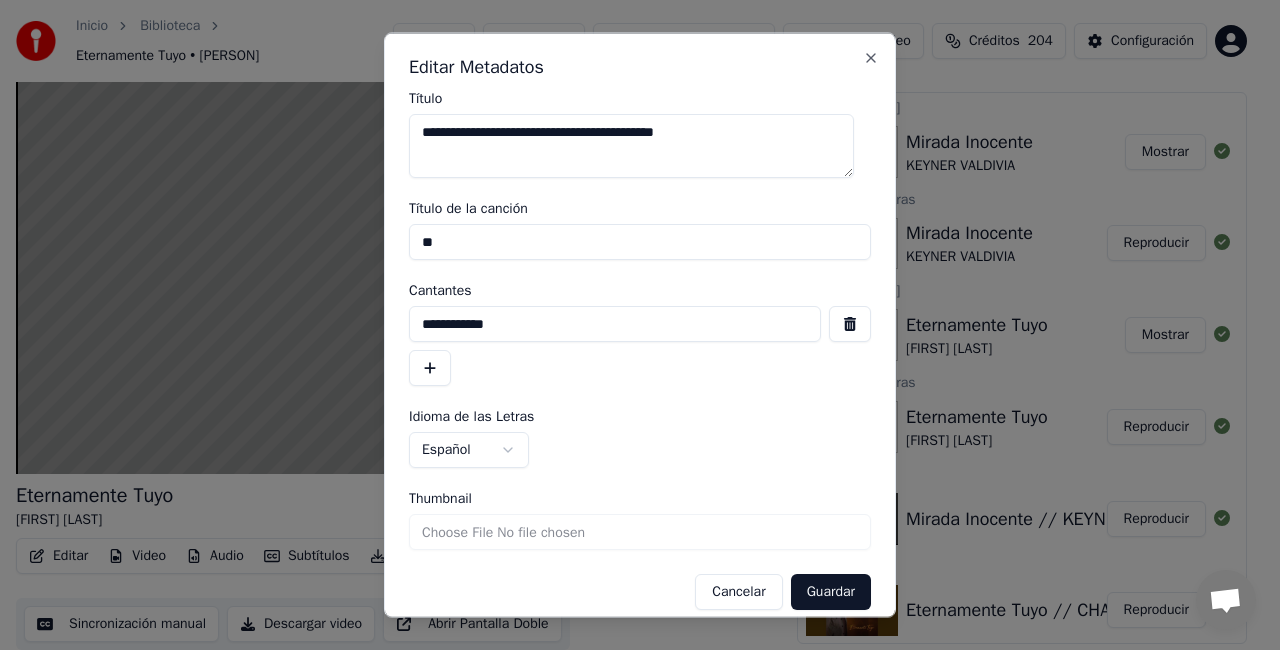 type on "*" 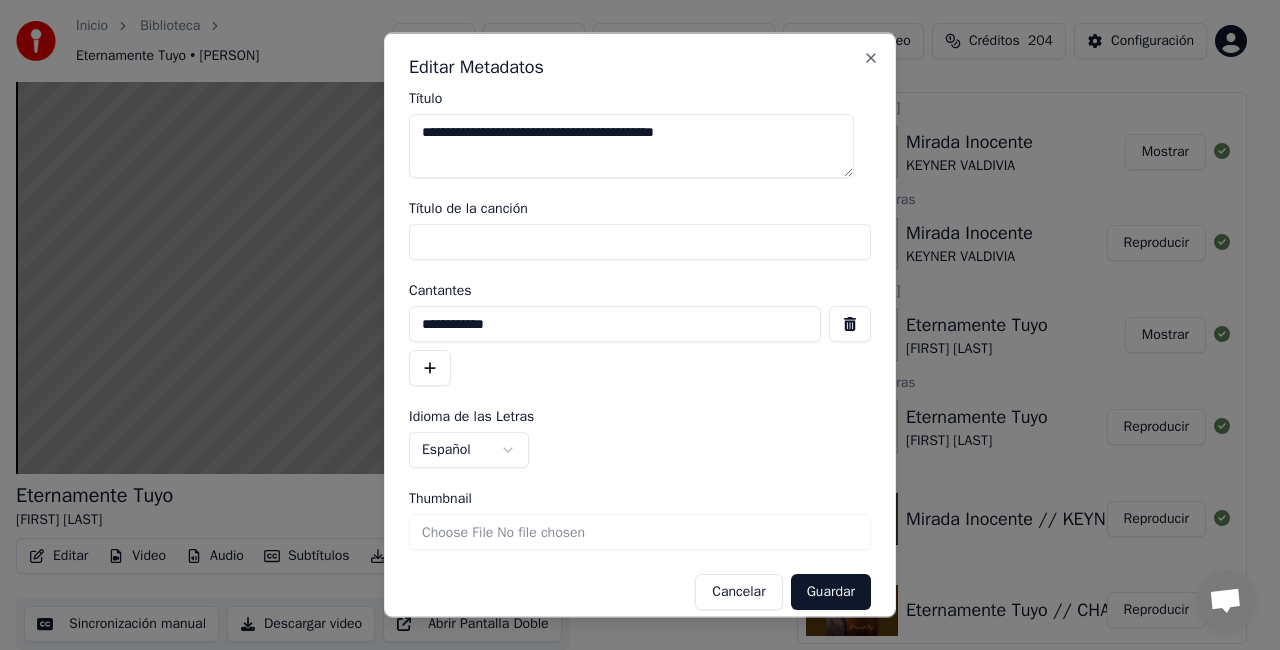 type 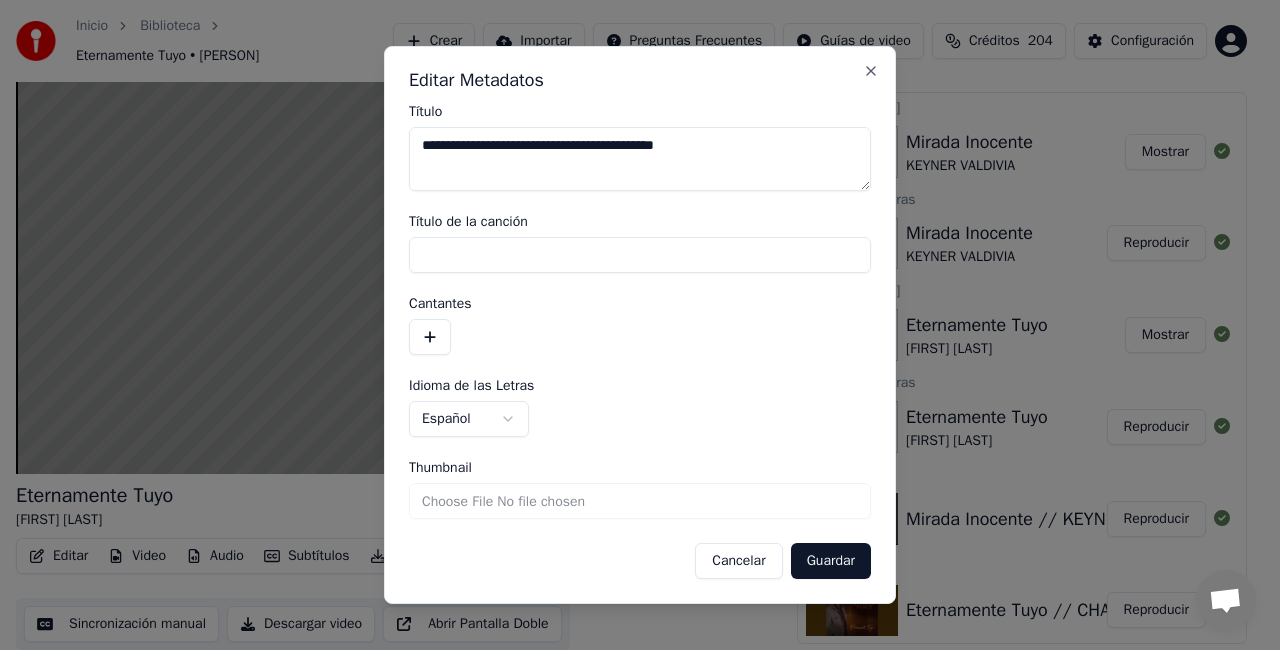 click on "Guardar" at bounding box center [831, 561] 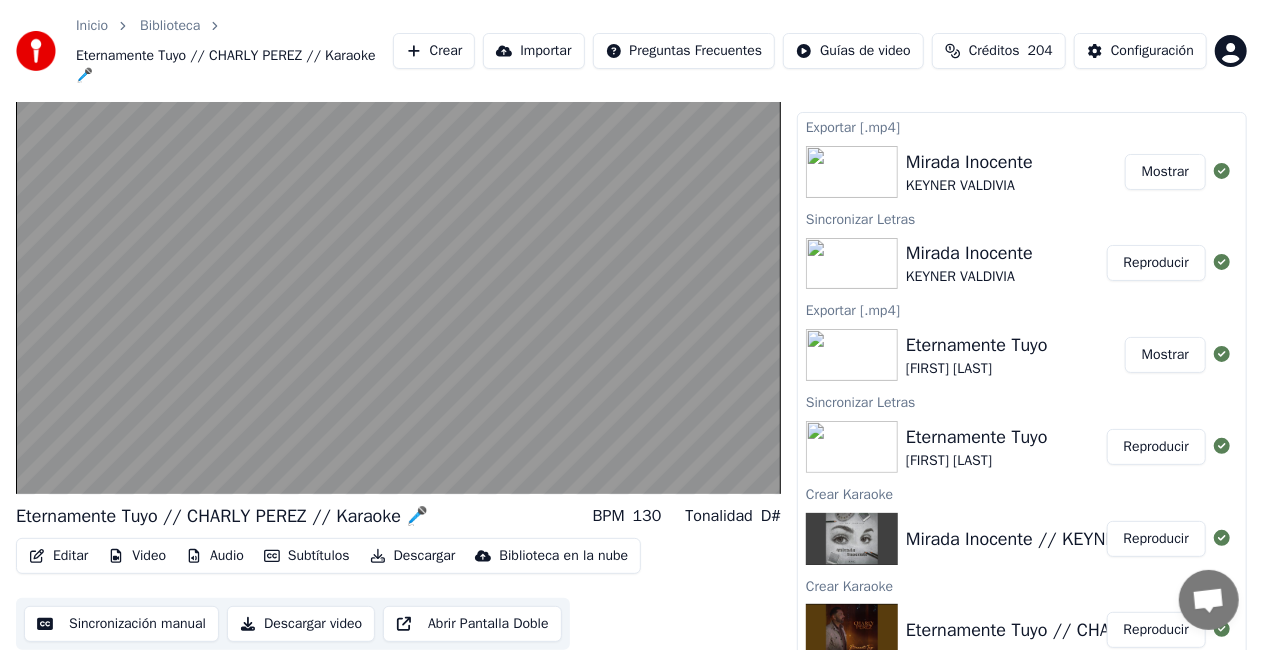 click on "Reproducir" at bounding box center (1156, 263) 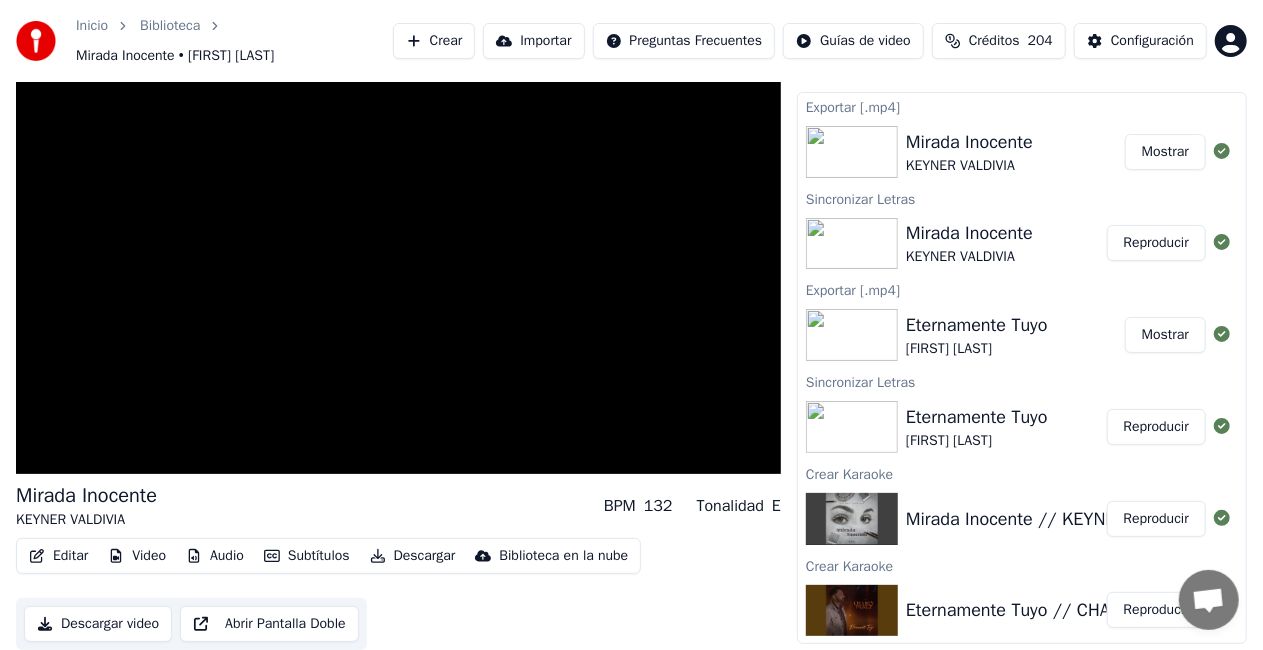 scroll, scrollTop: 18, scrollLeft: 0, axis: vertical 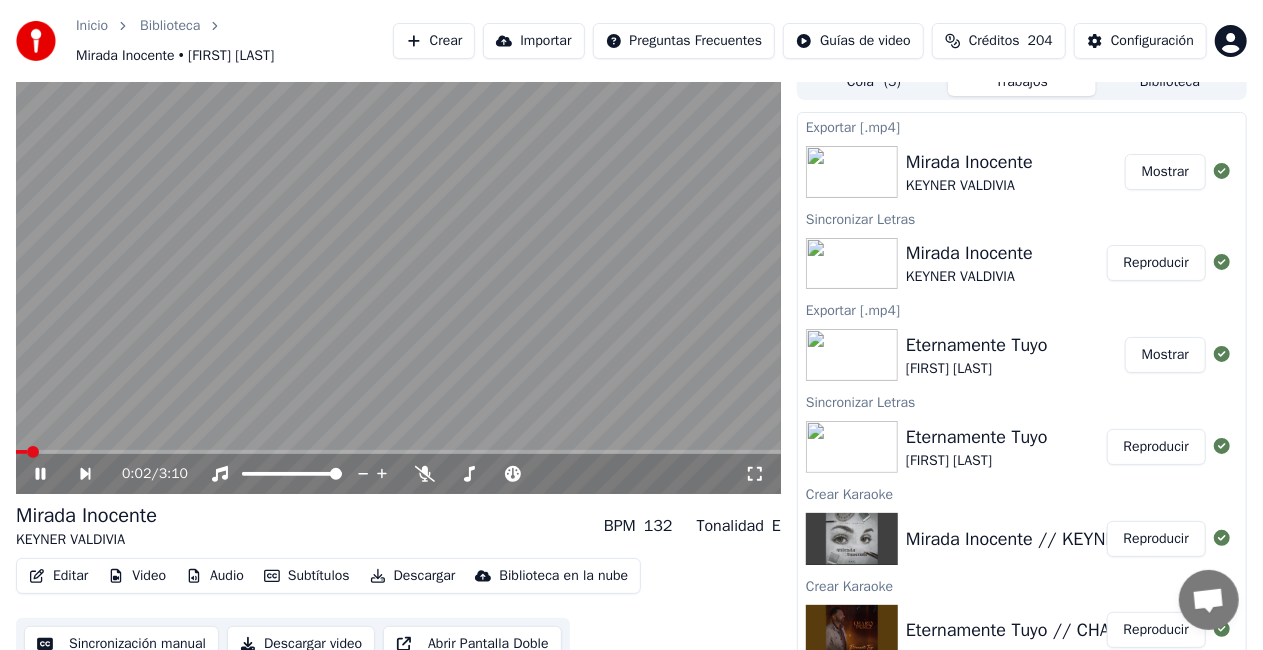 click on "Editar" at bounding box center [58, 576] 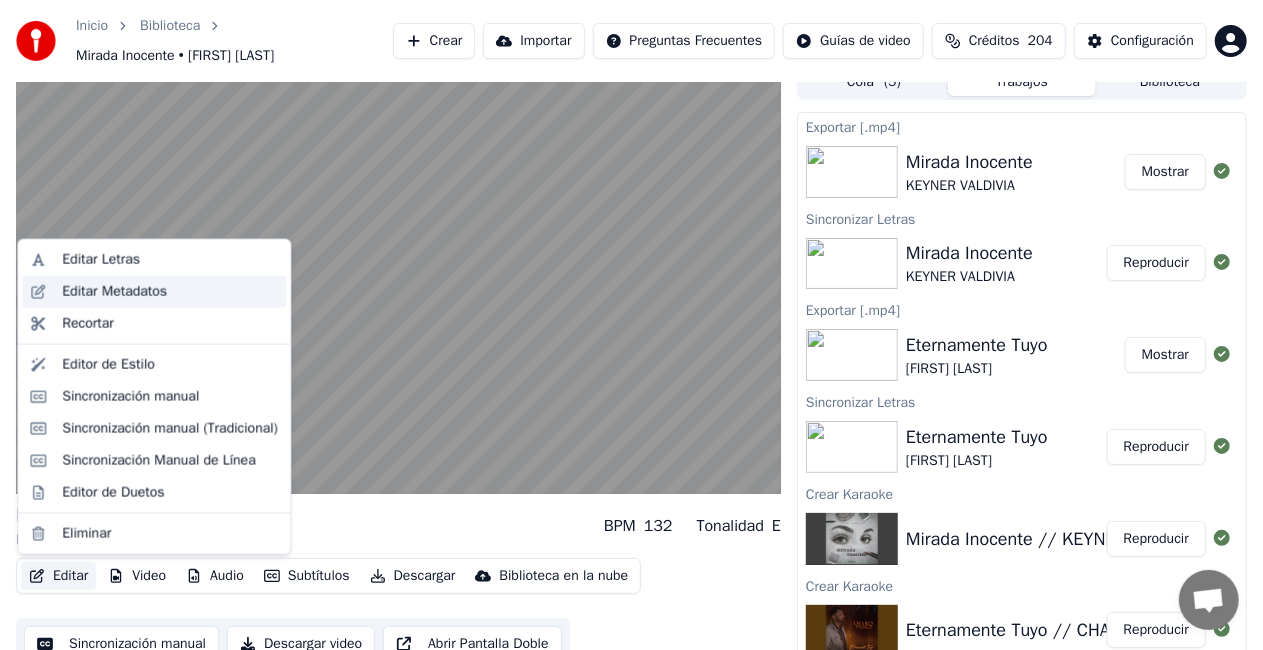 click on "Editar Metadatos" at bounding box center (114, 292) 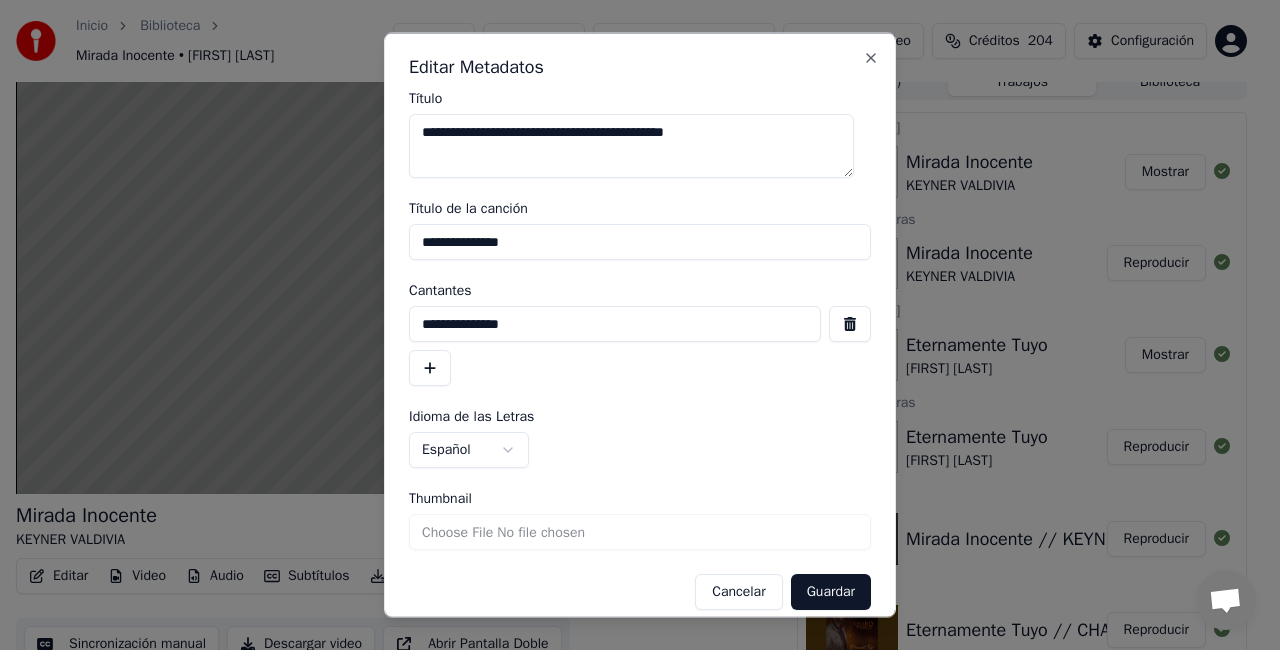 click on "**********" at bounding box center [640, 242] 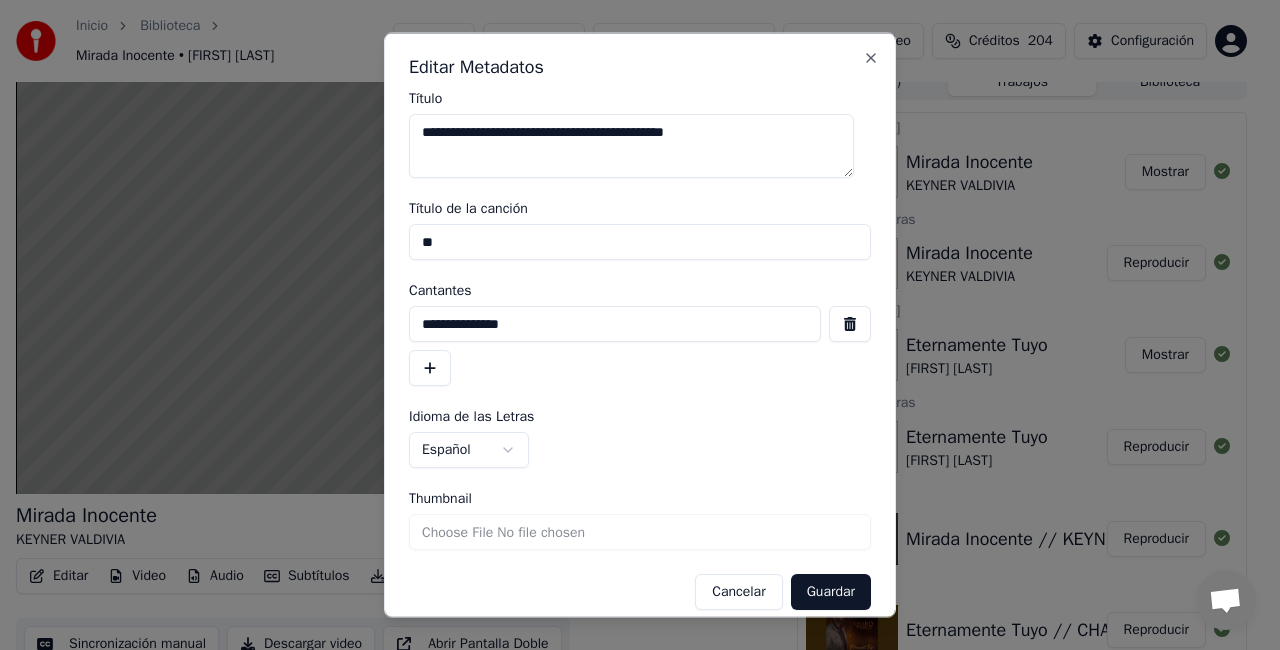 type on "*" 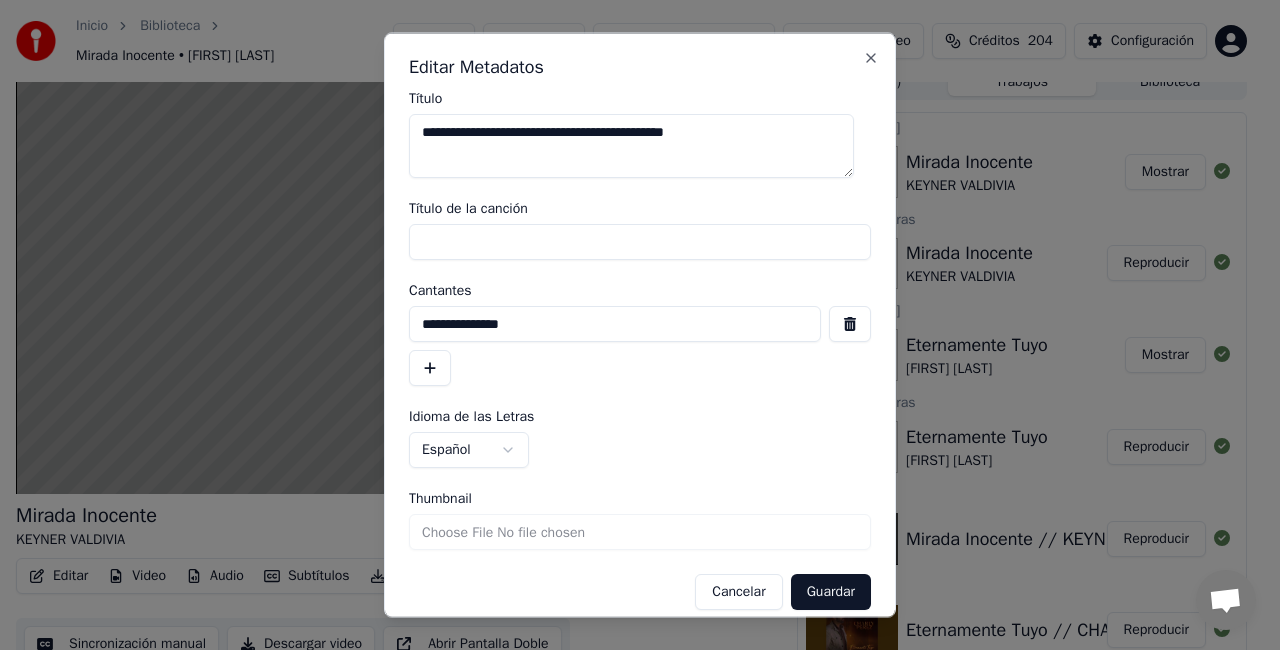 type 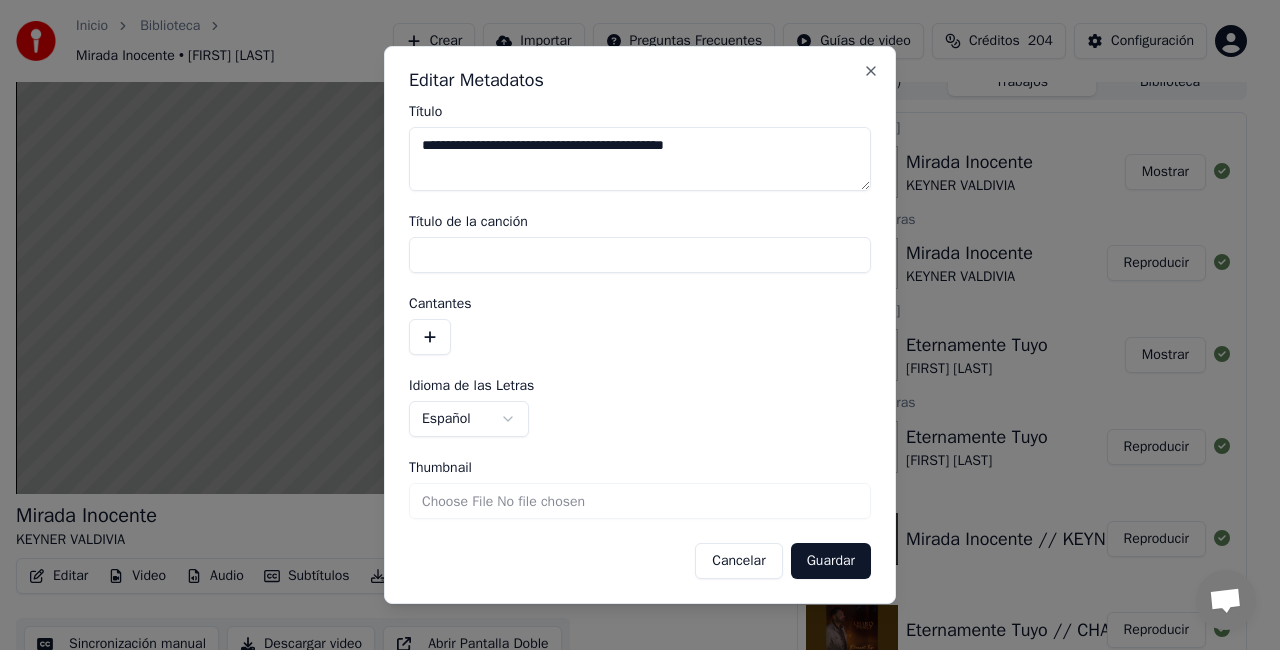 click on "Guardar" at bounding box center [831, 561] 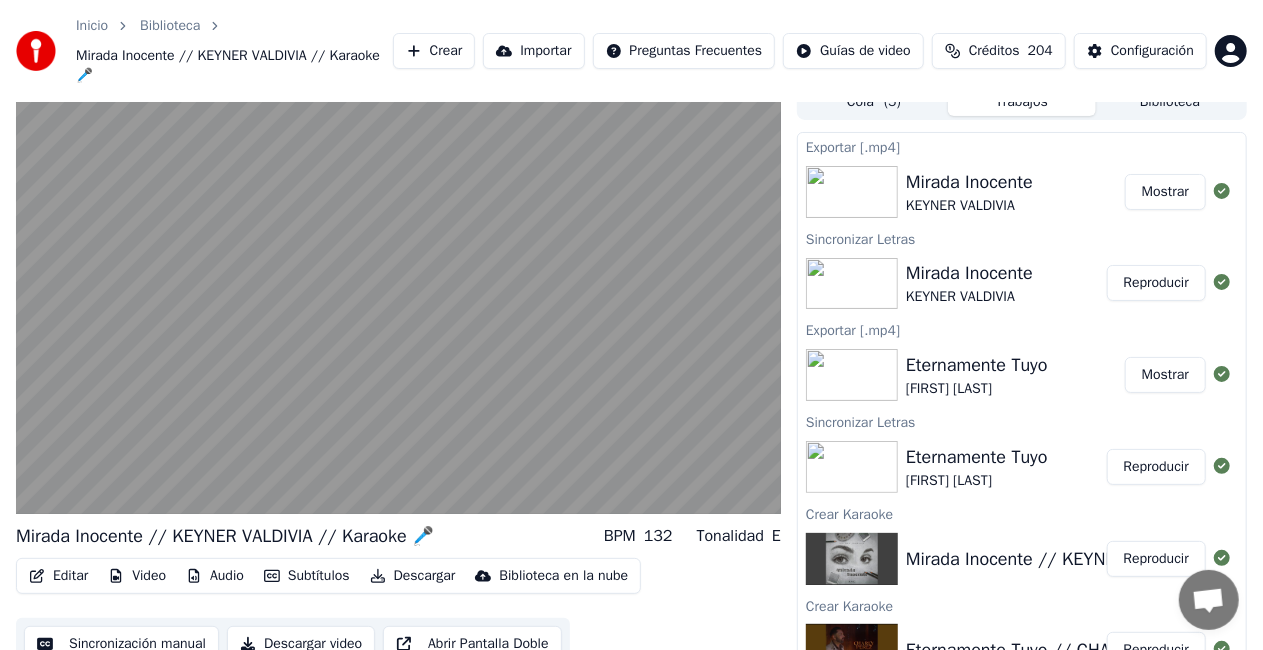 scroll, scrollTop: 52, scrollLeft: 0, axis: vertical 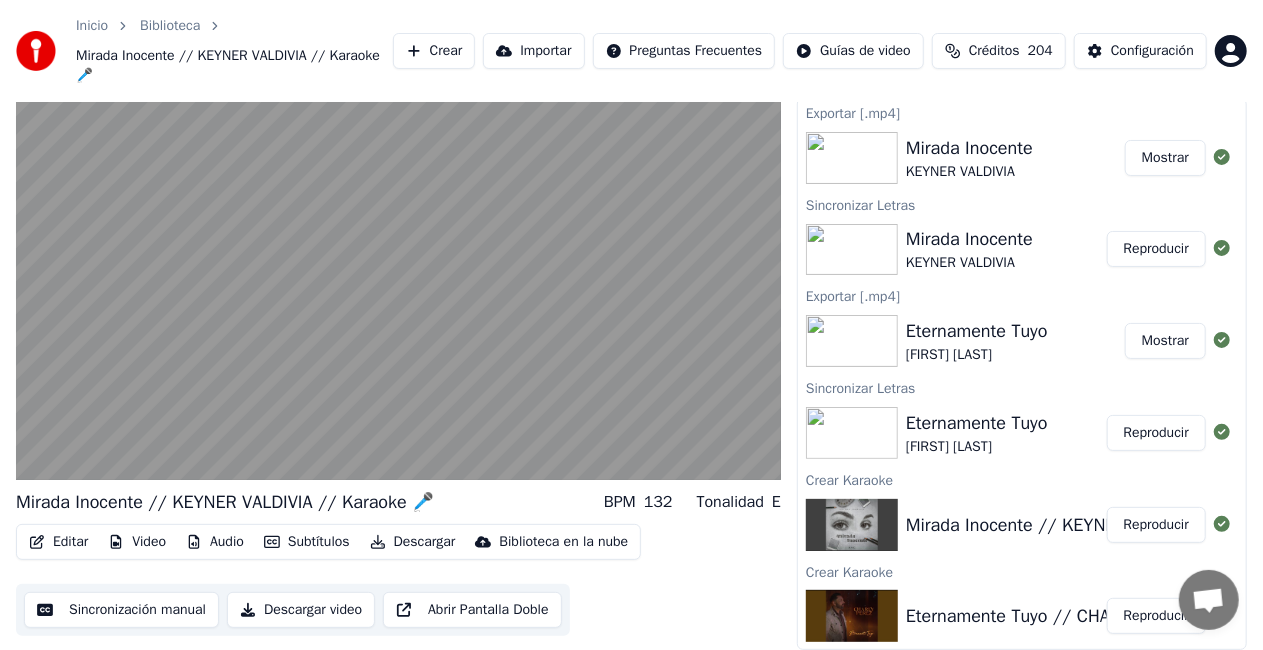 click on "Reproducir" at bounding box center [1156, 616] 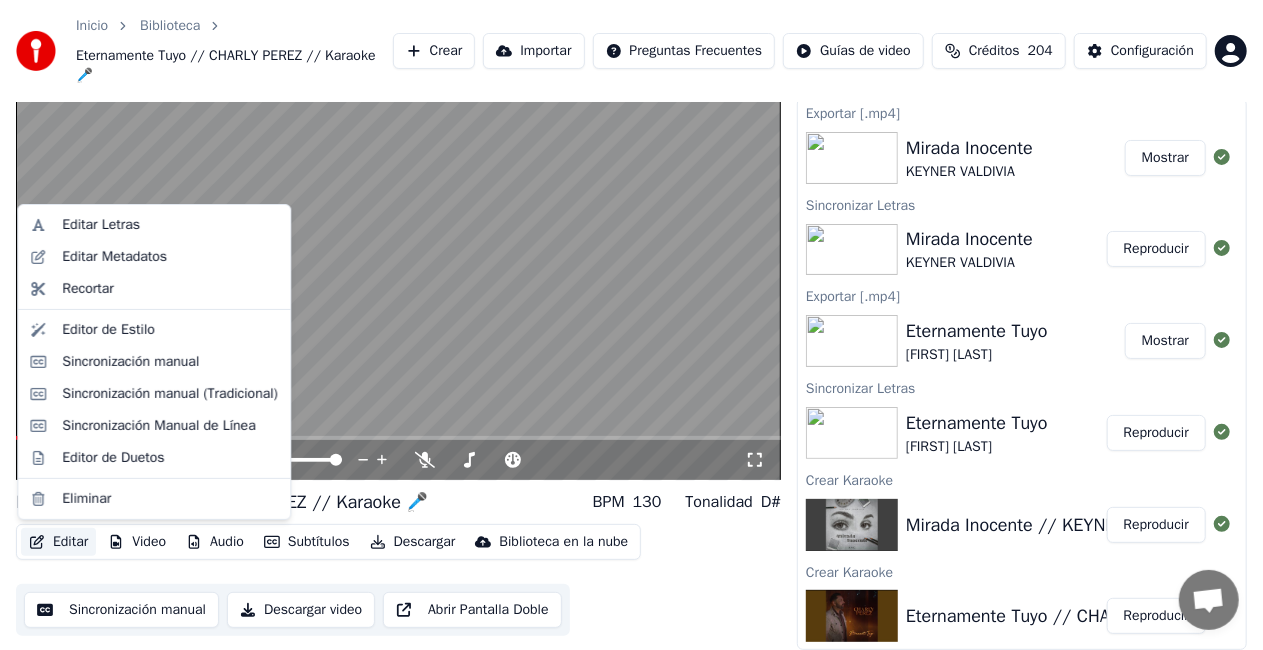 click on "Editar" at bounding box center [58, 542] 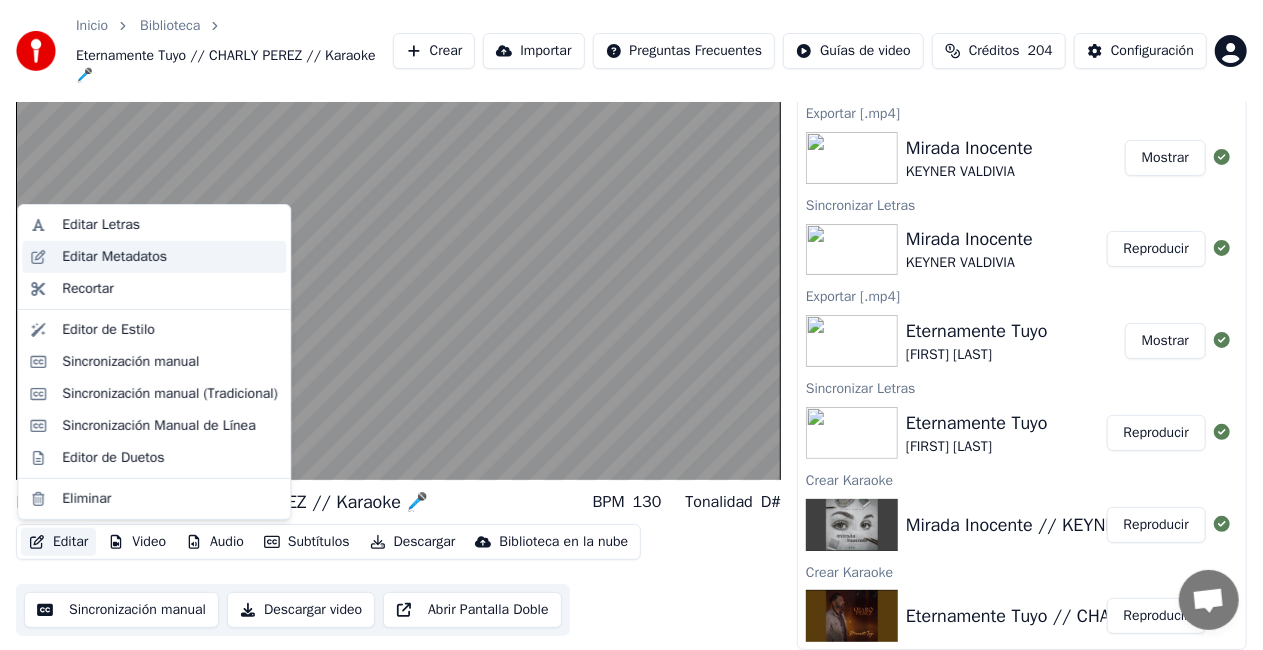 click on "Editar Metadatos" at bounding box center [114, 257] 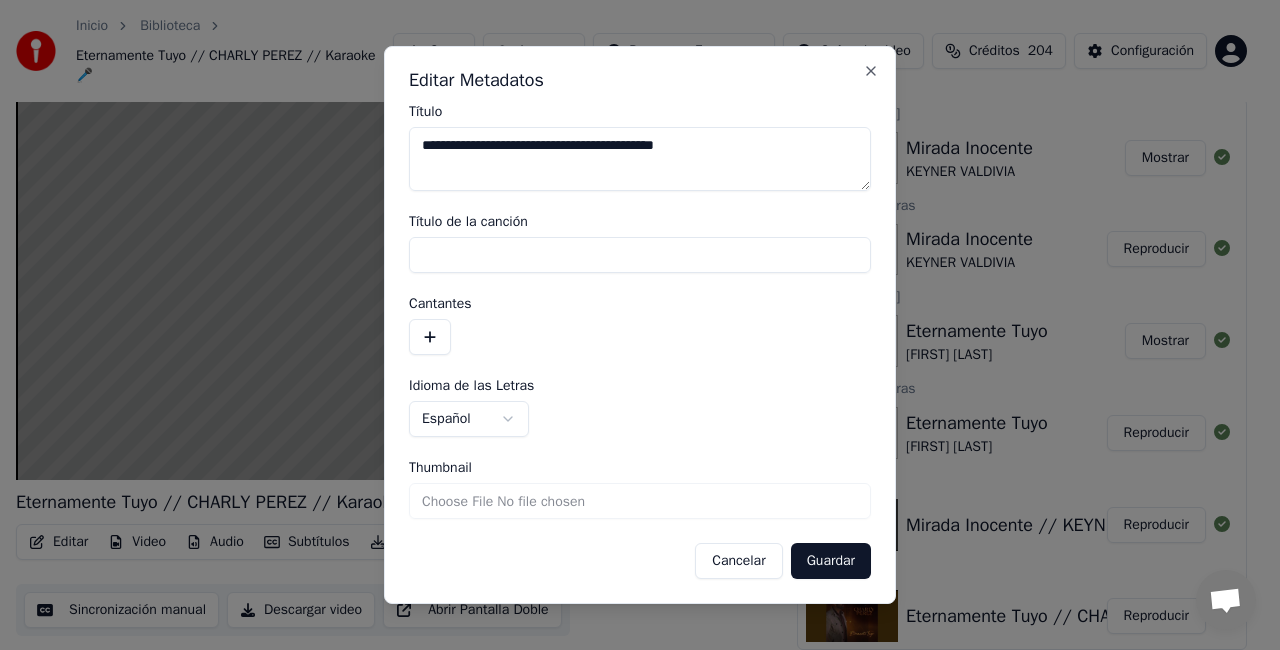 click on "Thumbnail" at bounding box center (640, 501) 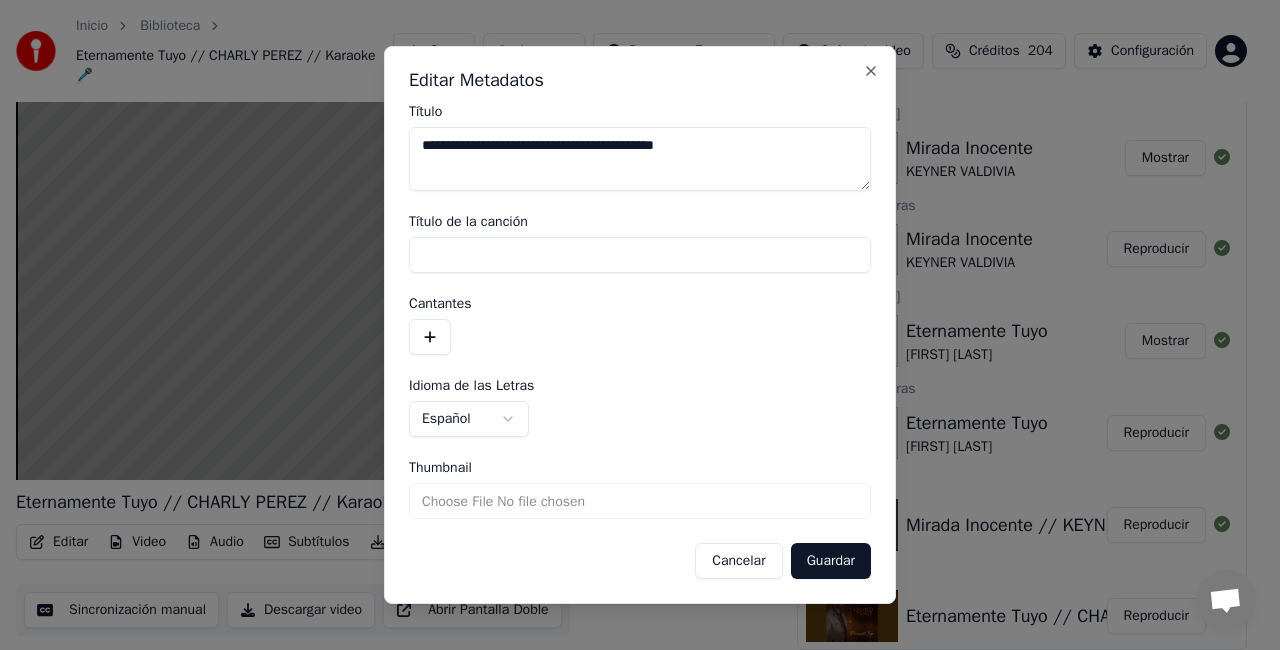 type on "**********" 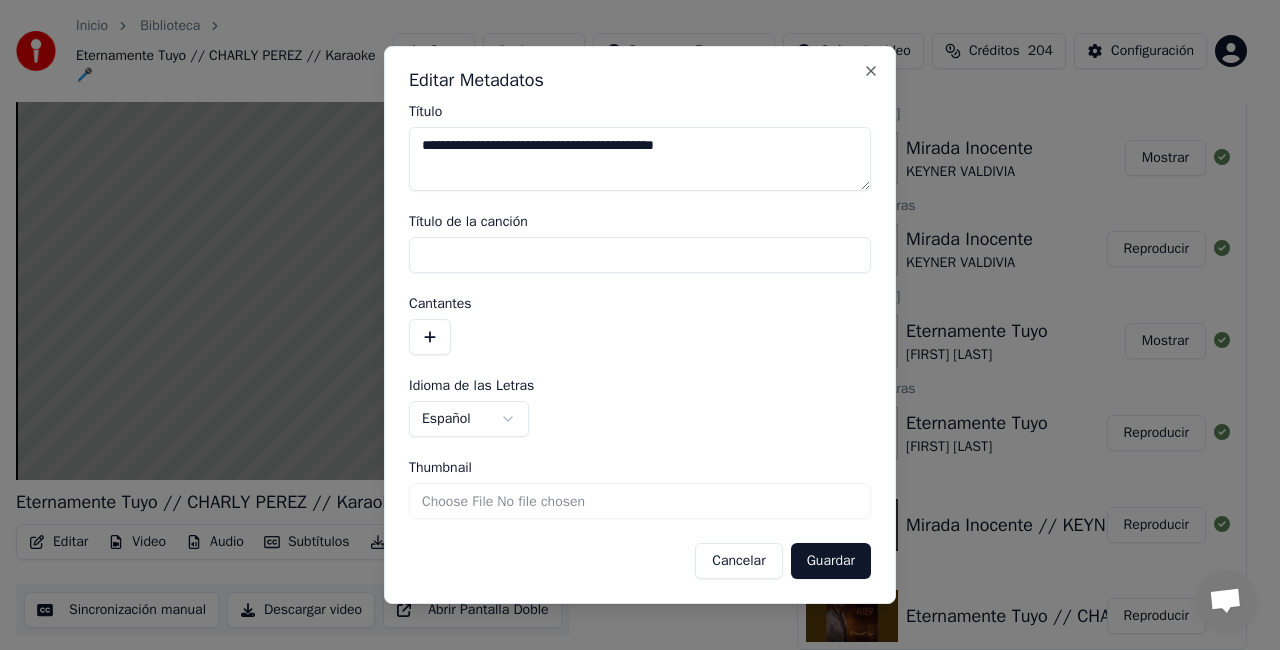 click on "Guardar" at bounding box center [831, 561] 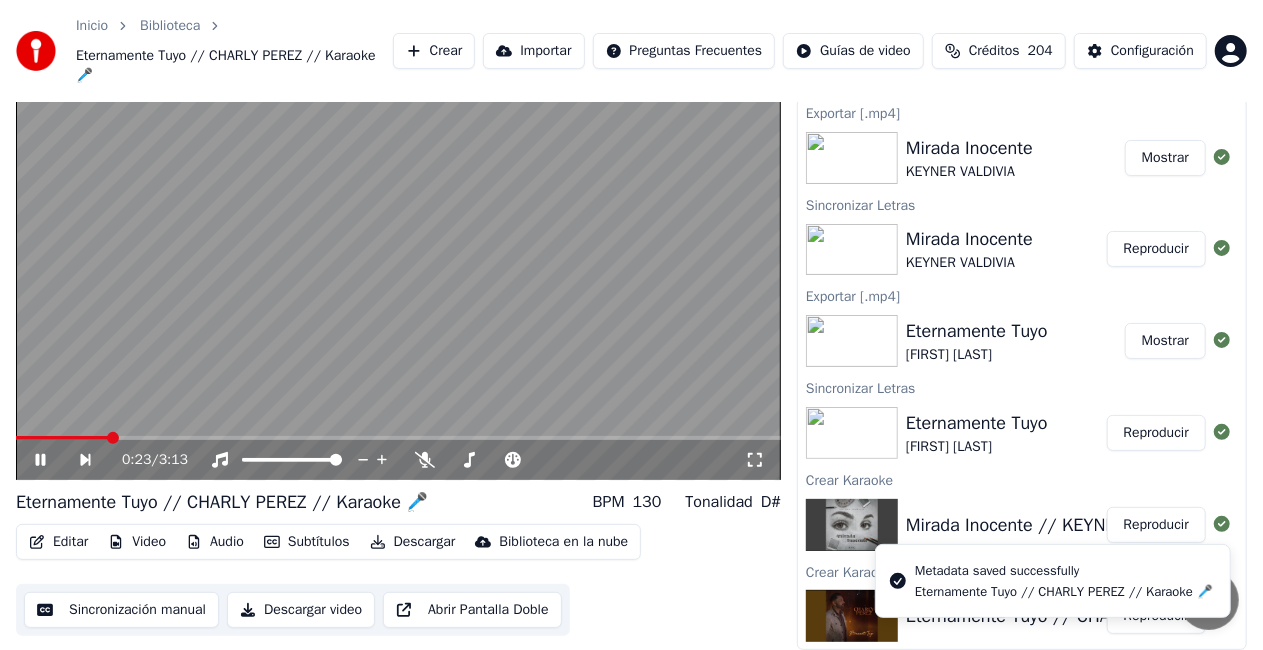 click at bounding box center (398, 265) 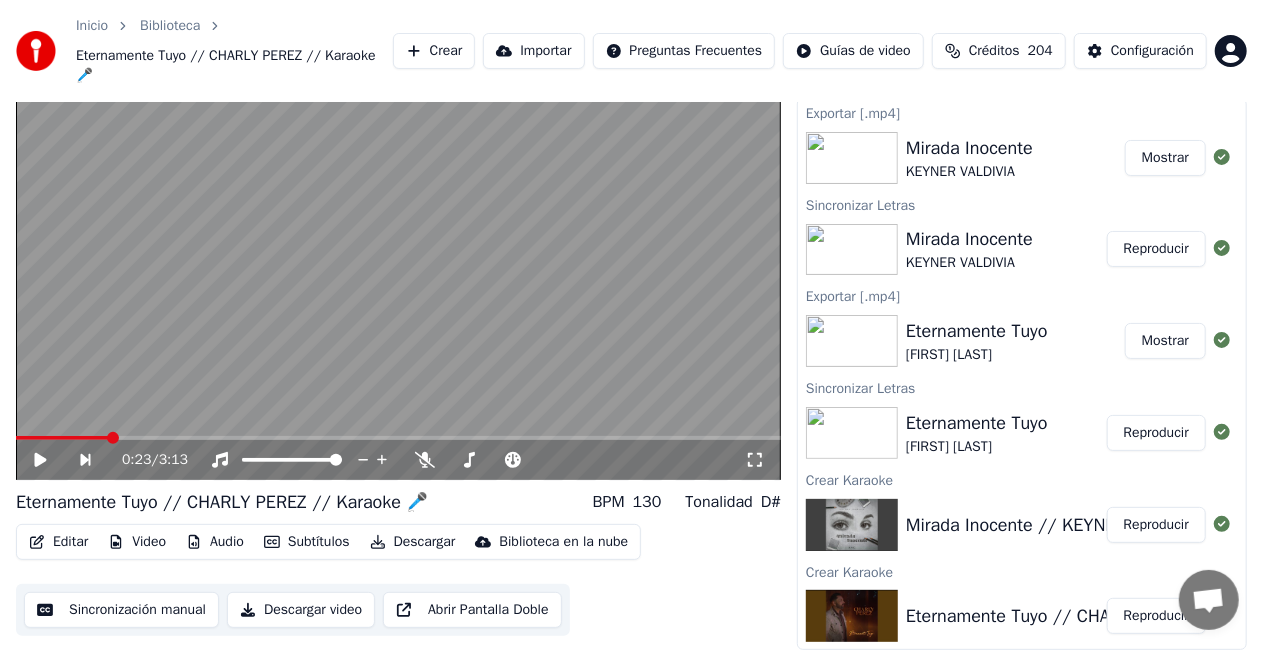 click on "Reproducir" at bounding box center (1156, 249) 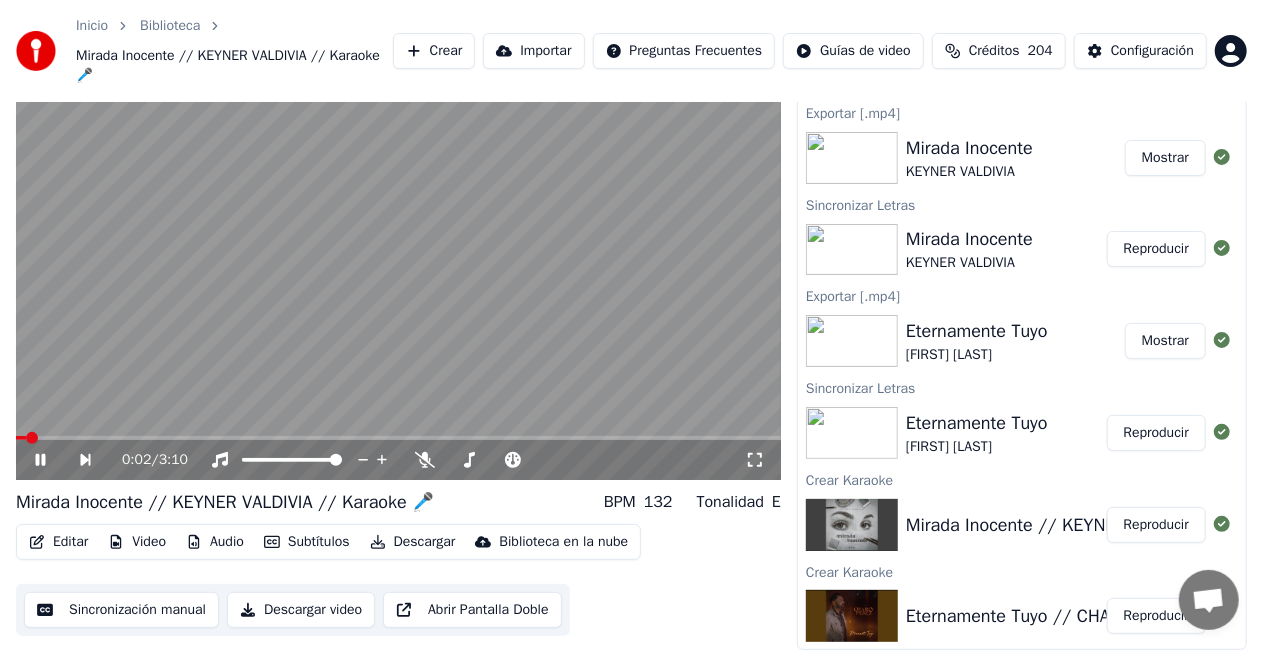 click on "Editar" at bounding box center (58, 542) 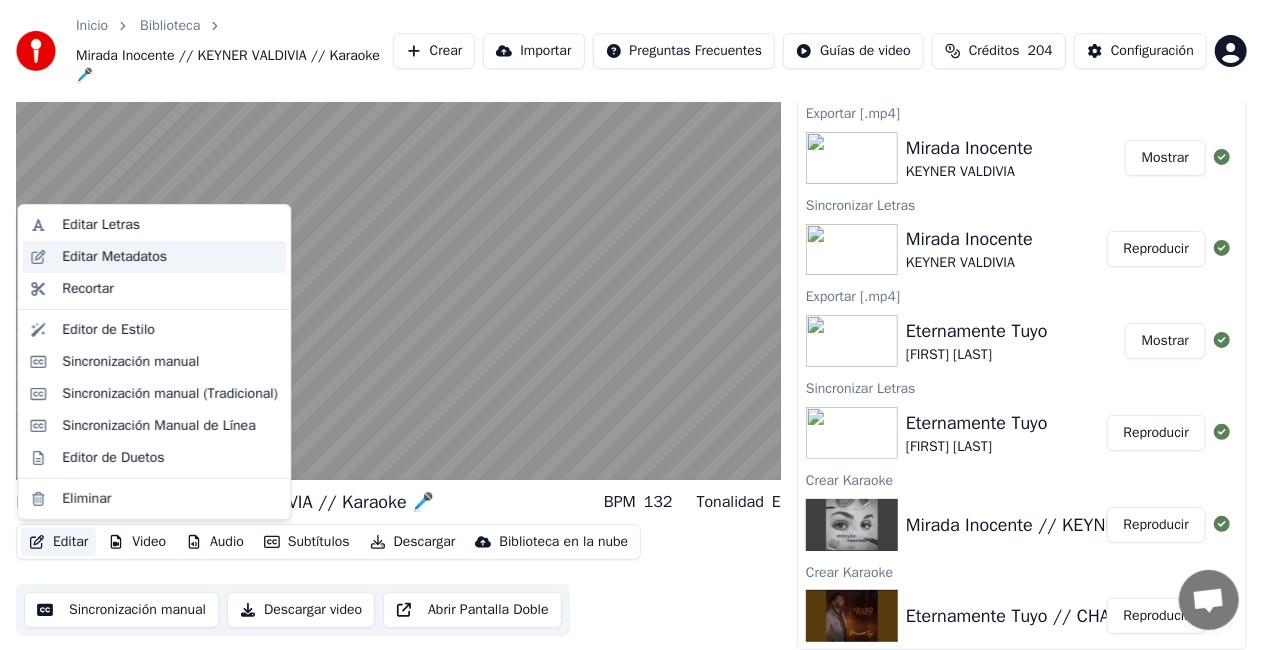 click on "Editar Metadatos" at bounding box center (114, 257) 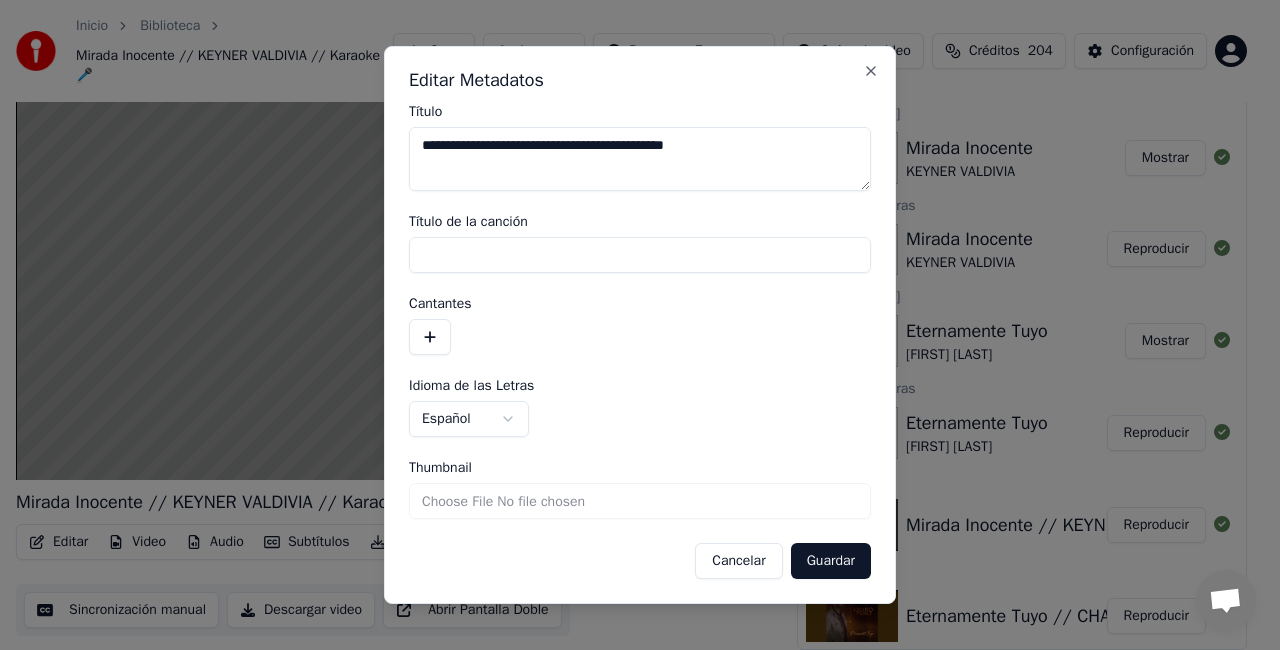 click on "Guardar" at bounding box center (831, 561) 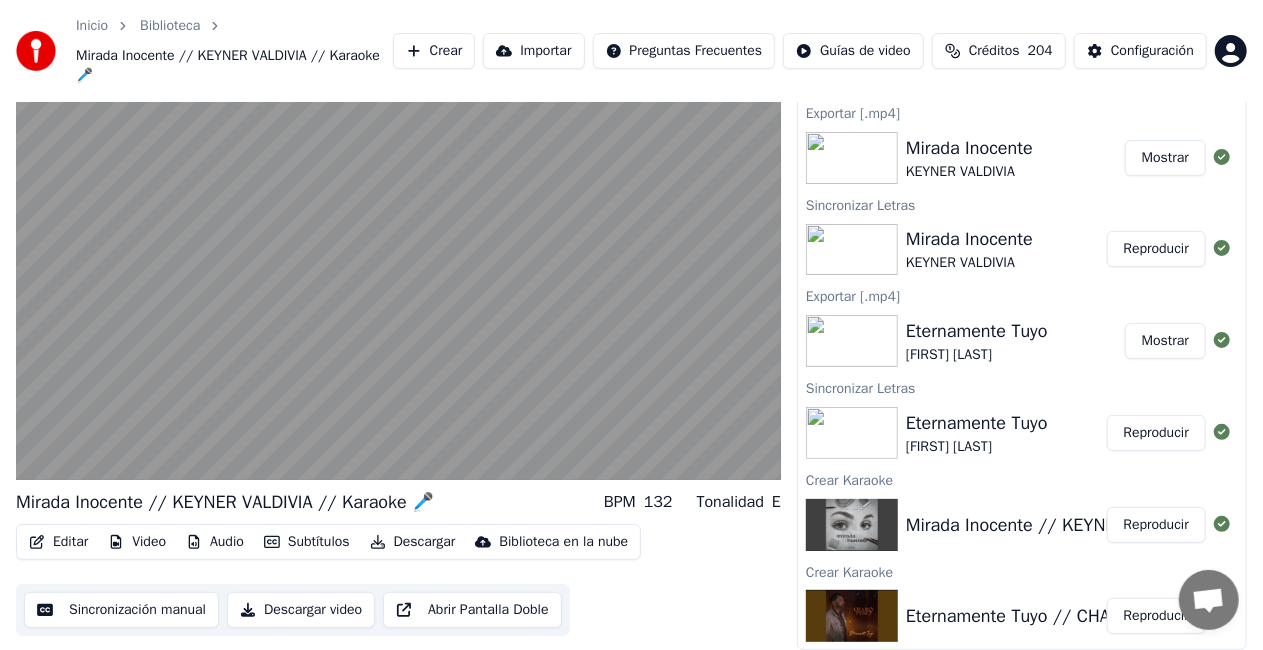 click on "Mirada Inocente // KEYNER VALDIVIA // Karaoke 🎤 Reproducir" at bounding box center (1022, 525) 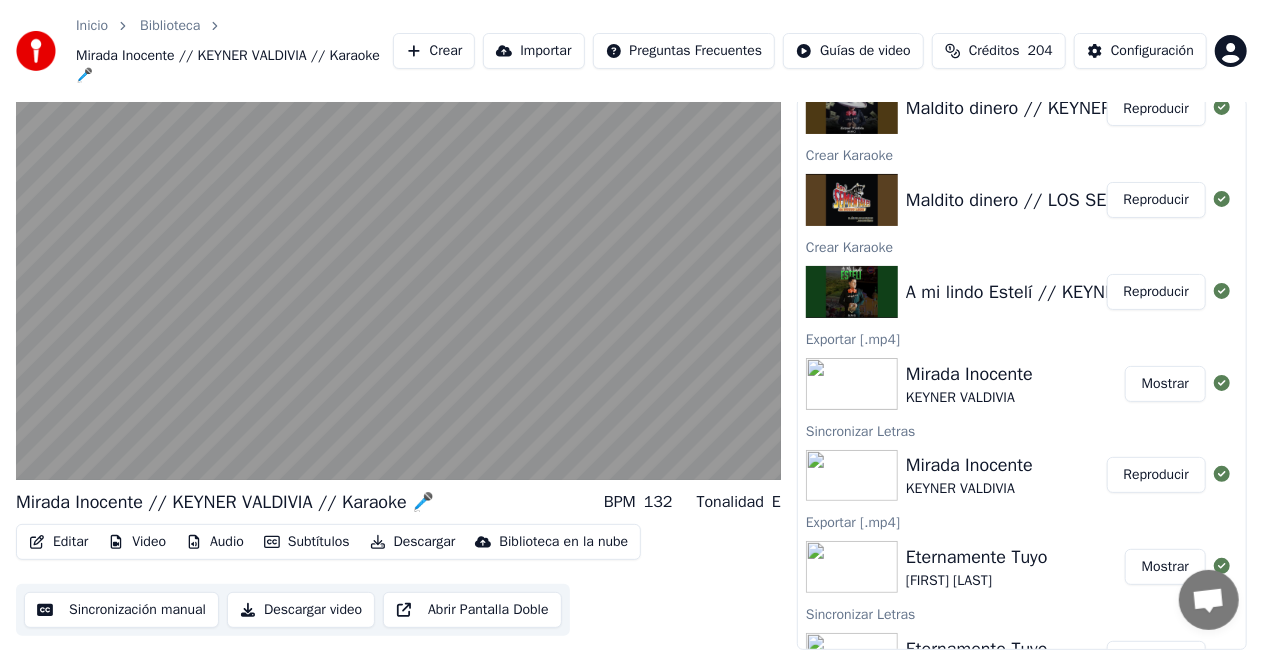 scroll, scrollTop: 497, scrollLeft: 0, axis: vertical 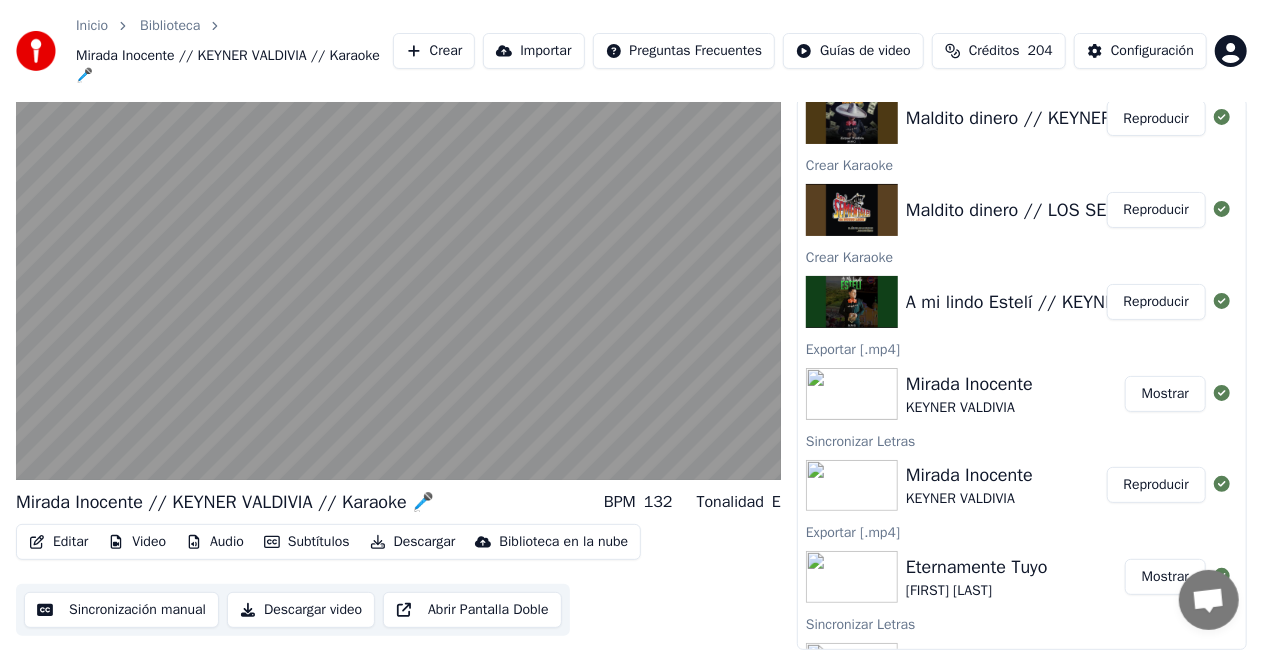 click on "Reproducir" at bounding box center (1156, 302) 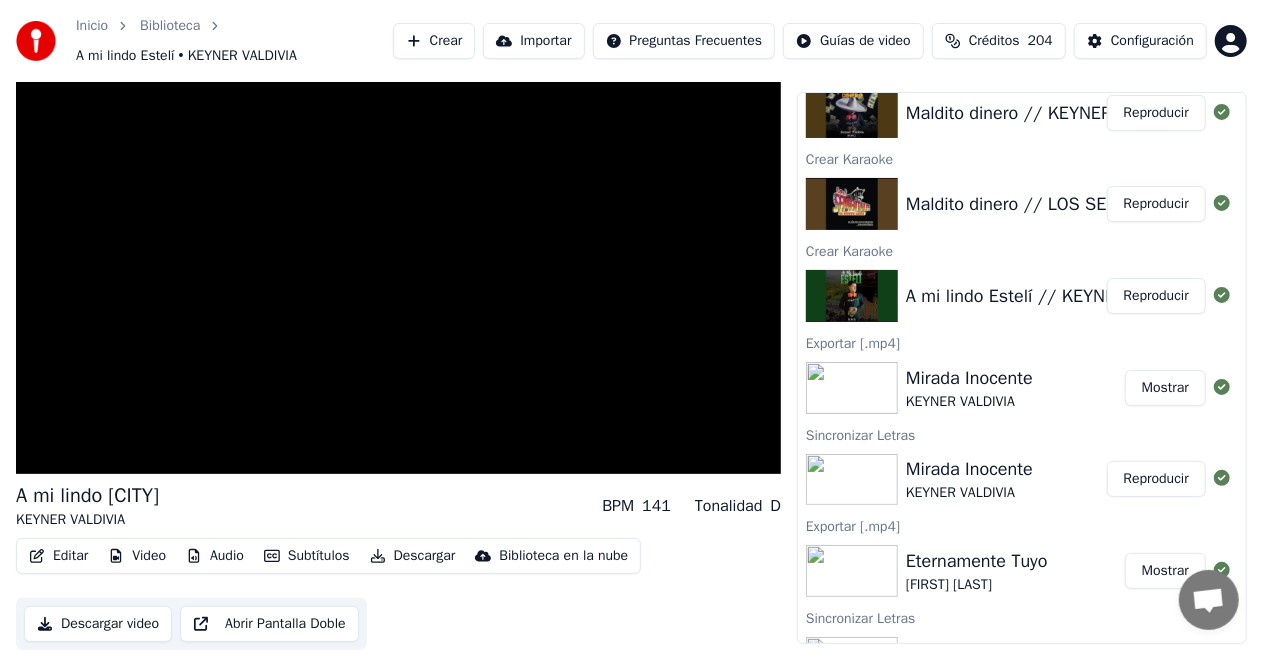 scroll, scrollTop: 32, scrollLeft: 0, axis: vertical 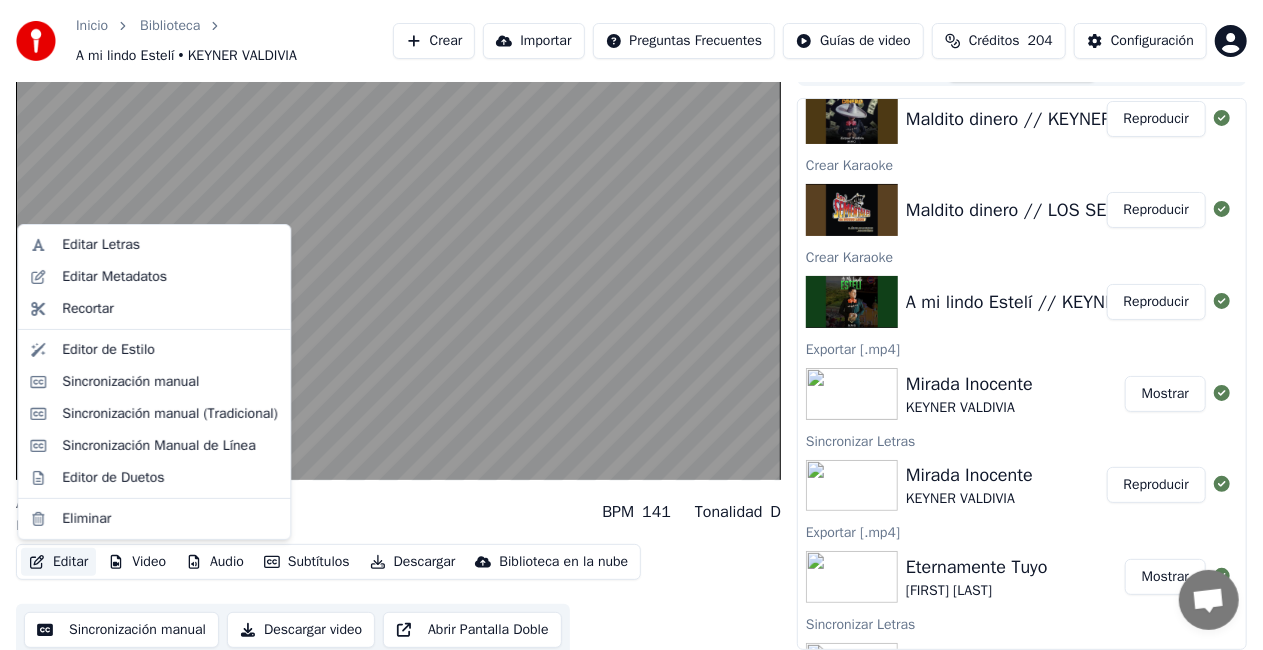 click on "Editar" at bounding box center (58, 562) 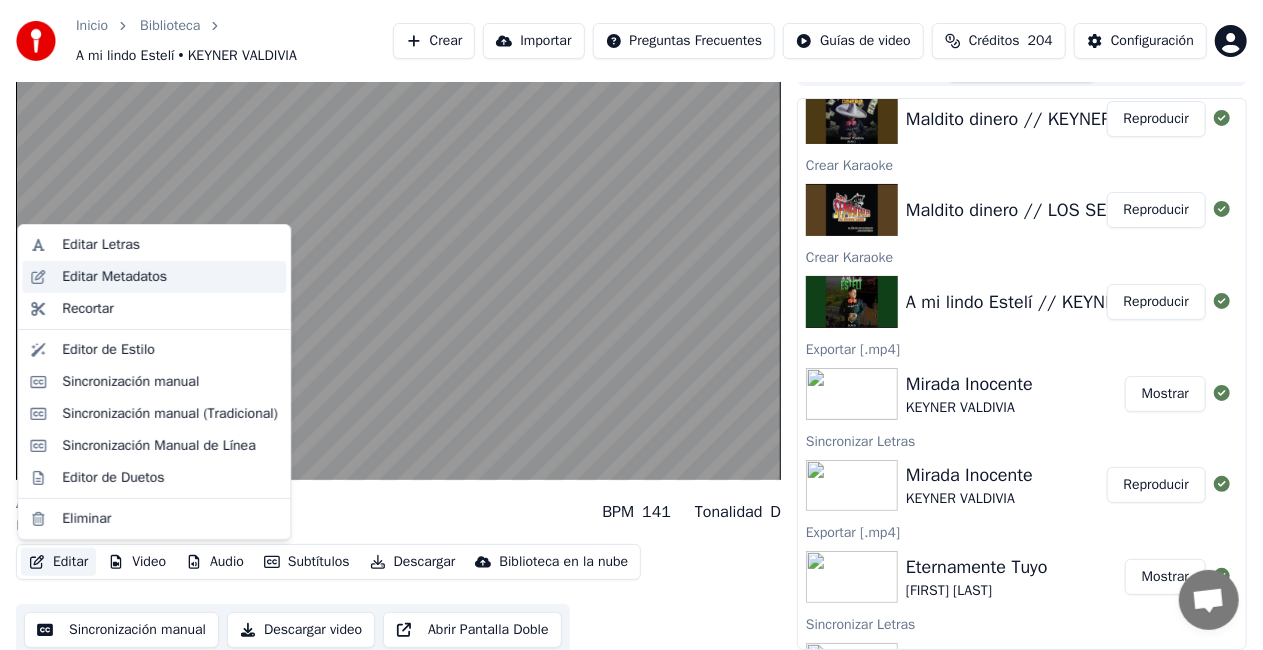 click on "Editar Metadatos" at bounding box center (114, 277) 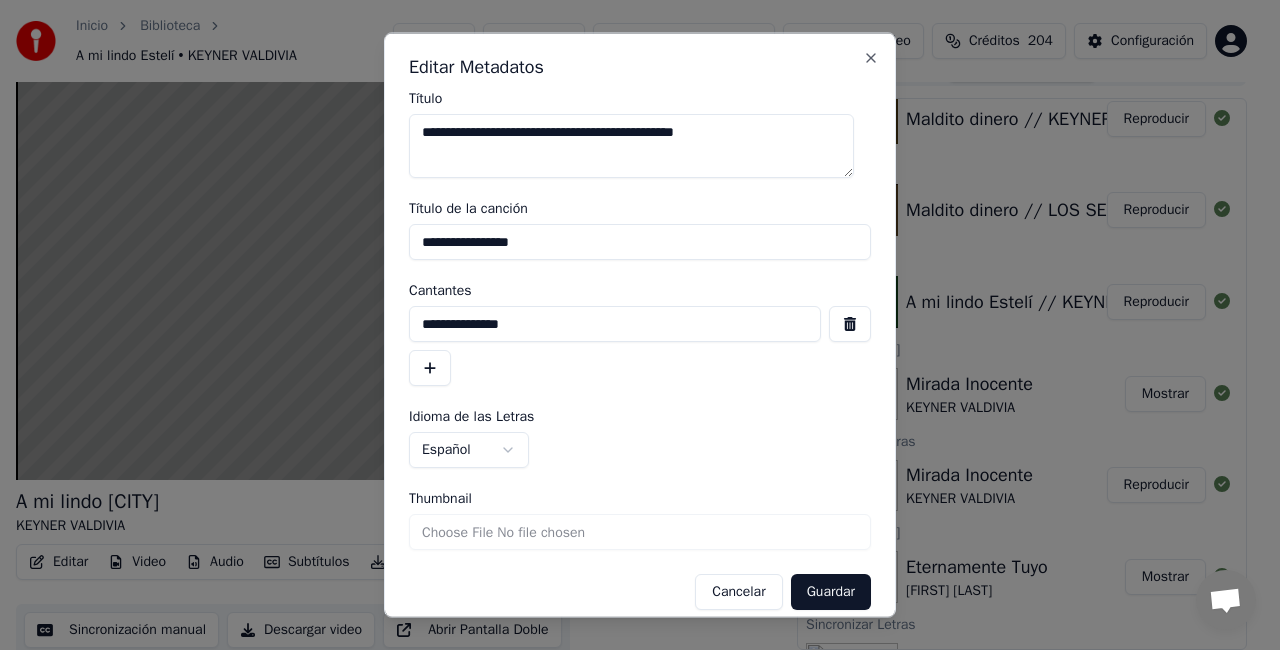click on "**********" at bounding box center (640, 242) 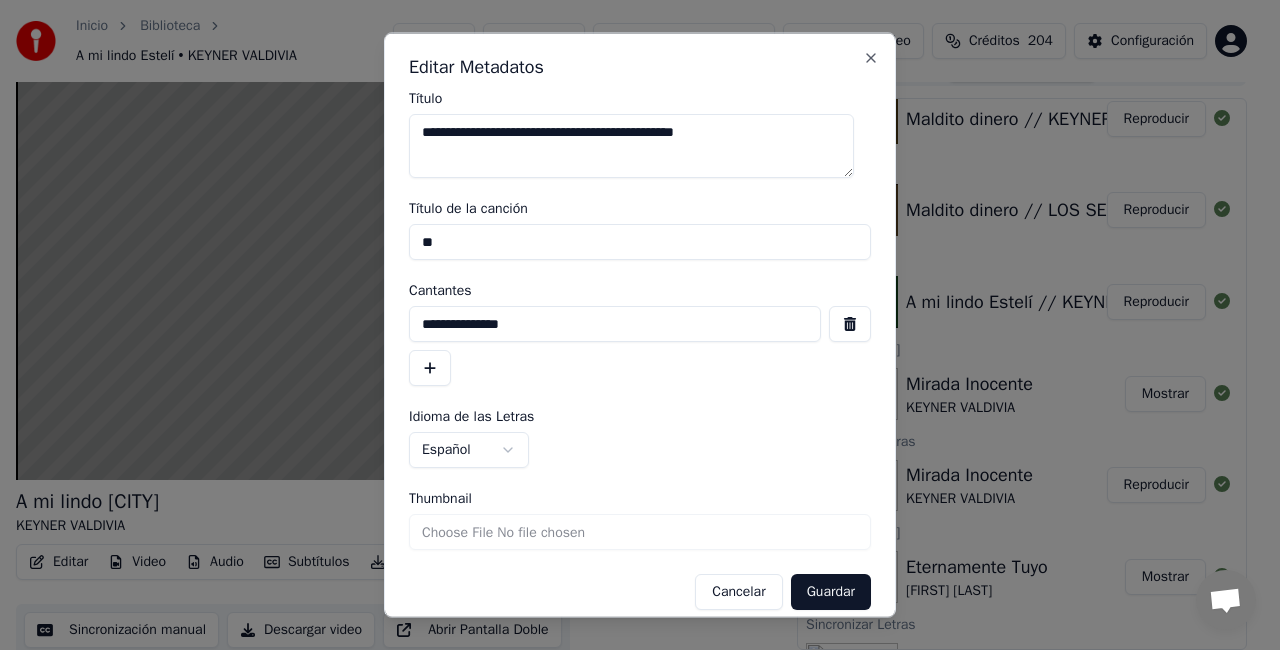 type on "*" 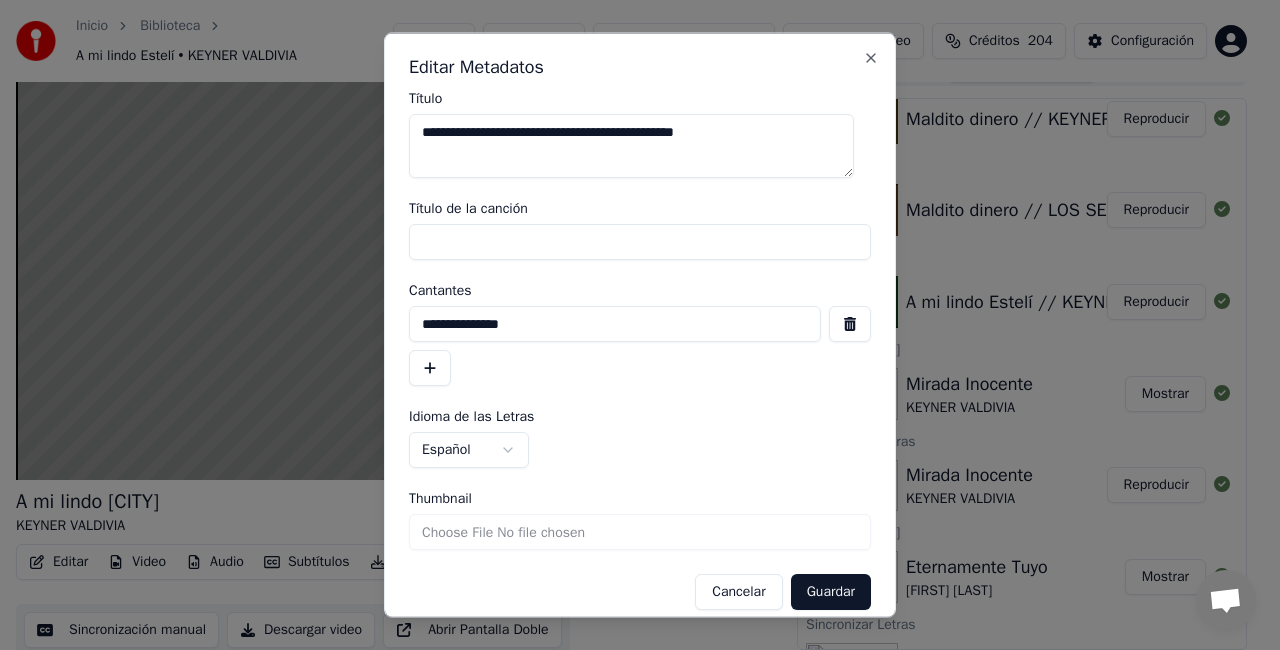 type 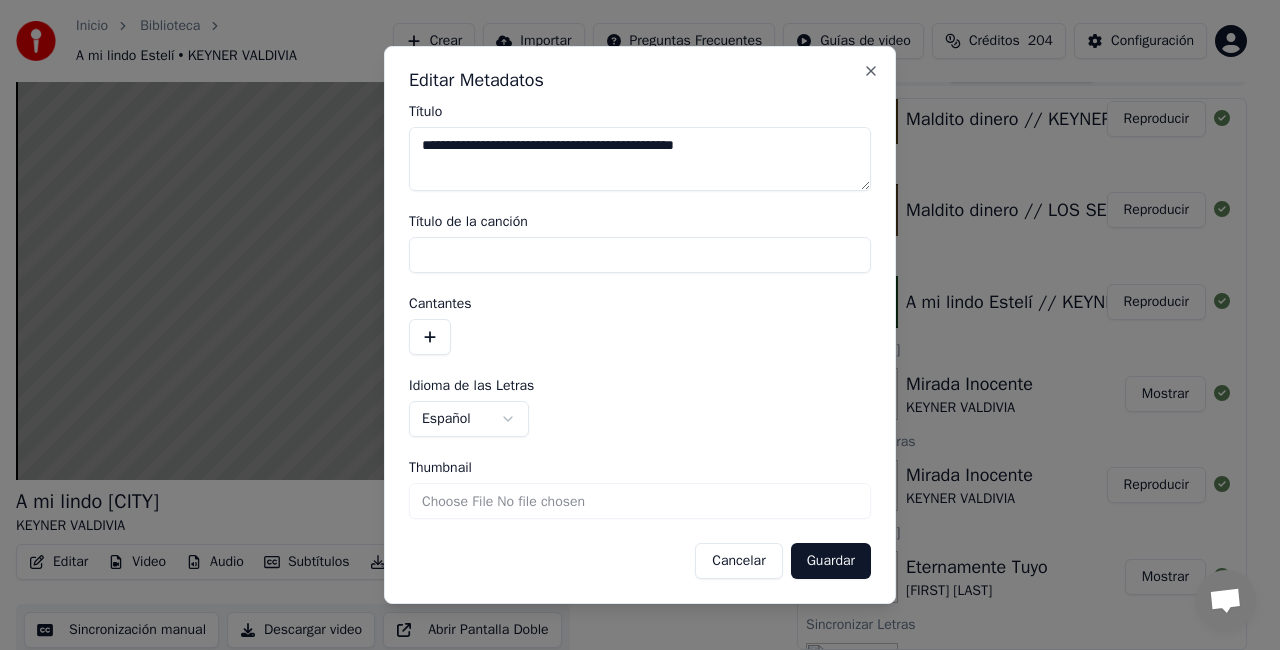click on "Guardar" at bounding box center (831, 561) 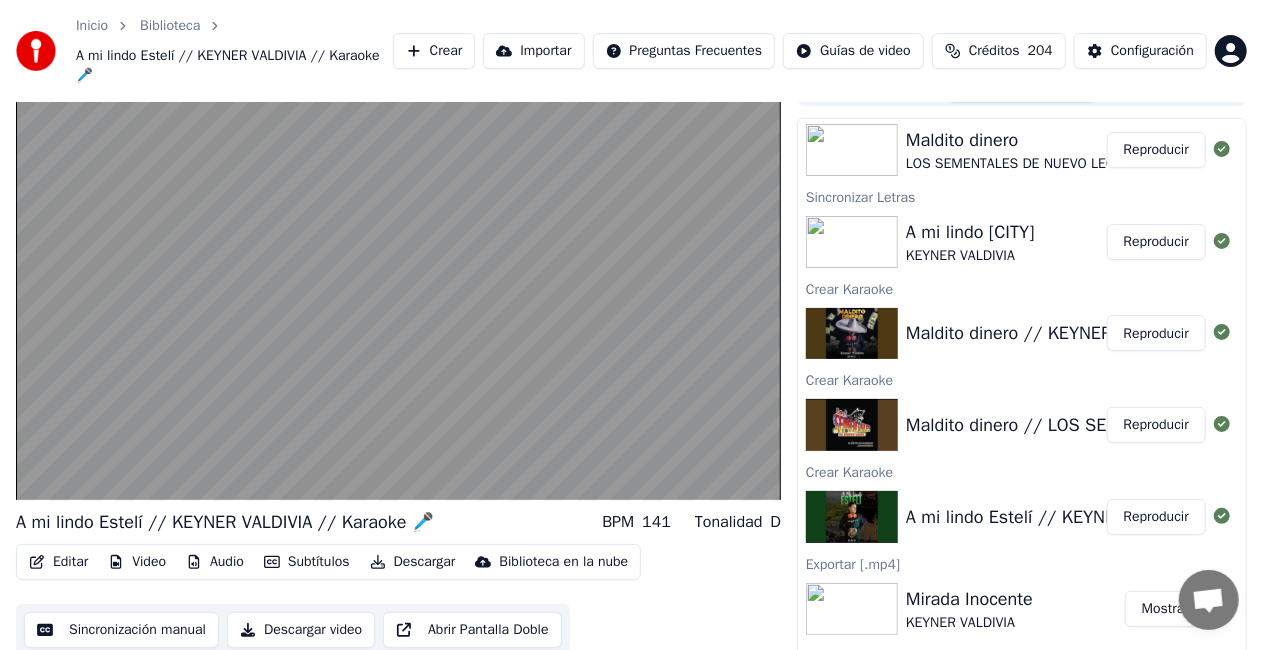 scroll, scrollTop: 300, scrollLeft: 0, axis: vertical 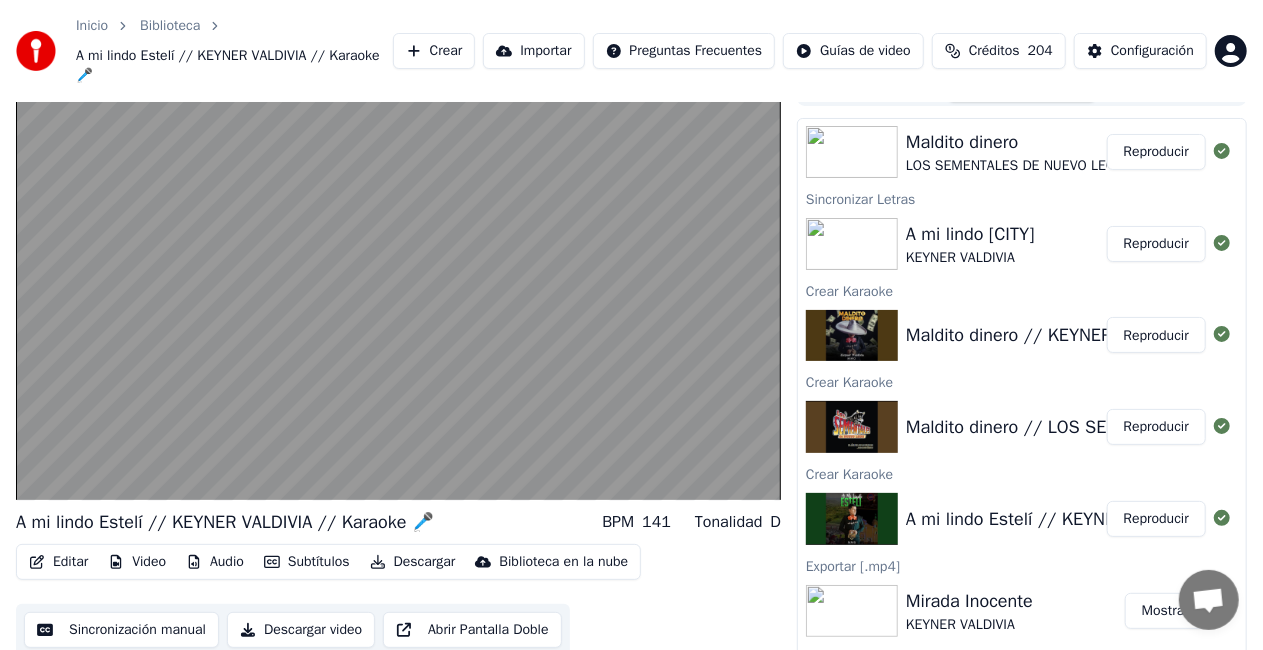 click on "Reproducir" at bounding box center [1156, 335] 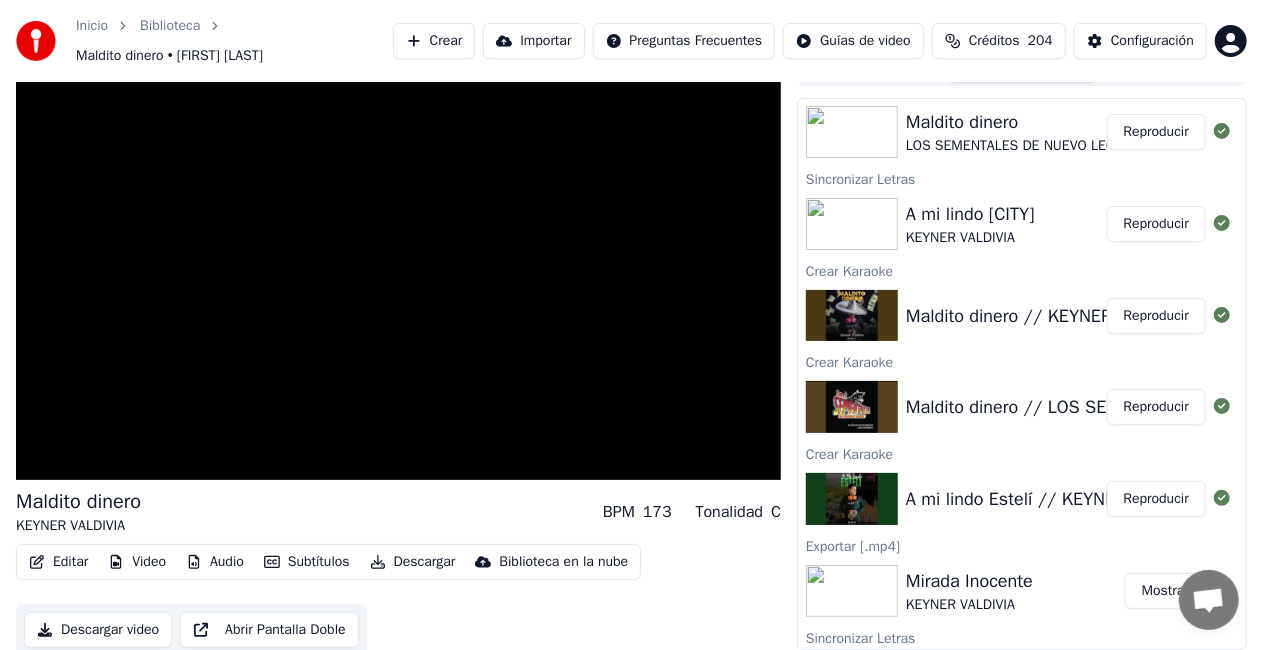 scroll, scrollTop: 12, scrollLeft: 0, axis: vertical 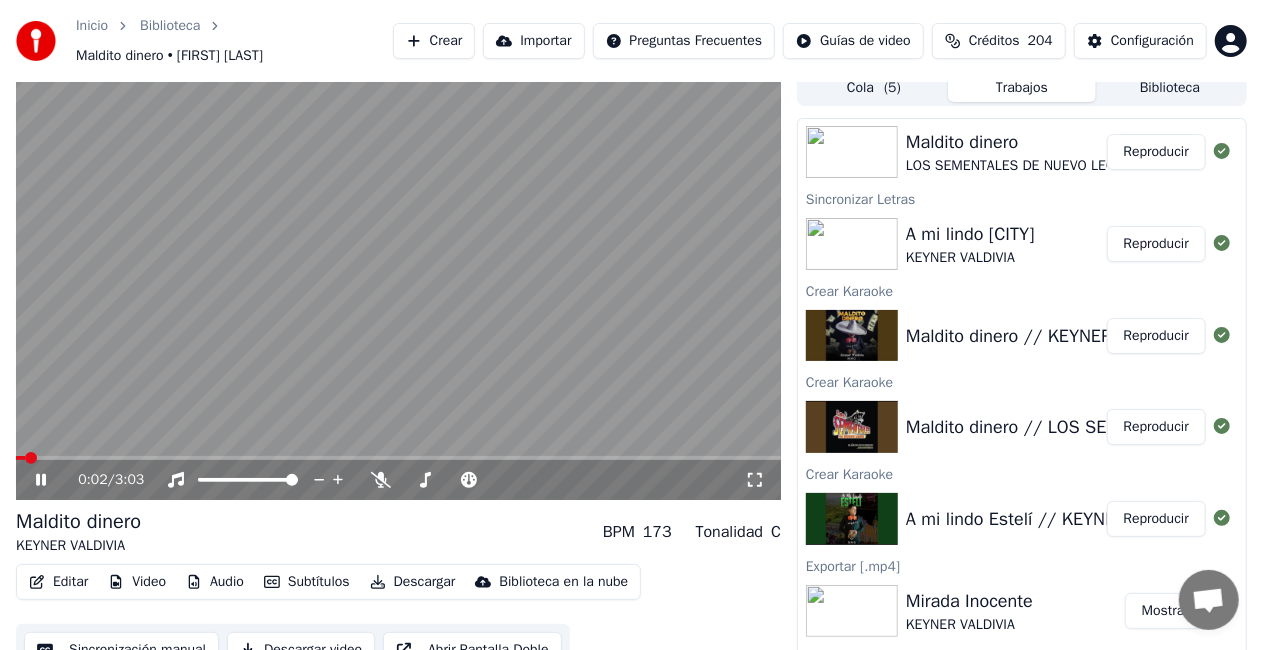 click on "Editar" at bounding box center (58, 582) 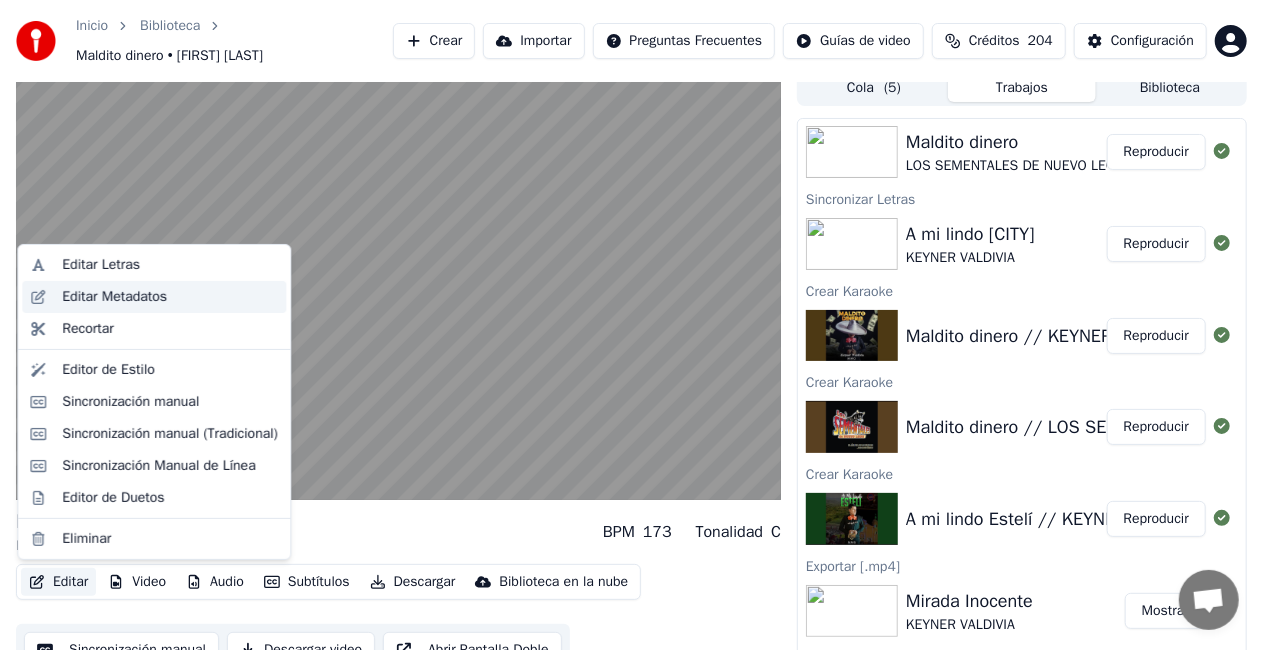 click on "Editar Metadatos" at bounding box center [114, 297] 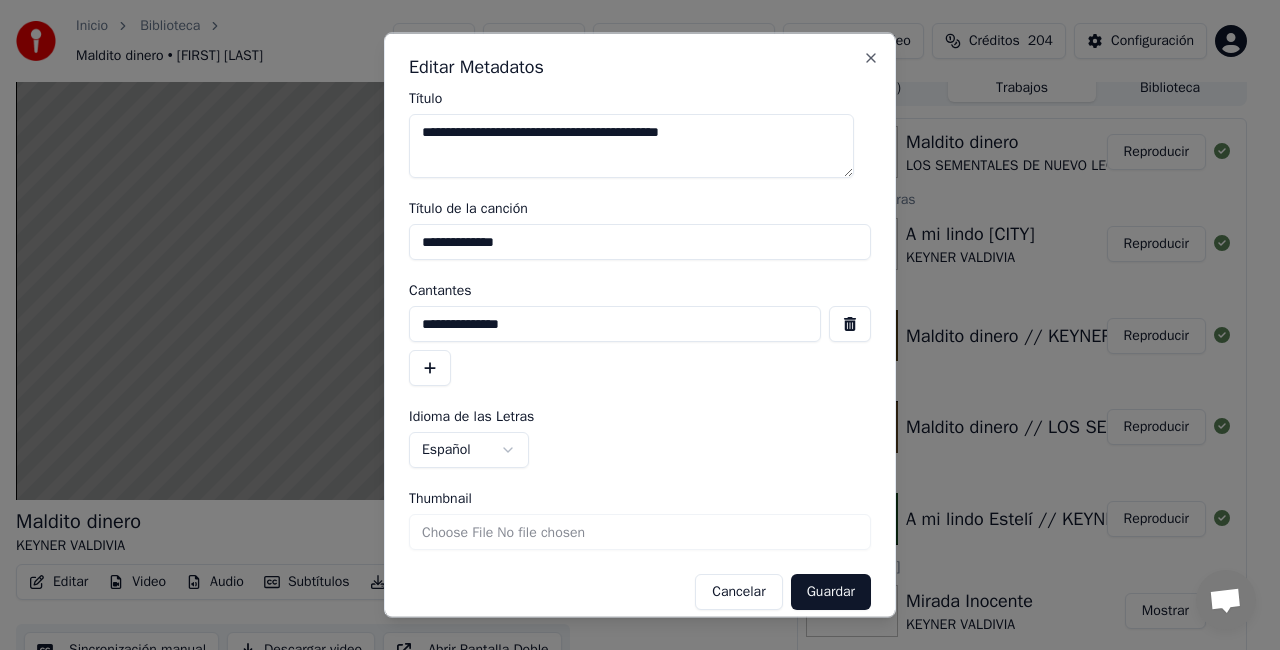 click on "**********" at bounding box center (640, 242) 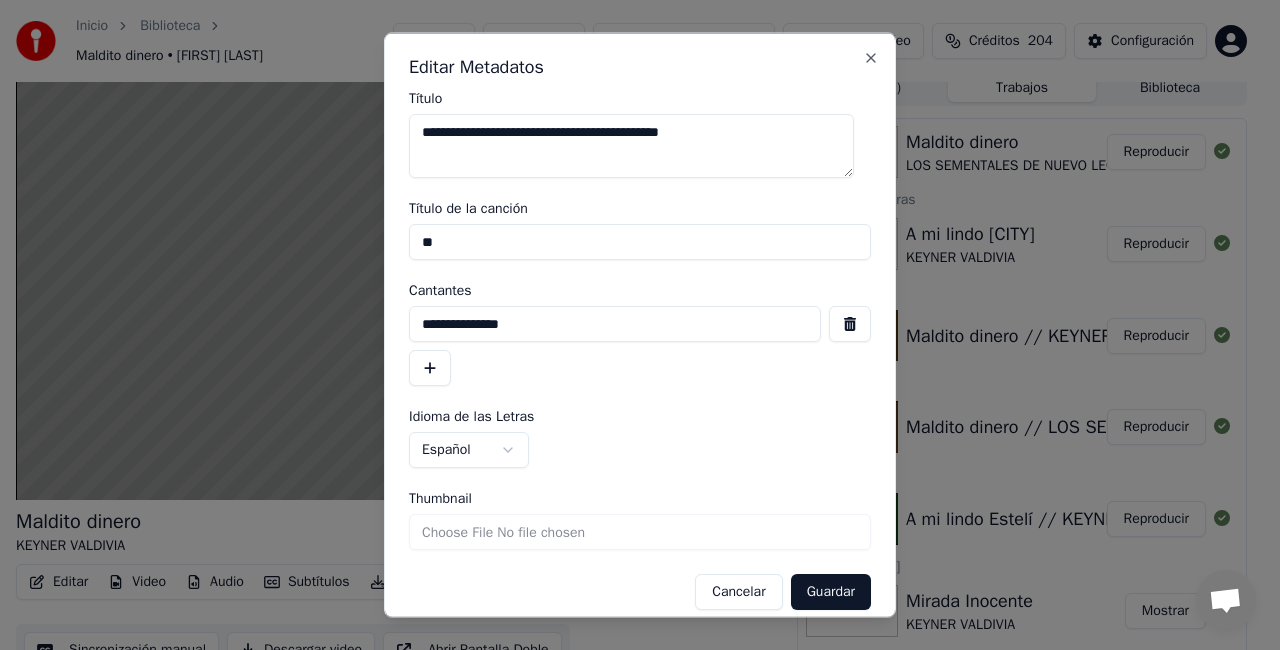 type on "*" 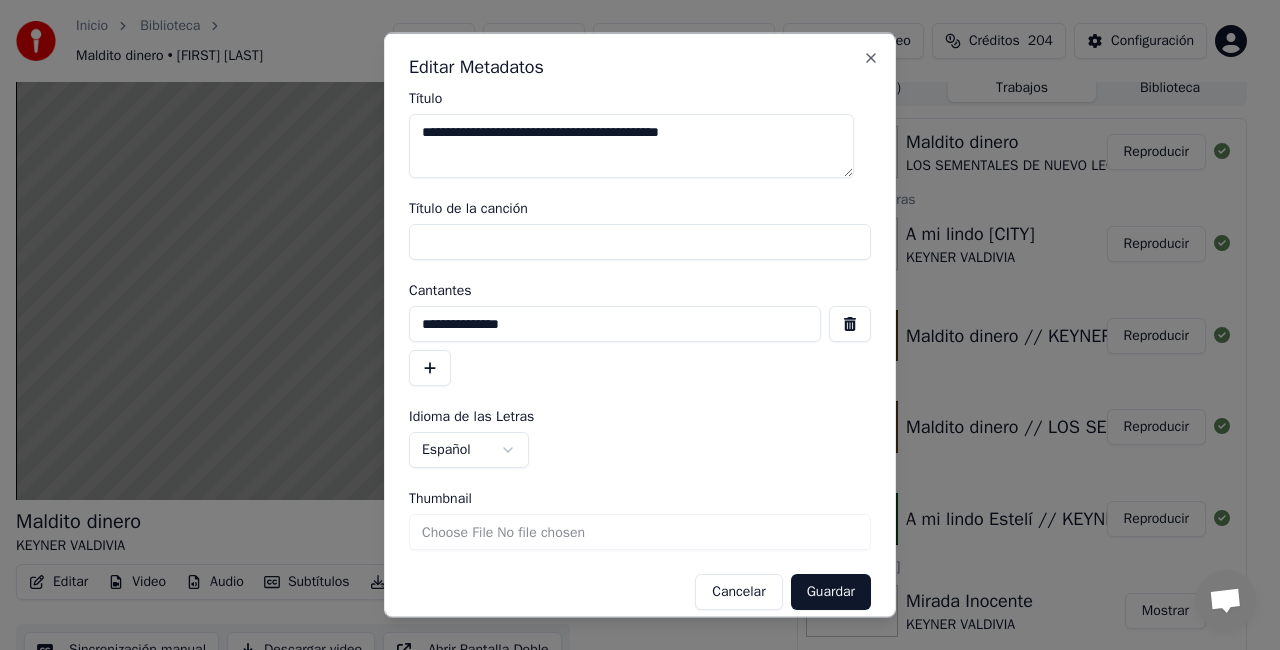 type 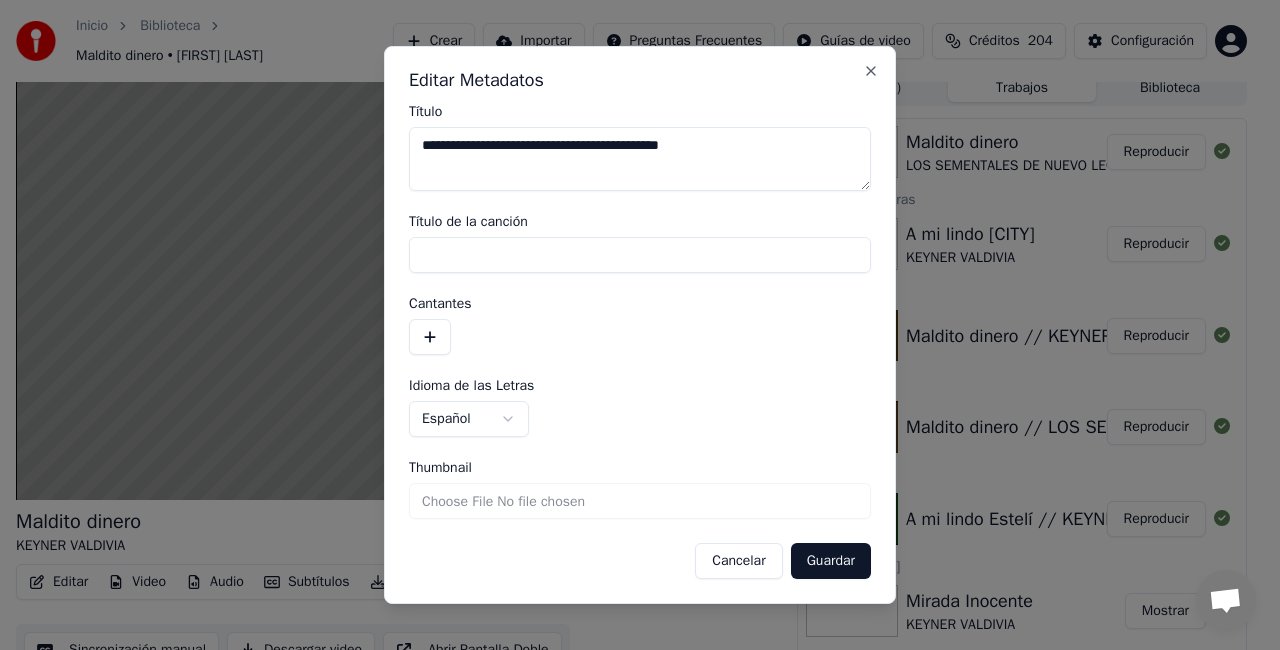click on "Thumbnail" at bounding box center [640, 501] 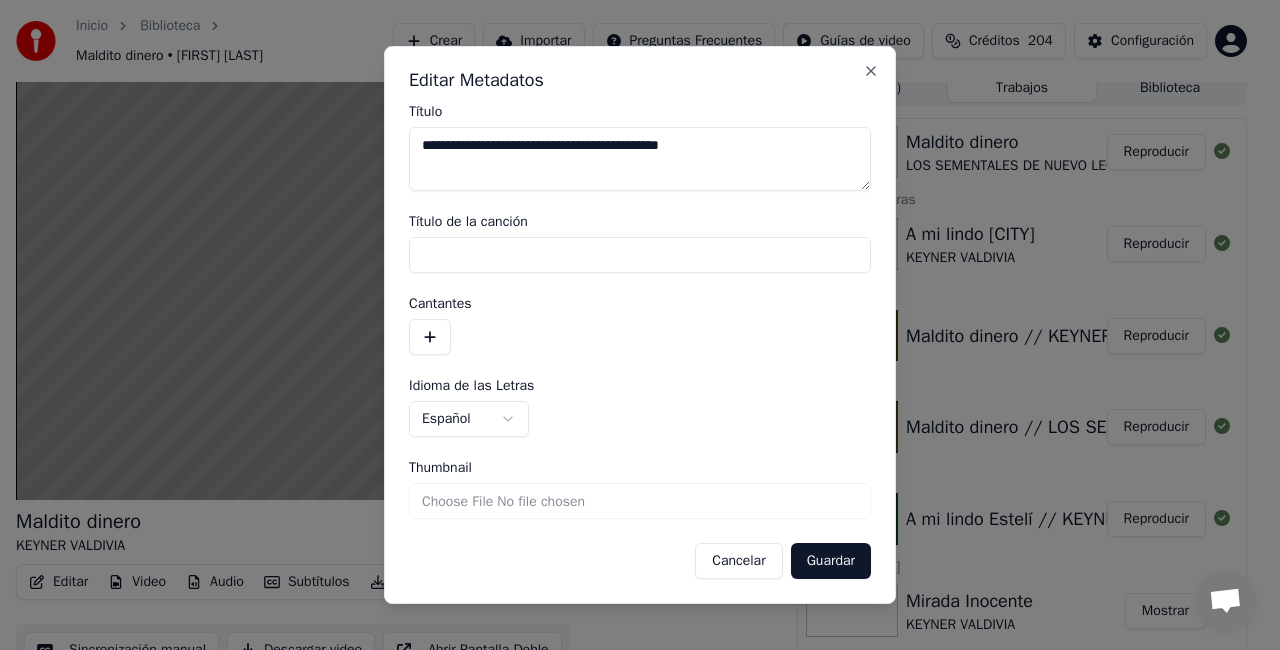 type on "**********" 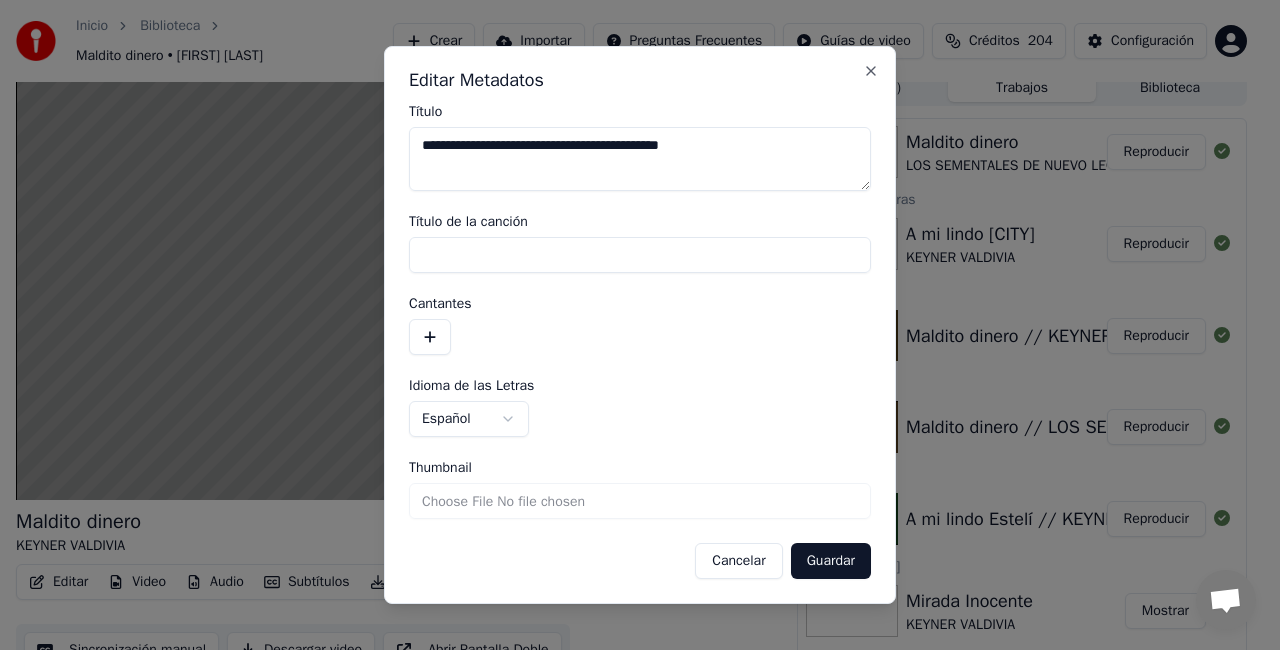 click on "Guardar" at bounding box center [831, 561] 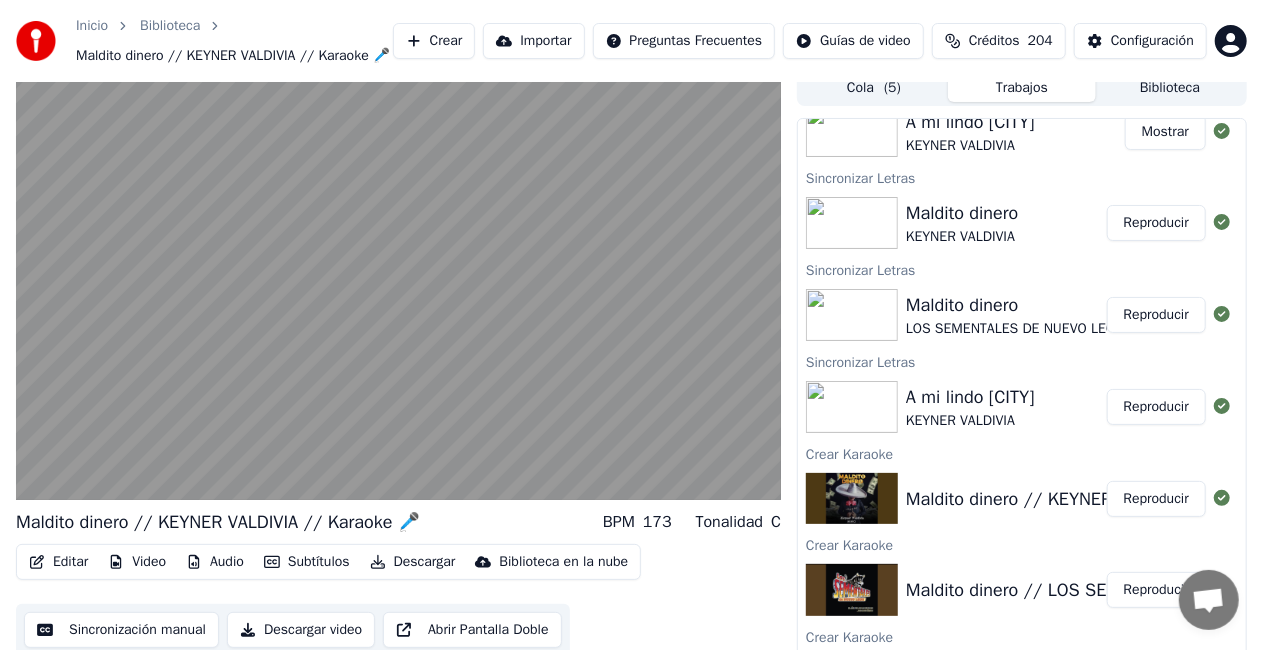 scroll, scrollTop: 129, scrollLeft: 0, axis: vertical 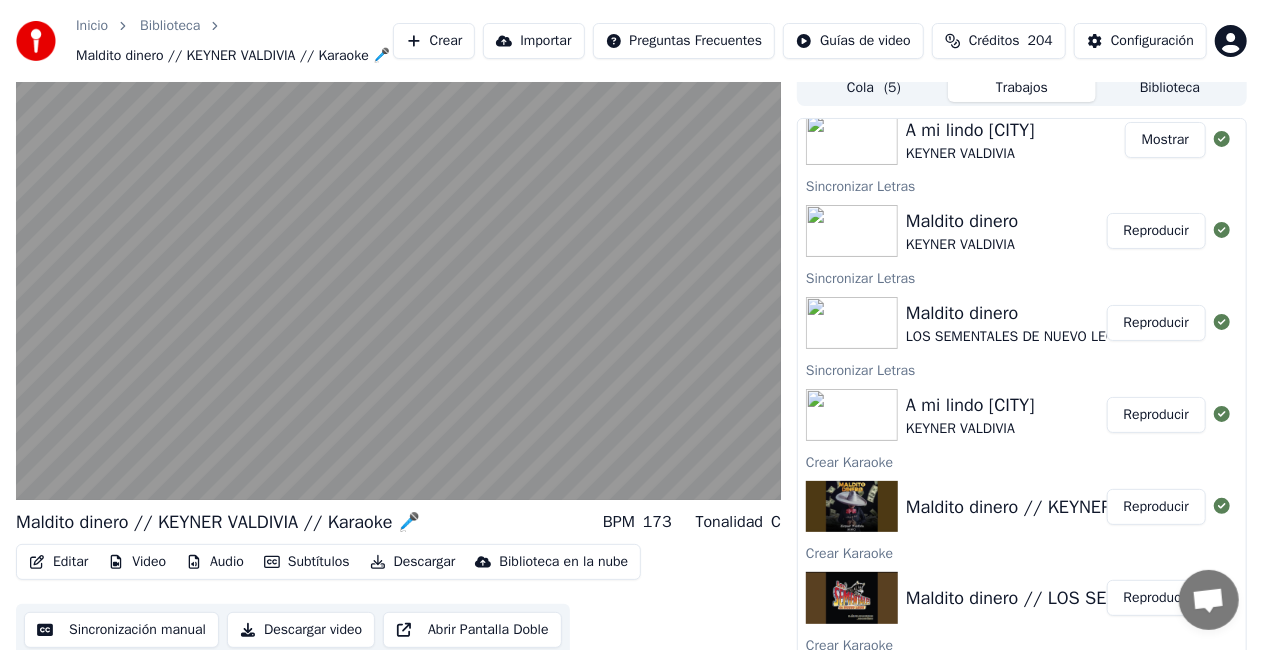 click on "Reproducir" at bounding box center (1156, 323) 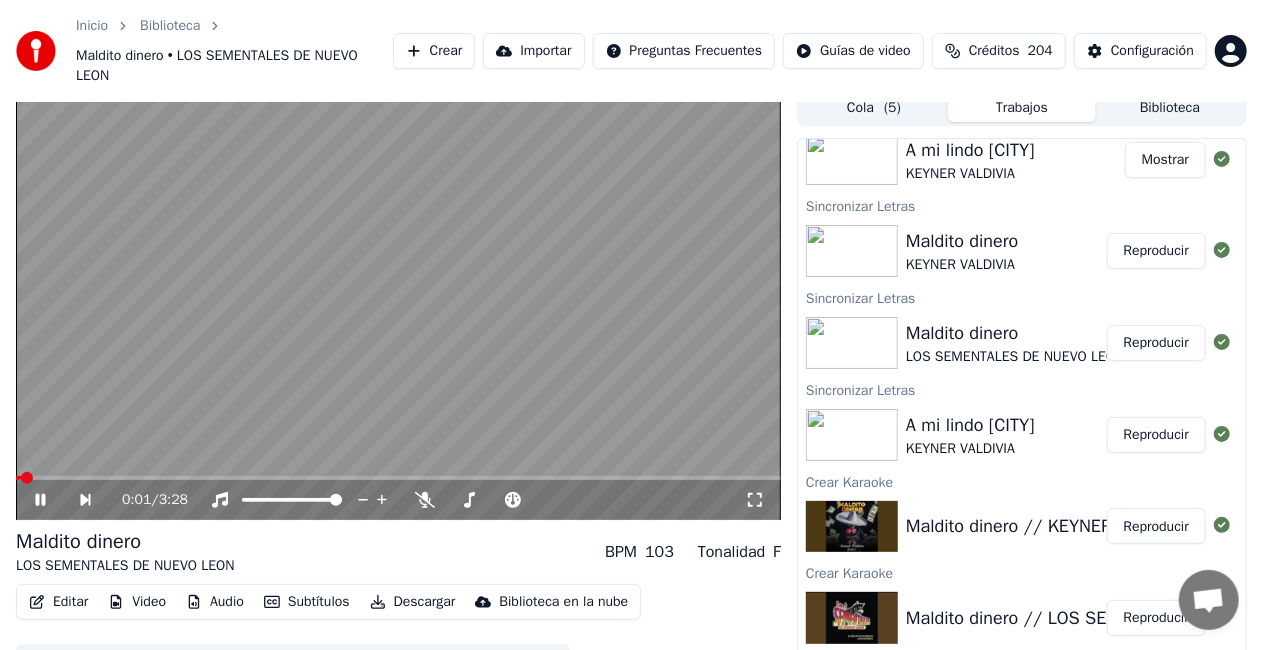 click on "Editar" at bounding box center (58, 602) 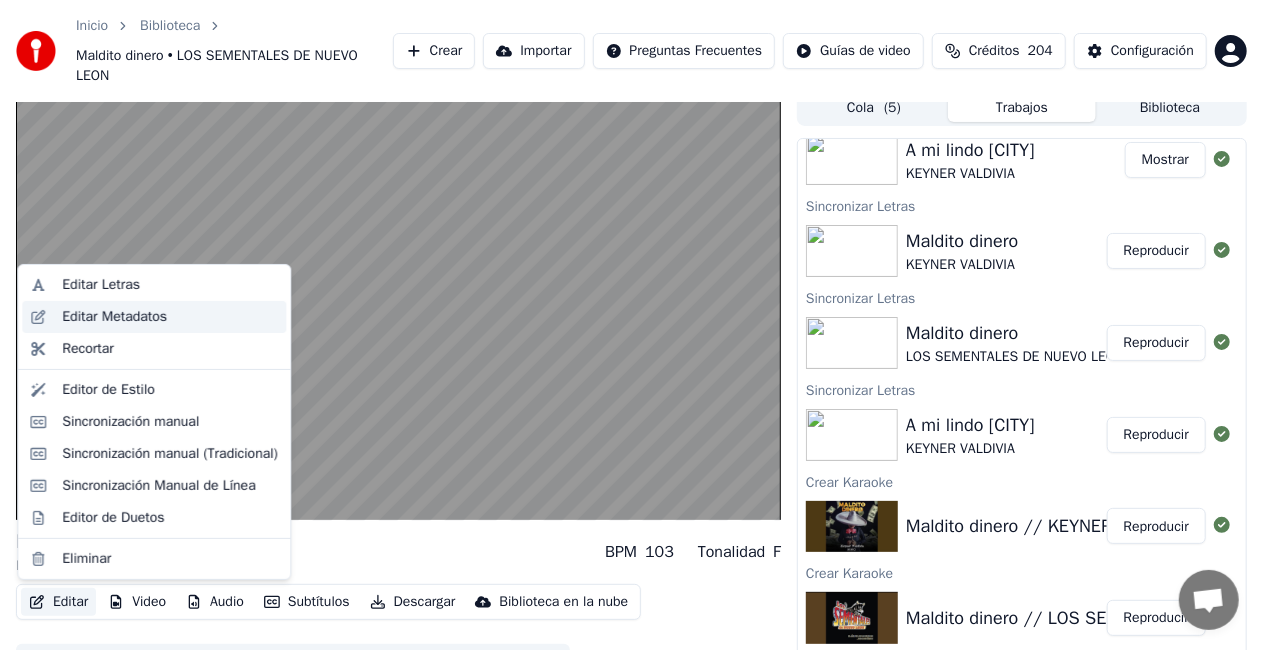 click on "Editar Metadatos" at bounding box center (114, 317) 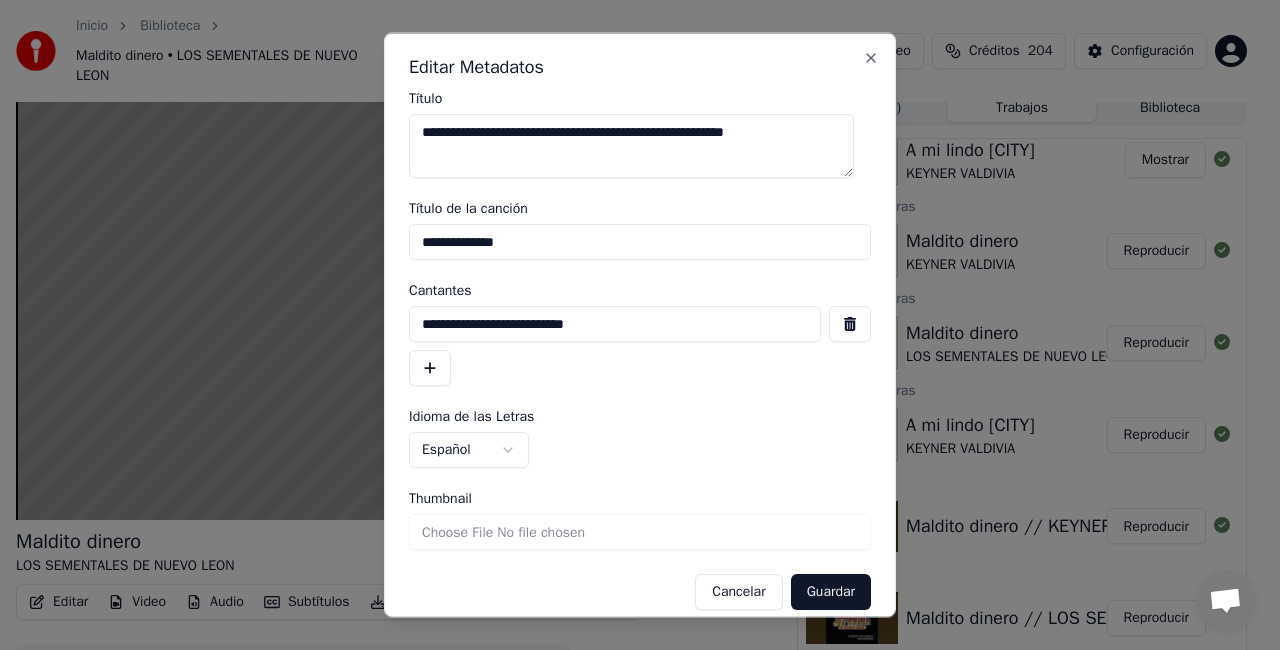 click on "**********" at bounding box center [640, 242] 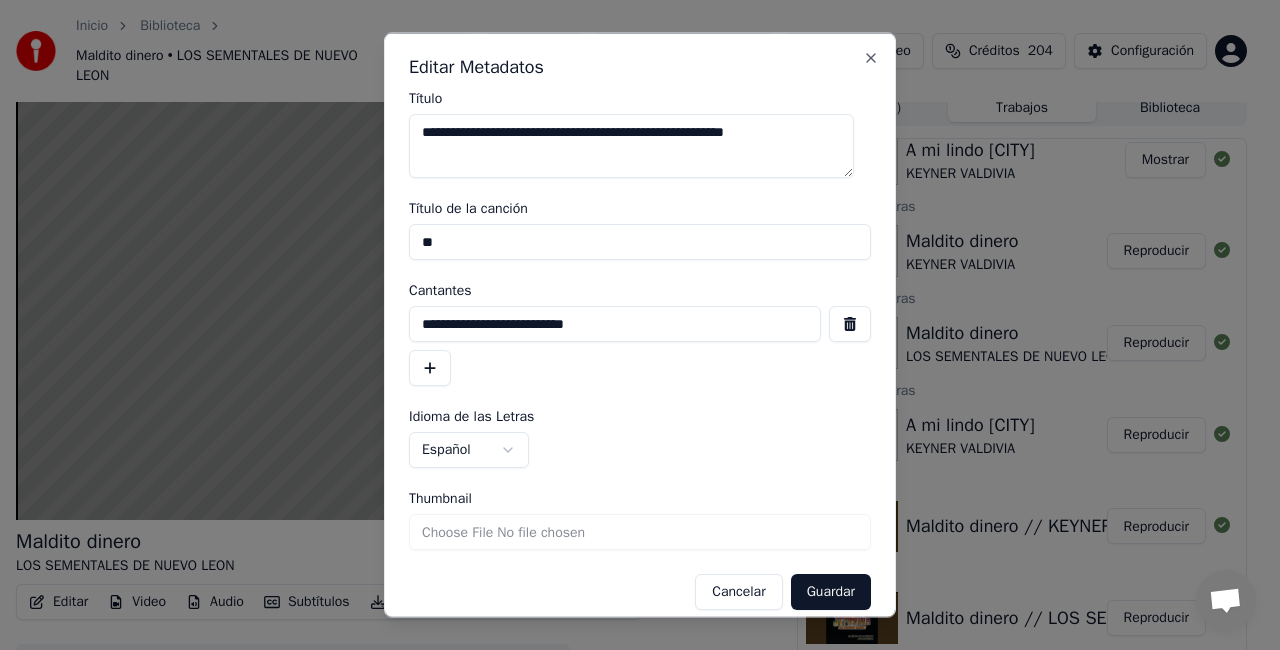 type on "*" 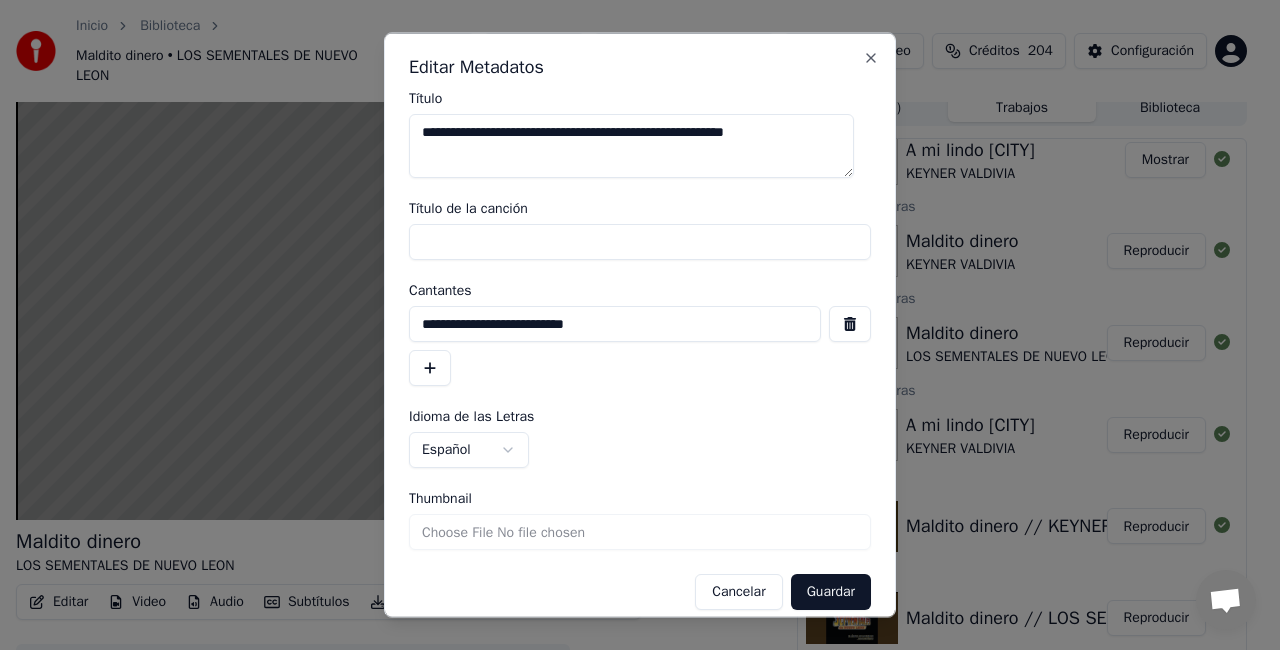 type 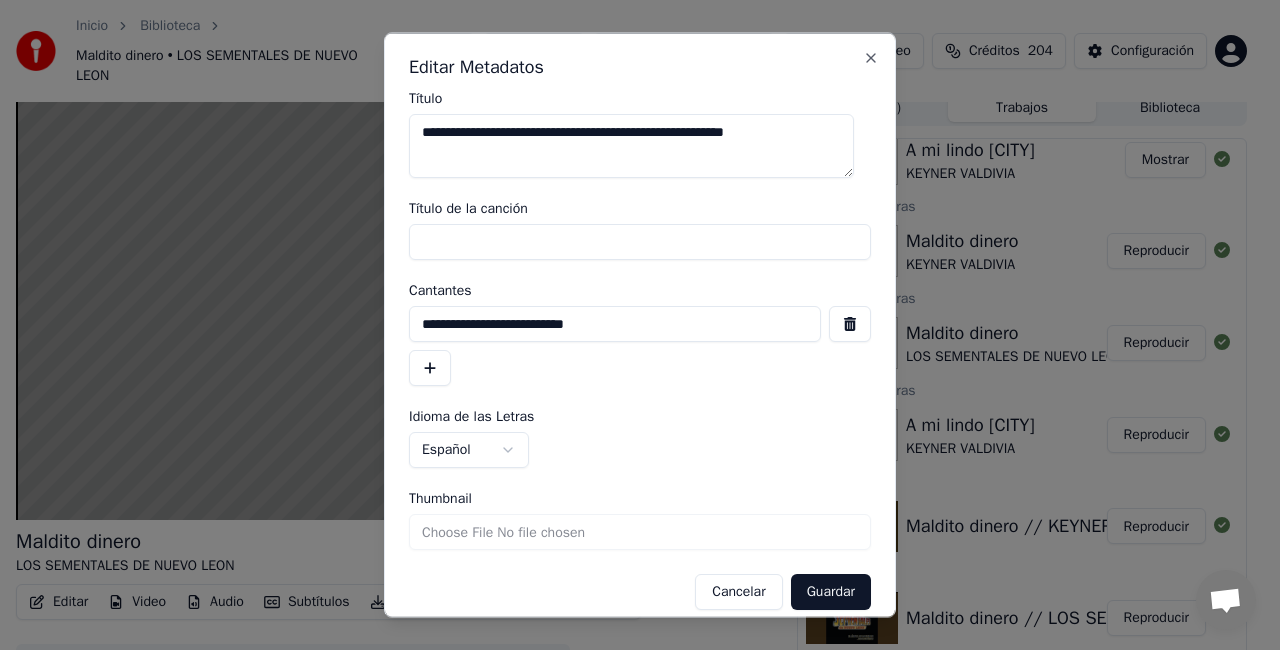 click at bounding box center (850, 324) 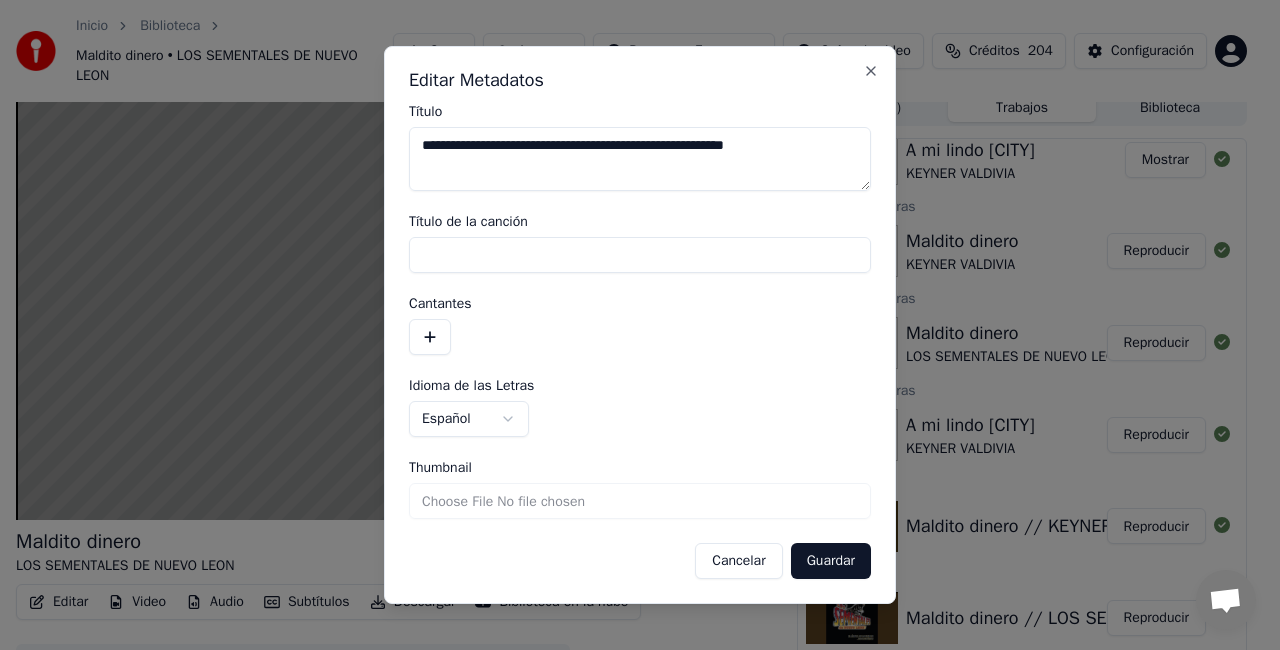 click on "Thumbnail" at bounding box center (640, 501) 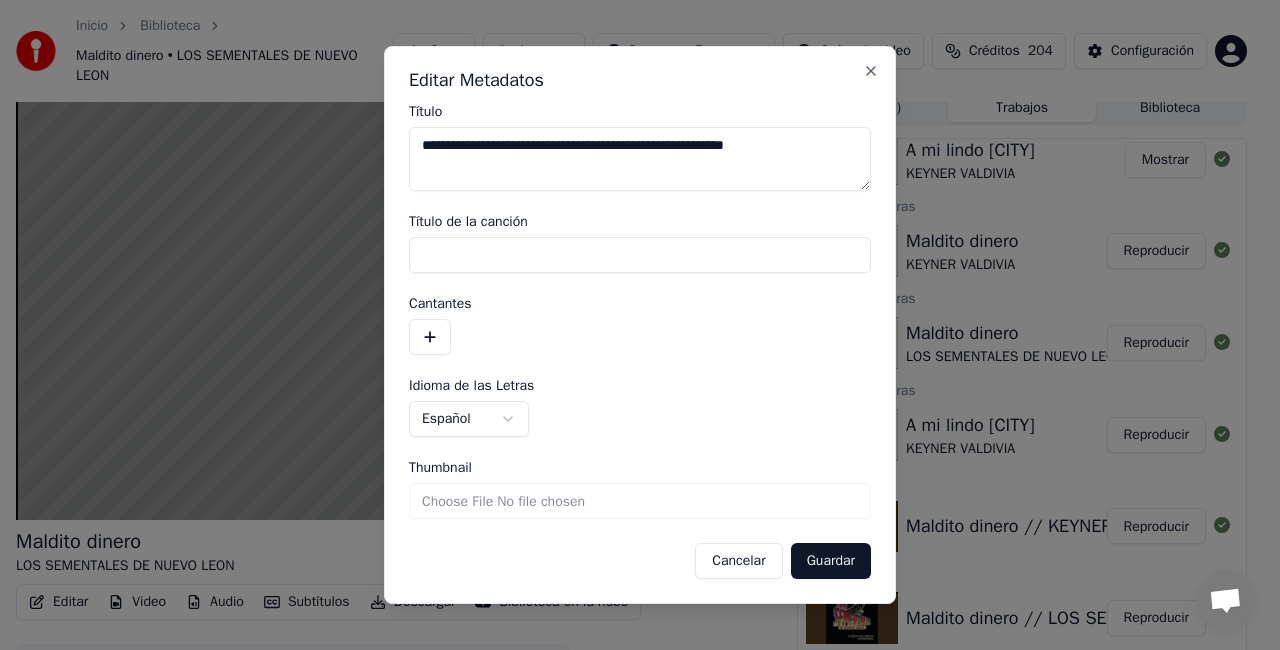 type on "**********" 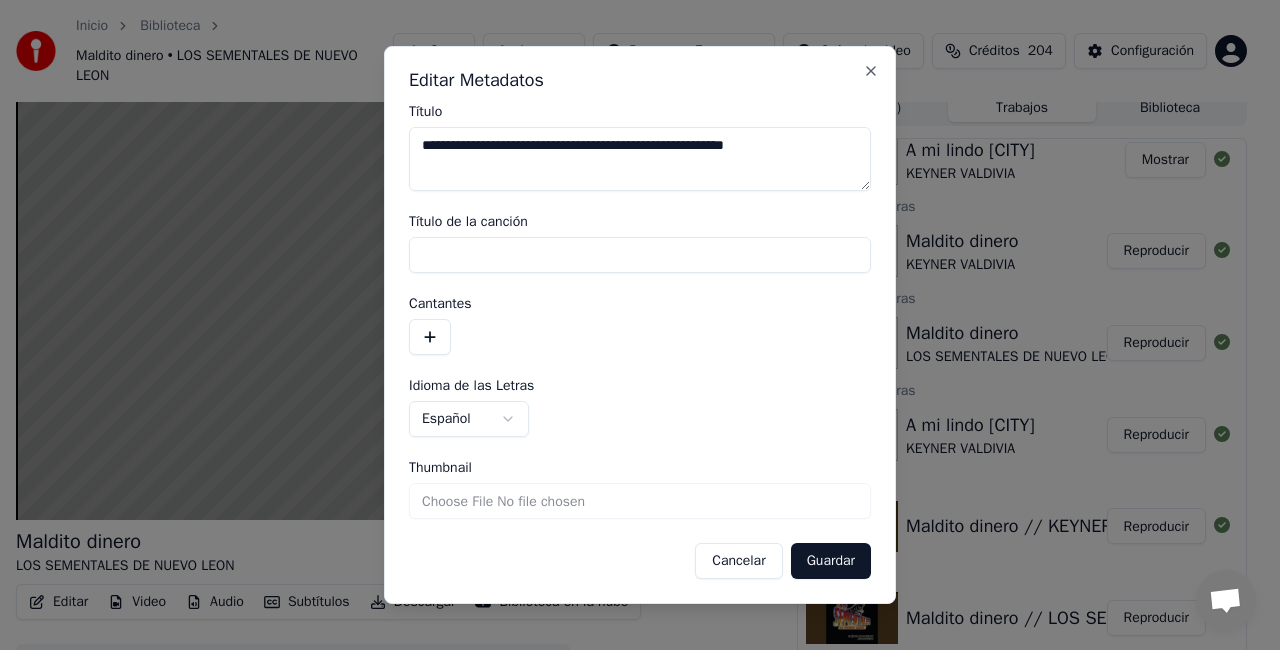 click on "Guardar" at bounding box center [831, 561] 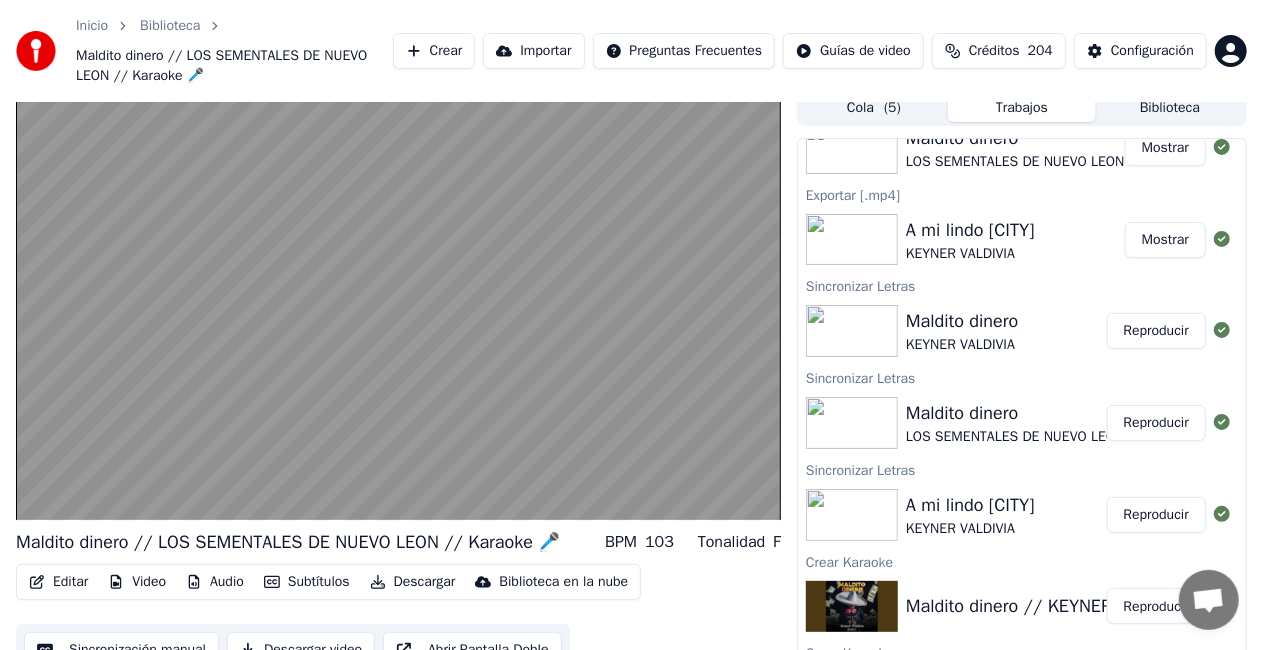 scroll, scrollTop: 50, scrollLeft: 0, axis: vertical 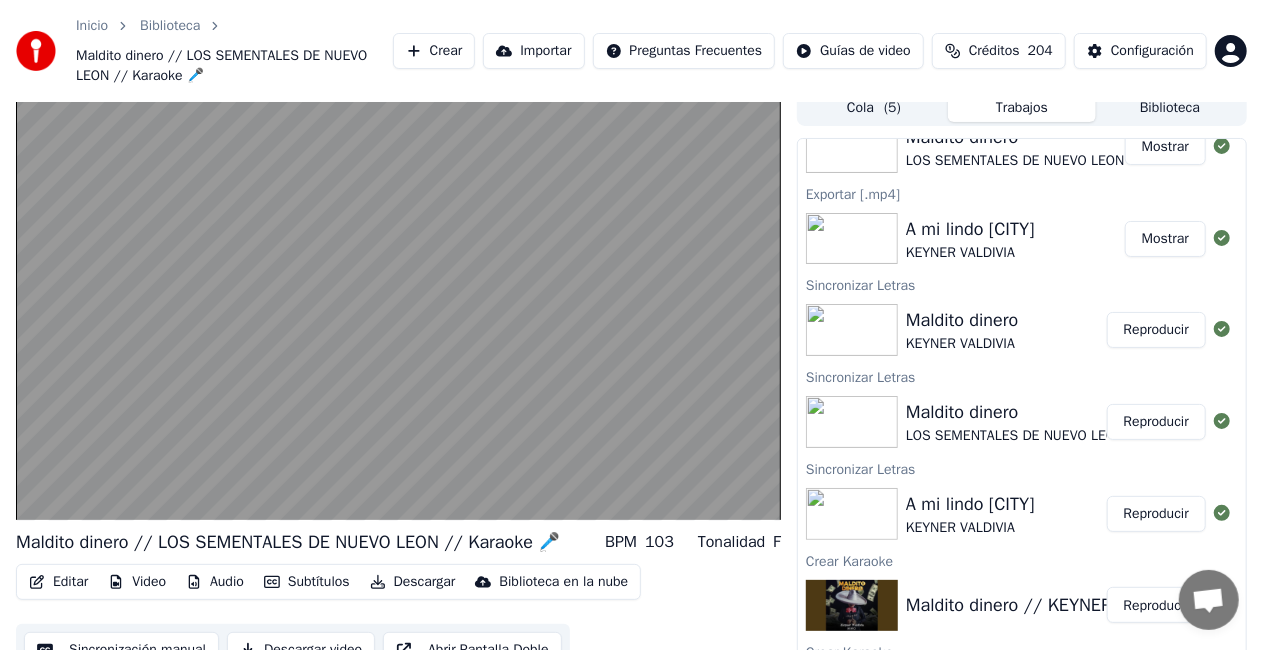 click on "Biblioteca" at bounding box center [1170, 107] 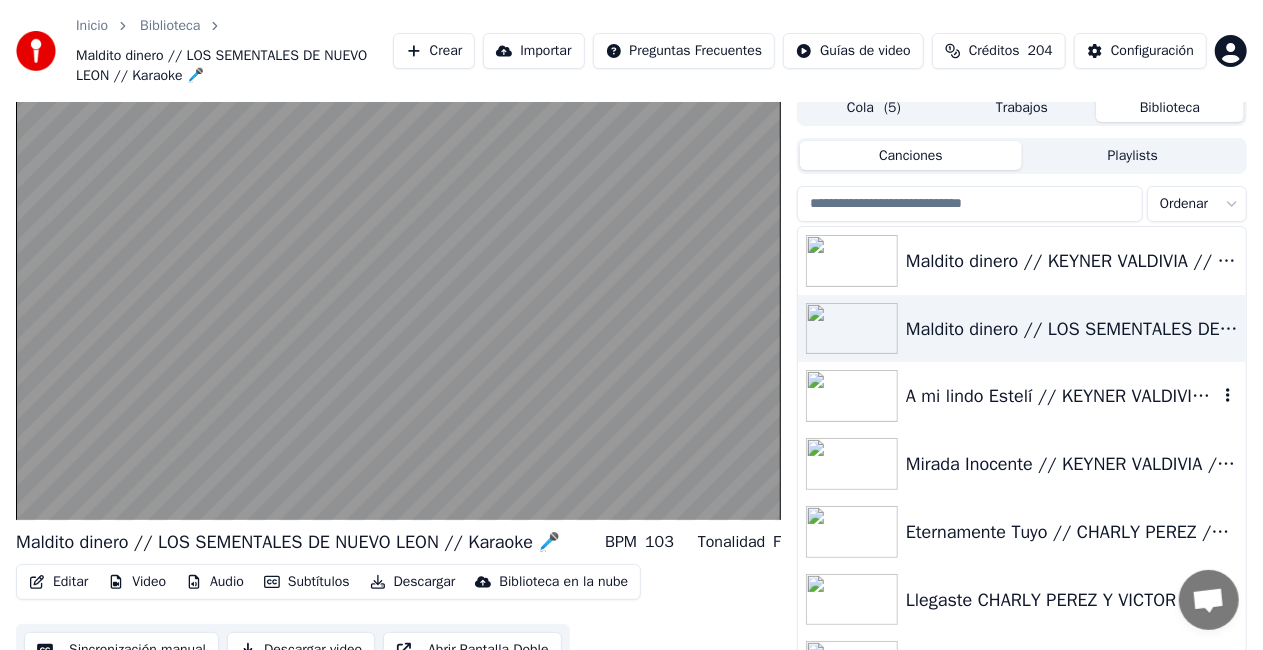 click on "A mi lindo Estelí // KEYNER VALDIVIA // Karaoke 🎤" at bounding box center [1062, 396] 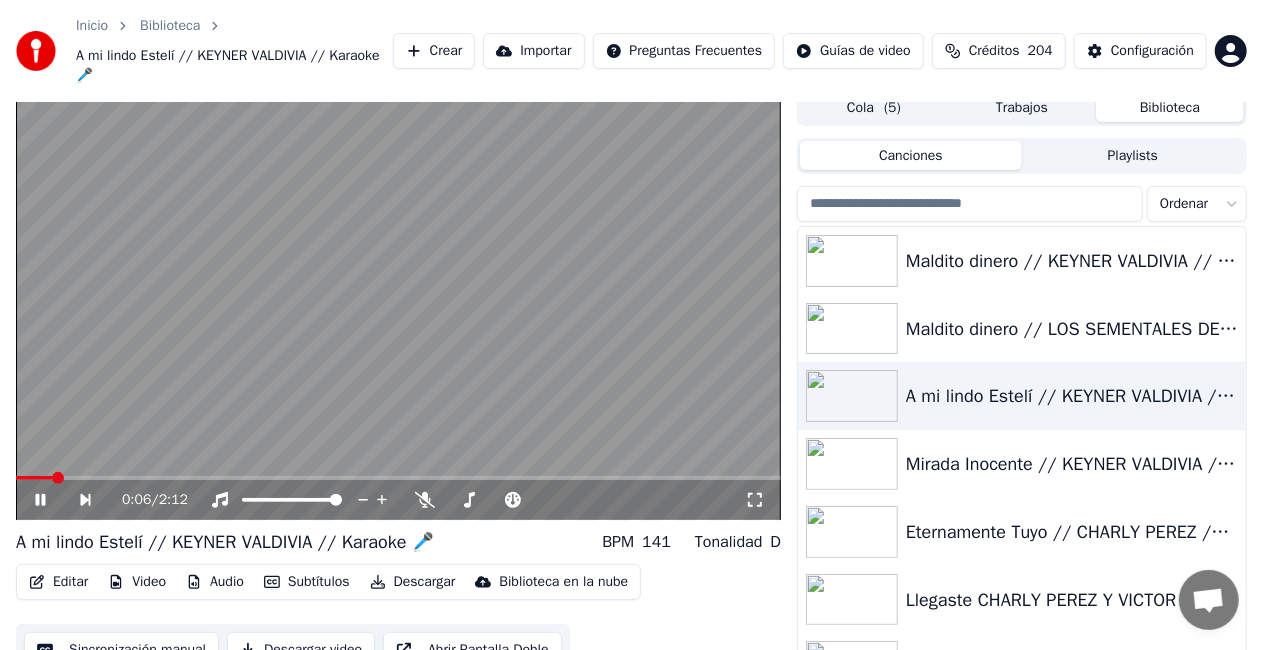 click on "Editar" at bounding box center [58, 582] 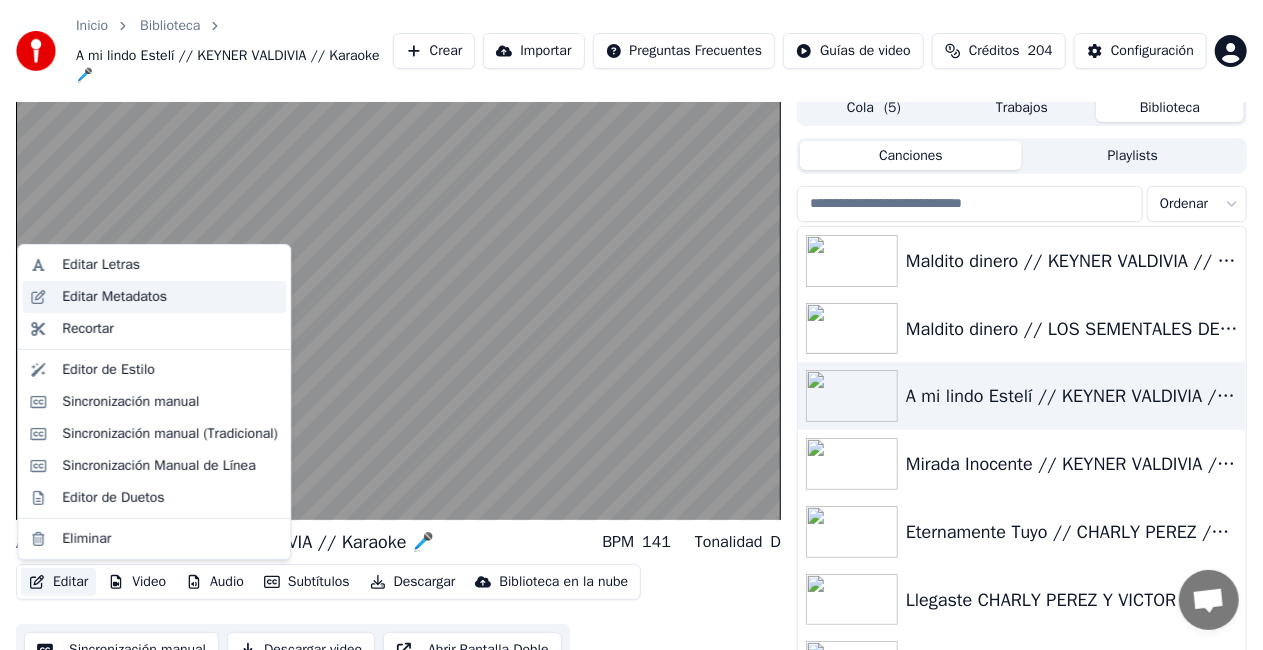 click on "Editar Metadatos" at bounding box center [114, 297] 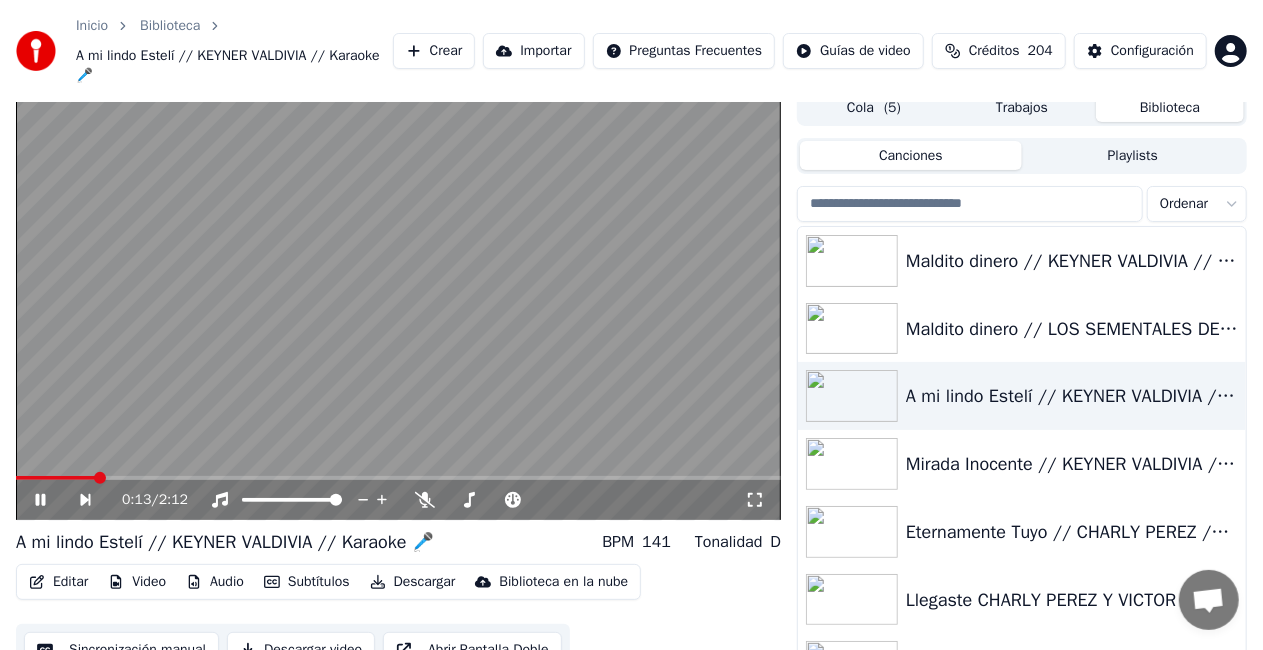click on "Editar" at bounding box center (58, 582) 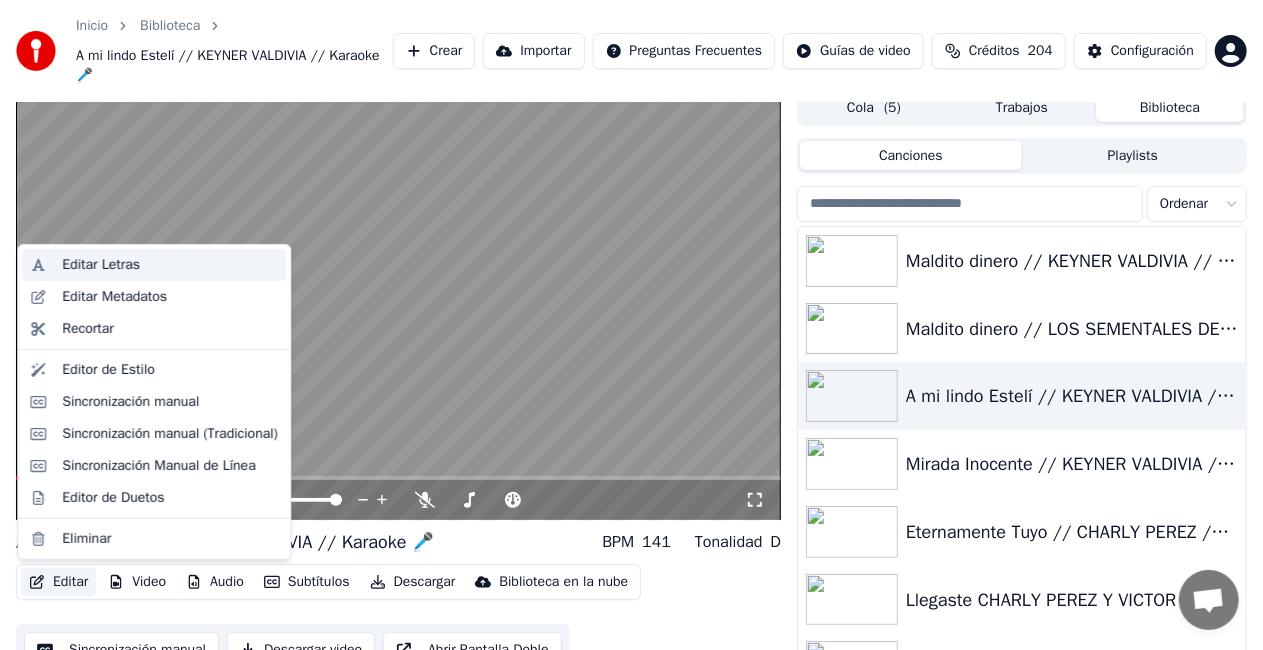 click on "Editar Letras" at bounding box center (101, 265) 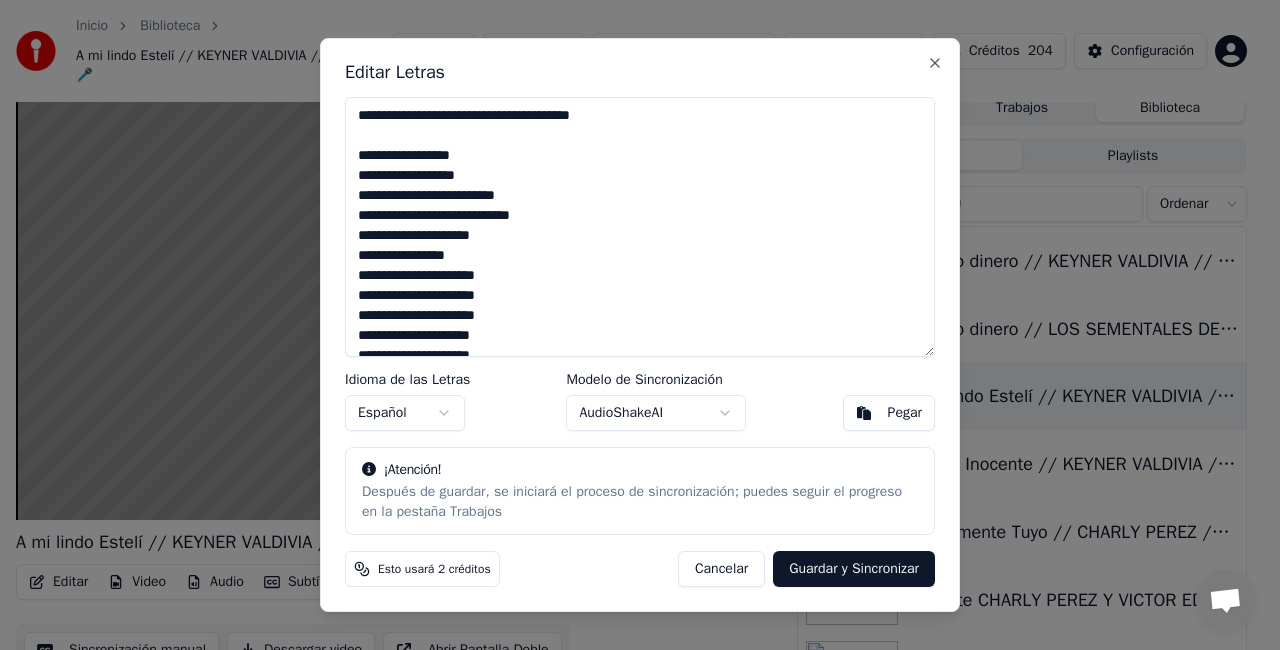 click on "**********" at bounding box center [640, 227] 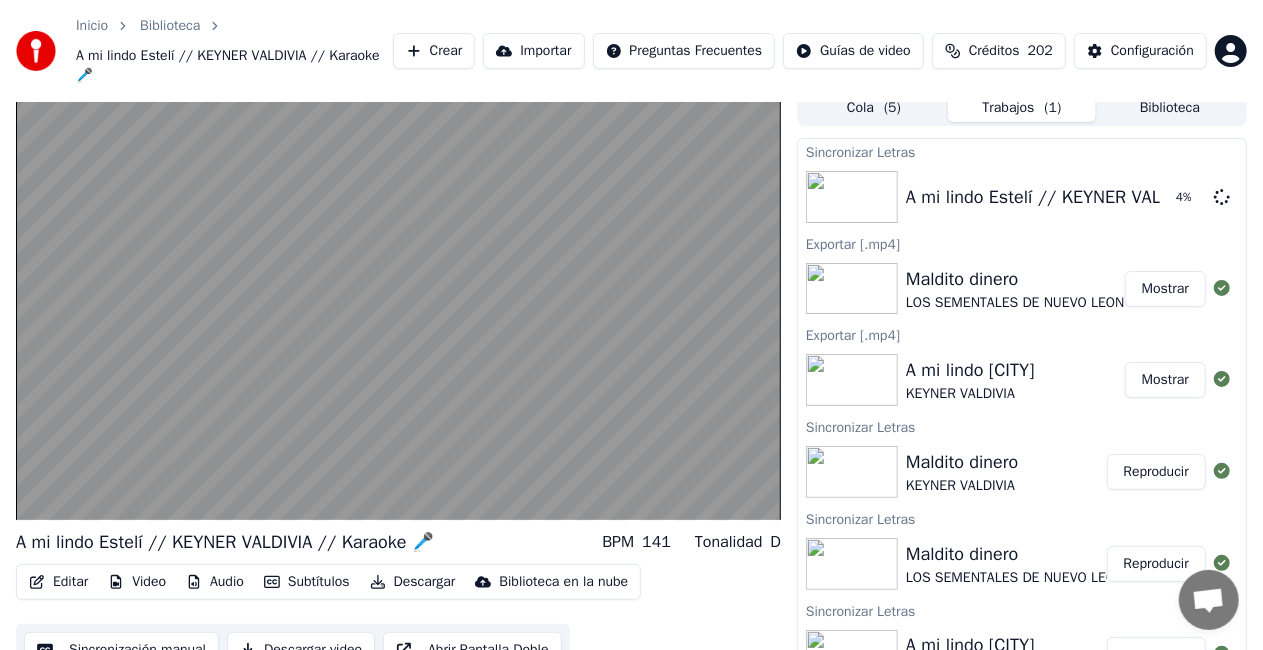 click on "Reproducir" at bounding box center [1156, 472] 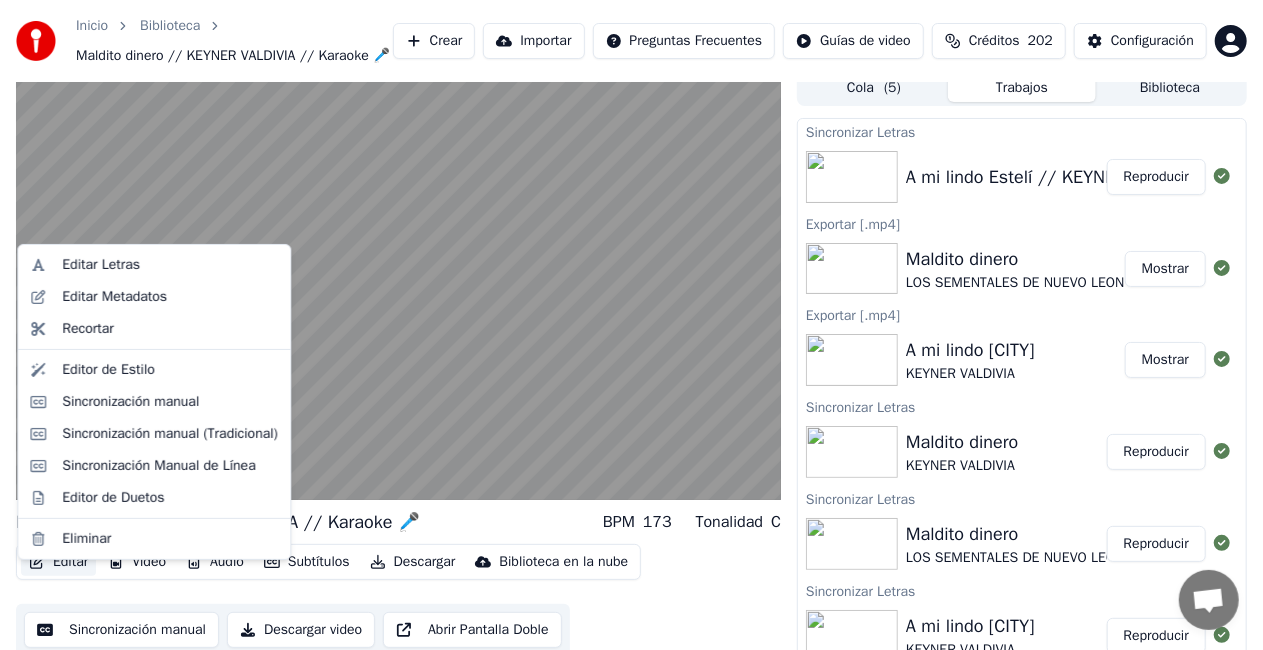 click on "Editar" at bounding box center [58, 562] 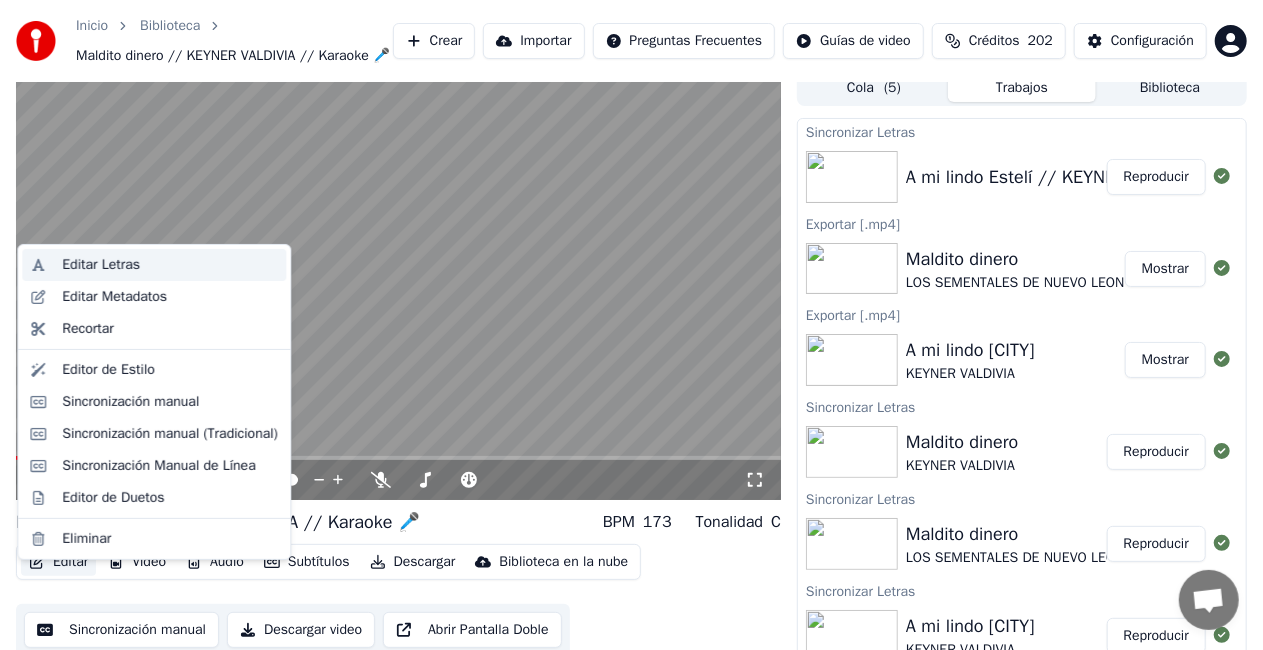 click on "Editar Letras" at bounding box center [101, 265] 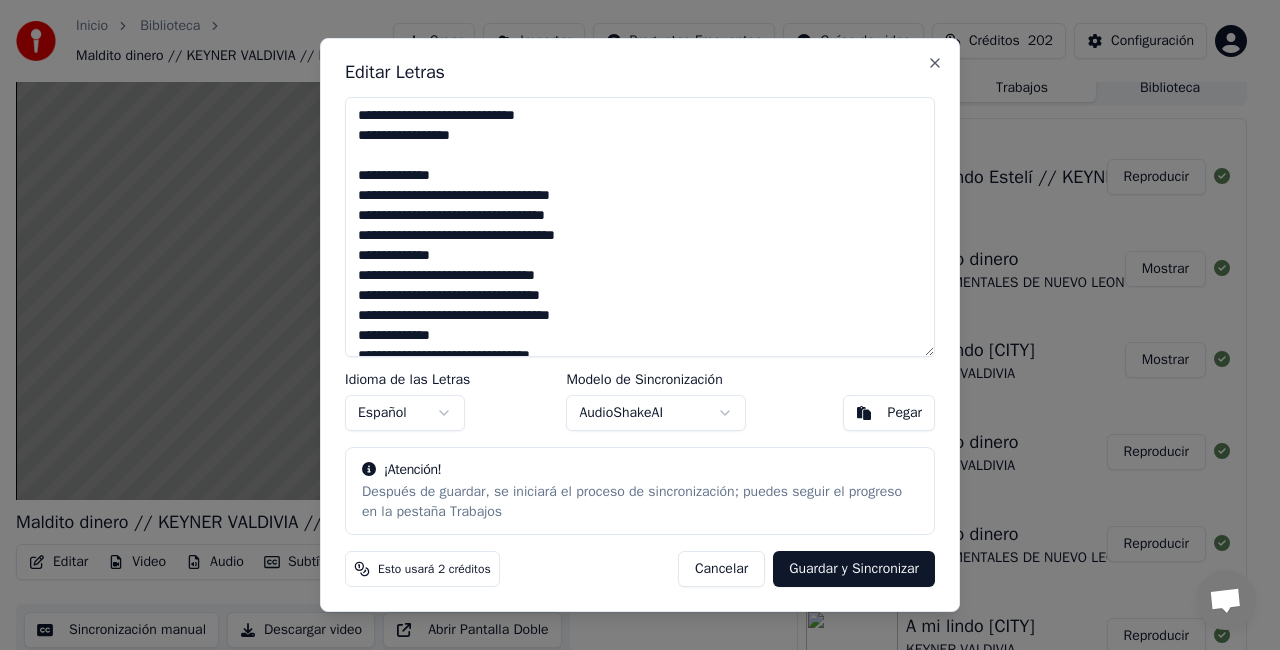 drag, startPoint x: 852, startPoint y: 562, endPoint x: 856, endPoint y: 586, distance: 24.33105 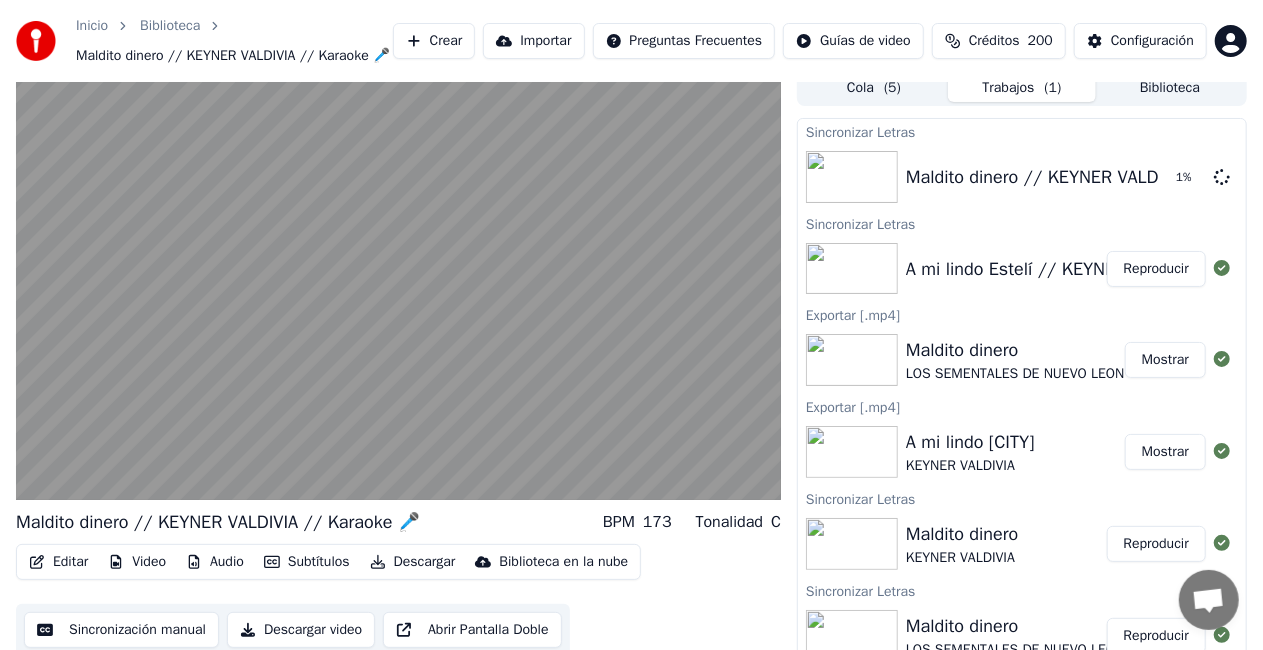 click on "Reproducir" at bounding box center (1156, 269) 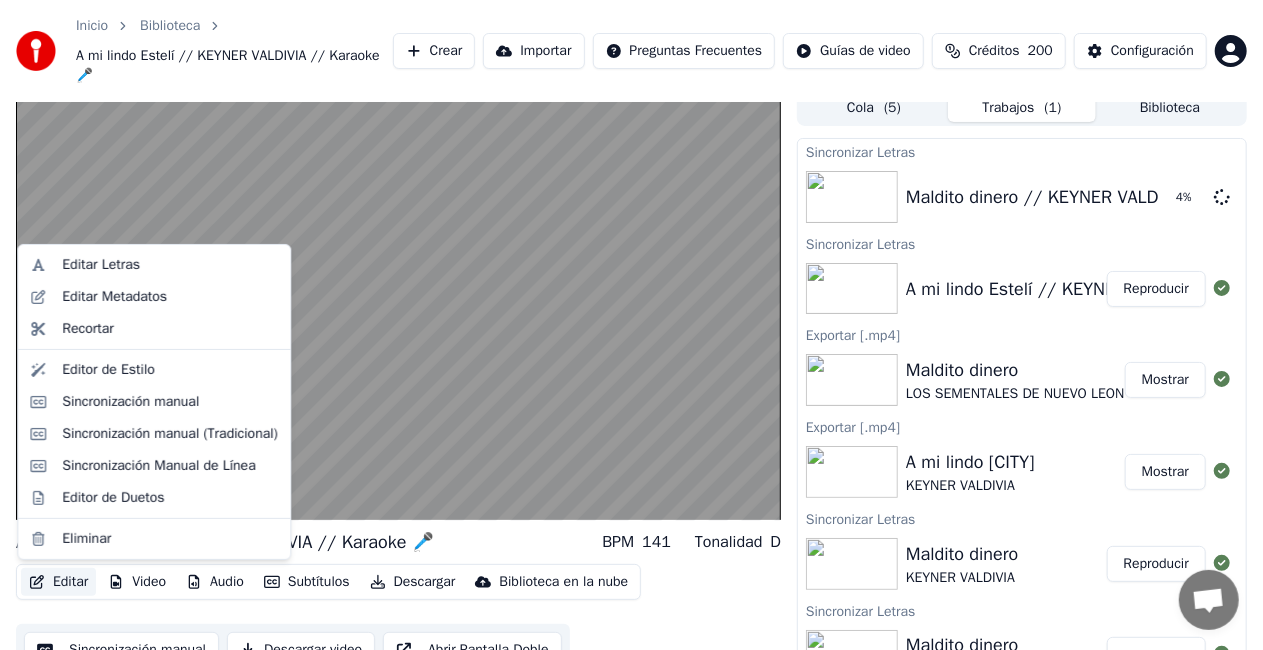 click on "Editar" at bounding box center [58, 582] 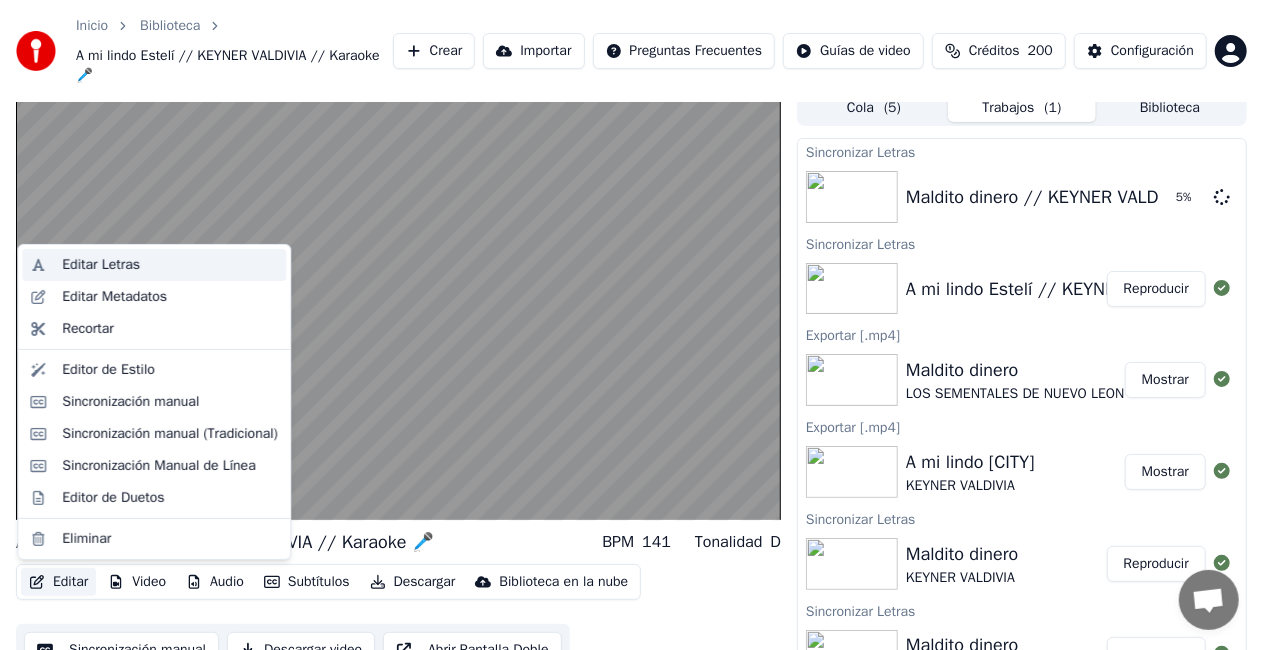 click on "Editar Letras" at bounding box center [101, 265] 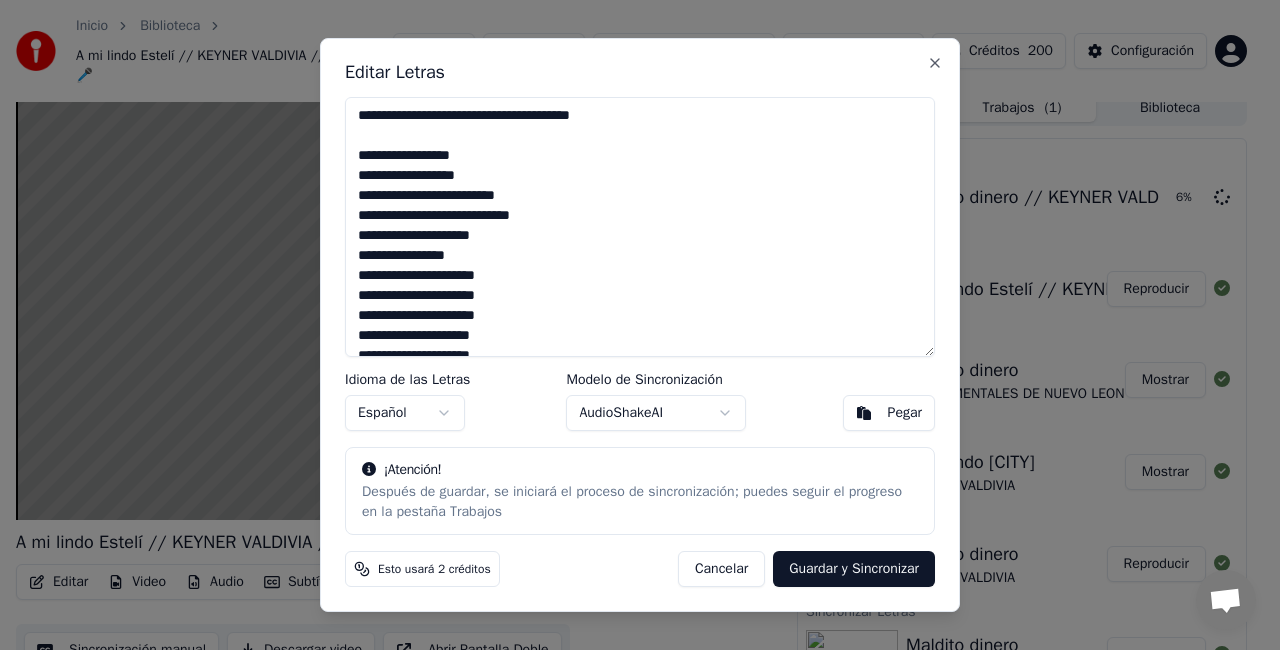 click on "**********" at bounding box center (640, 227) 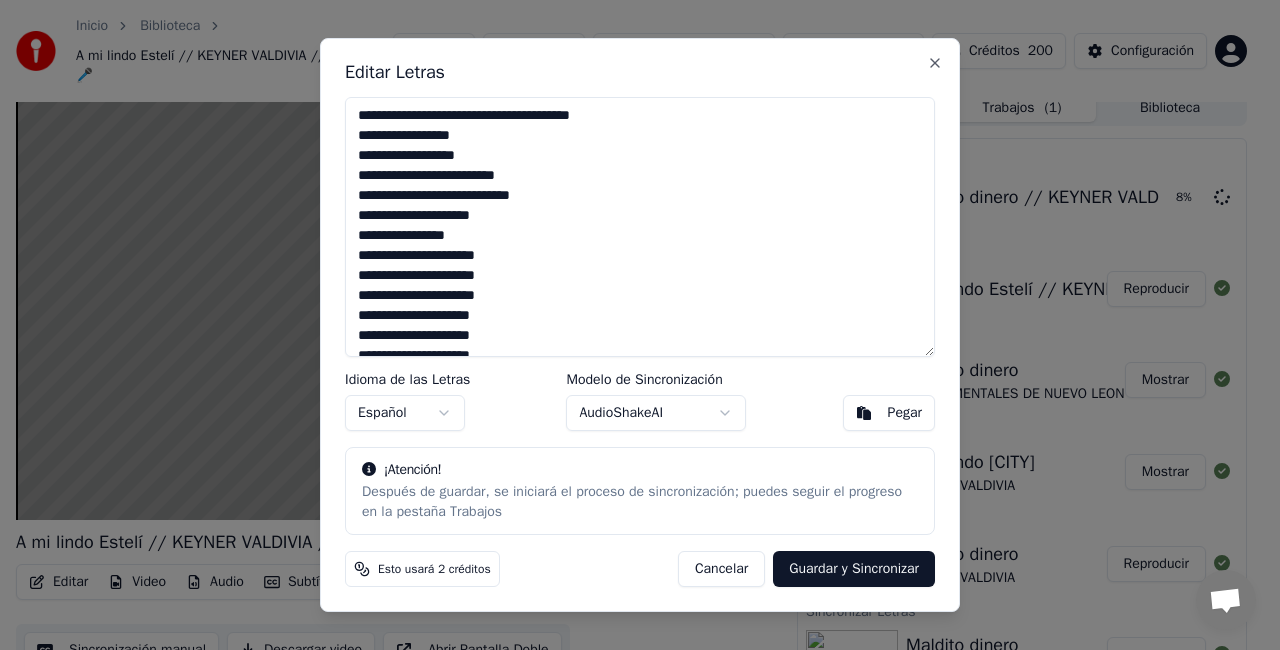 click on "**********" at bounding box center (640, 227) 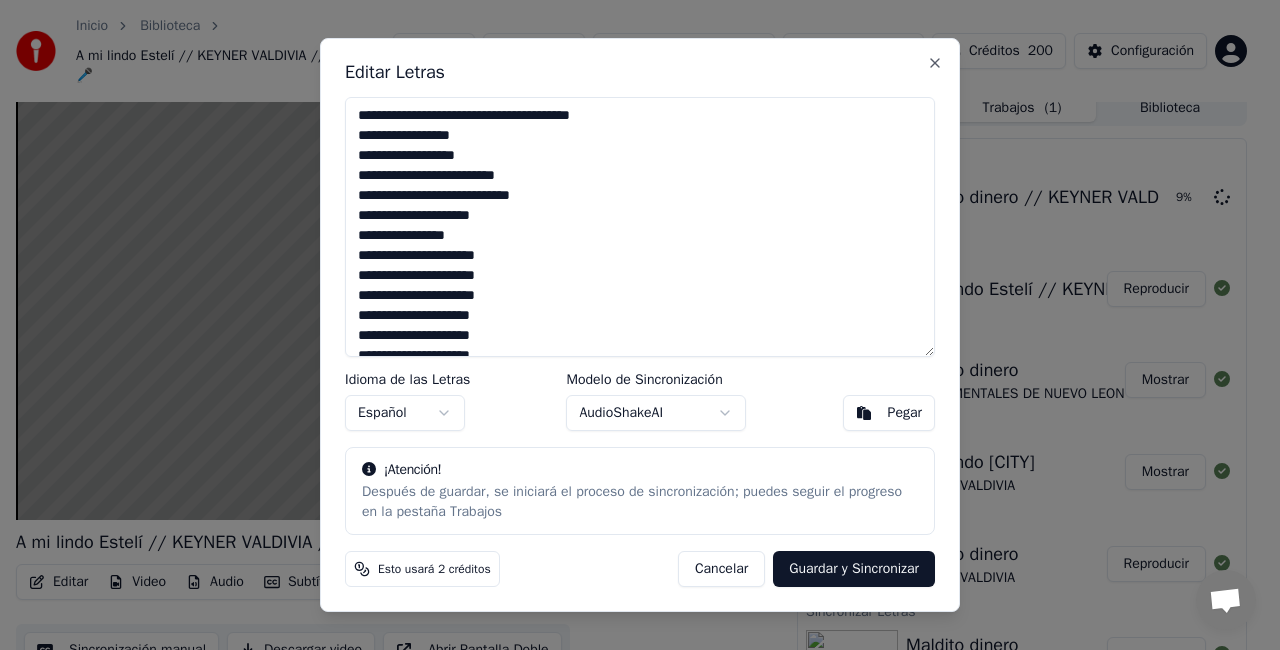 click on "Cancelar" at bounding box center (721, 569) 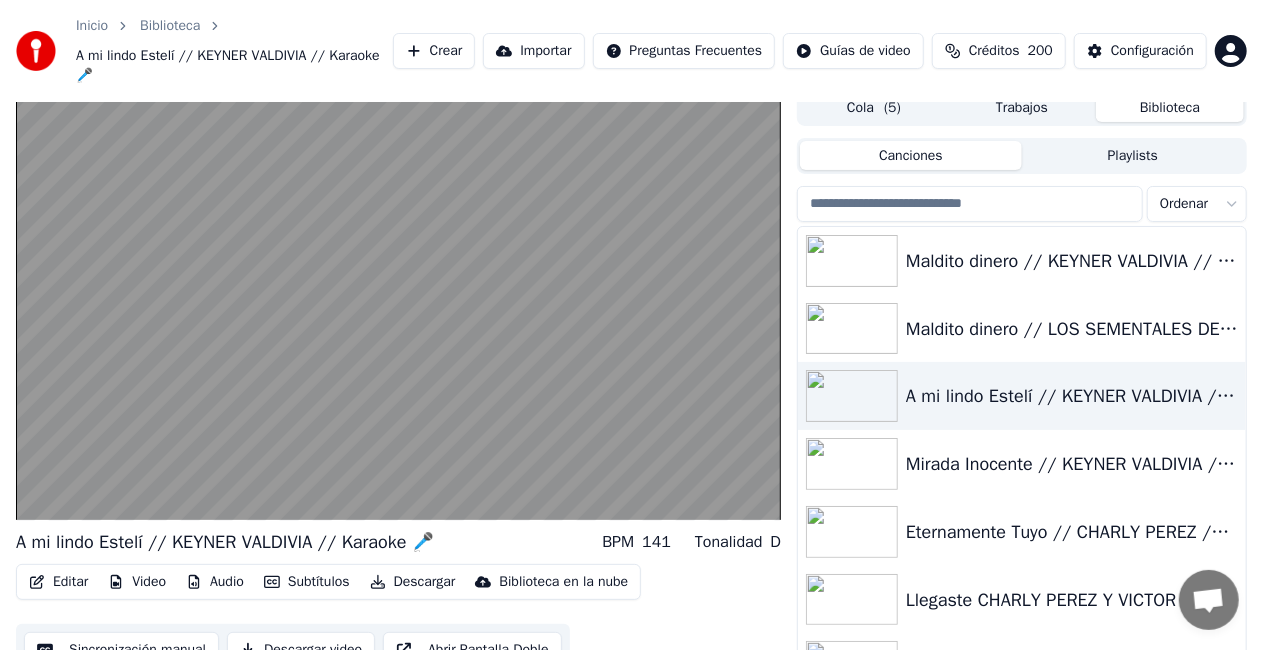 click on "Biblioteca" at bounding box center (1170, 107) 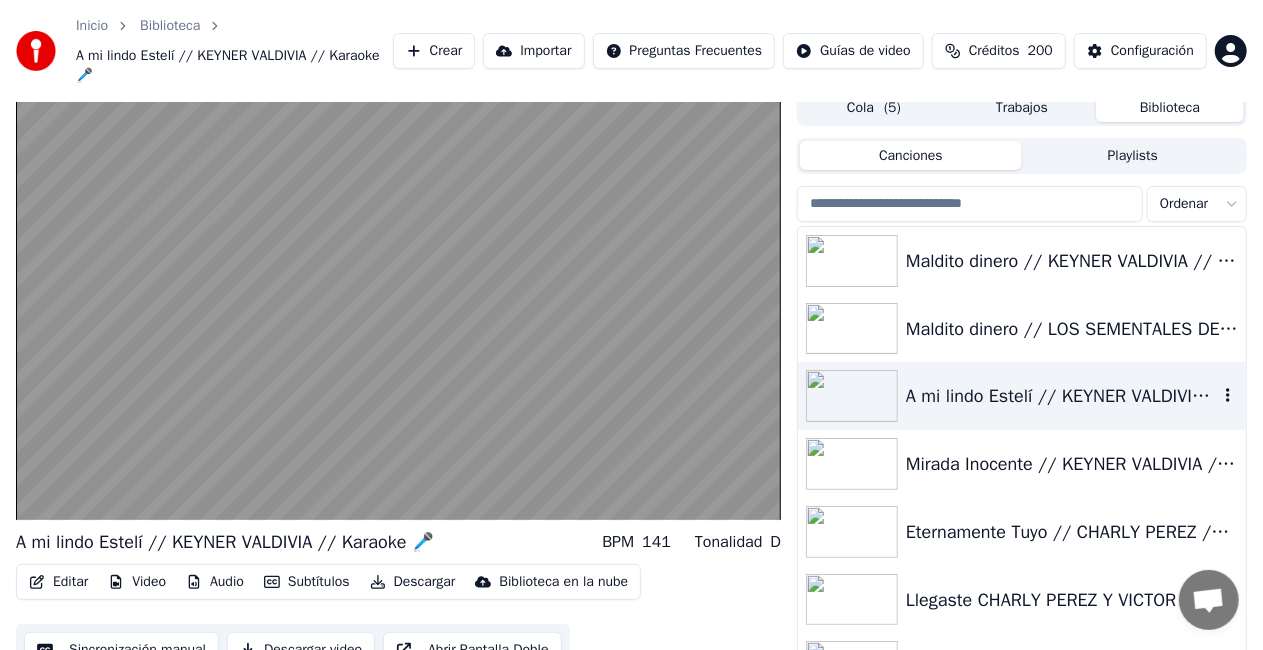 click on "A mi lindo Estelí // KEYNER VALDIVIA // Karaoke 🎤" at bounding box center (1062, 396) 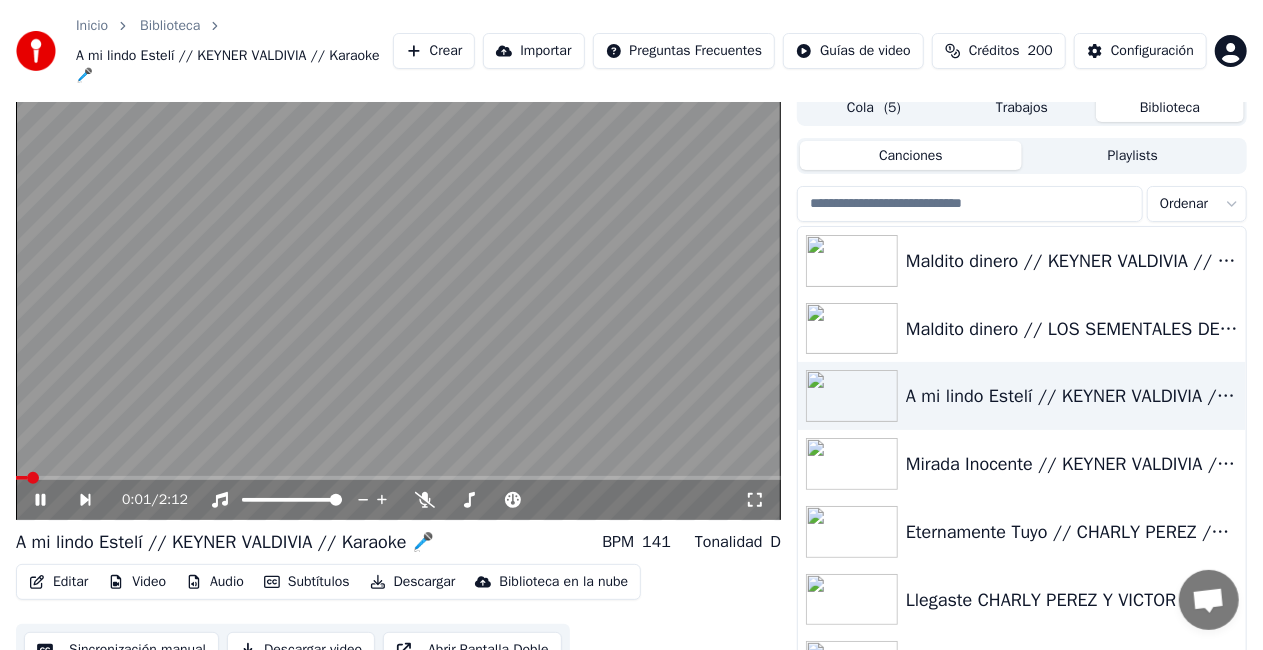 click on "Editar" at bounding box center (58, 582) 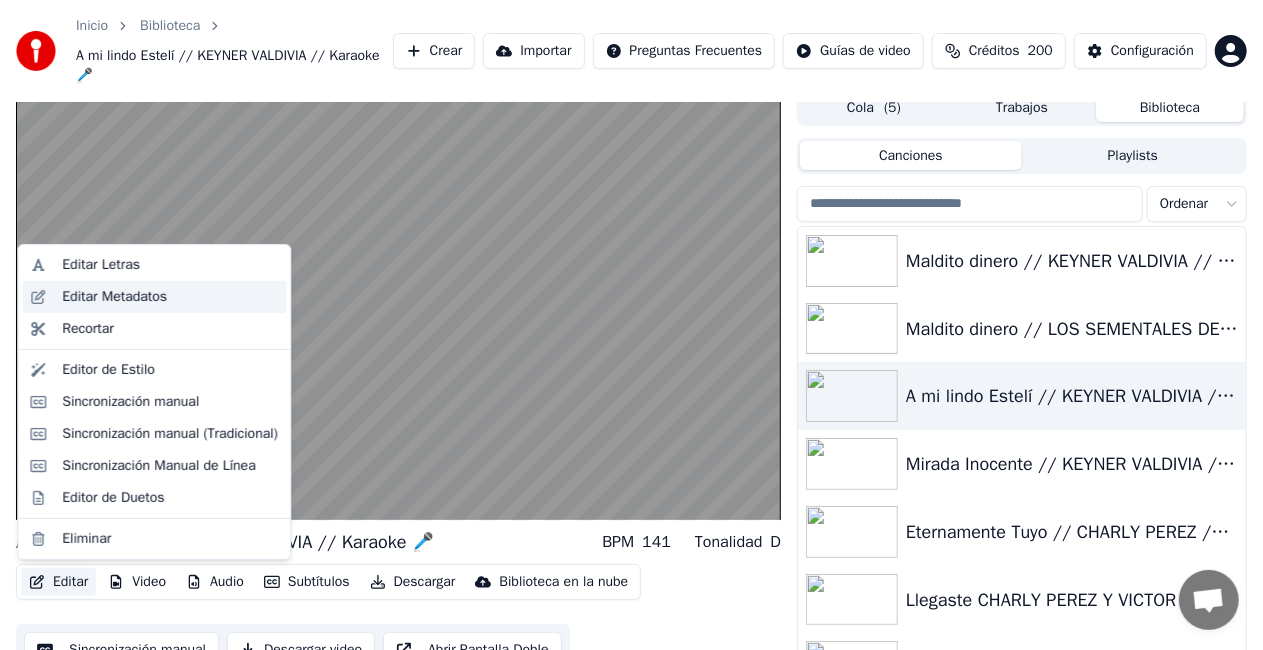 click on "Editar Metadatos" at bounding box center [114, 297] 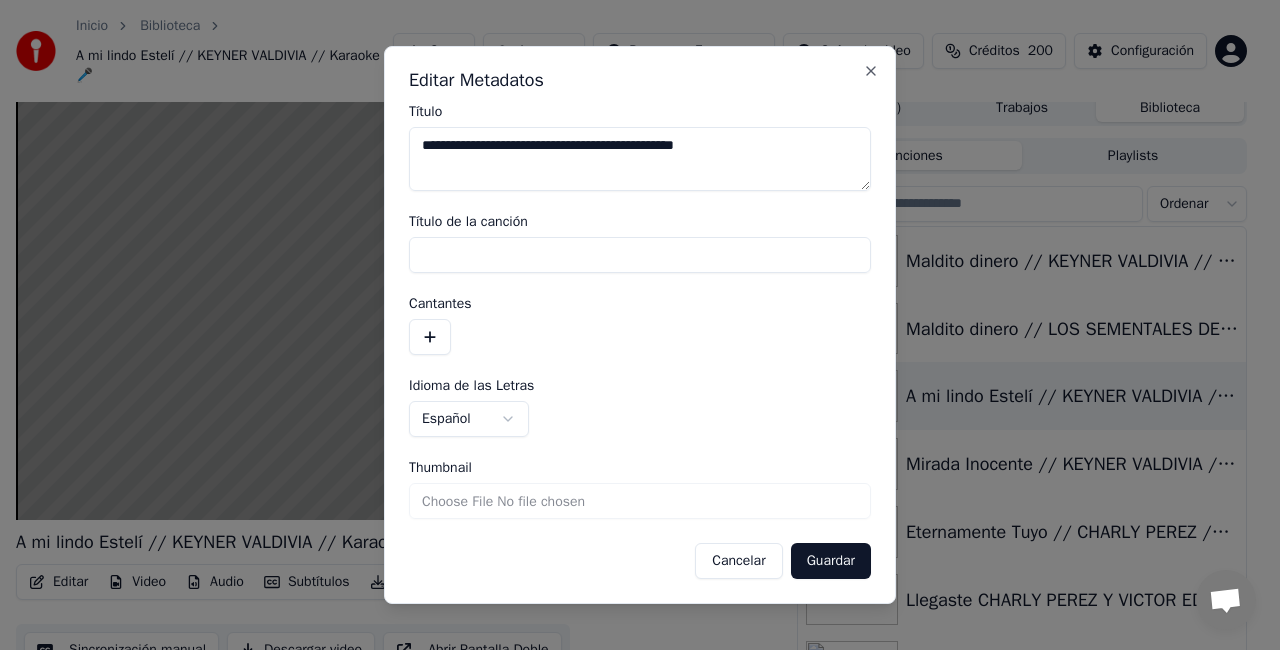 click on "Thumbnail" at bounding box center [640, 501] 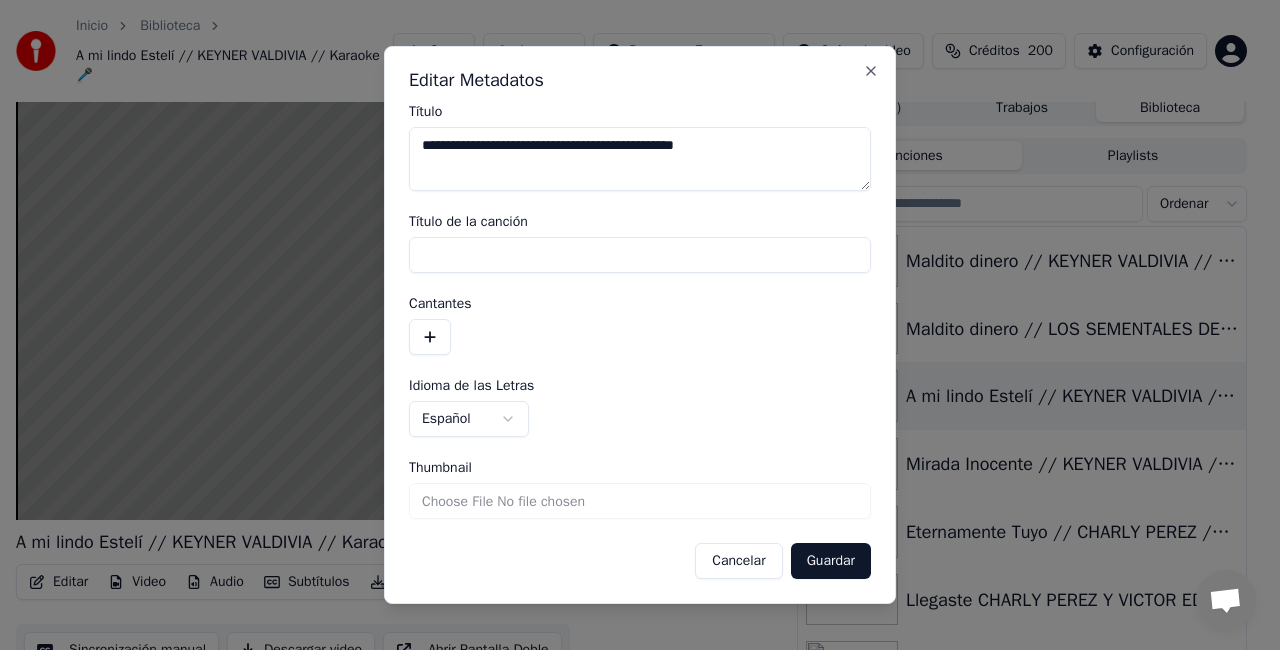 type on "**********" 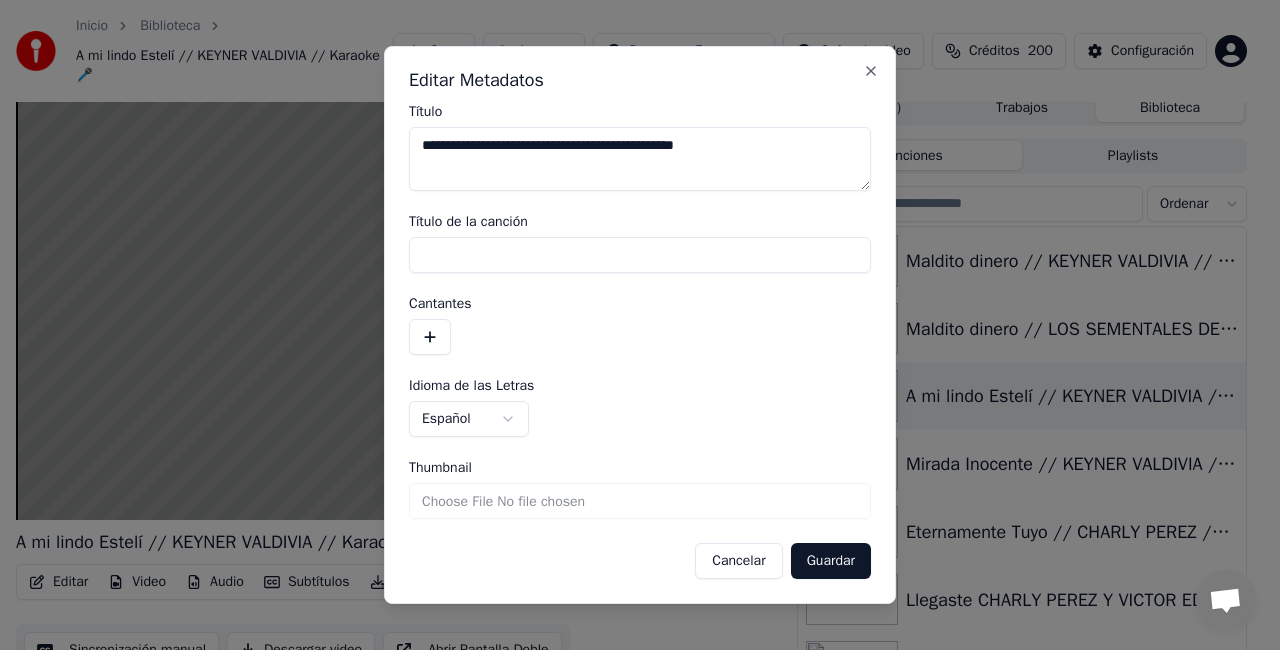 click on "Guardar" at bounding box center [831, 561] 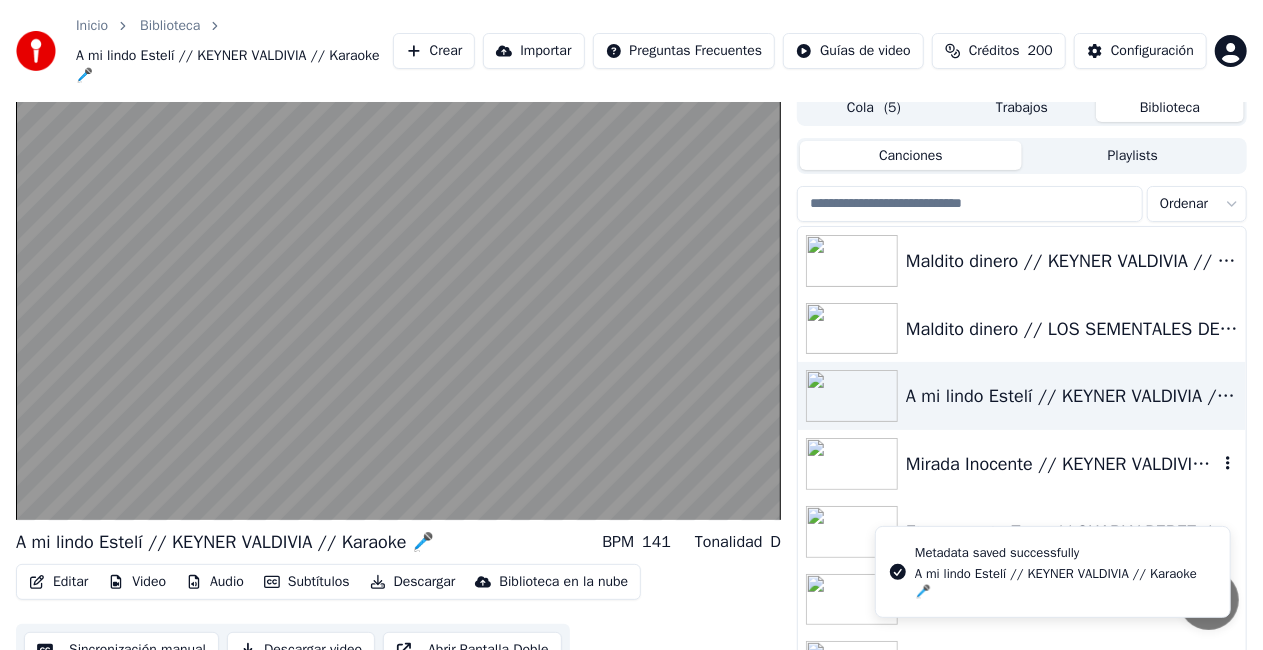 click on "Mirada Inocente // KEYNER VALDIVIA // Karaoke 🎤" at bounding box center (1062, 464) 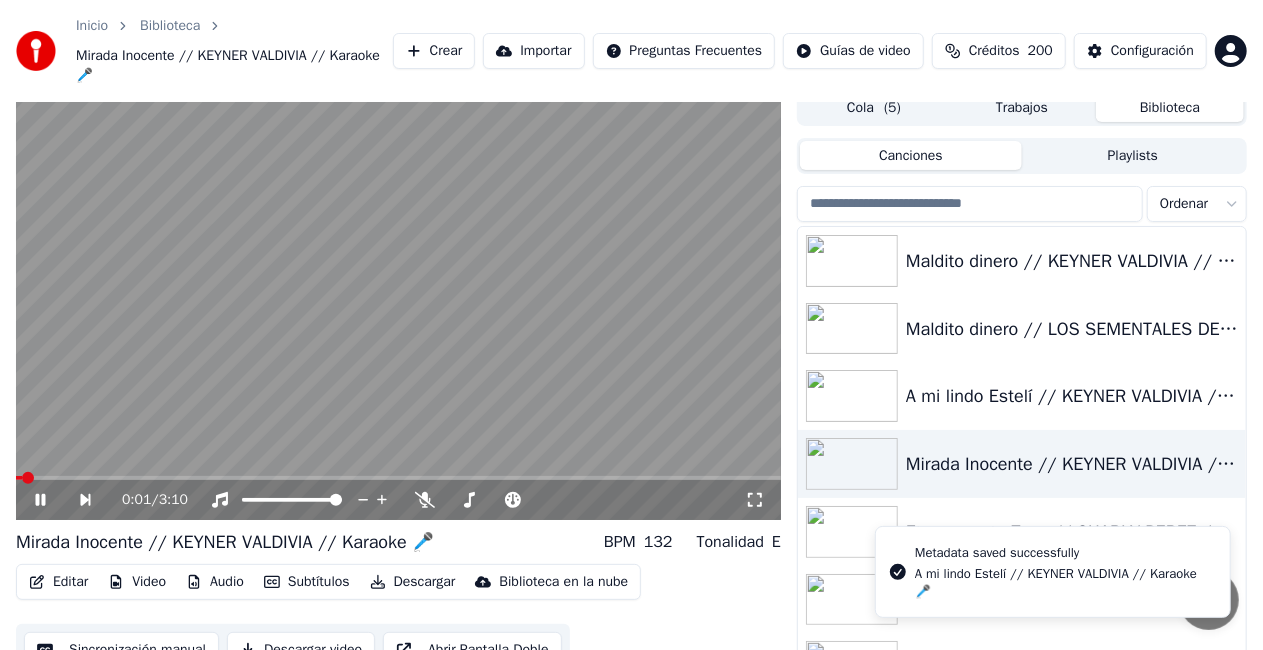 click on "Editar" at bounding box center (58, 582) 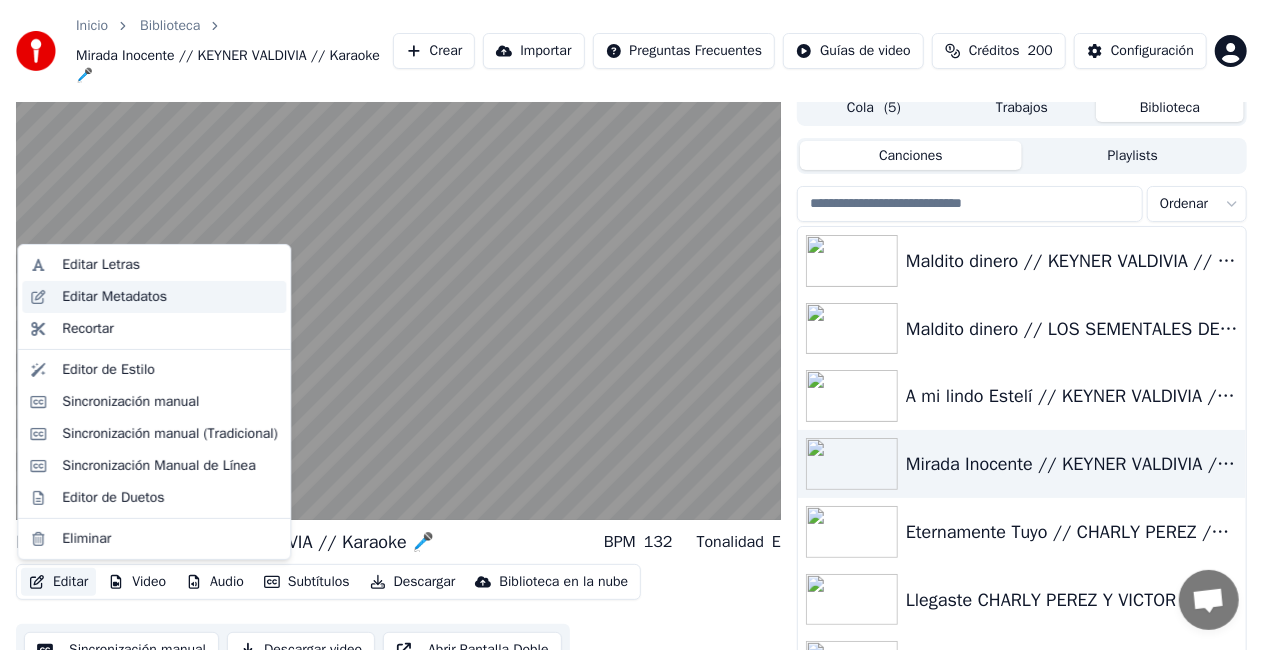 click on "Editar Metadatos" at bounding box center (114, 297) 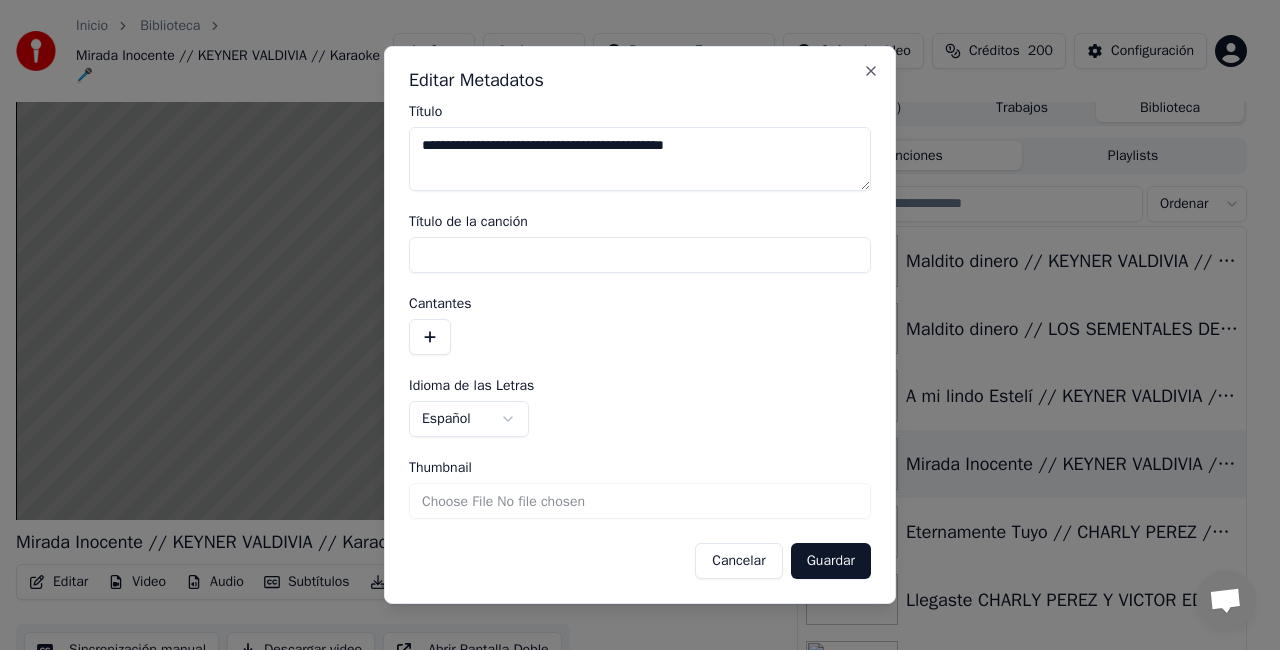 click on "Thumbnail" at bounding box center [640, 501] 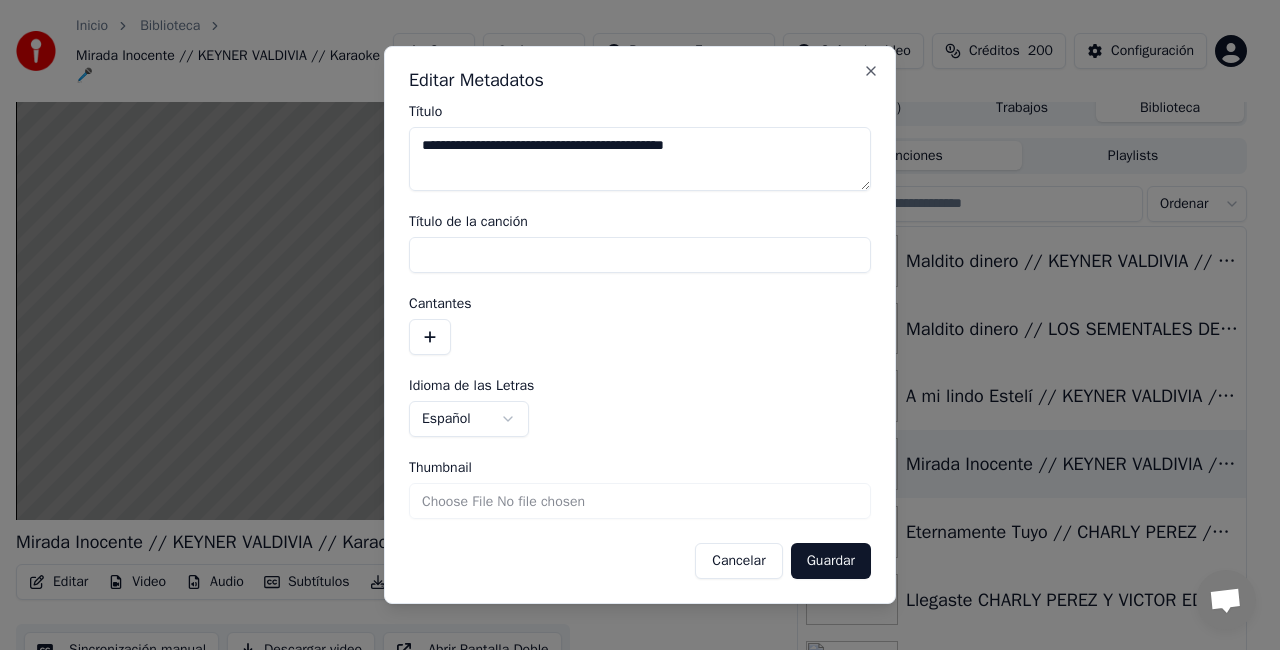 type on "**********" 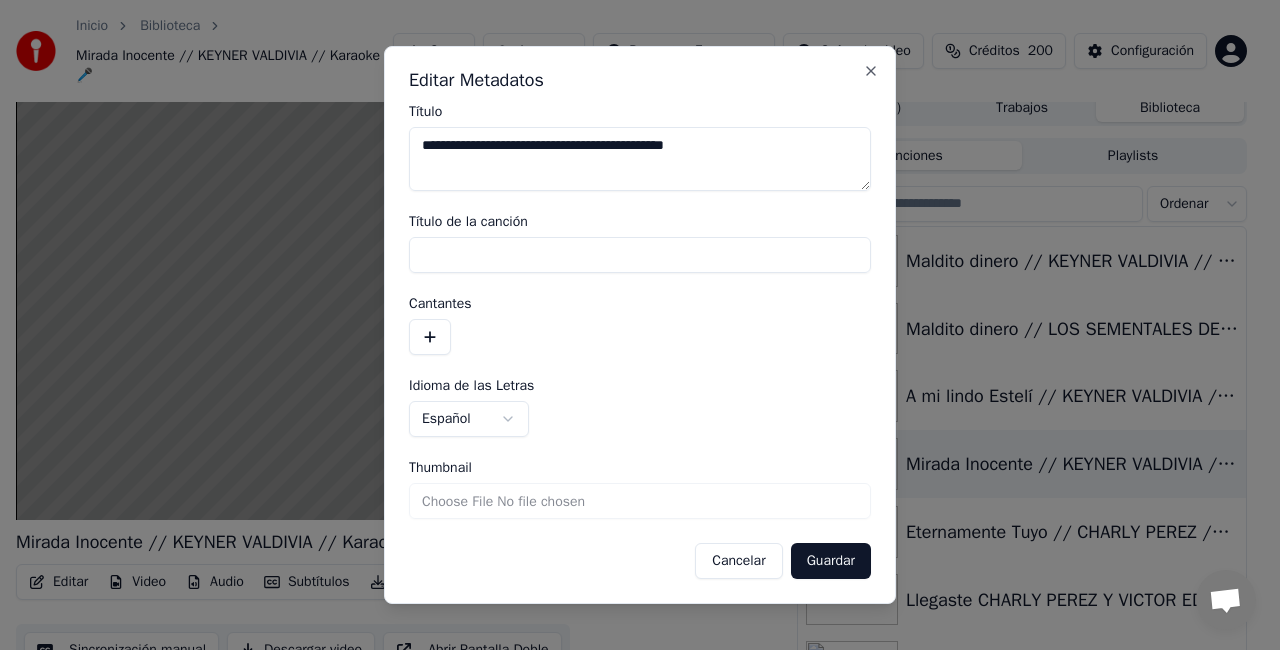 click on "Guardar" at bounding box center (831, 561) 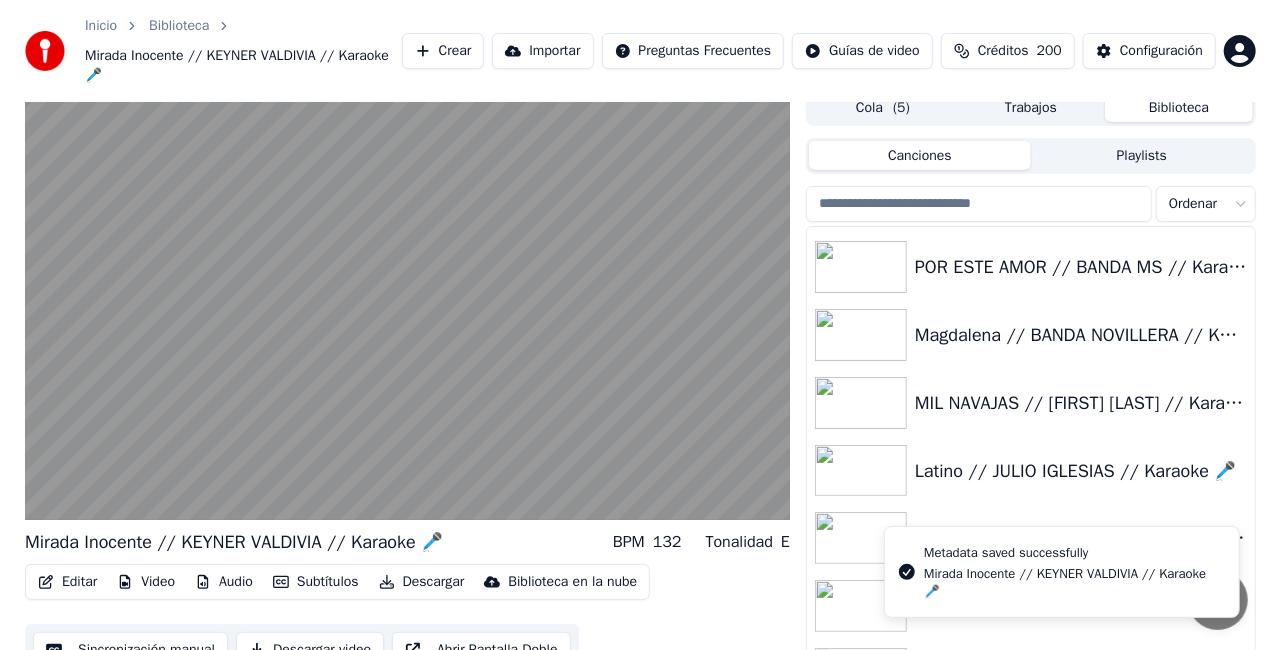 scroll, scrollTop: 0, scrollLeft: 0, axis: both 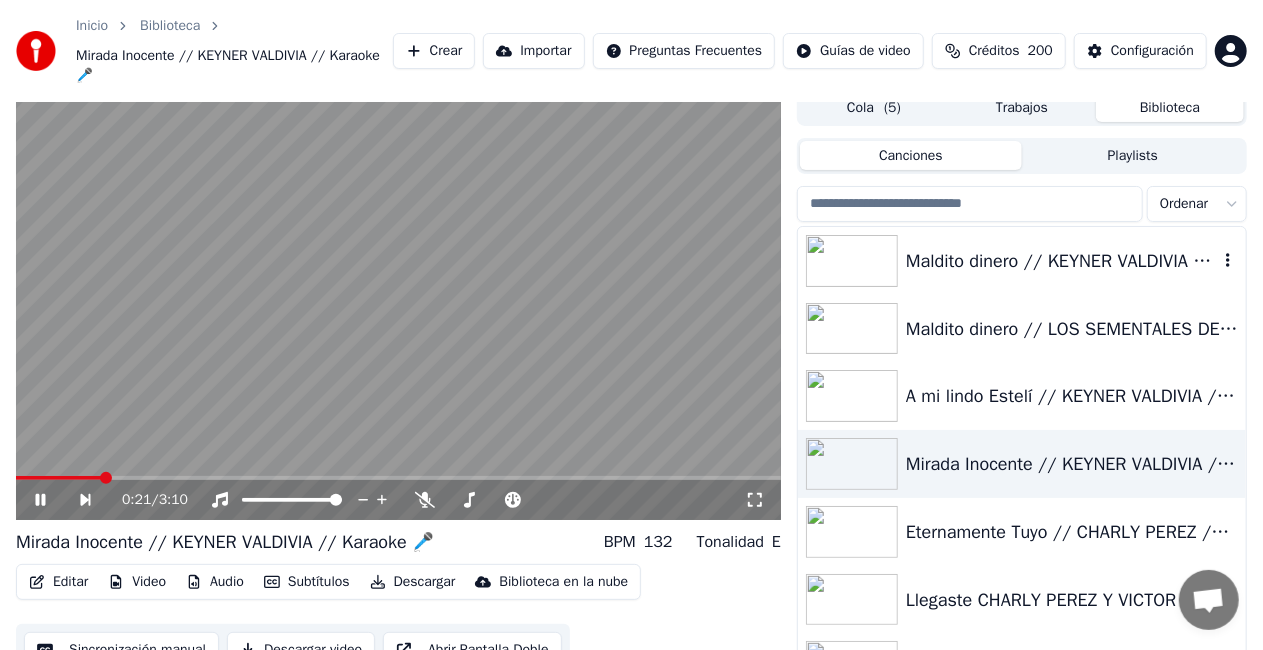 click on "Maldito dinero // KEYNER VALDIVIA // Karaoke 🎤" at bounding box center (1062, 261) 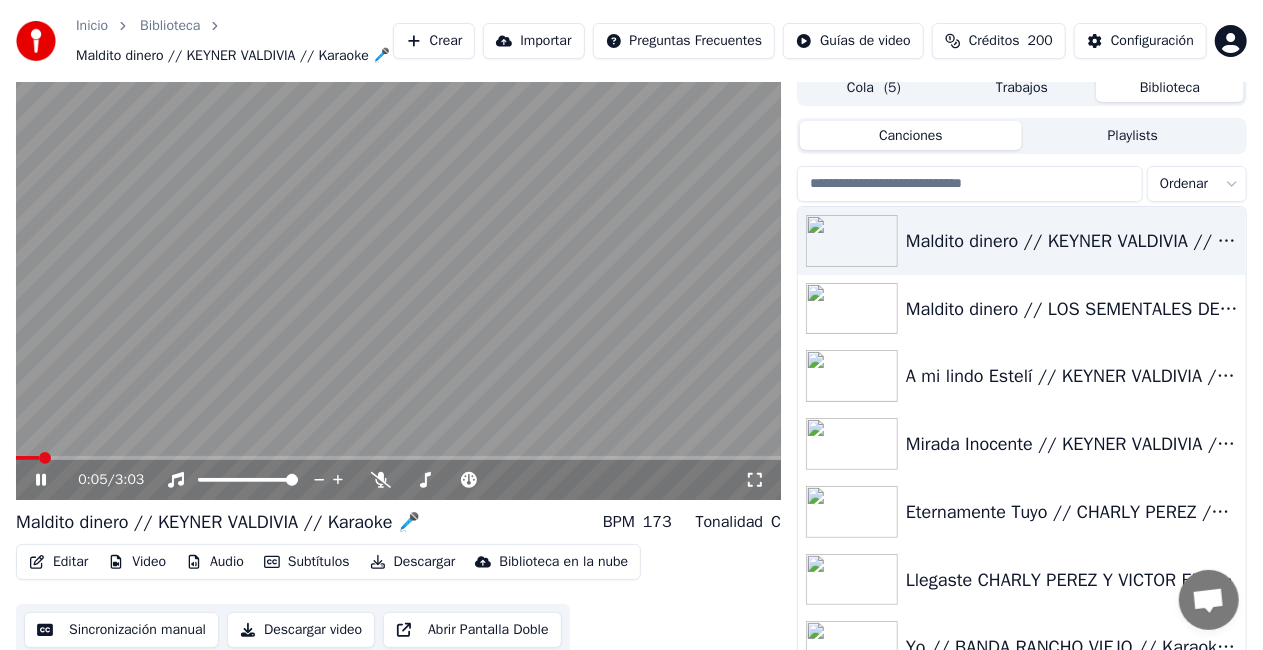click on "Maldito dinero // KEYNER VALDIVIA // Karaoke 🎤" at bounding box center [218, 522] 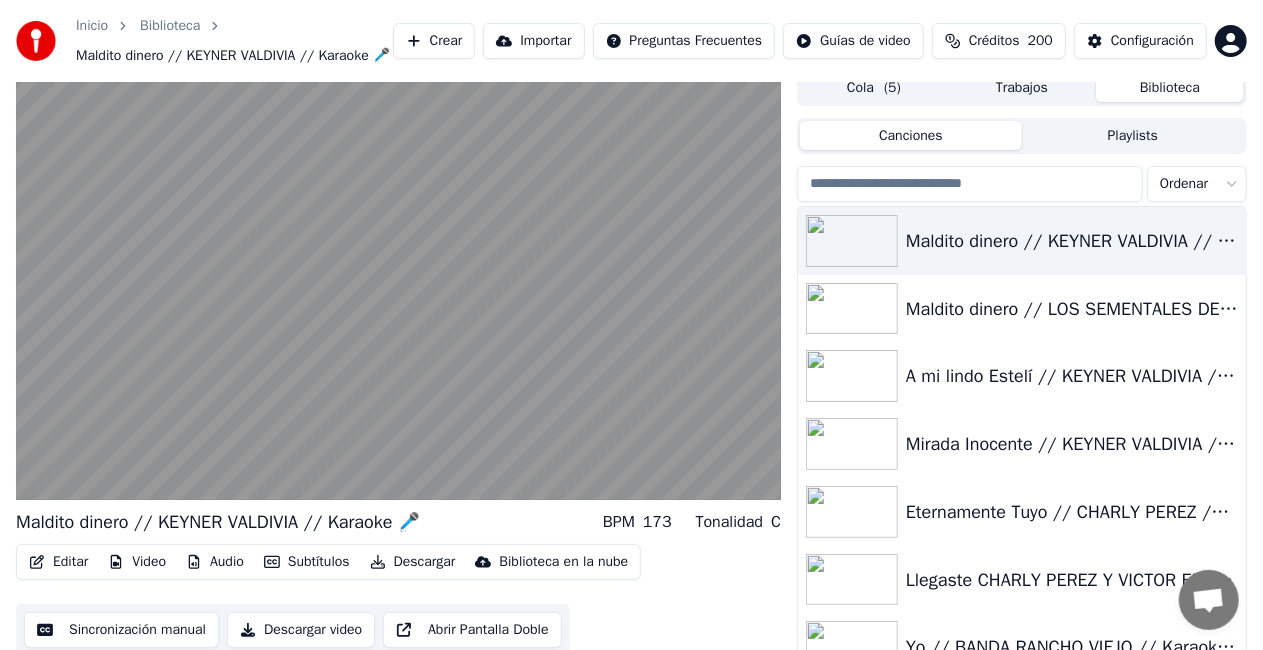 click on "Editar" at bounding box center (58, 562) 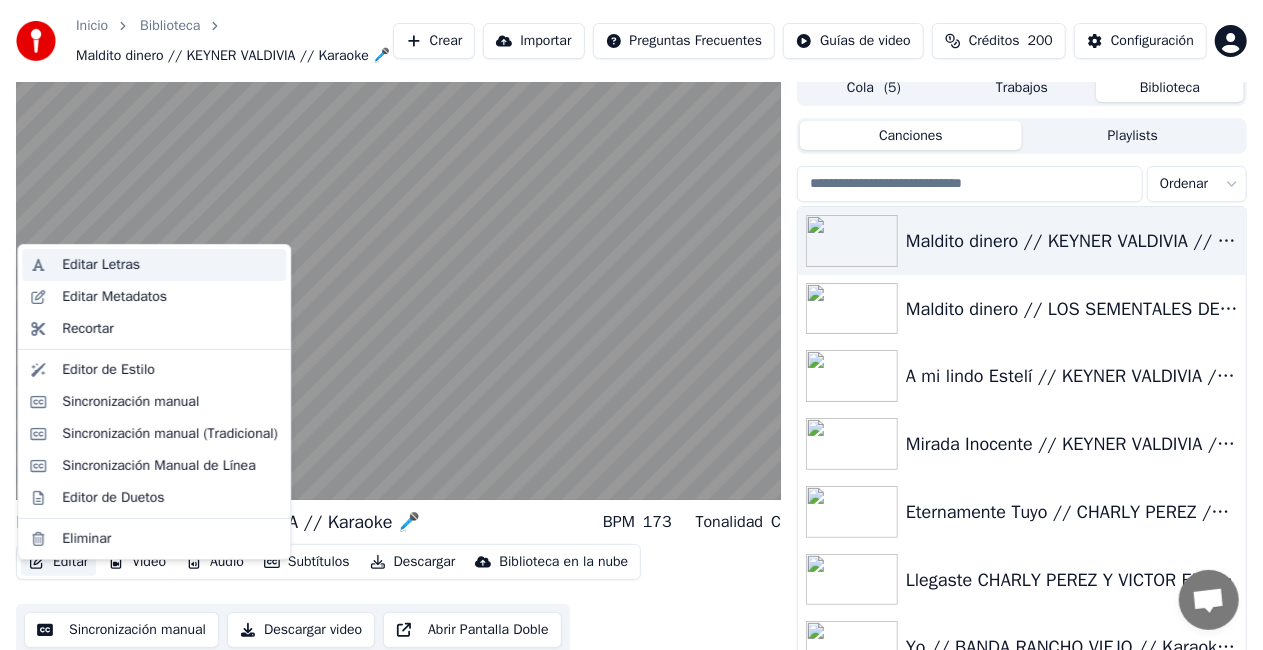 click on "Editar Letras" at bounding box center [101, 265] 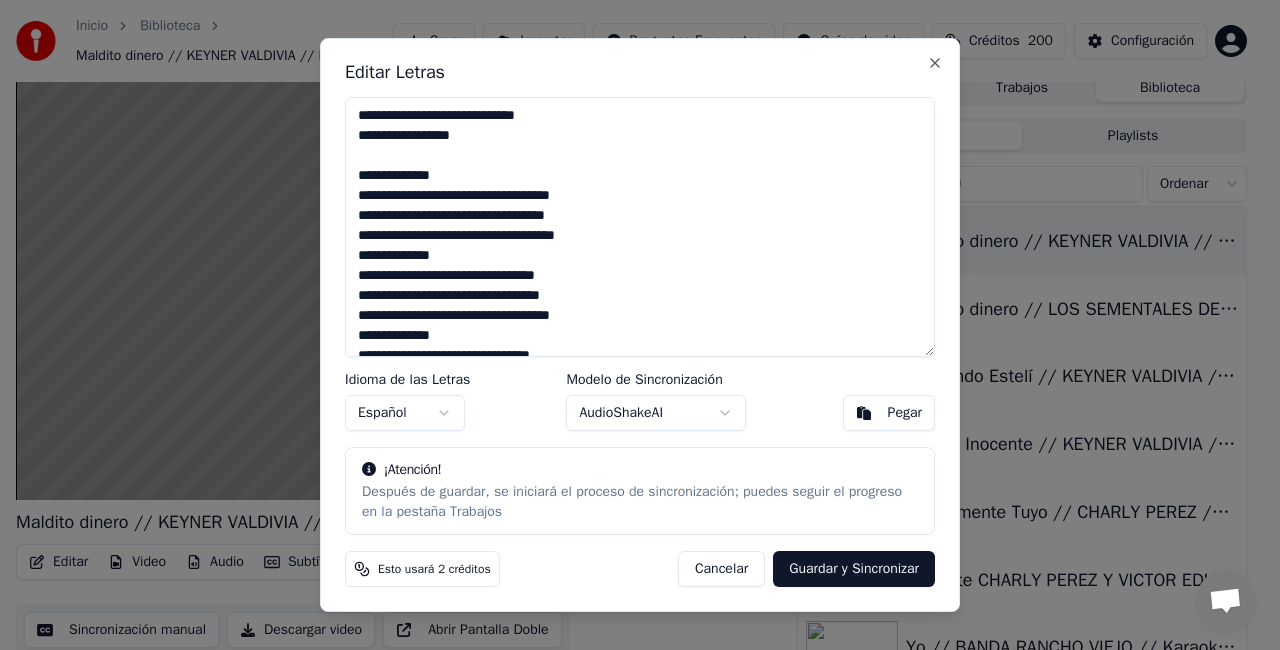 click on "**********" at bounding box center (640, 227) 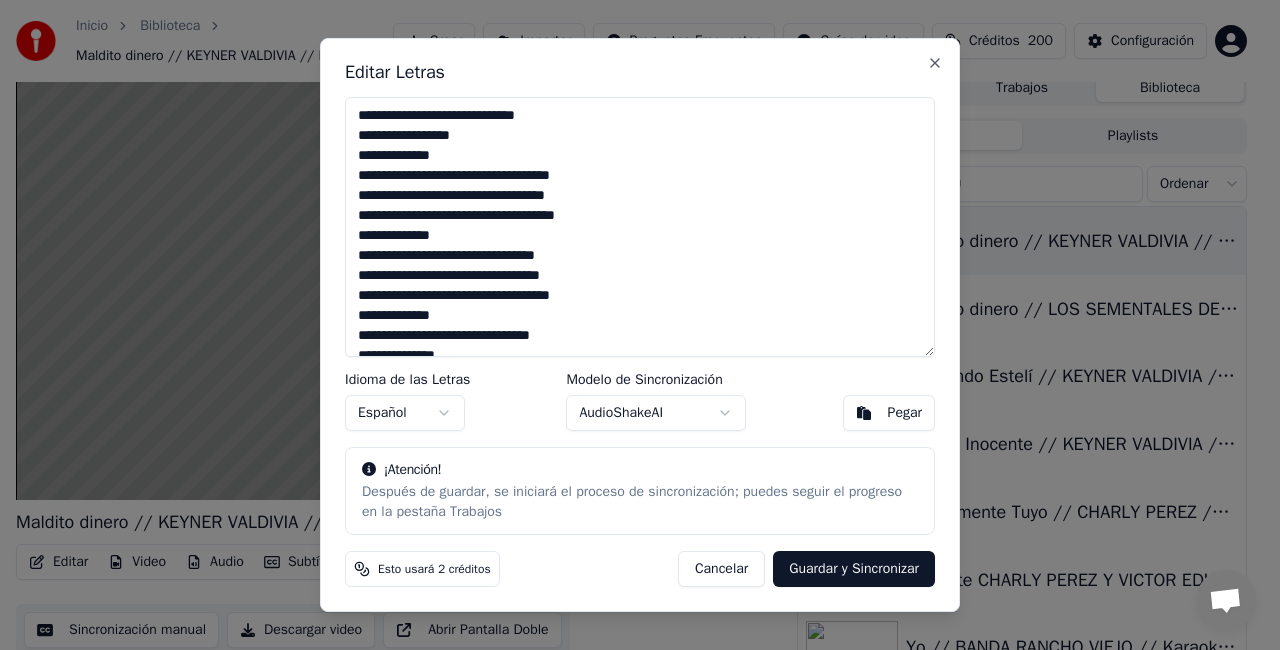 type on "**********" 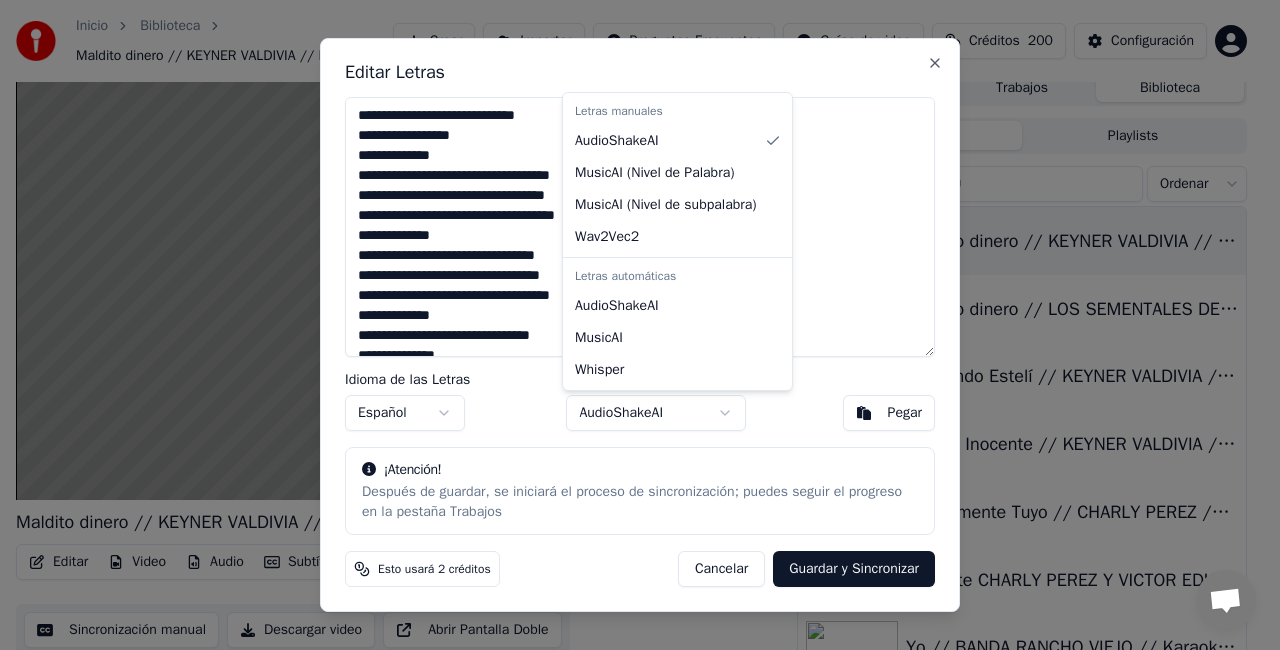 click on "Inicio Biblioteca Maldito dinero // [PERSON] // Karaoke 🎤 Crear Importar Preguntas Frecuentes Guías de video Créditos 200 Configuración Maldito dinero // [PERSON] // Karaoke 🎤 BPM 173 Tonalidad C Editar Video Audio Subtítulos Descargar Biblioteca en la nube Sincronización manual Descargar video Abrir Pantalla Doble Cola ( 5 ) Trabajos Biblioteca Canciones Playlists Ordenar Maldito dinero // [PERSON] // Karaoke 🎤 Maldito dinero // [BRAND] // Karaoke 🎤 A mi lindo Estelí // [PERSON] // Karaoke 🎤 Mirada Inocente // [PERSON] // Karaoke 🎤 Eternamente Tuyo // [PERSON] // Karaoke 🎤 Llegaste [PERSON] Y [PERSON] // Karaoke 🎤 Yo // [BRAND] // Karaoke 🎤 Conmigo No Va // [PERSON] // Karaoke 🎤 Editar Letras Idioma de las Letras Español Modelo de Sincronización AudioShakeAI Pegar ¡Atención! Esto usará 2 créditos Cancelar Guardar y Sincronizar Close Letras manuales AudioShakeAI MusicAI ( ) )" at bounding box center [631, 313] 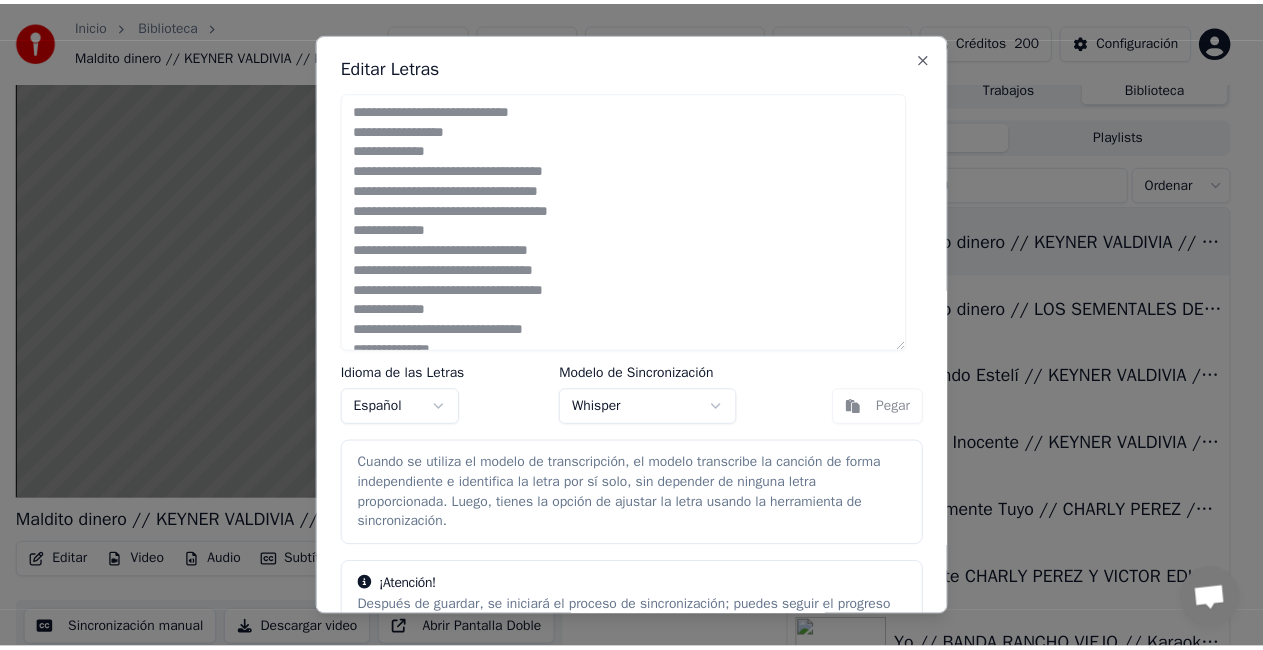 scroll, scrollTop: 110, scrollLeft: 0, axis: vertical 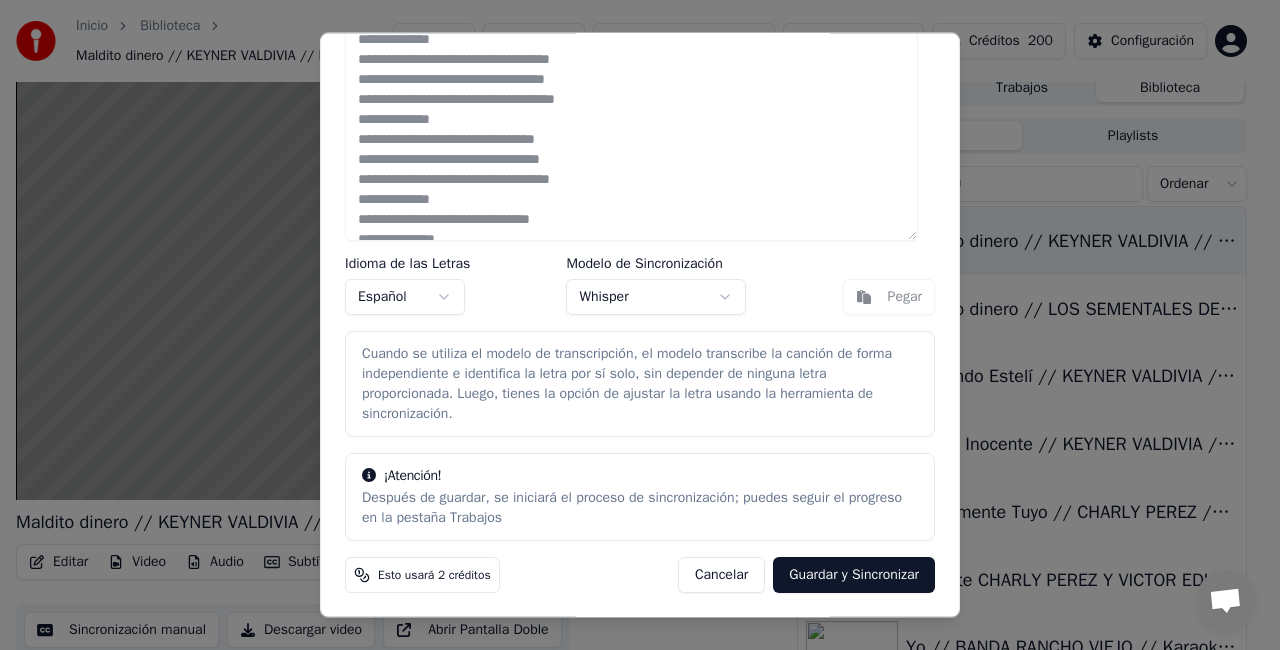 drag, startPoint x: 856, startPoint y: 574, endPoint x: 858, endPoint y: 596, distance: 22.090721 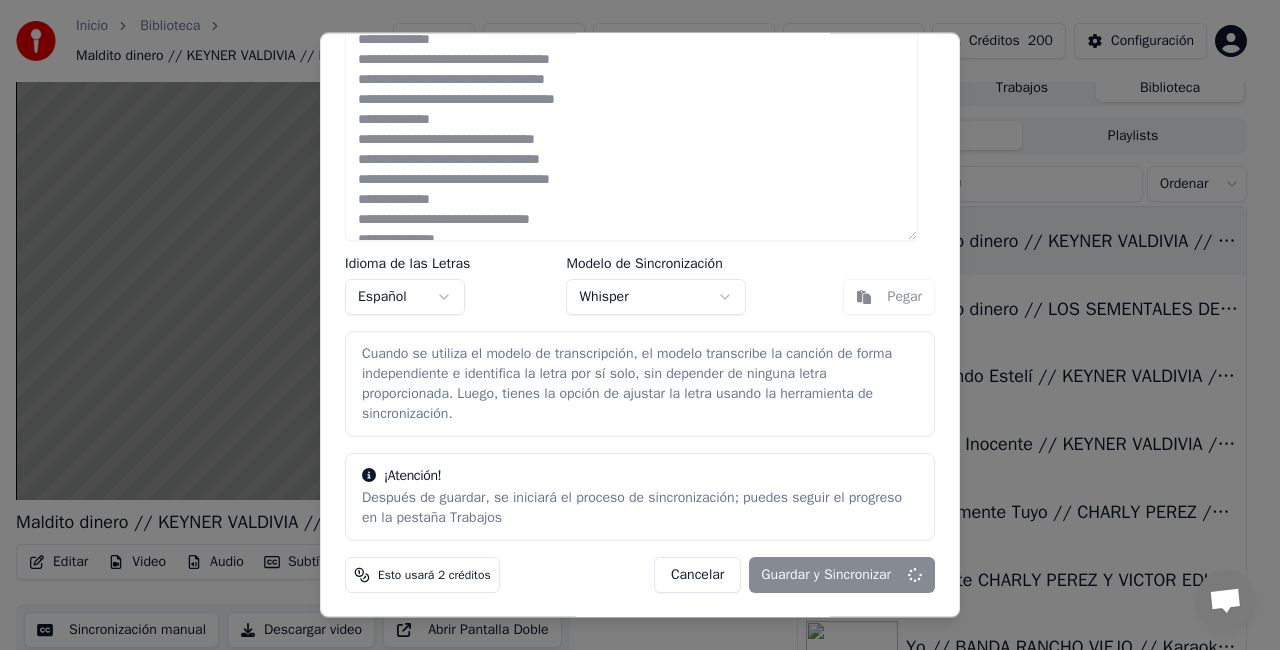 type 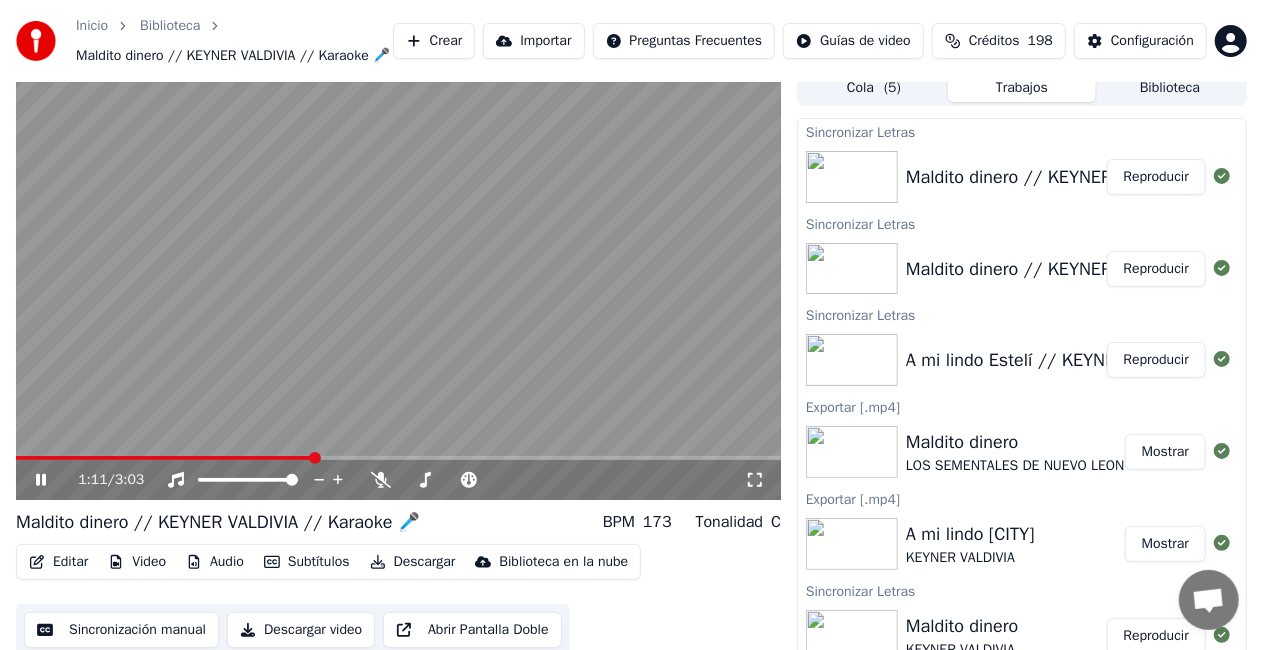 click at bounding box center (398, 285) 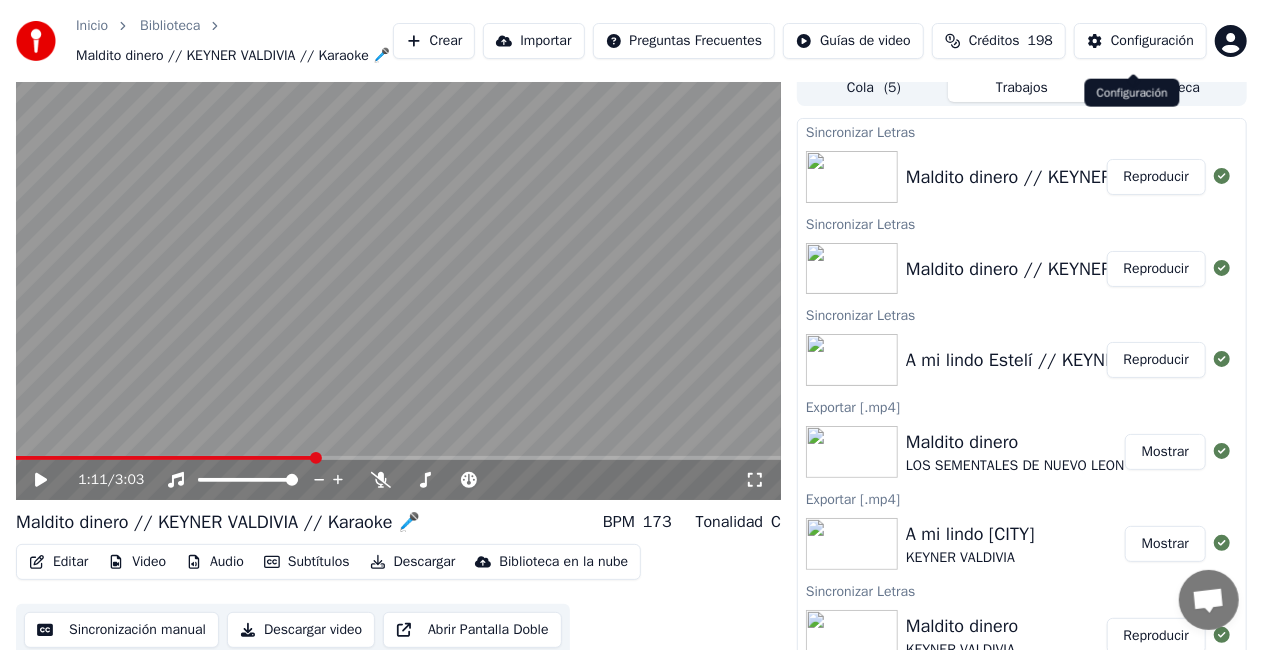 click on "Configuración" at bounding box center [1152, 41] 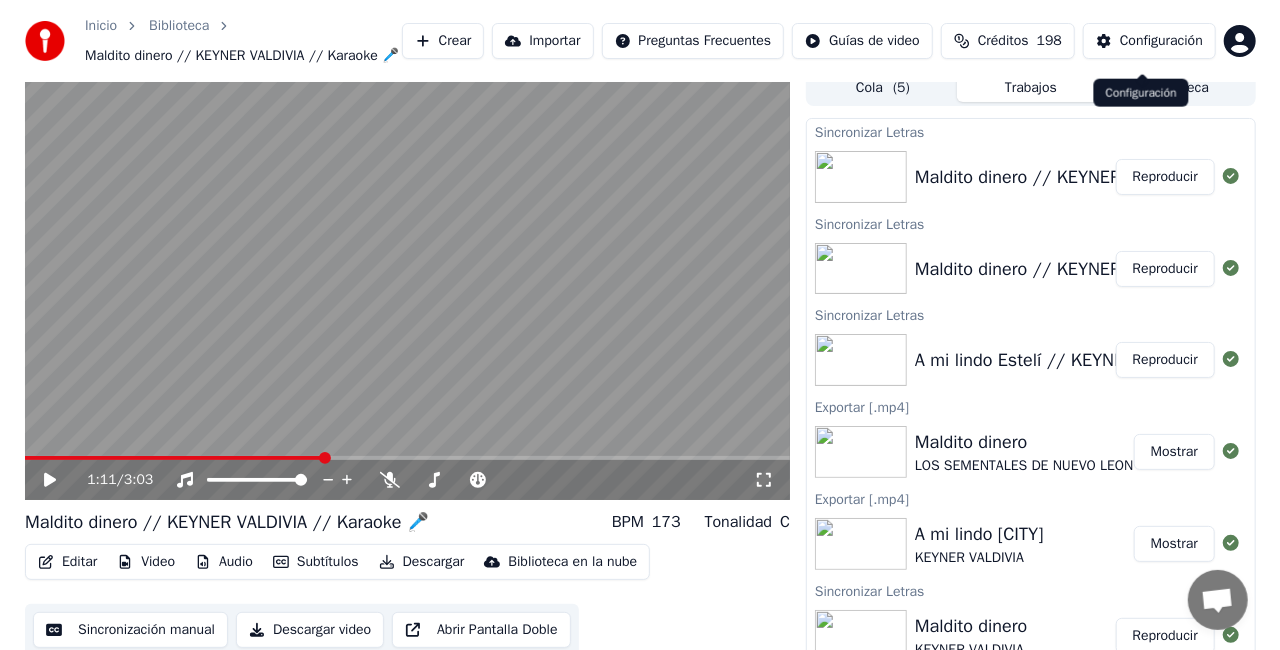 scroll, scrollTop: 0, scrollLeft: 0, axis: both 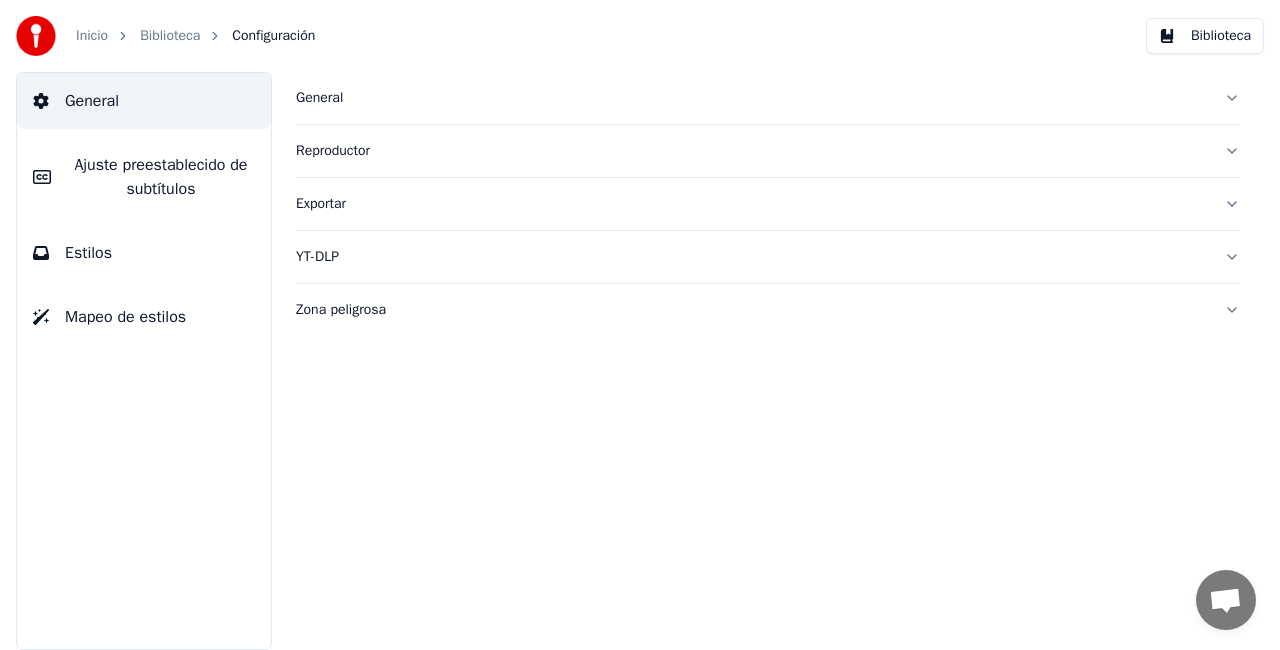 click on "Reproductor" at bounding box center (752, 151) 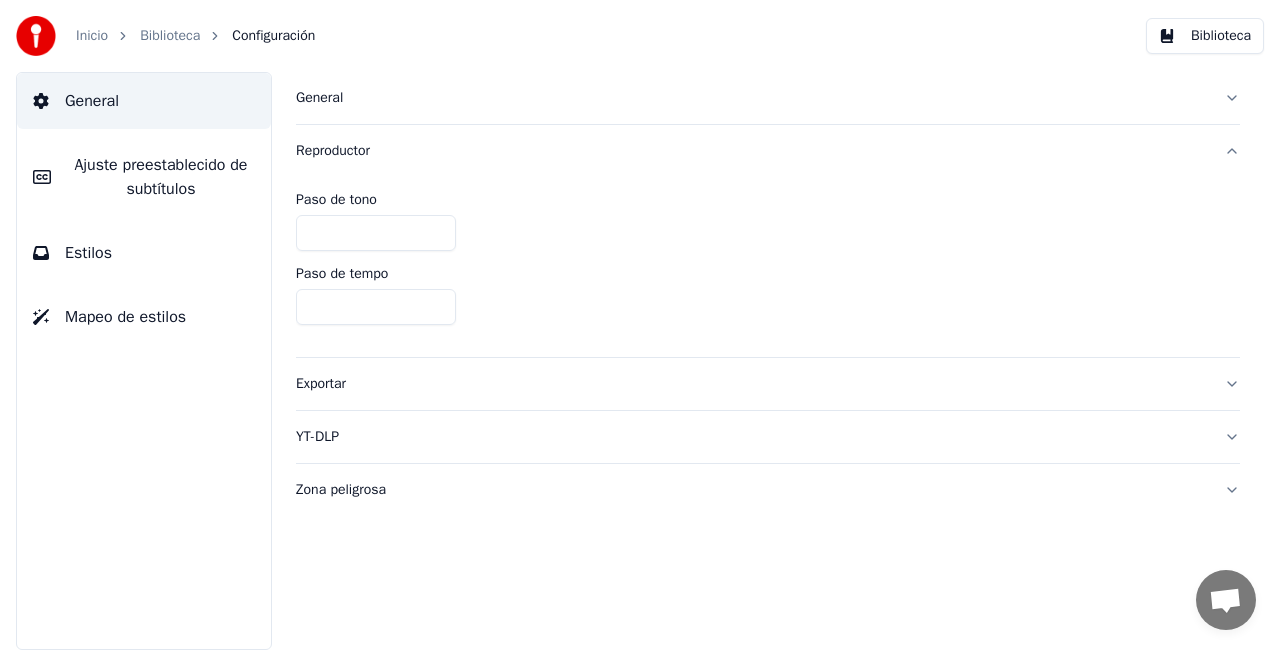 click on "General" at bounding box center [752, 98] 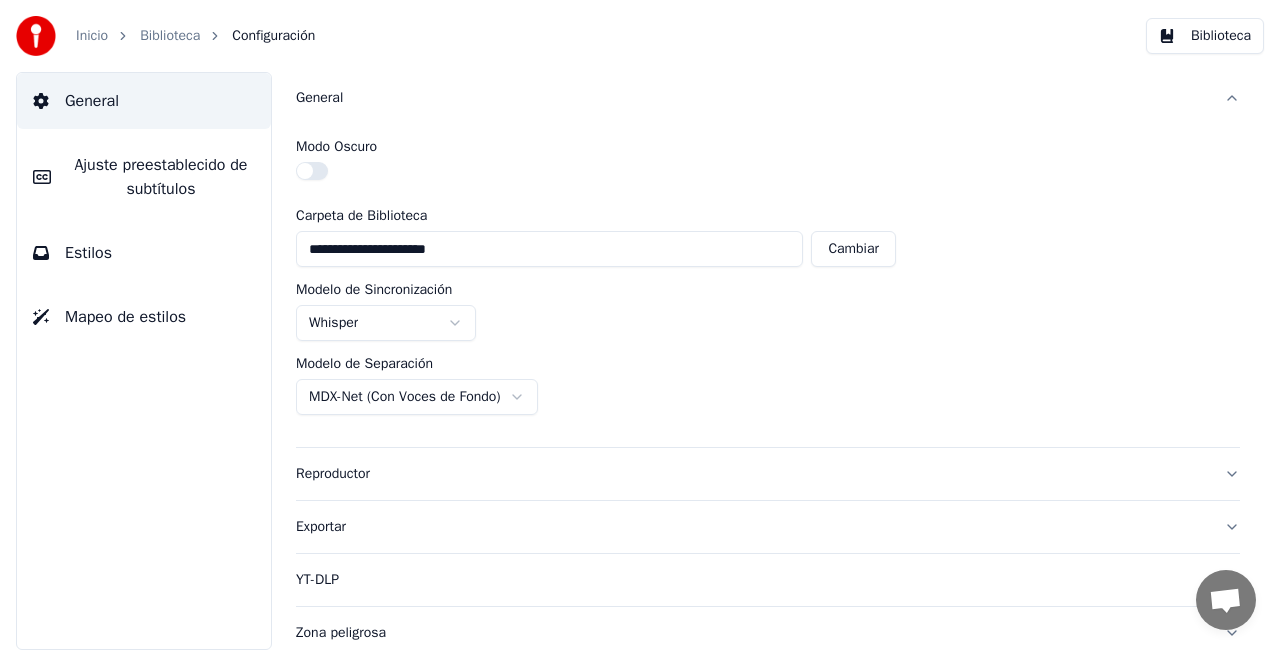click on "**********" at bounding box center (640, 325) 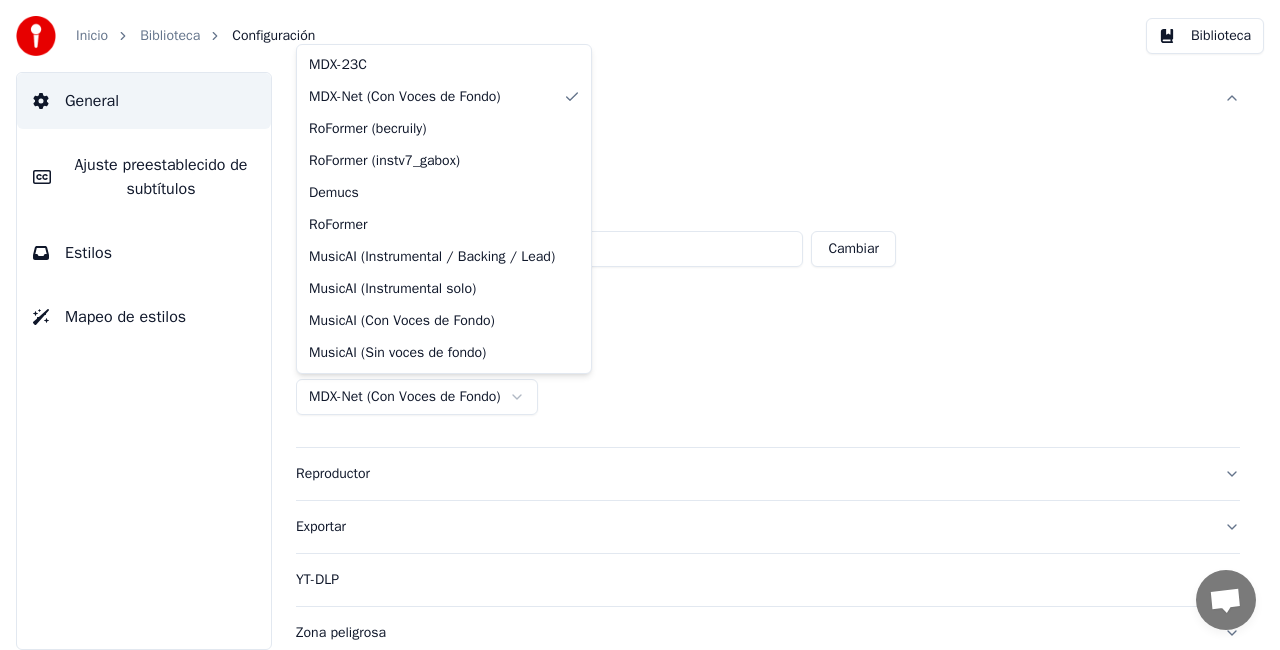 click on "**********" at bounding box center (640, 325) 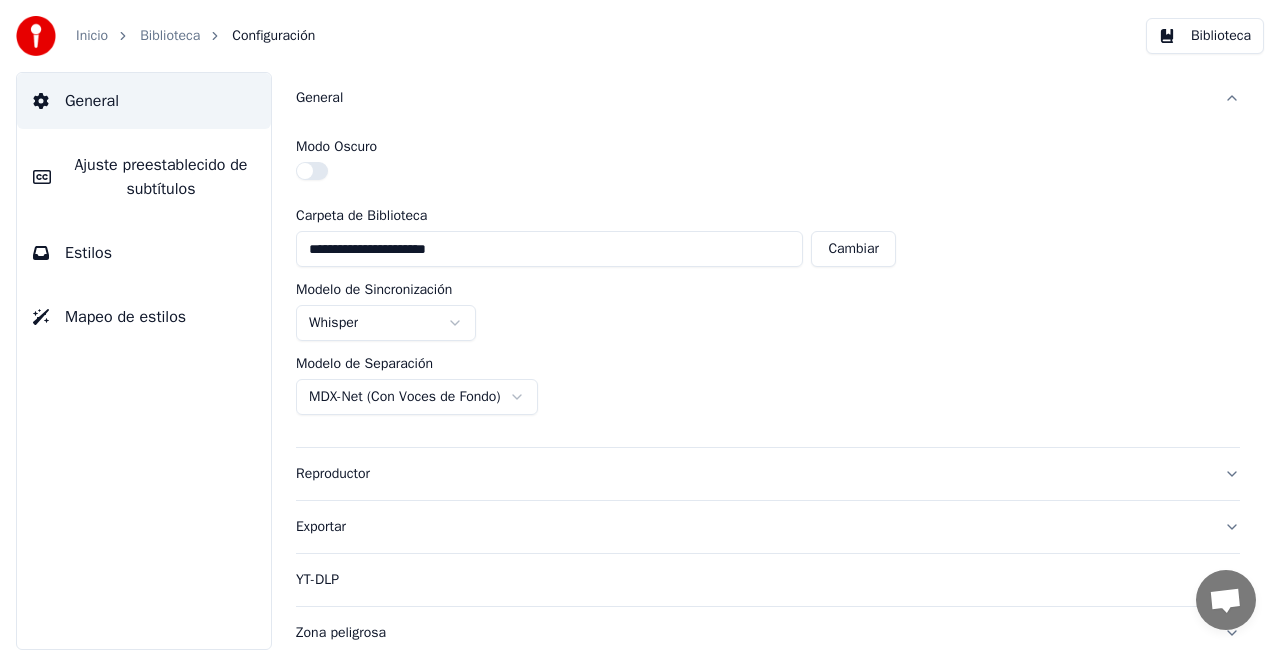 click on "Inicio Biblioteca Configuración Biblioteca" at bounding box center (640, 36) 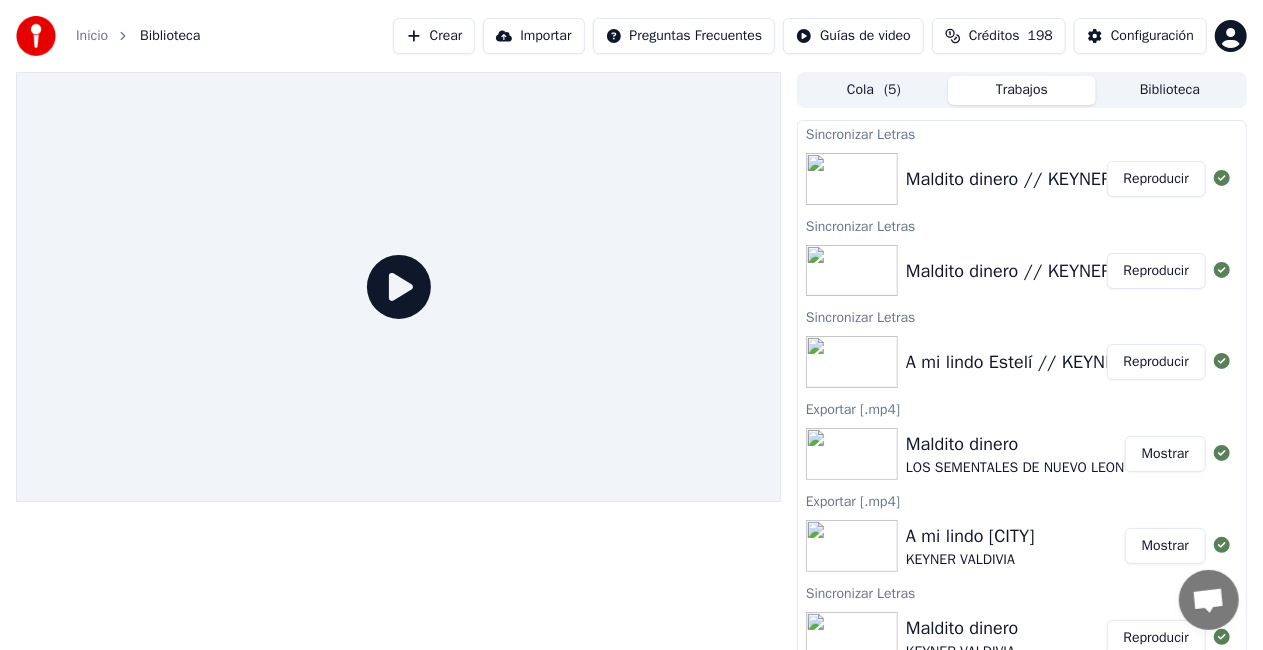 click on "Reproducir" at bounding box center (1156, 179) 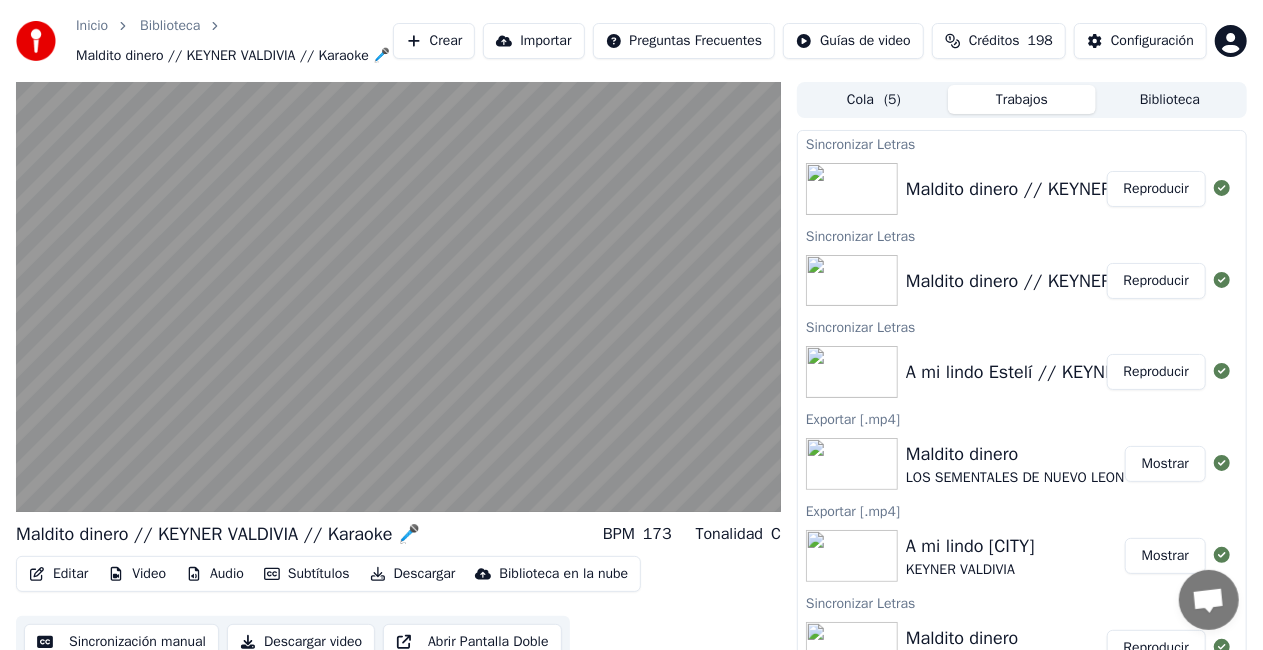 click on "Editar" at bounding box center (58, 574) 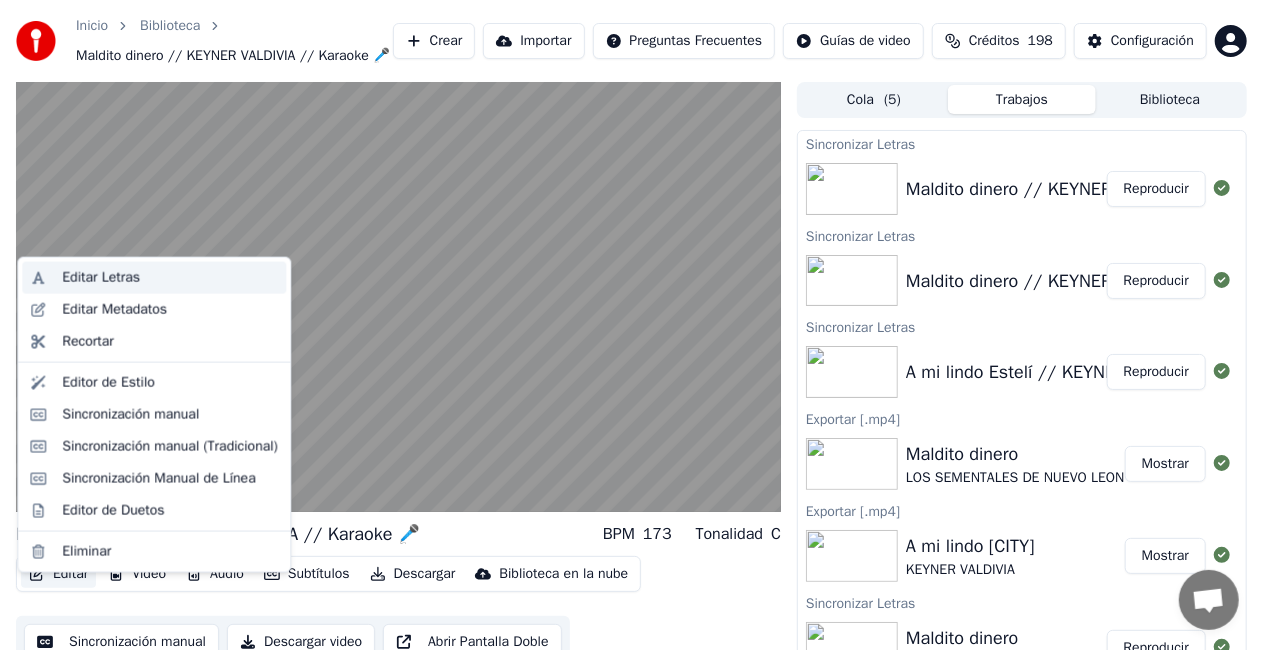 click on "Editar Letras" at bounding box center [101, 278] 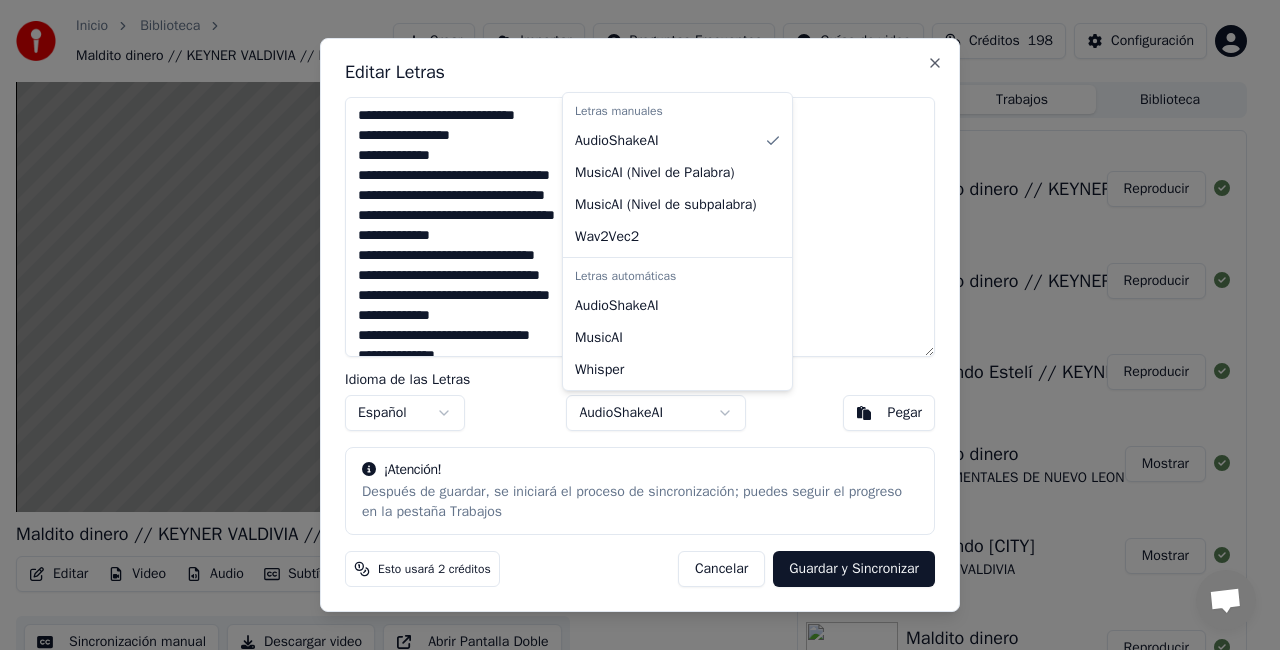 click on "Inicio Biblioteca Maldito dinero // [FIRST] [LAST] // Karaoke 🎤 Crear Importar Preguntas Frecuentes Guías de video Créditos 198 Configuración Maldito dinero // [FIRST] [LAST] // Karaoke 🎤 BPM 173 Tonalidad C Editar Video Audio Subtítulos Descargar Biblioteca en la nube Sincronización manual Descargar video Abrir Pantalla Doble Cola ( 5 ) Trabajos Biblioteca Sincronizar Letras Maldito dinero // [FIRST] [LAST] // Karaoke 🎤 Reproducir Sincronizar Letras Maldito dinero // [FIRST] [LAST] // Karaoke 🎤 Reproducir Sincronizar Letras A mi lindo Estelí // [FIRST] [LAST] // Karaoke 🎤 Reproducir Exportar [.mp4] Maldito dinero LOS SEMENTALES DE NUEVO LEON Mostrar Exportar [.mp4] A mi lindo Estelí [FIRST] [LAST] Mostrar Sincronizar Letras Maldito dinero [FIRST] [LAST] Reproducir Sincronizar Letras Maldito dinero LOS SEMENTALES DE NUEVO LEON Reproducir Sincronizar Letras A mi lindo Estelí [FIRST] [LAST] Reproducir Crear Karaoke Maldito dinero // [FIRST] [LAST] // Karaoke 🎤 Reproducir Pegar" at bounding box center [631, 325] 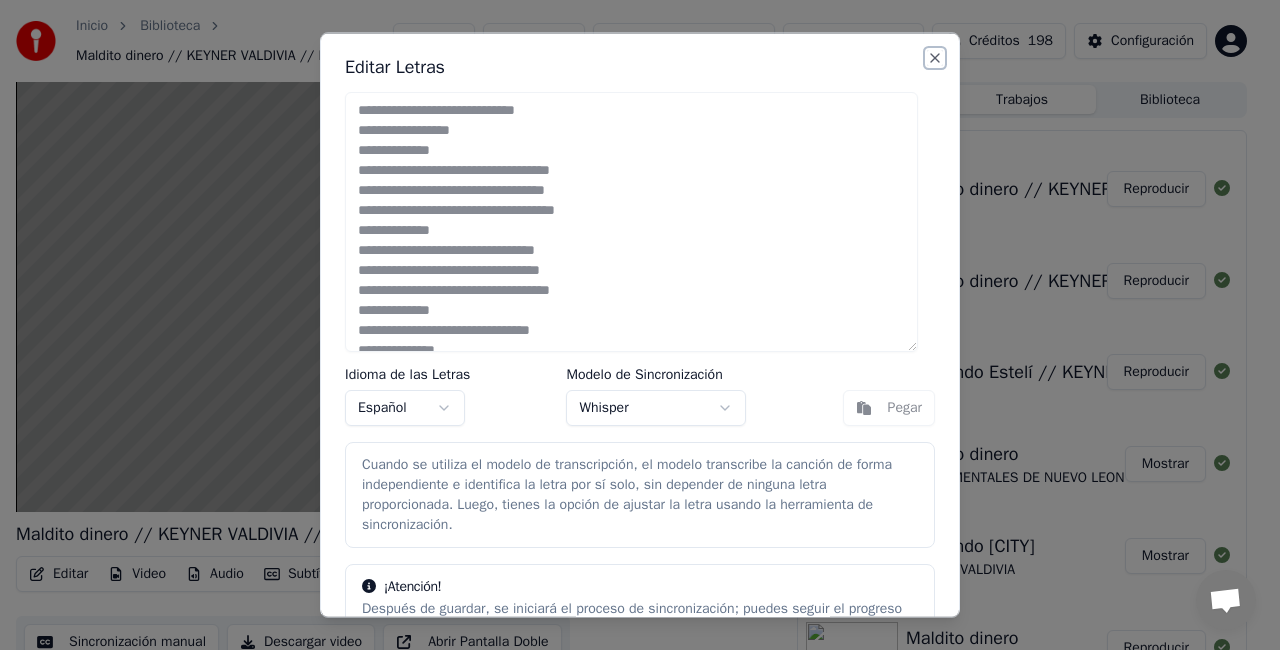 click on "Close" at bounding box center [935, 58] 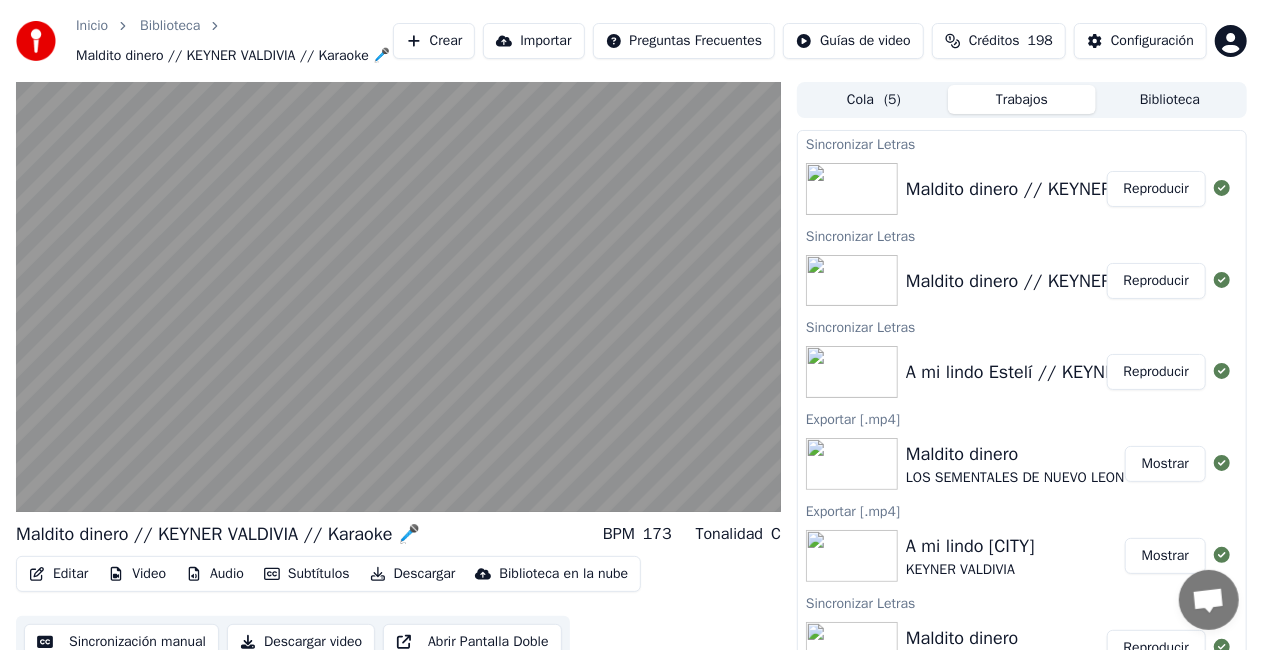 click on "Editar" at bounding box center (58, 574) 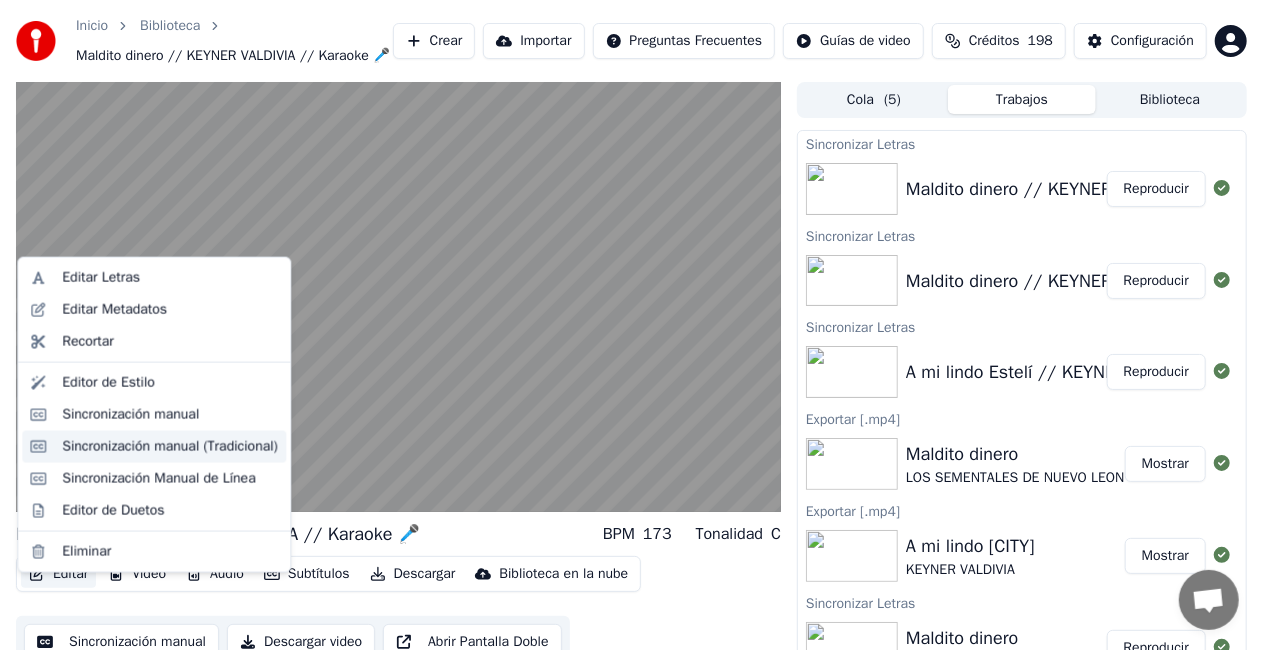 click on "Sincronización manual (Tradicional)" at bounding box center (170, 447) 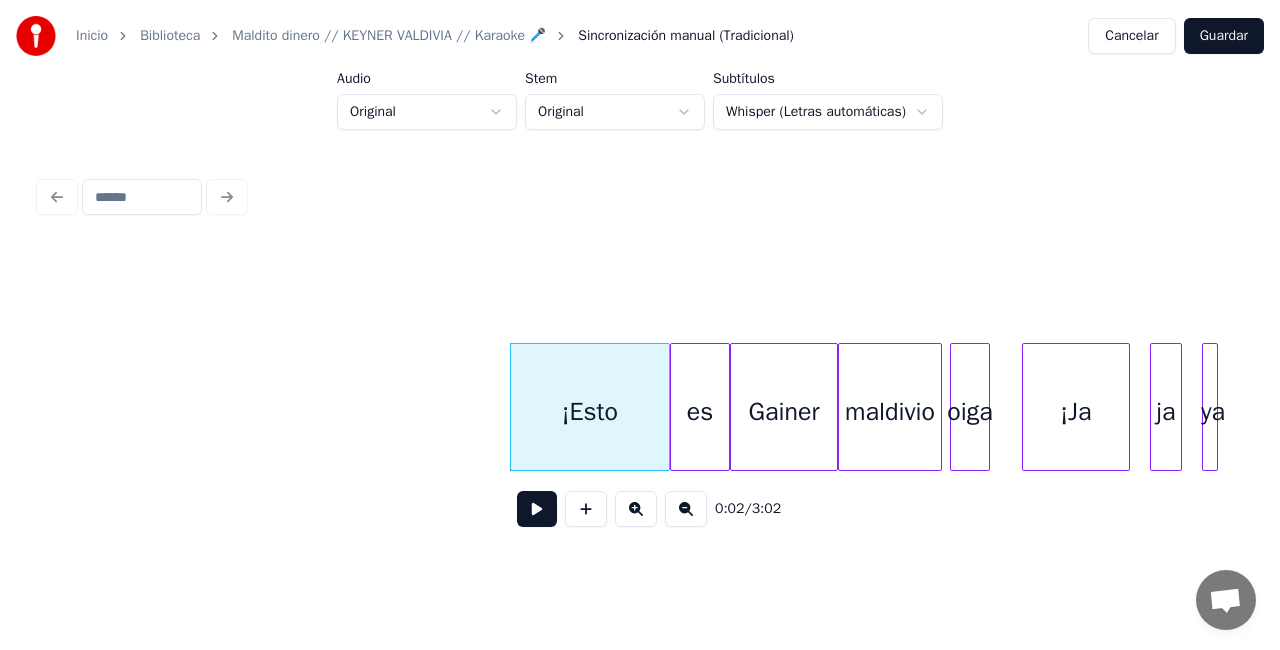 click at bounding box center [640, 197] 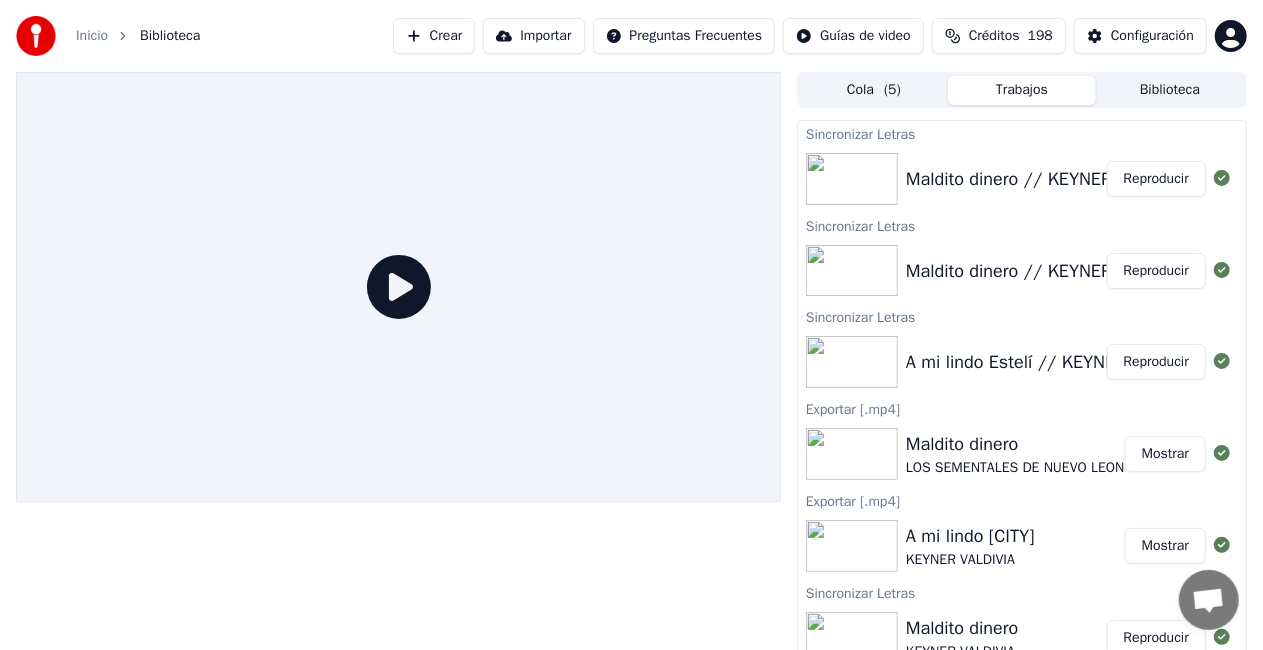 click on "Trabajos" at bounding box center (1022, 90) 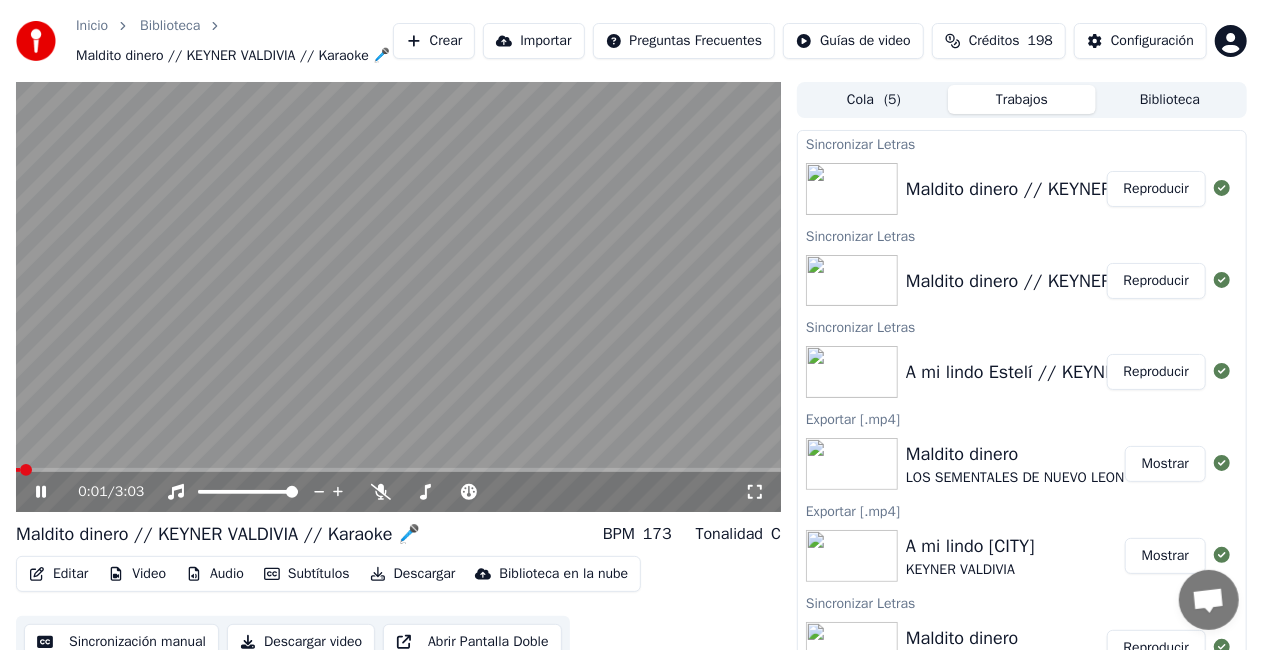 click at bounding box center [398, 297] 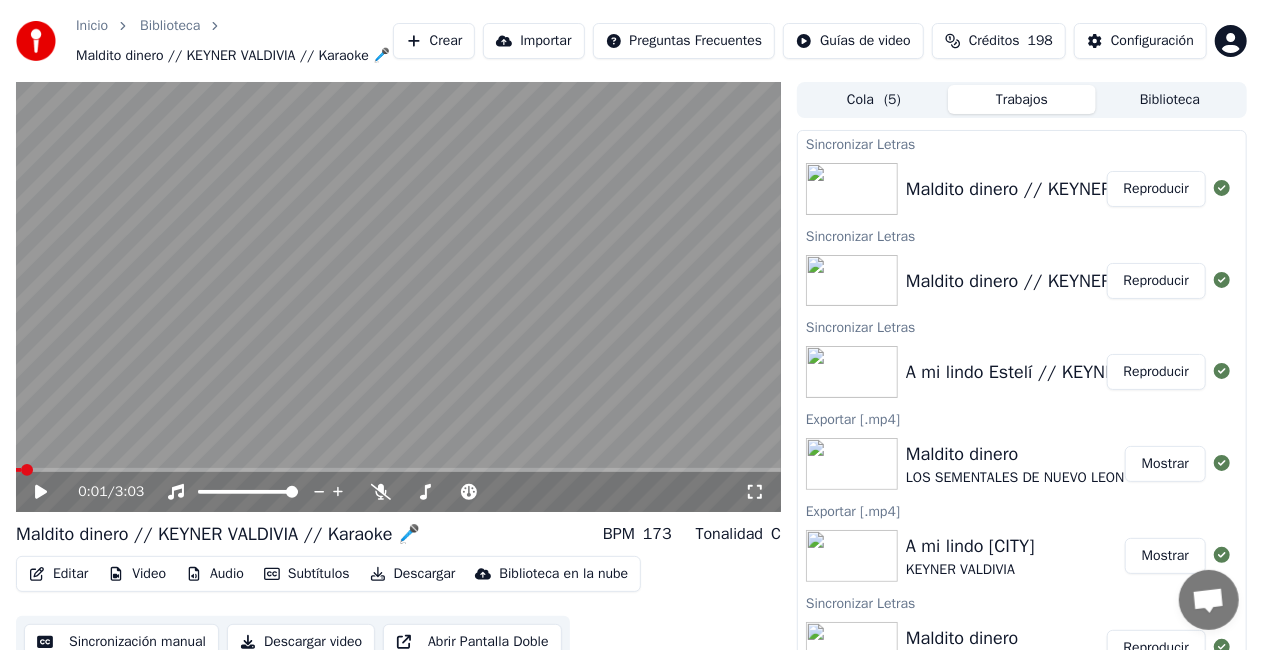 click on "Editar" at bounding box center (58, 574) 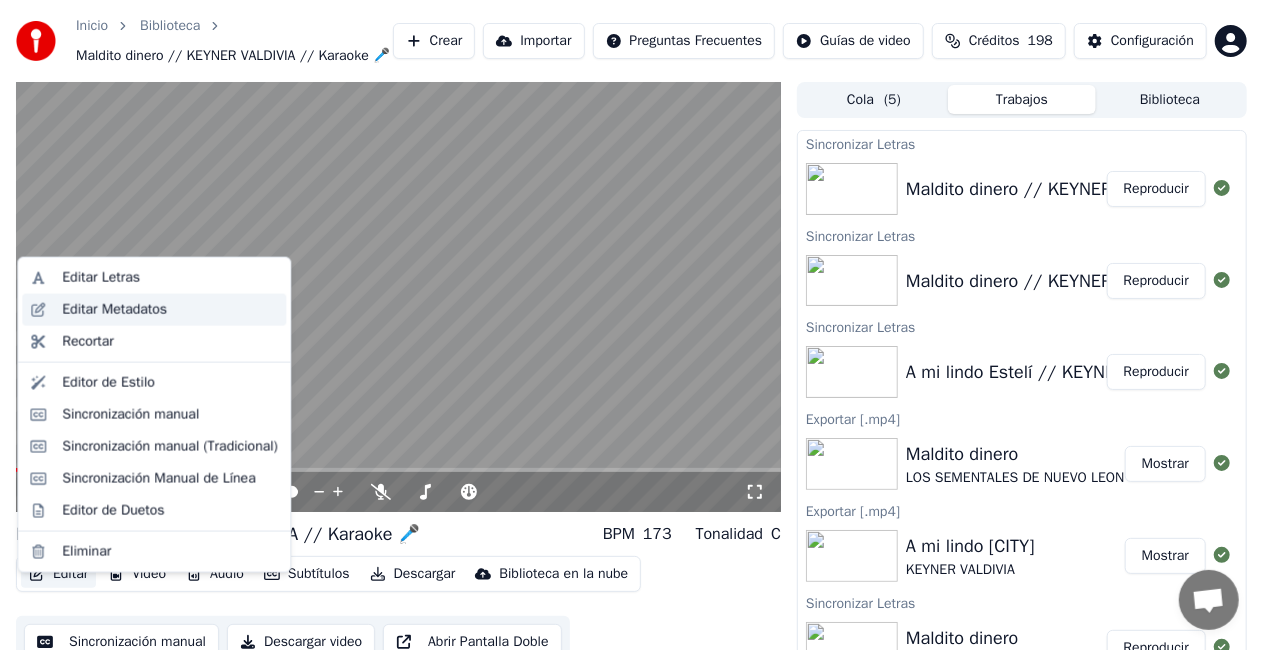 click on "Editar Metadatos" at bounding box center [114, 310] 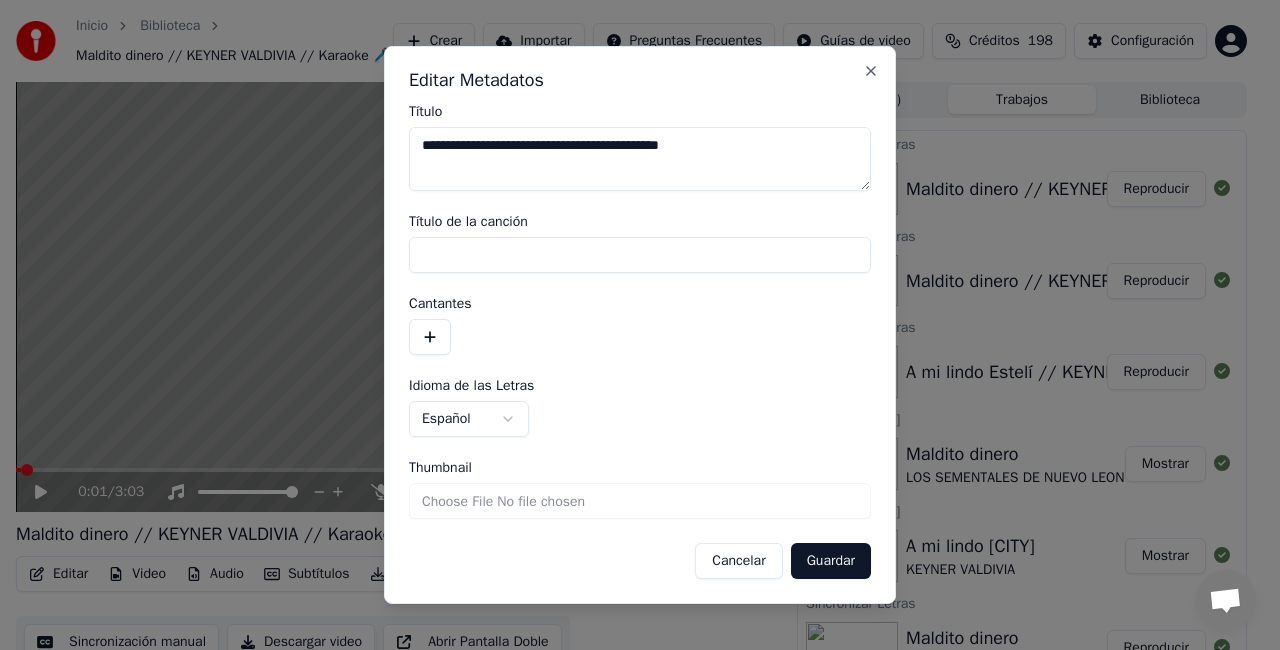 click on "Cancelar" at bounding box center [738, 561] 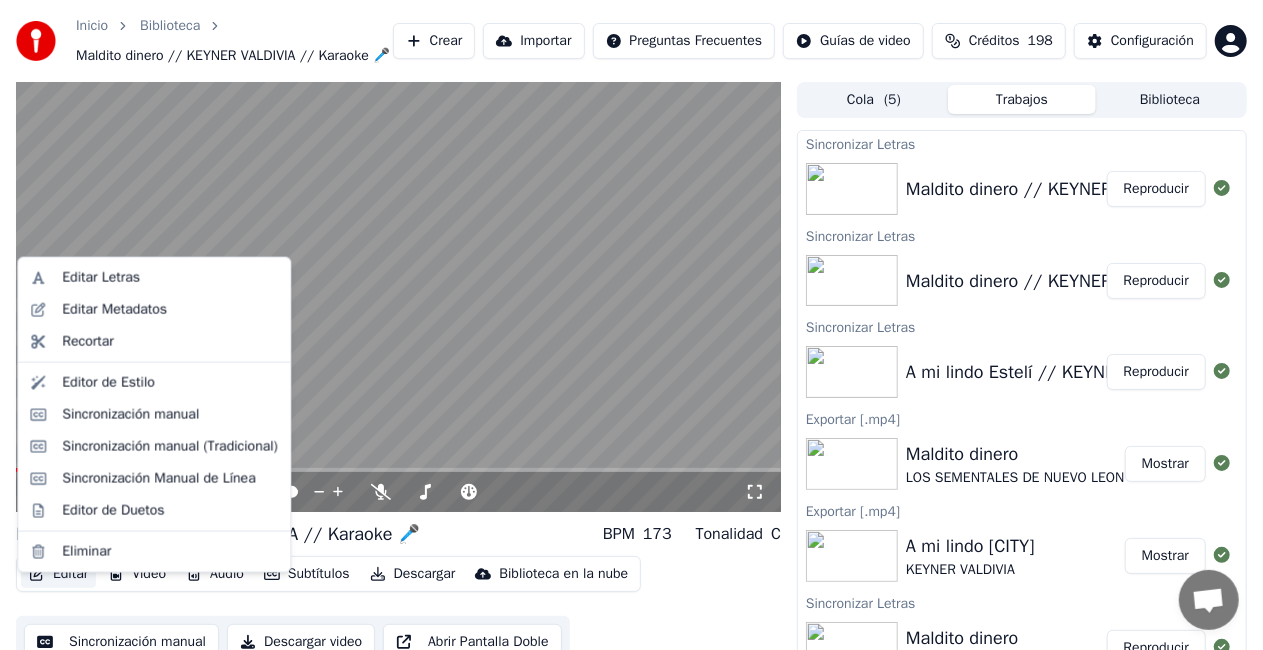 click on "Editar" at bounding box center (58, 574) 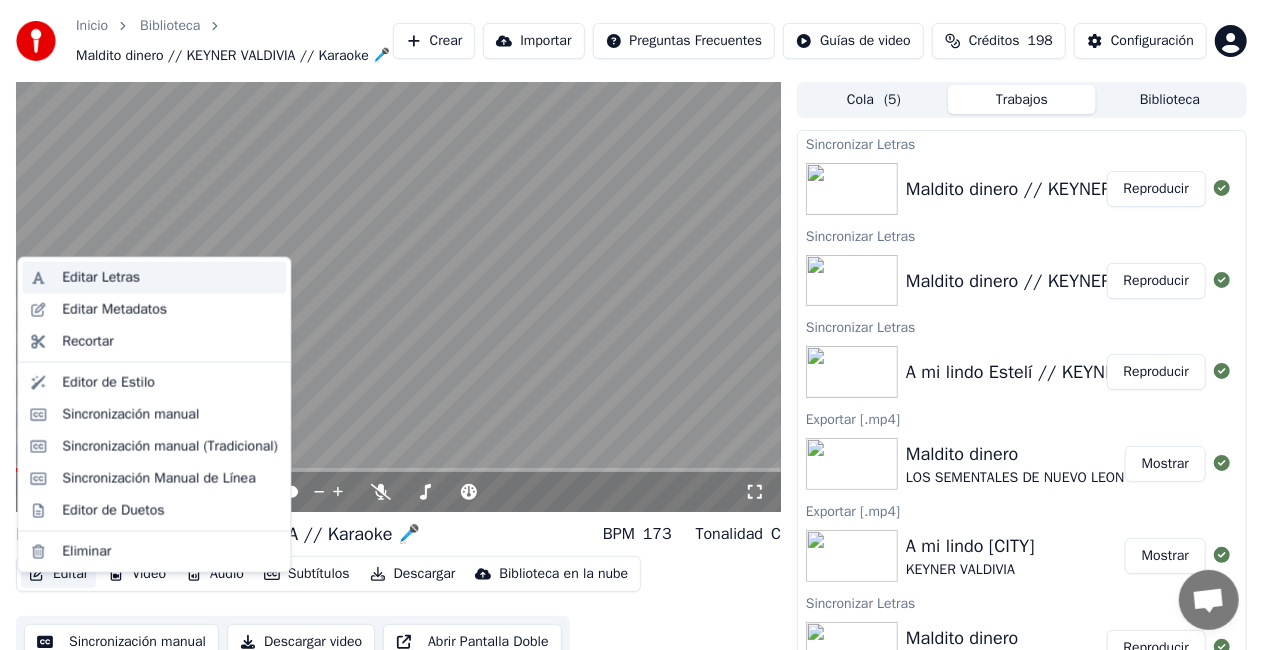 click on "Editar Letras" at bounding box center (170, 278) 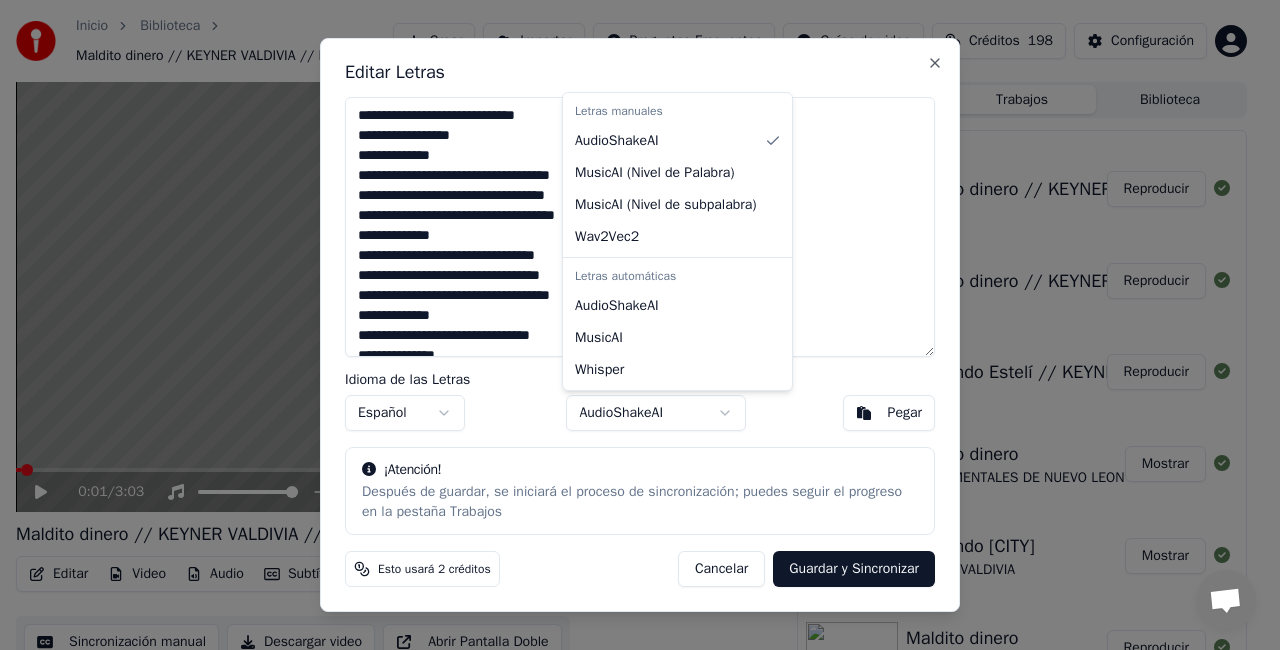 click on "Inicio Biblioteca Maldito dinero // KEYNER VALDIVIA // Karaoke 🎤 Crear Importar Preguntas Frecuentes Guías de video Créditos 198 Configuración 0:01  /  3:03 Maldito dinero // KEYNER VALDIVIA // Karaoke 🎤 BPM 173 Tonalidad C Editar Video Audio Subtítulos Descargar Biblioteca en la nube Sincronización manual Descargar video Abrir Pantalla Doble Cola ( 5 ) Trabajos Biblioteca Sincronizar Letras Maldito dinero // KEYNER VALDIVIA // Karaoke 🎤 Reproducir Sincronizar Letras Maldito dinero // KEYNER VALDIVIA // Karaoke 🎤 Reproducir Sincronizar Letras A mi lindo Estelí // KEYNER VALDIVIA // Karaoke 🎤 Reproducir Exportar [.mp4] Maldito dinero LOS SEMENTALES DE NUEVO LEON Mostrar Exportar [.mp4] A mi lindo Estelí KEYNER VALDIVIA Mostrar Sincronizar Letras Maldito dinero KEYNER VALDIVIA Reproducir Sincronizar Letras Maldito dinero LOS SEMENTALES DE NUEVO LEON Reproducir Sincronizar Letras A mi lindo Estelí KEYNER VALDIVIA Reproducir Crear Karaoke Maldito dinero // KEYNER VALDIVIA // Karaoke 🎤 )" at bounding box center [631, 325] 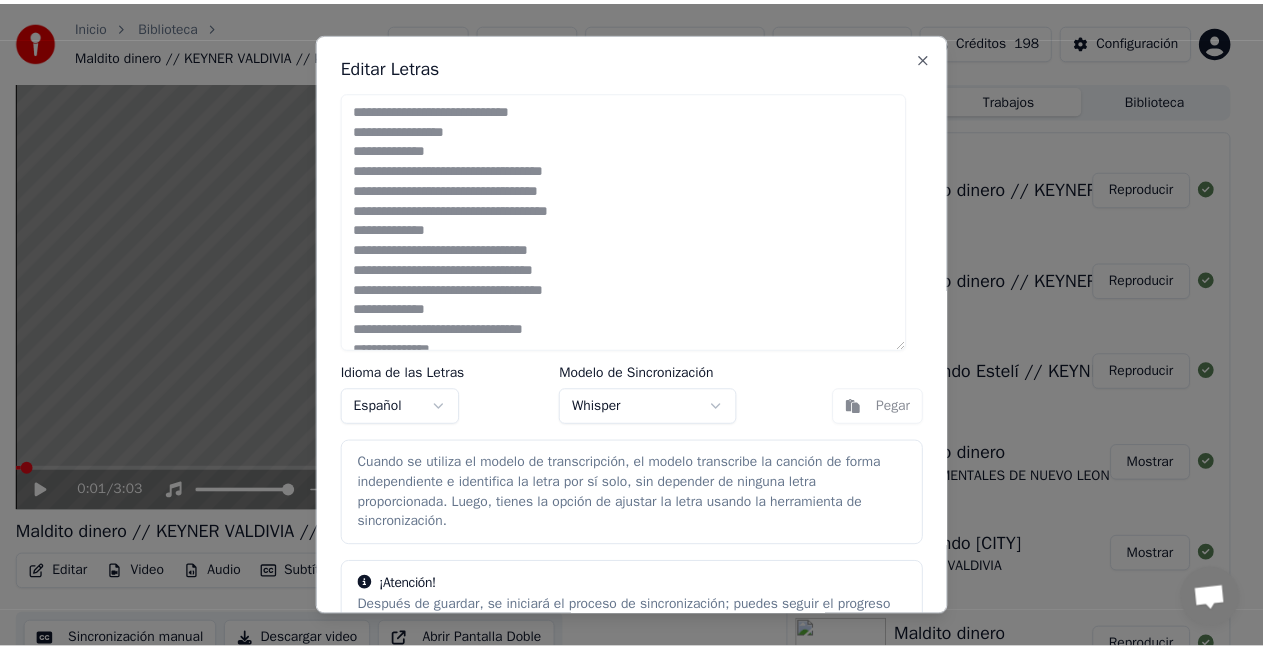 scroll, scrollTop: 110, scrollLeft: 0, axis: vertical 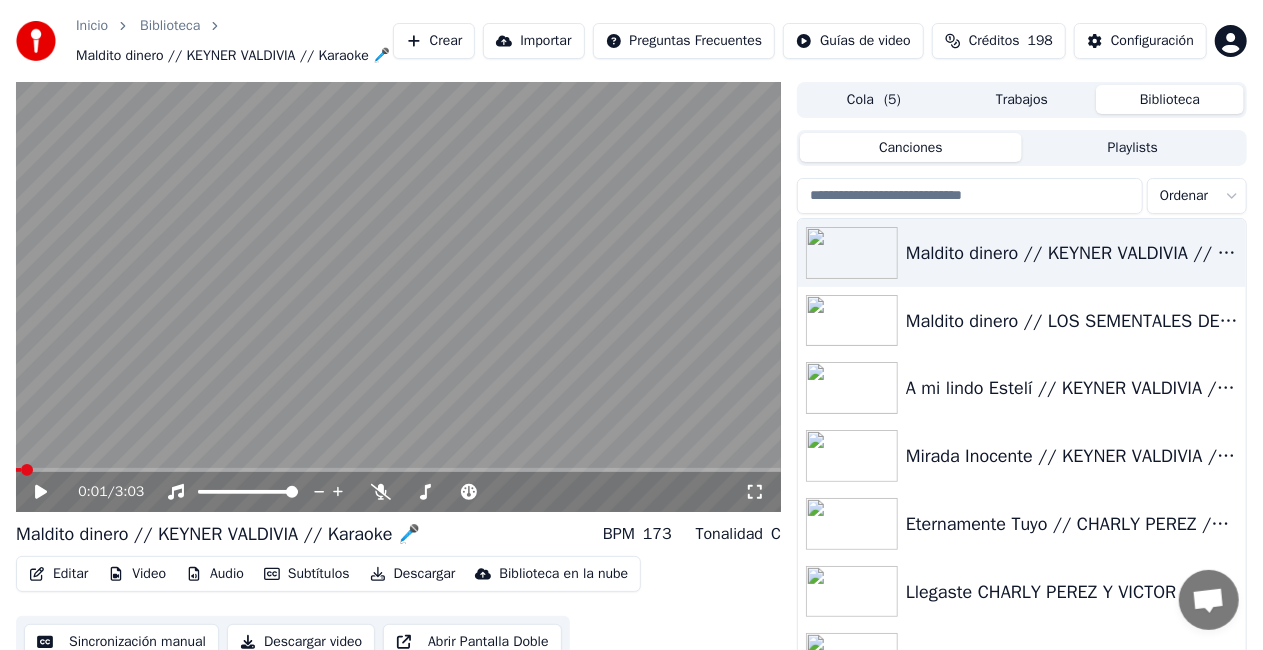 click on "Biblioteca" at bounding box center [1170, 99] 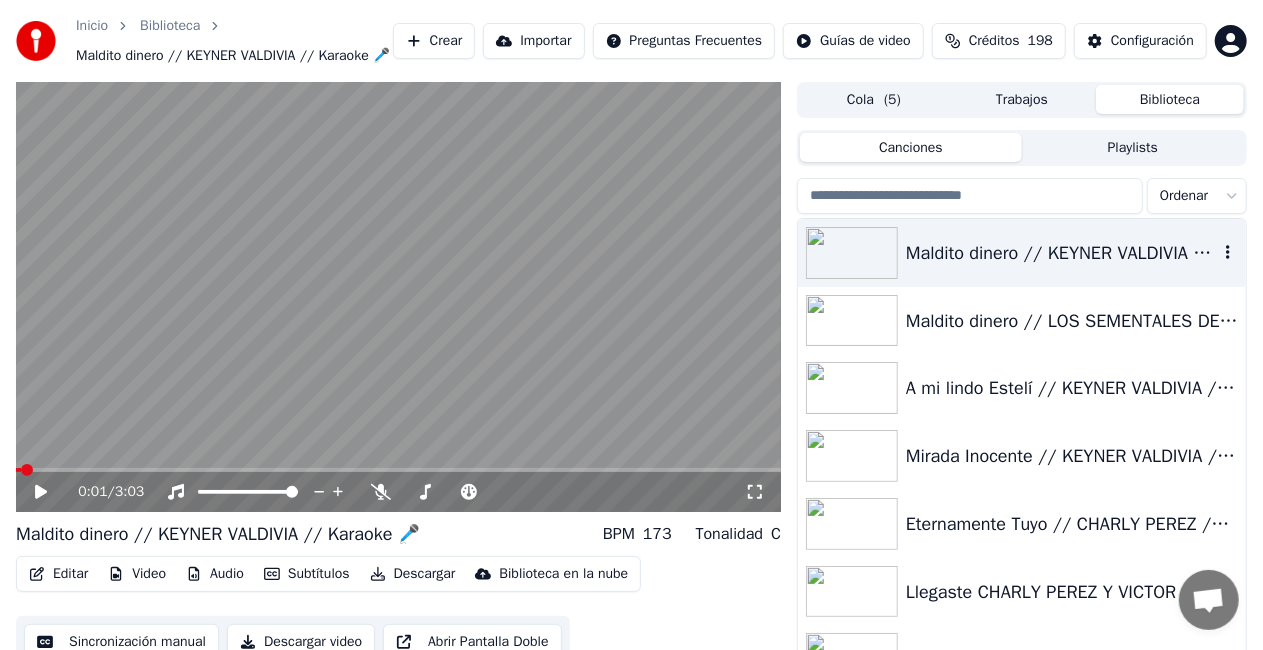 click on "Maldito dinero // KEYNER VALDIVIA // Karaoke 🎤" at bounding box center (1062, 253) 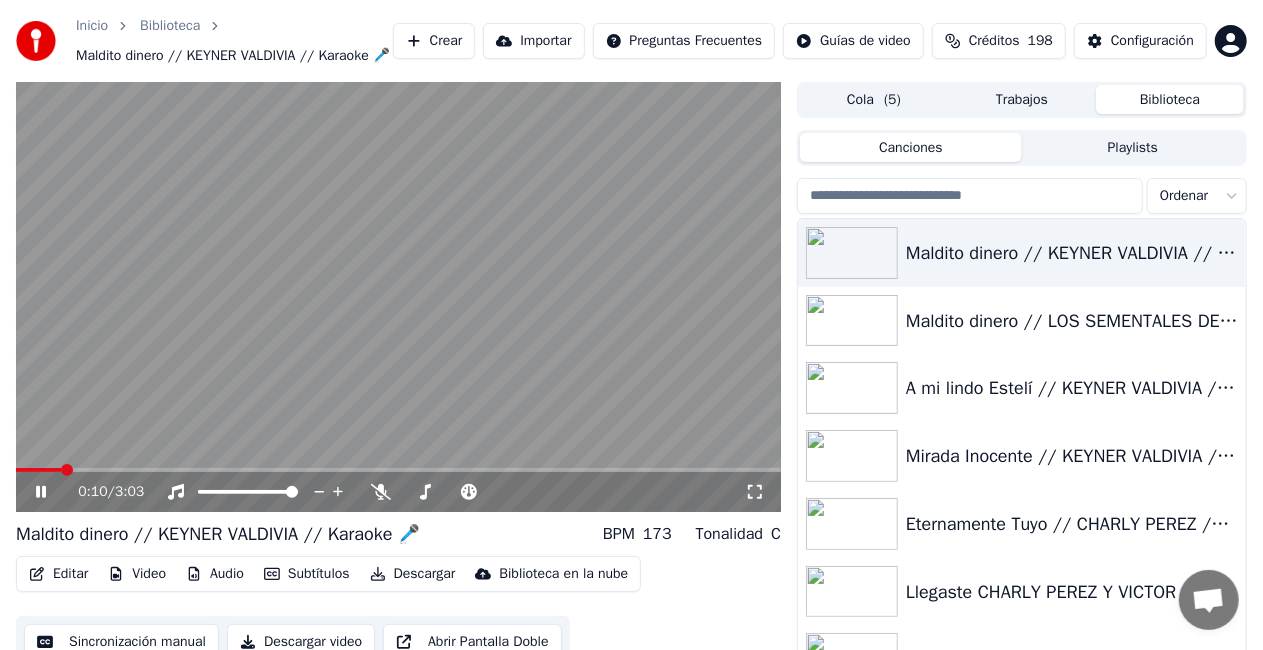 click at bounding box center (398, 297) 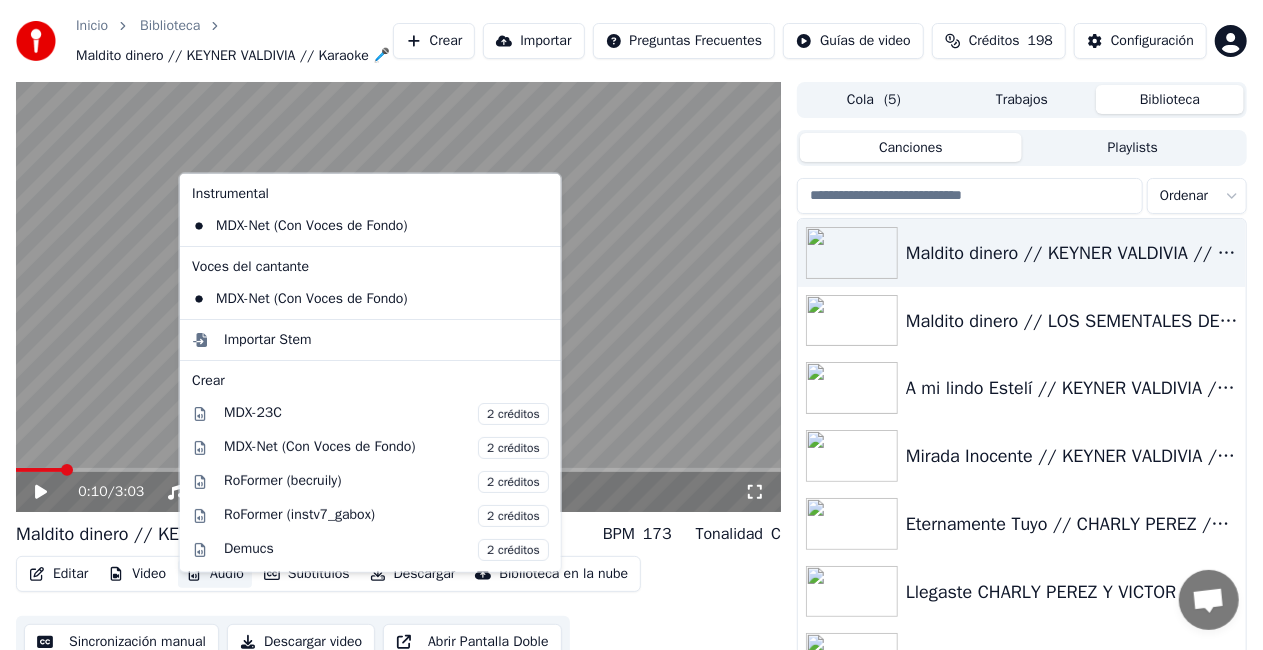 click on "Audio" at bounding box center (215, 574) 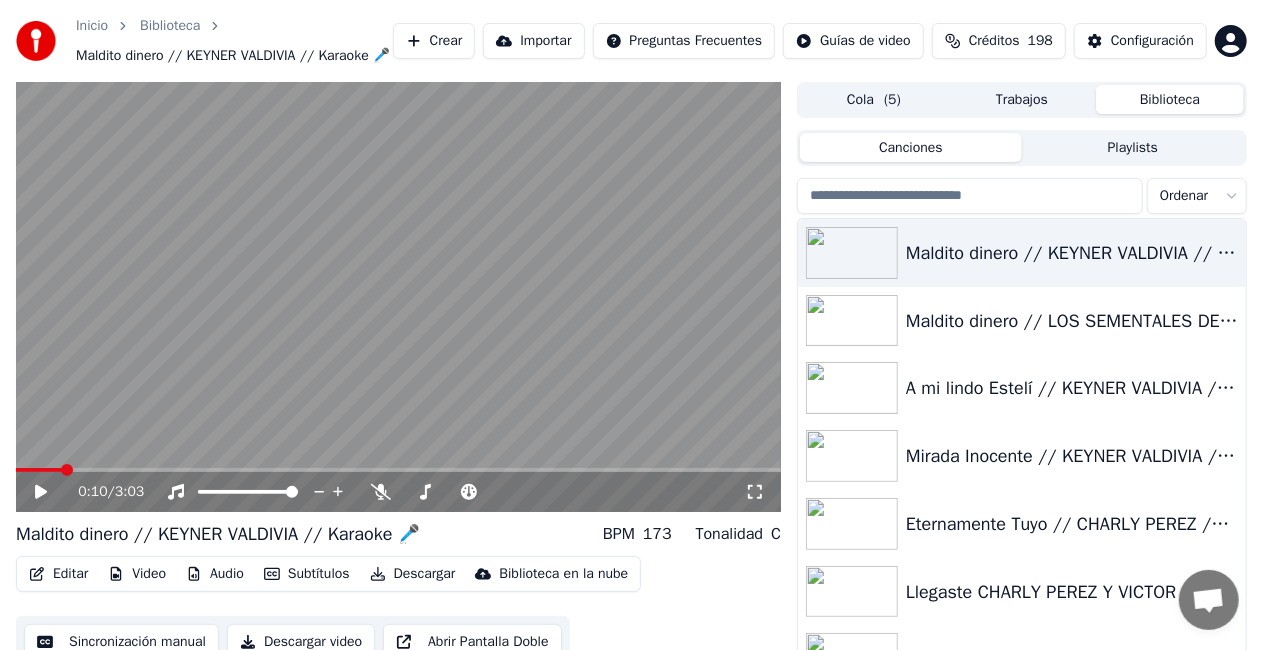 click at bounding box center [398, 297] 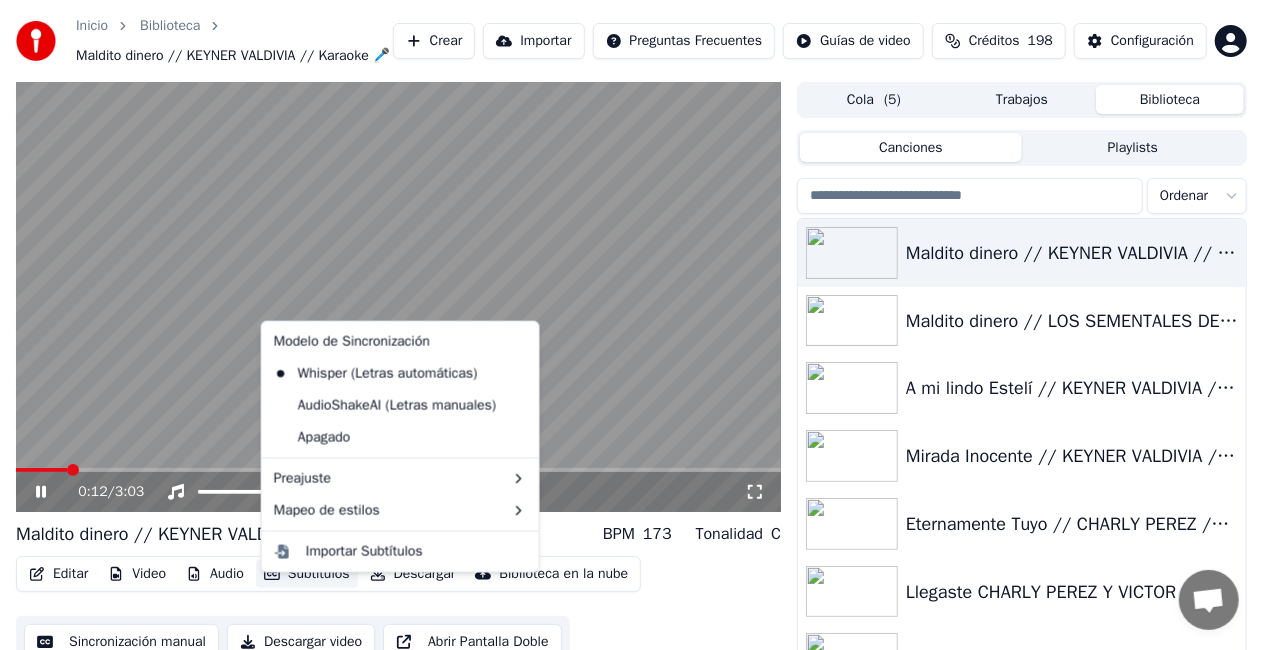 click on "Subtítulos" at bounding box center [307, 574] 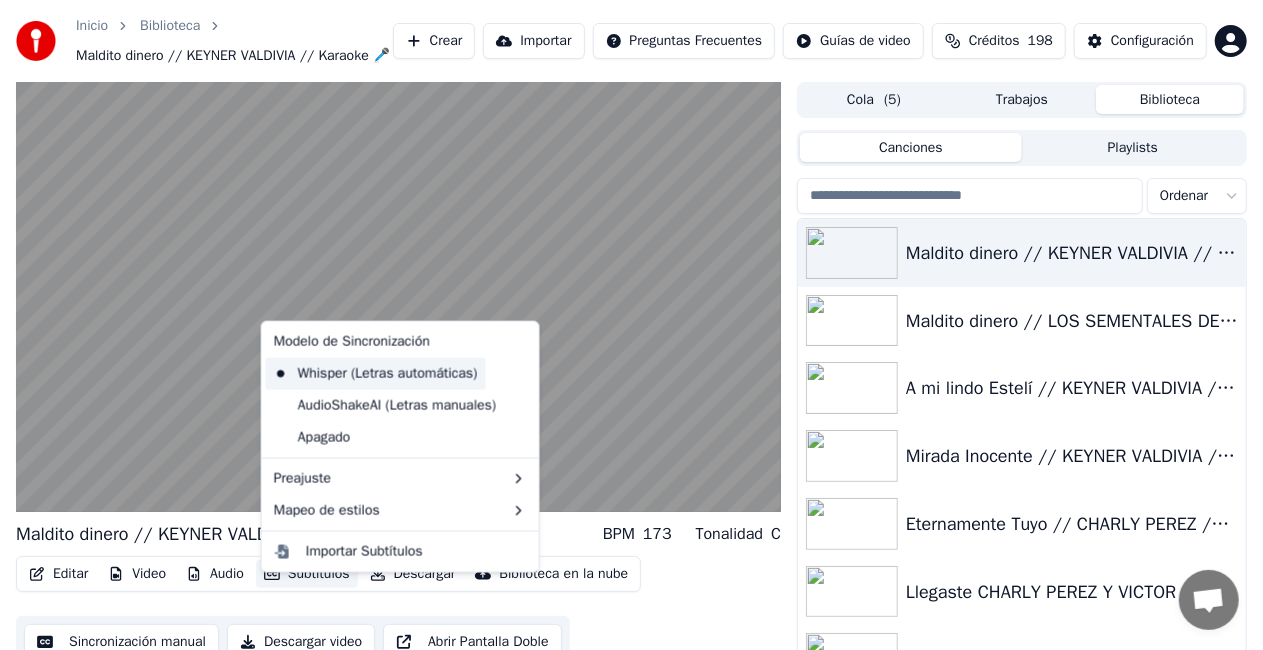 click on "Whisper (Letras automáticas)" at bounding box center [376, 374] 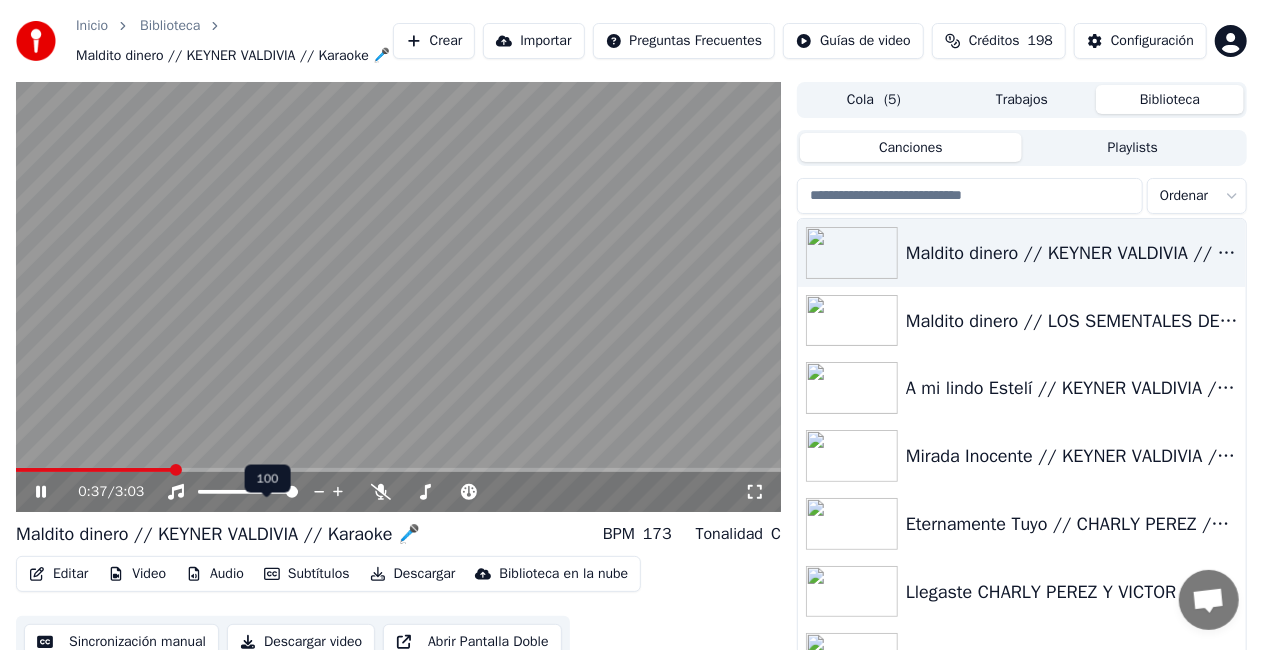 click at bounding box center [292, 492] 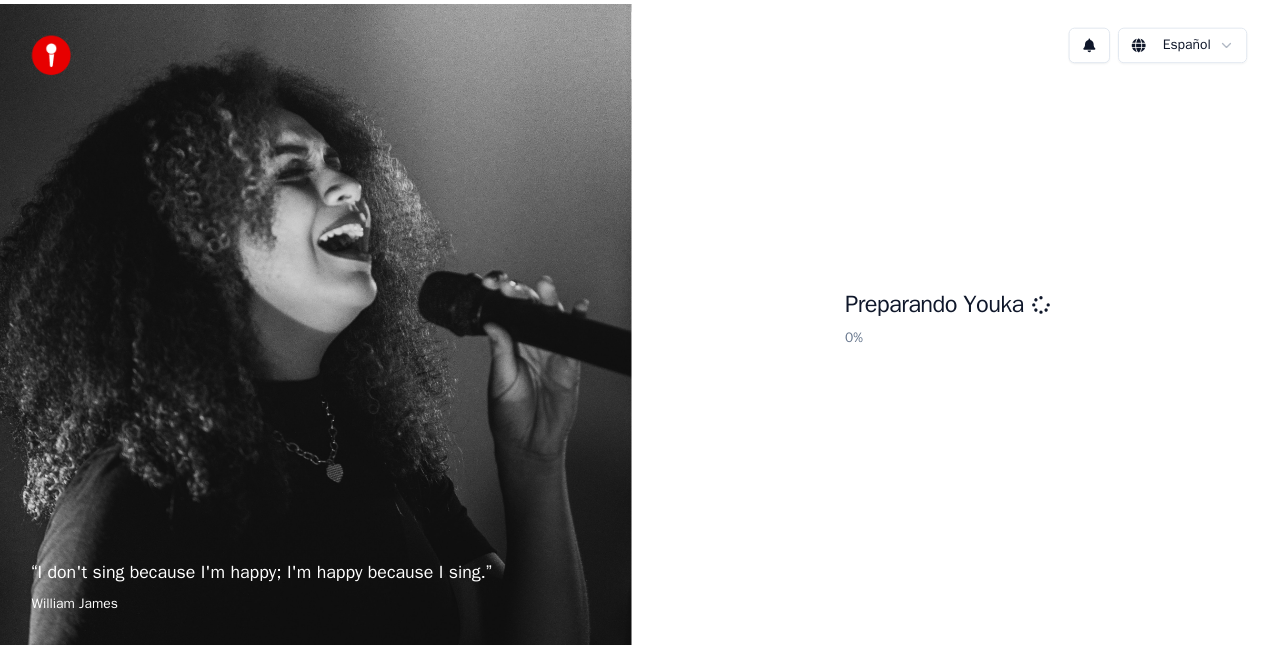 scroll, scrollTop: 0, scrollLeft: 0, axis: both 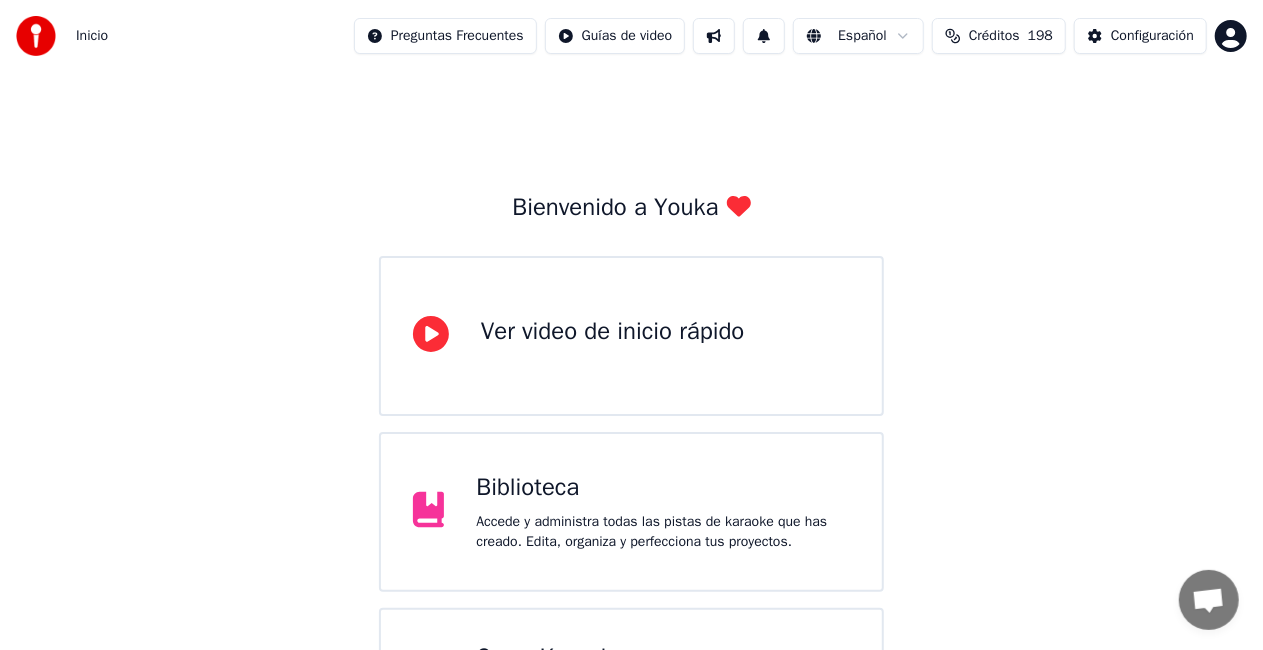 drag, startPoint x: 609, startPoint y: 479, endPoint x: 620, endPoint y: 498, distance: 21.954498 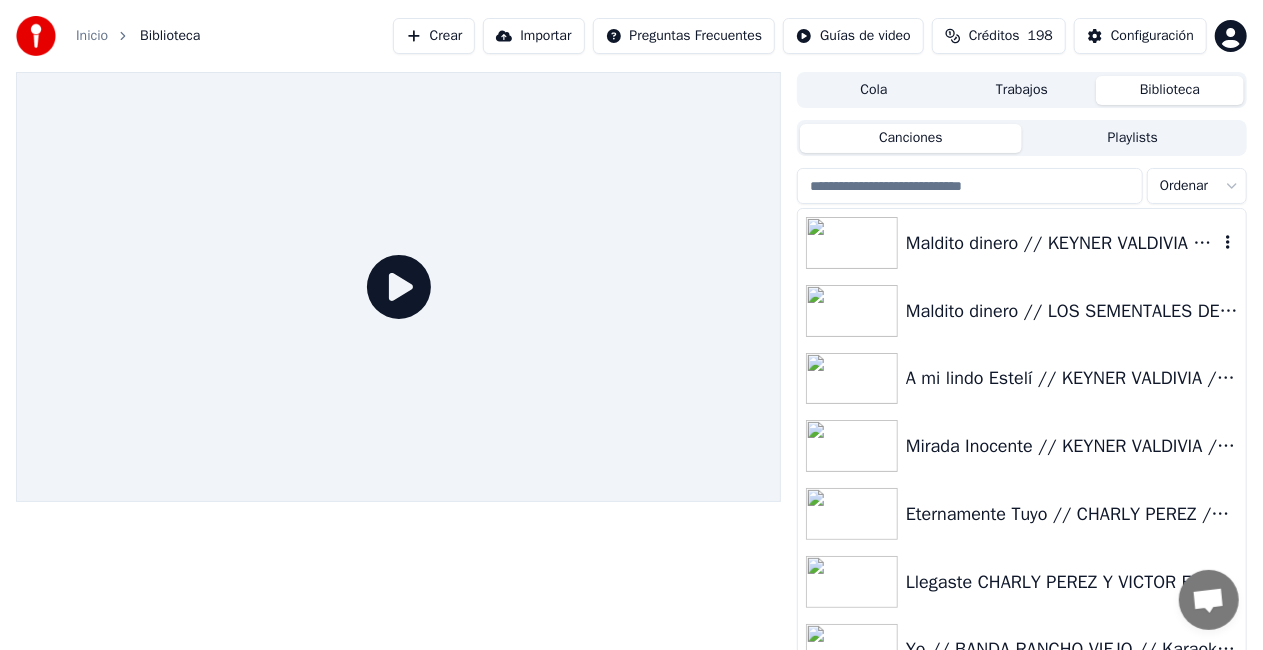 drag, startPoint x: 1086, startPoint y: 238, endPoint x: 1108, endPoint y: 276, distance: 43.908997 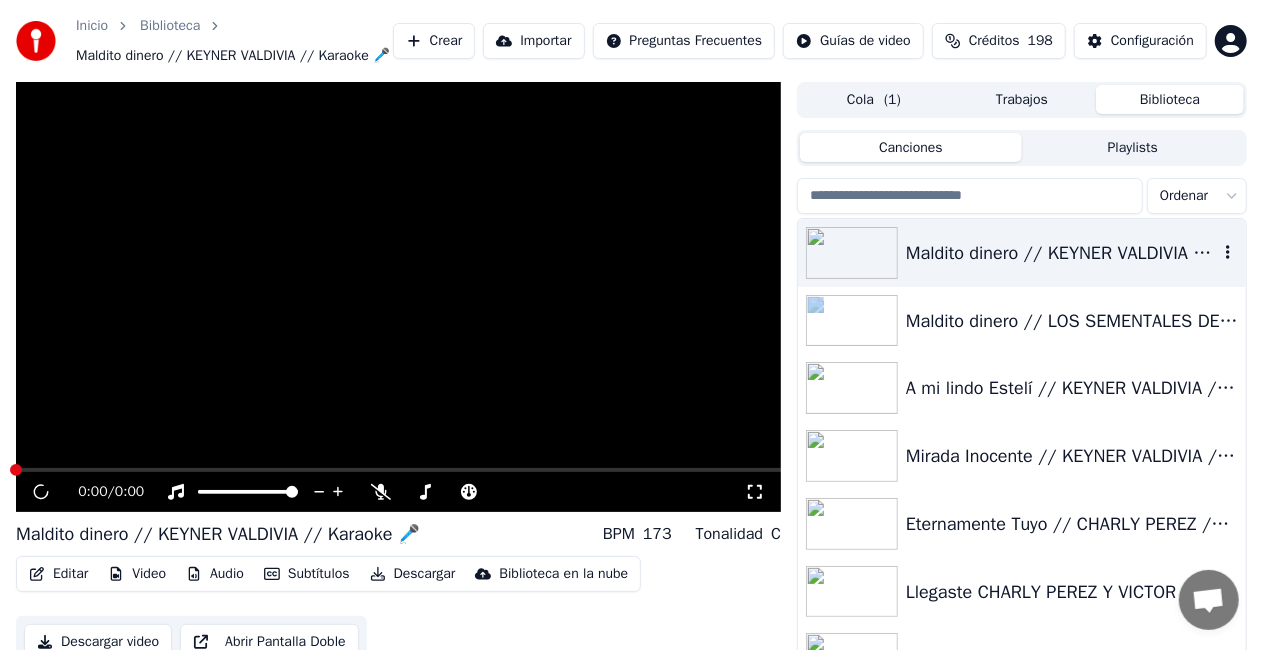click on "Maldito dinero // KEYNER VALDIVIA // Karaoke 🎤" at bounding box center (1022, 253) 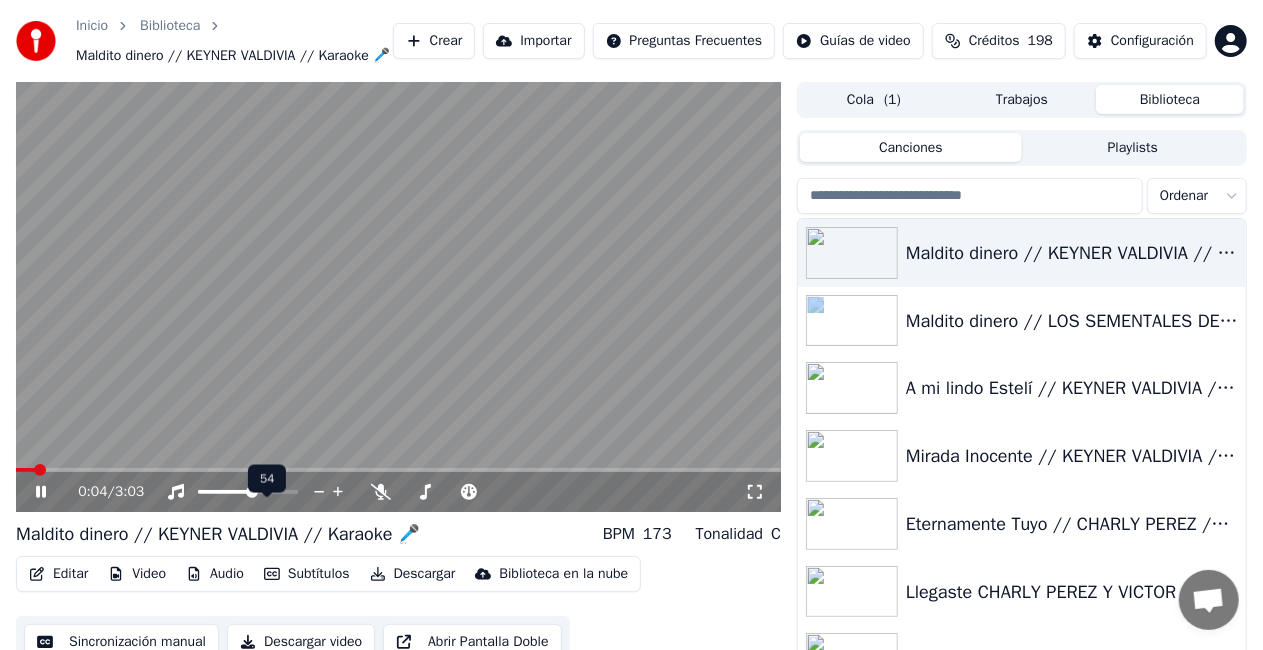 click at bounding box center [252, 492] 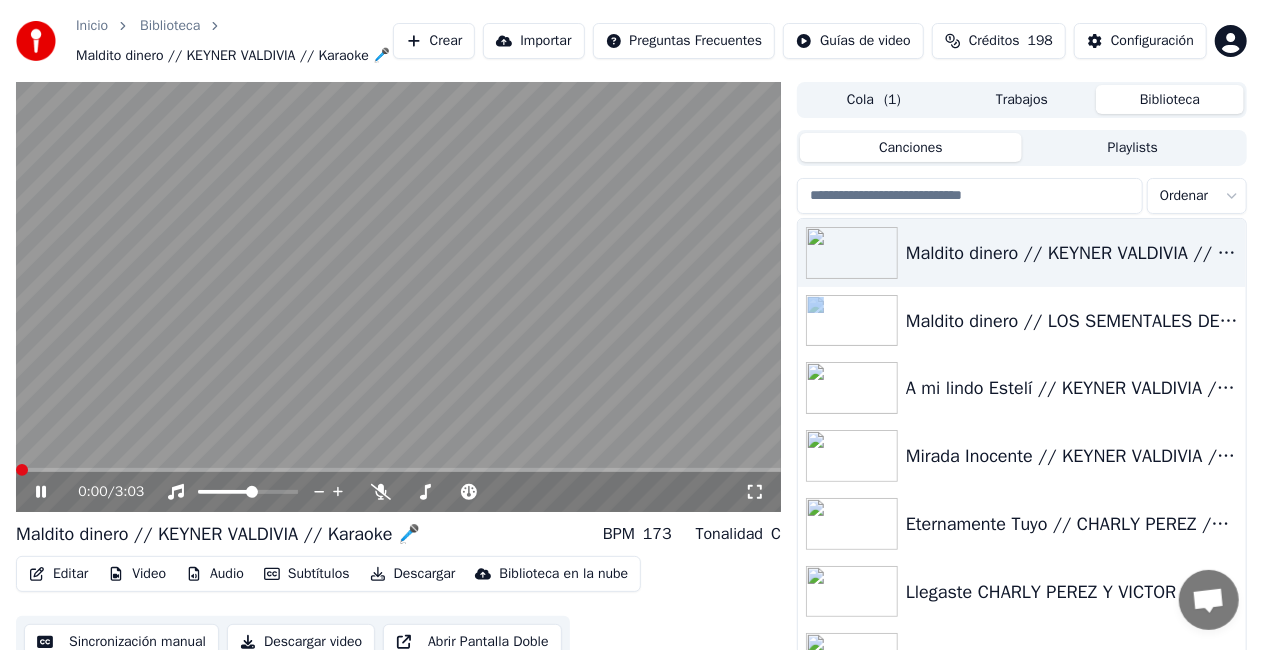 click at bounding box center (22, 470) 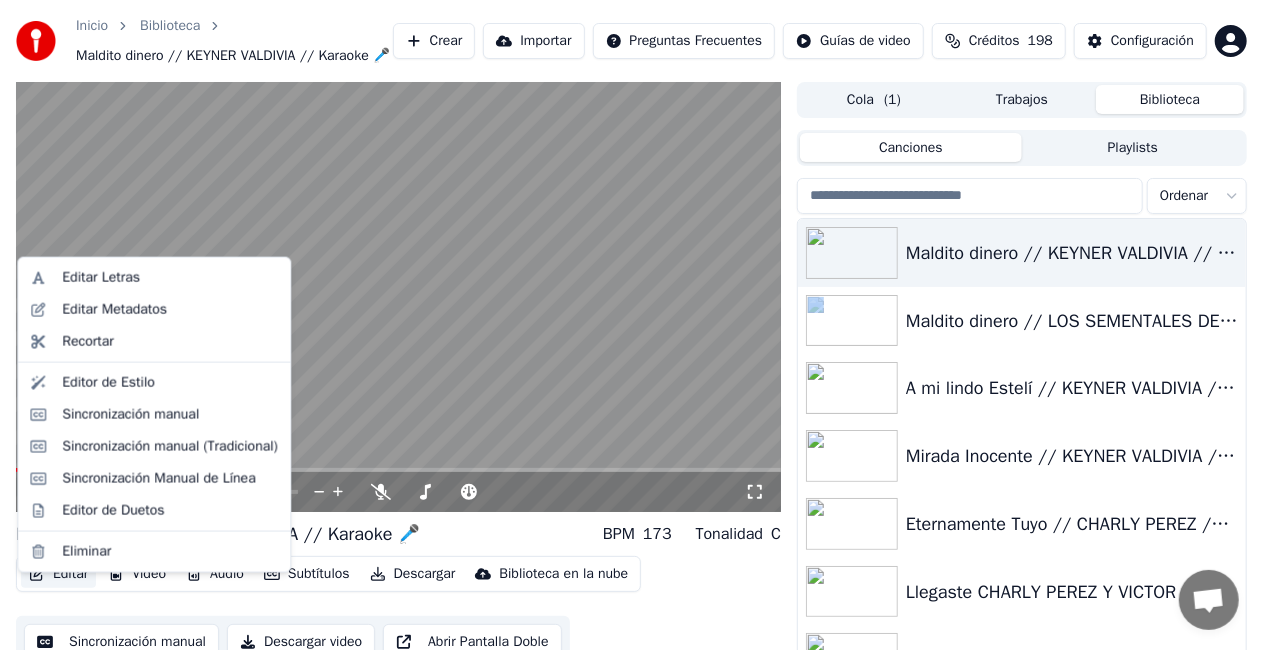 click on "Editar" at bounding box center (58, 574) 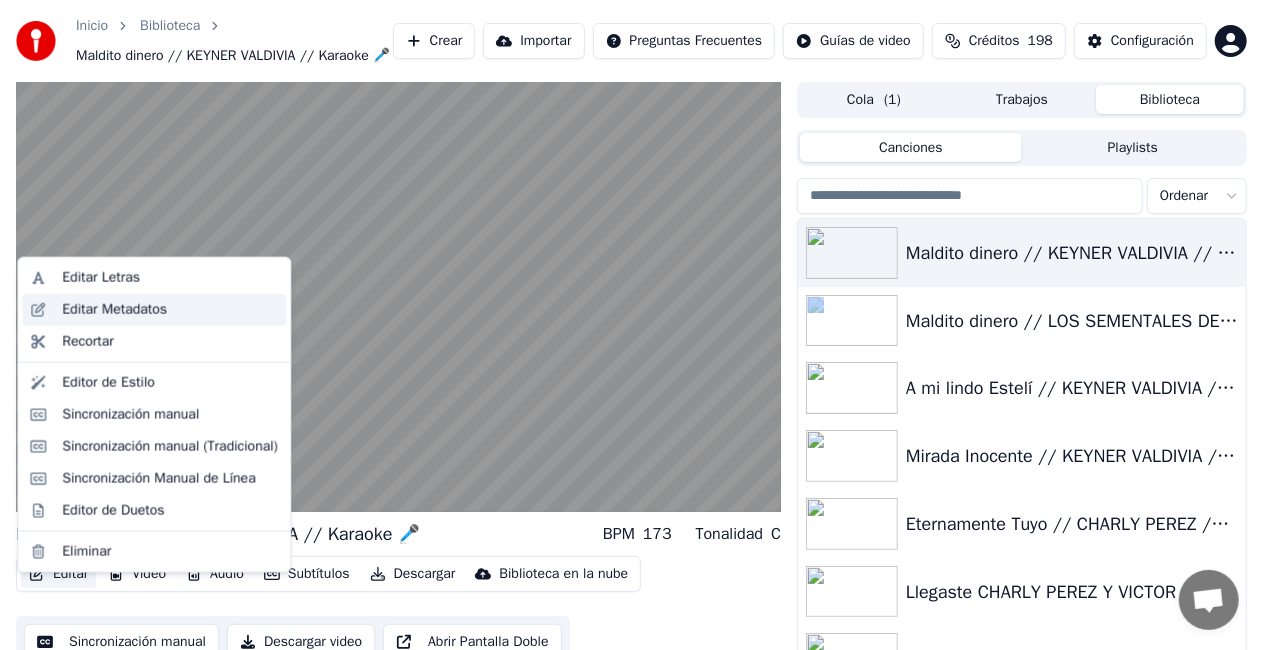 click on "Editar Metadatos" at bounding box center (114, 310) 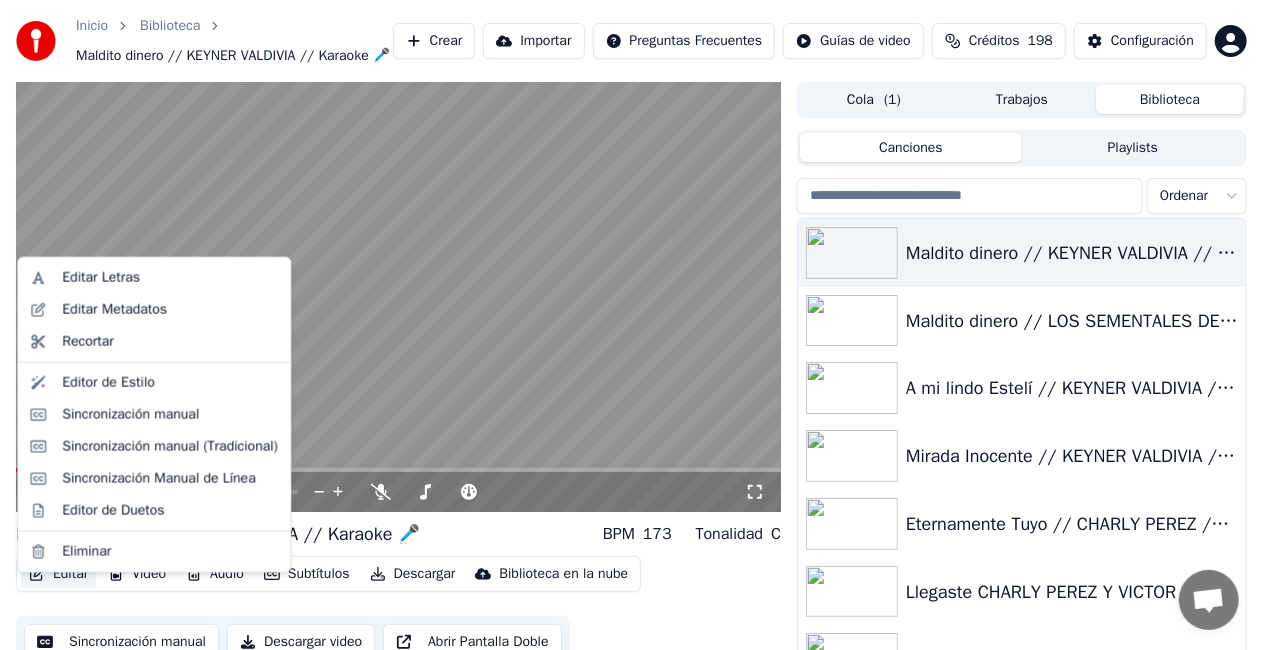 click on "Editar" at bounding box center (58, 574) 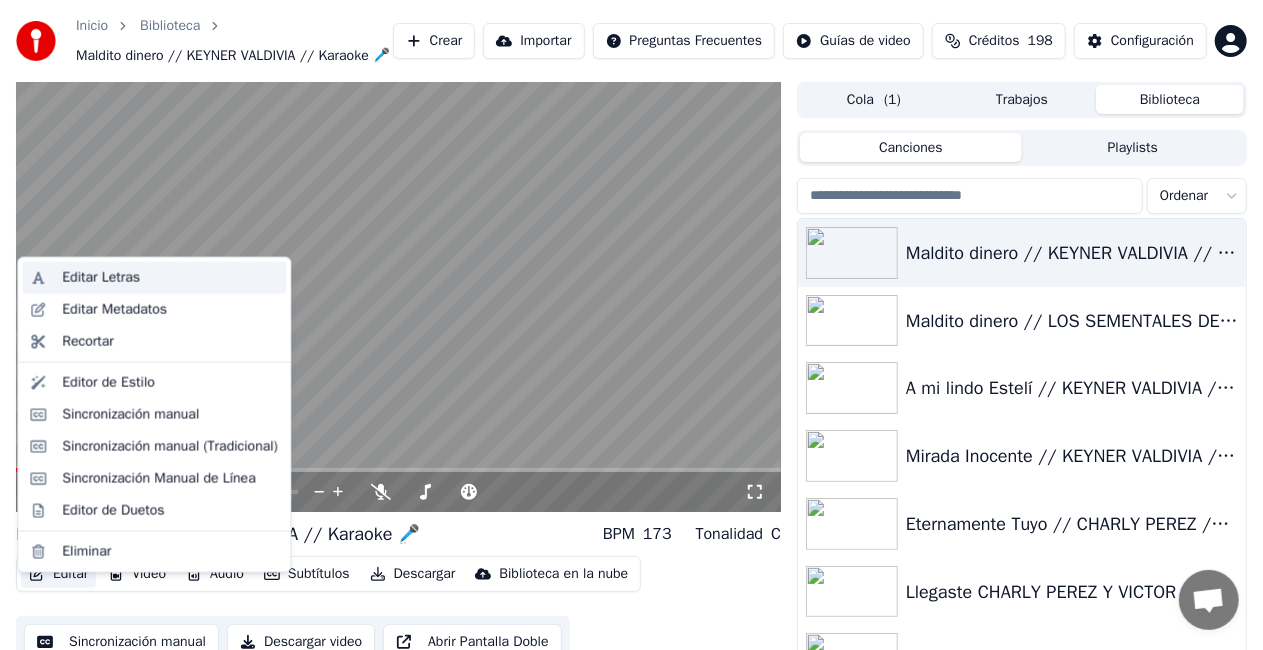click on "Editar Letras" at bounding box center [101, 278] 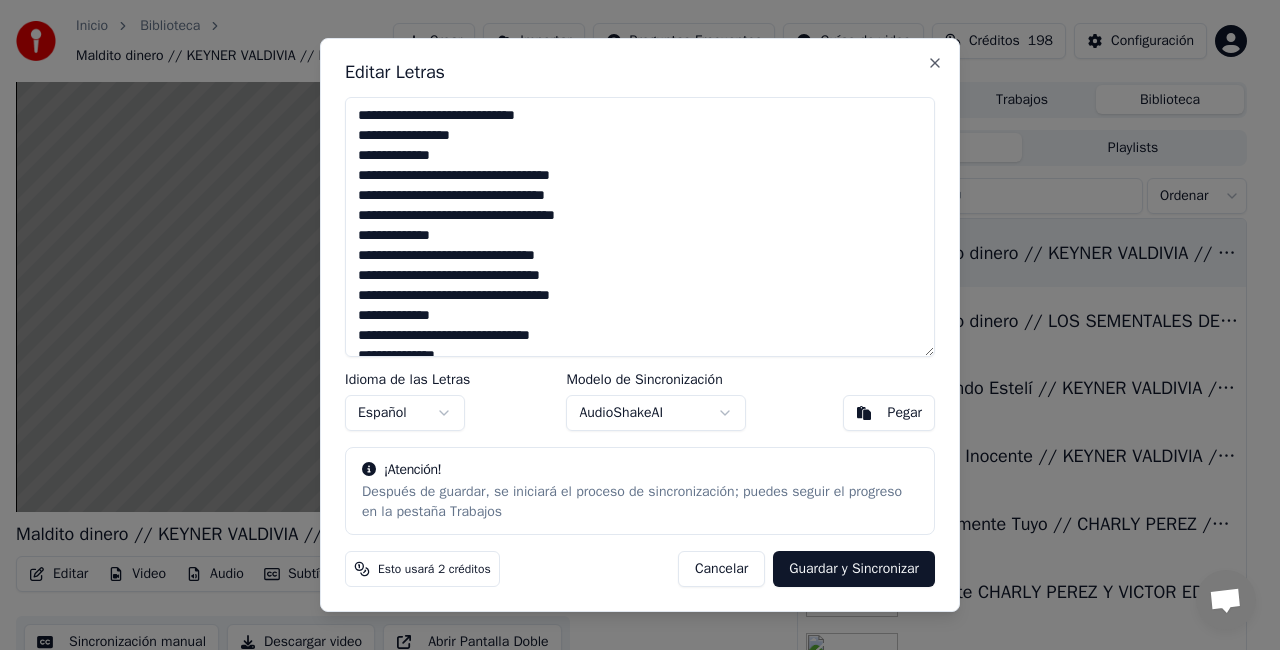 click on "**********" at bounding box center [640, 227] 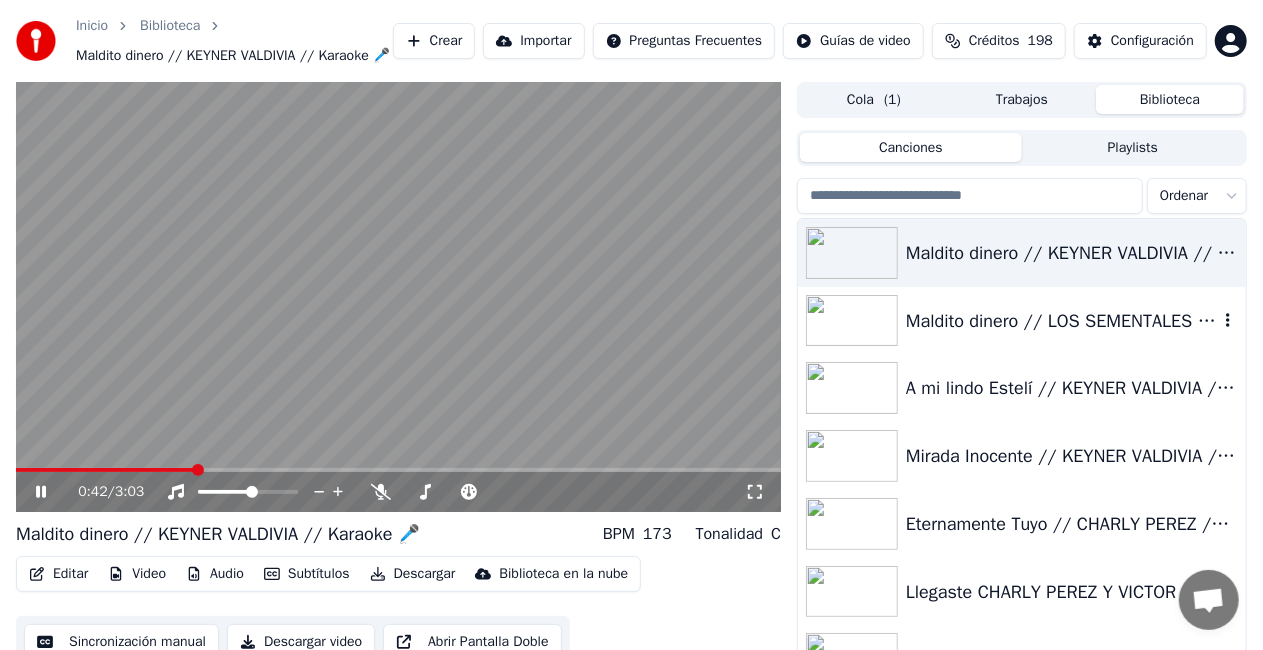 click on "Maldito dinero // LOS SEMENTALES DE NUEVO LEON // Karaoke 🎤" at bounding box center [1062, 321] 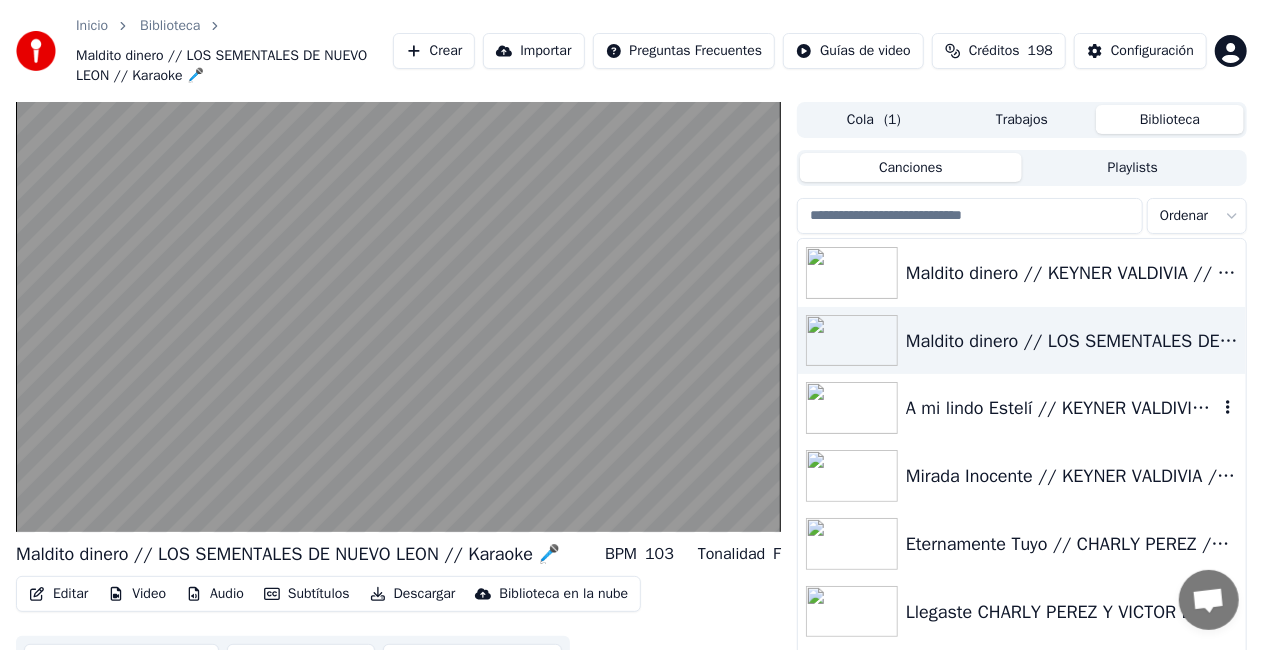 click on "A mi lindo Estelí // KEYNER VALDIVIA // Karaoke 🎤" at bounding box center (1062, 408) 